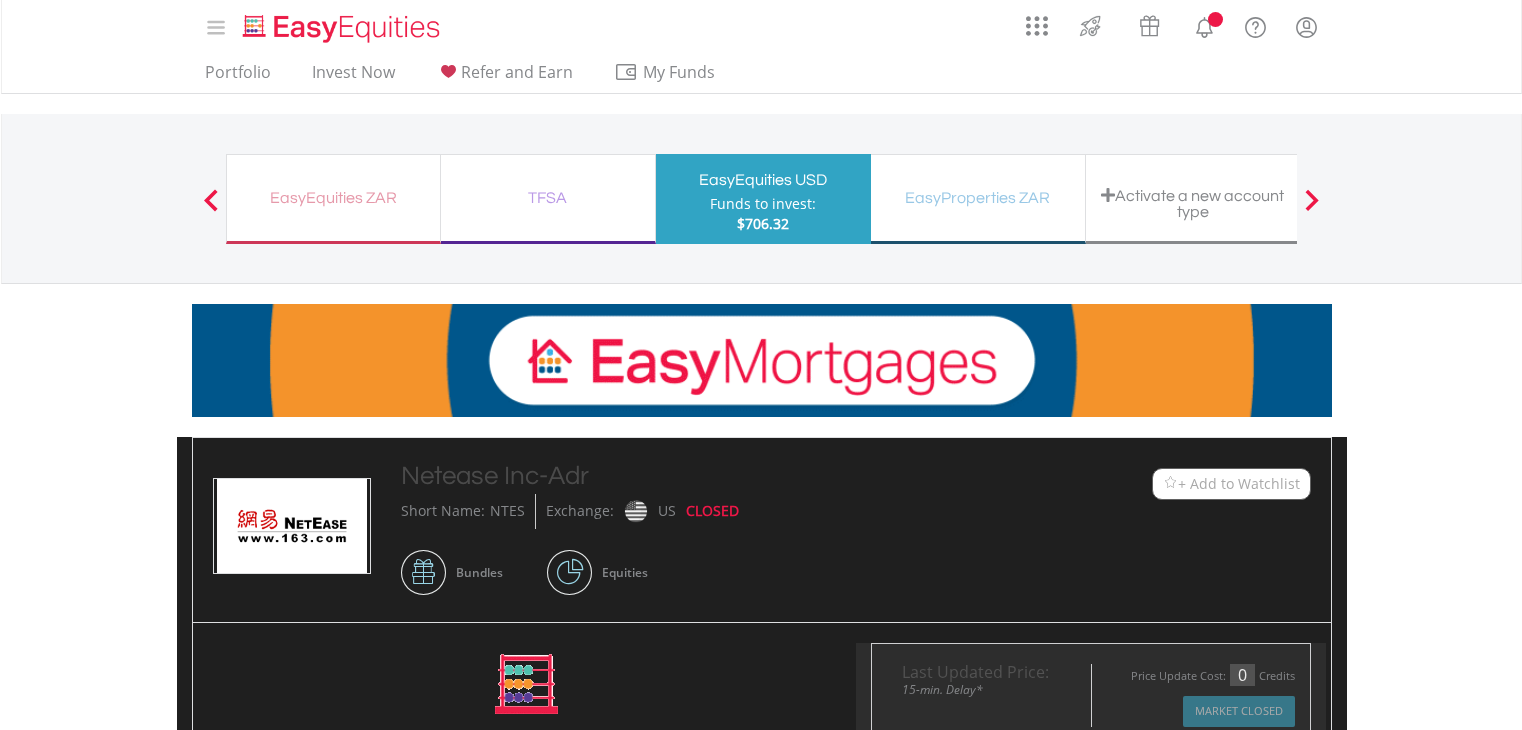 scroll, scrollTop: 0, scrollLeft: 0, axis: both 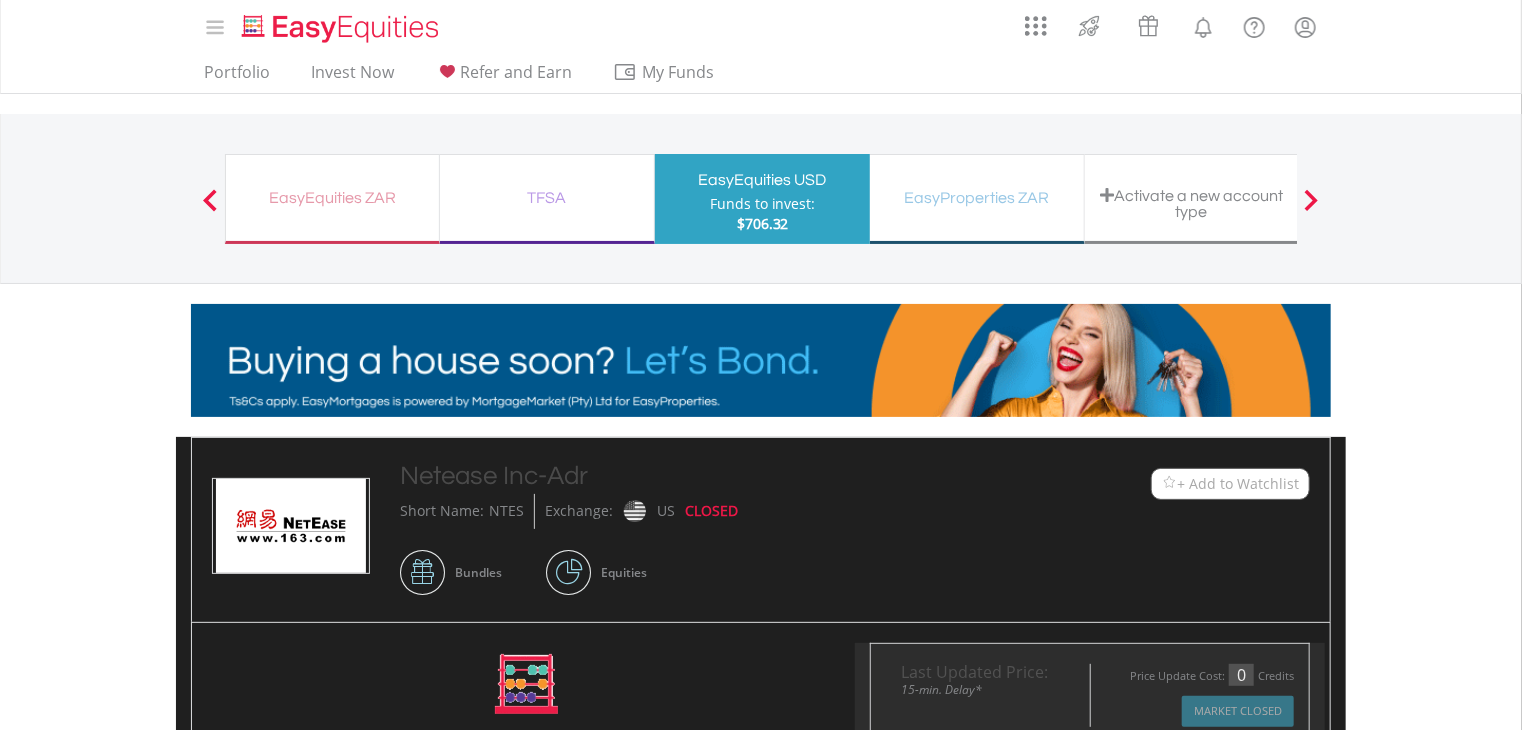 type on "*****" 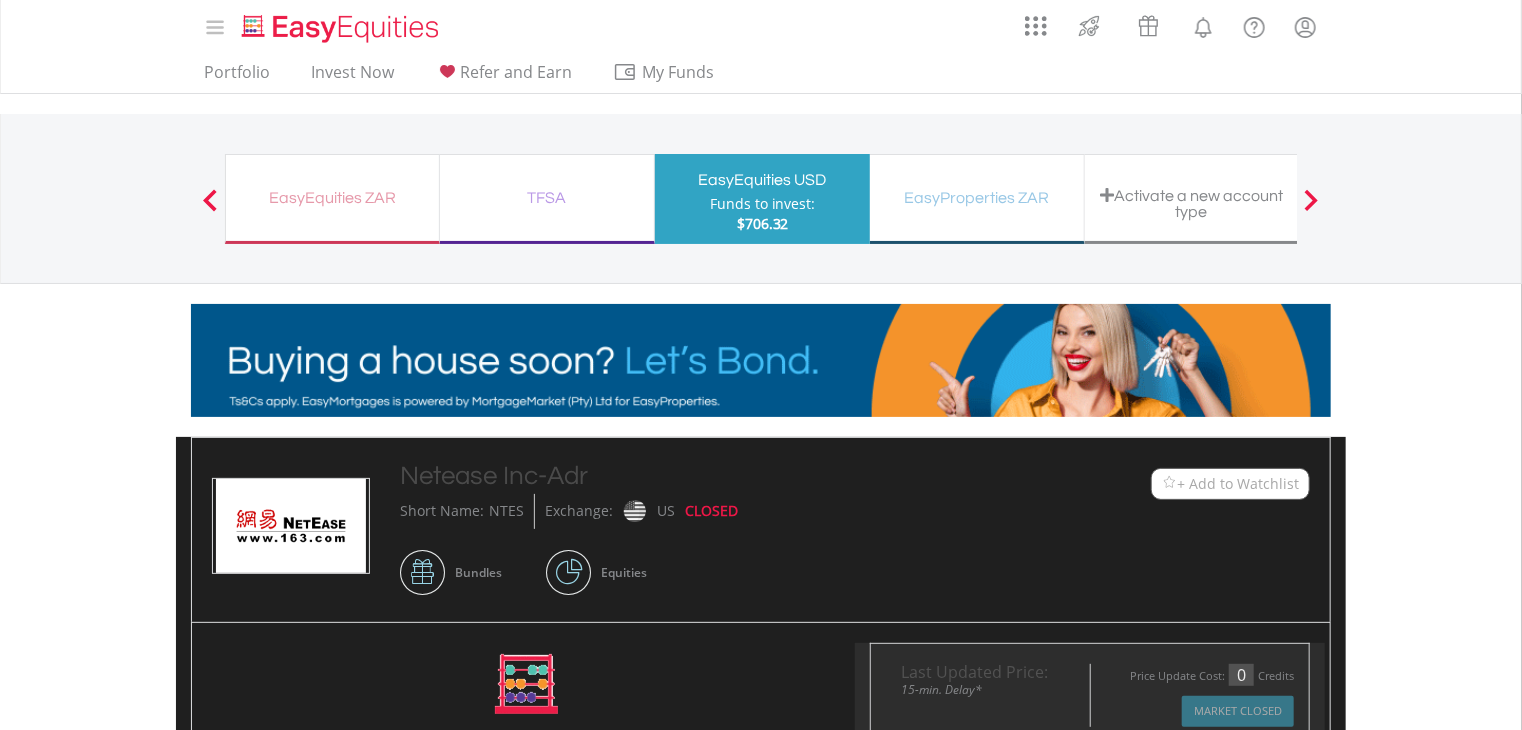 type on "******" 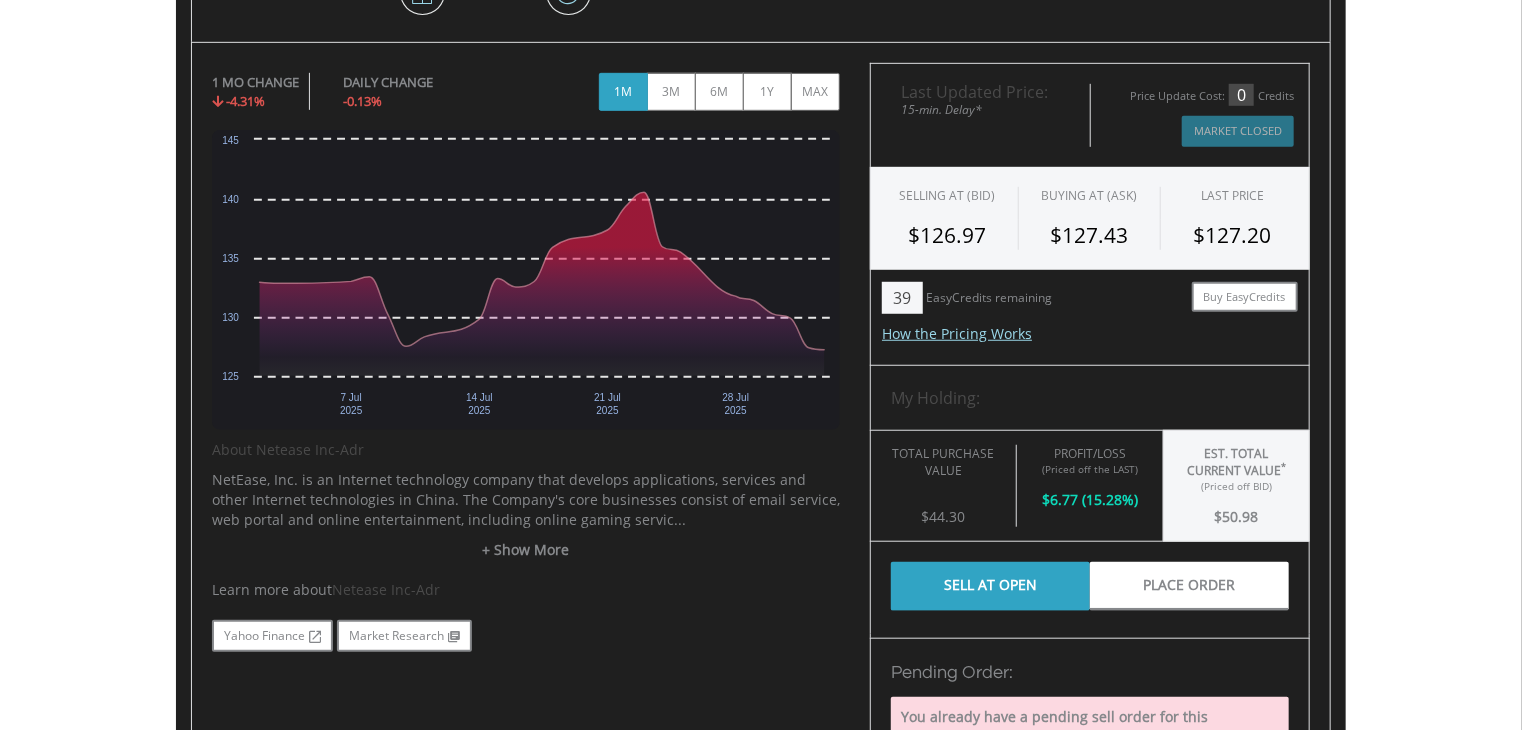 scroll, scrollTop: 700, scrollLeft: 0, axis: vertical 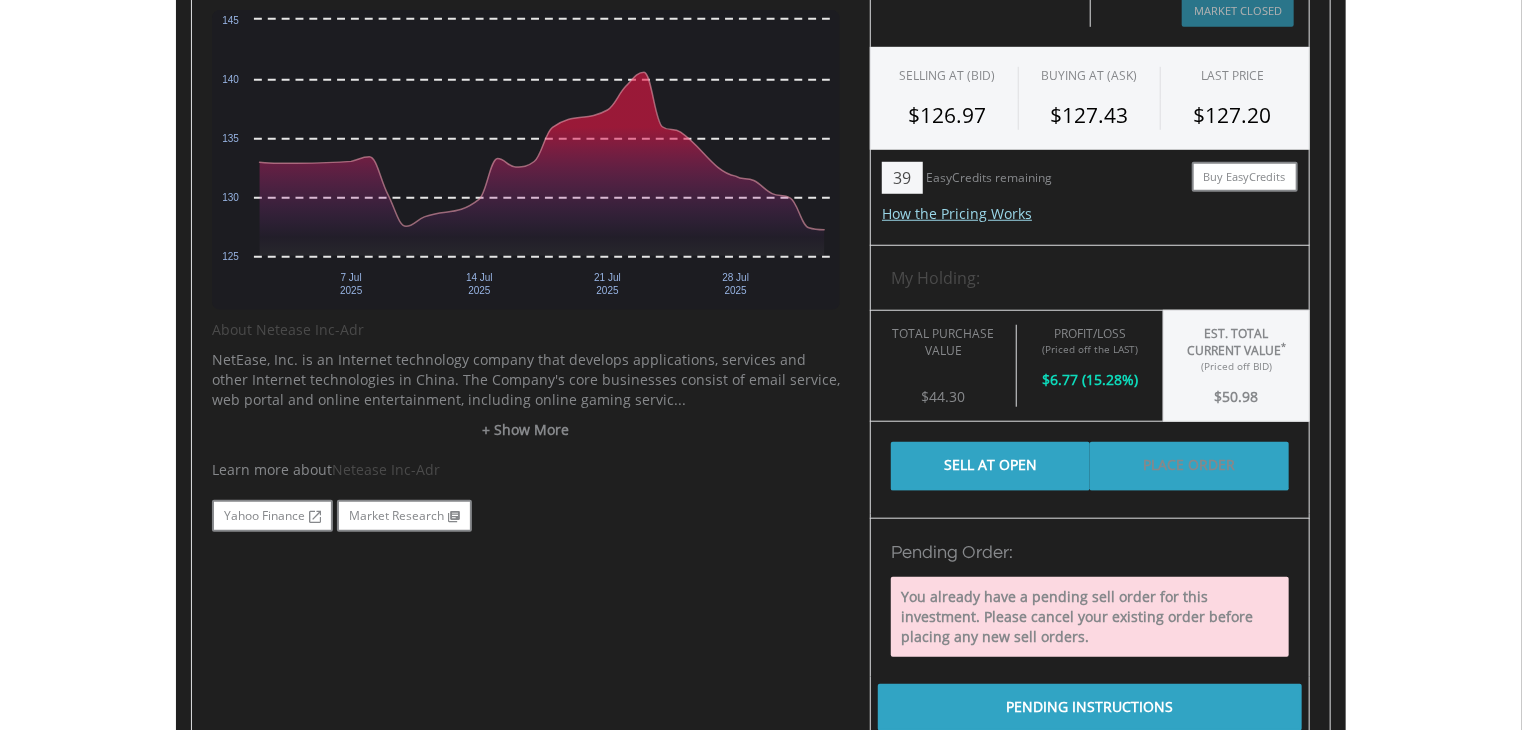 click on "Place Order" at bounding box center [1189, 466] 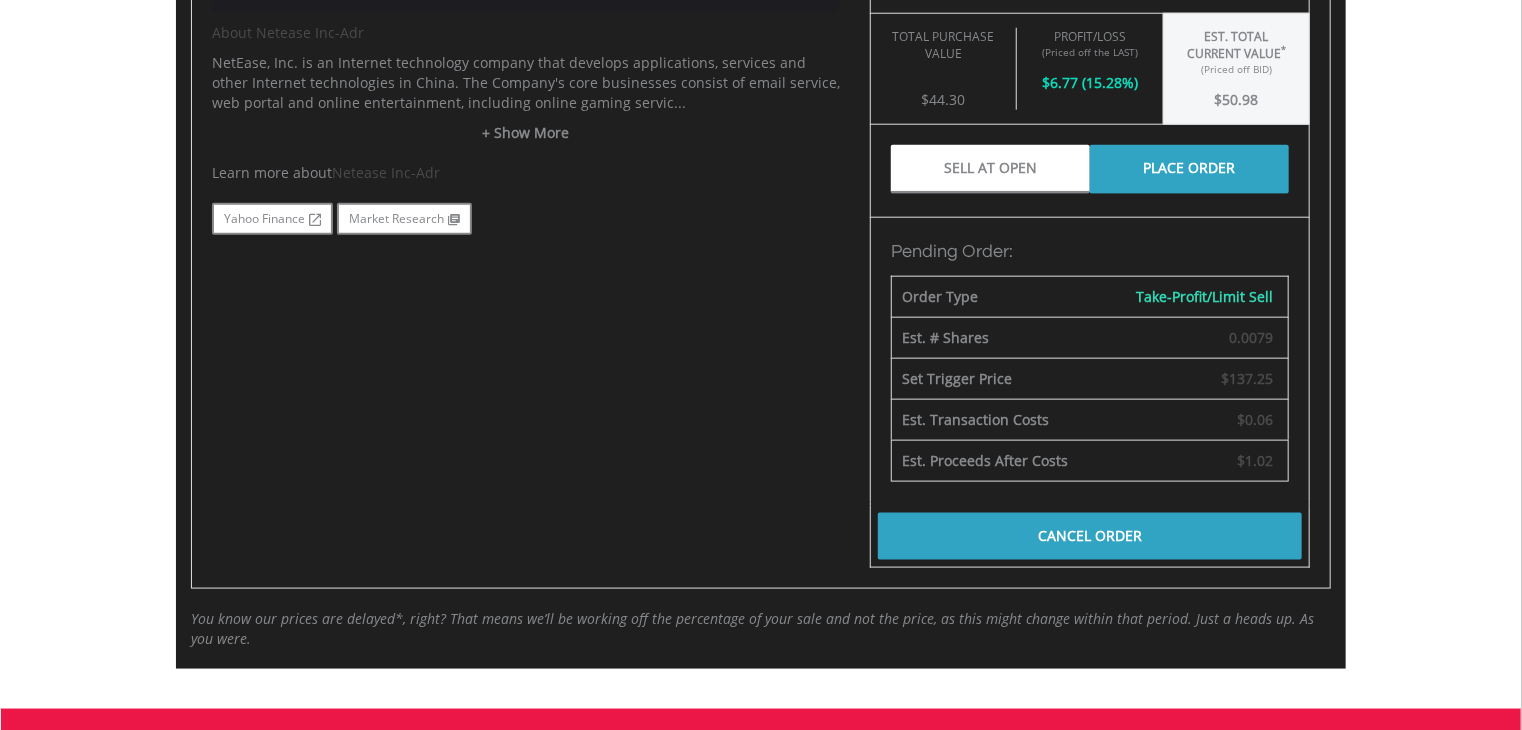 scroll, scrollTop: 1000, scrollLeft: 0, axis: vertical 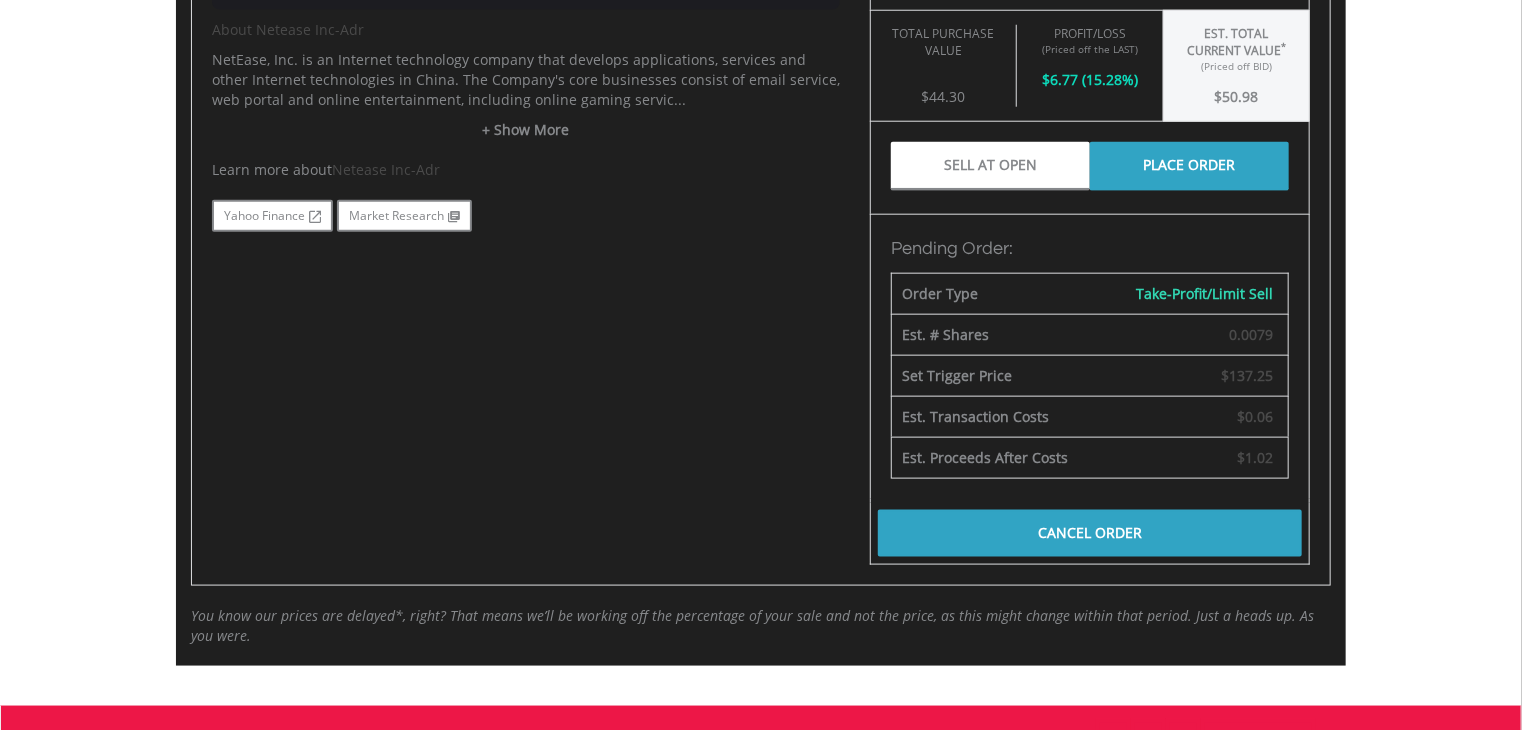 click on "Cancel Order" at bounding box center (1090, 533) 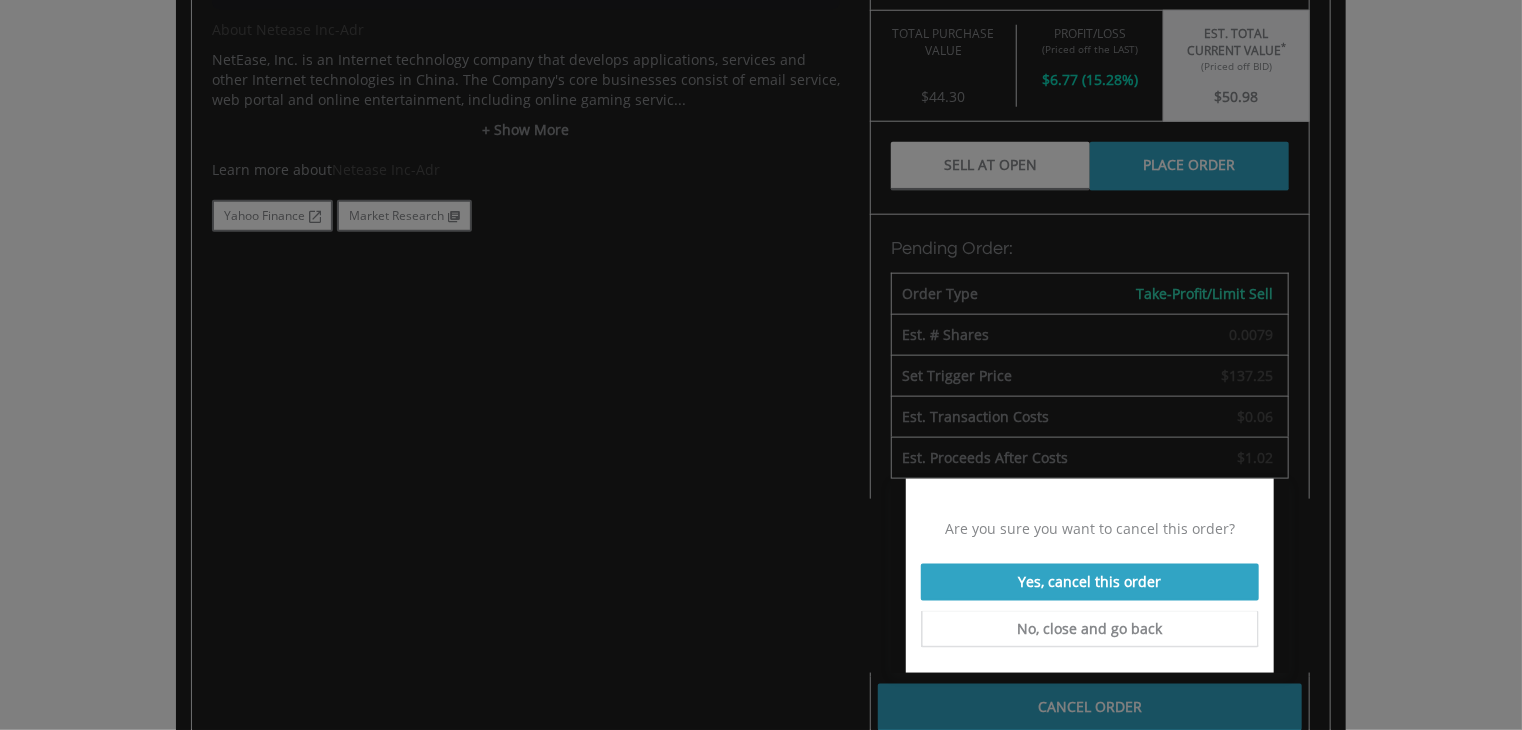 click on "Yes, cancel this order" at bounding box center (1090, 582) 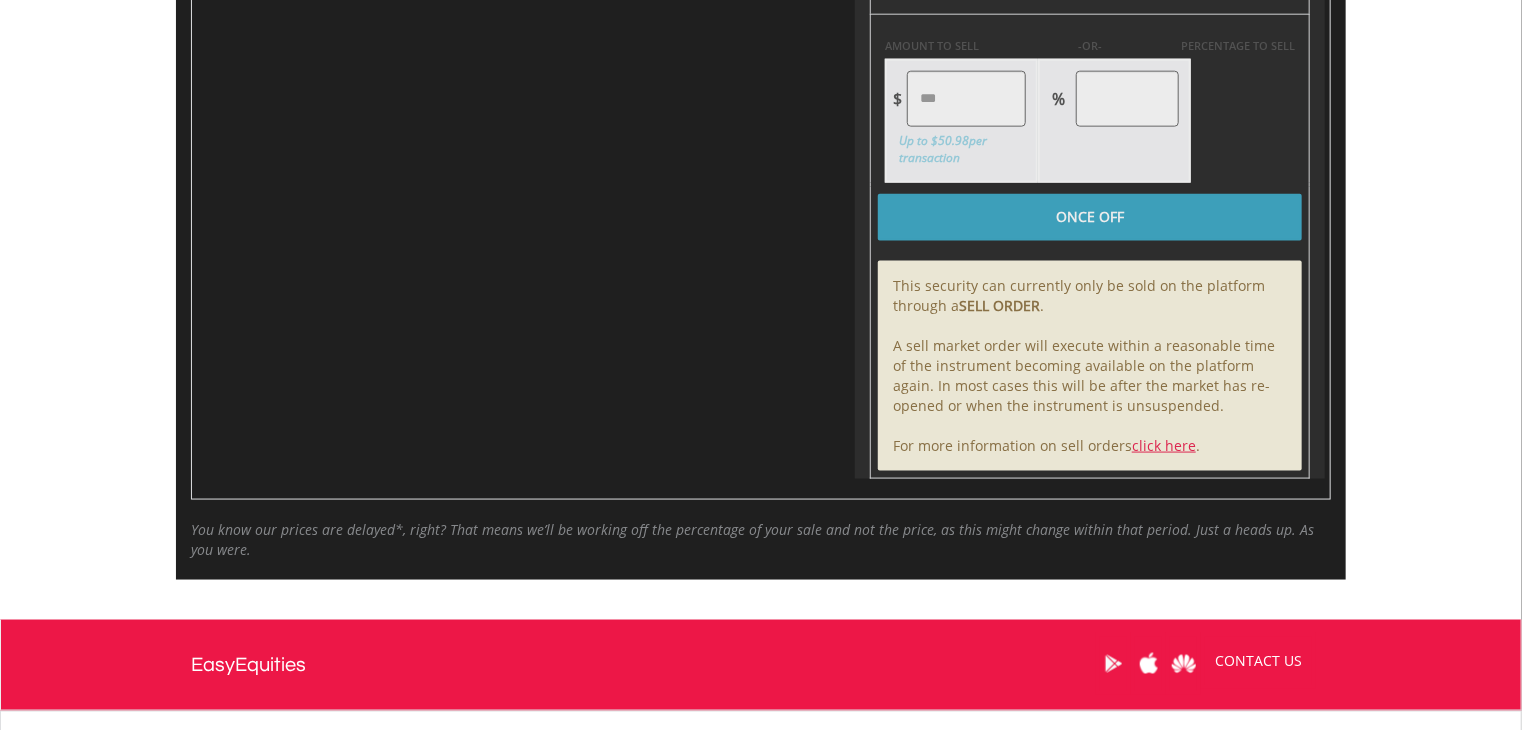 type on "*****" 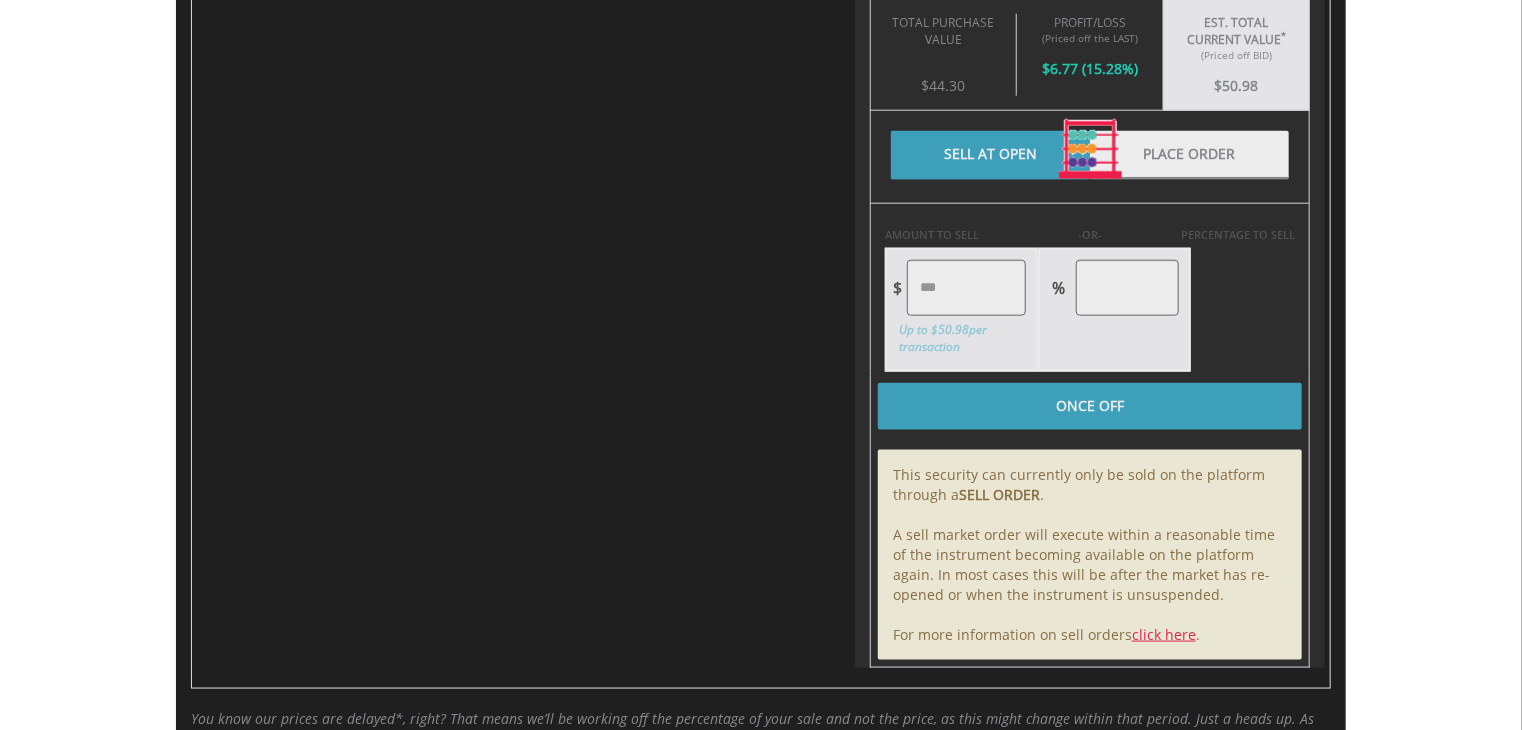 scroll, scrollTop: 1000, scrollLeft: 0, axis: vertical 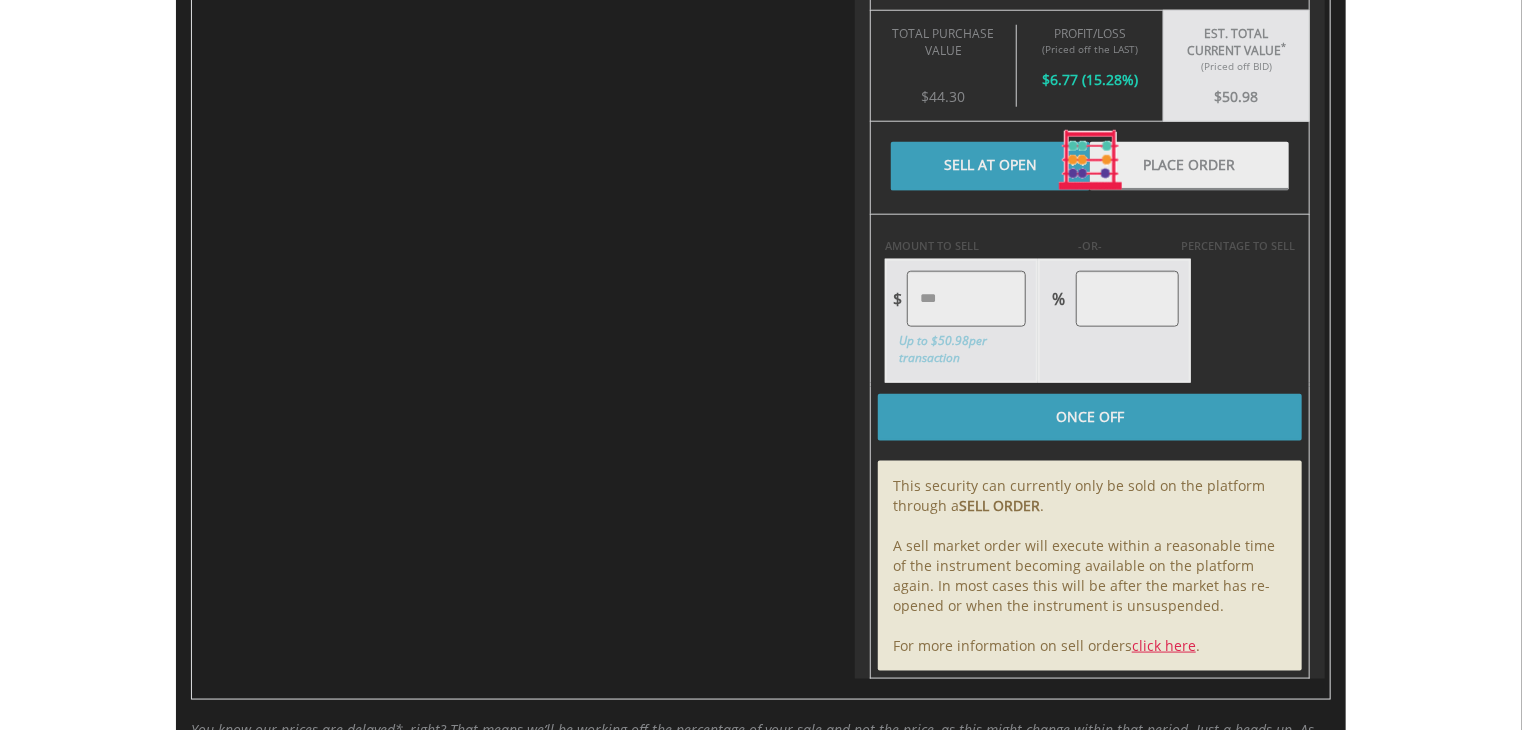 click on "Last Updated Price:
15-min. Delay*
Price Update Cost:
0
Credits
Market Closed
SELLING AT (BID)
BUYING AT                     (ASK)
LAST PRICE
$126.97
$127.43
$127.20
39
EasyCredits remaining" at bounding box center (1090, 161) 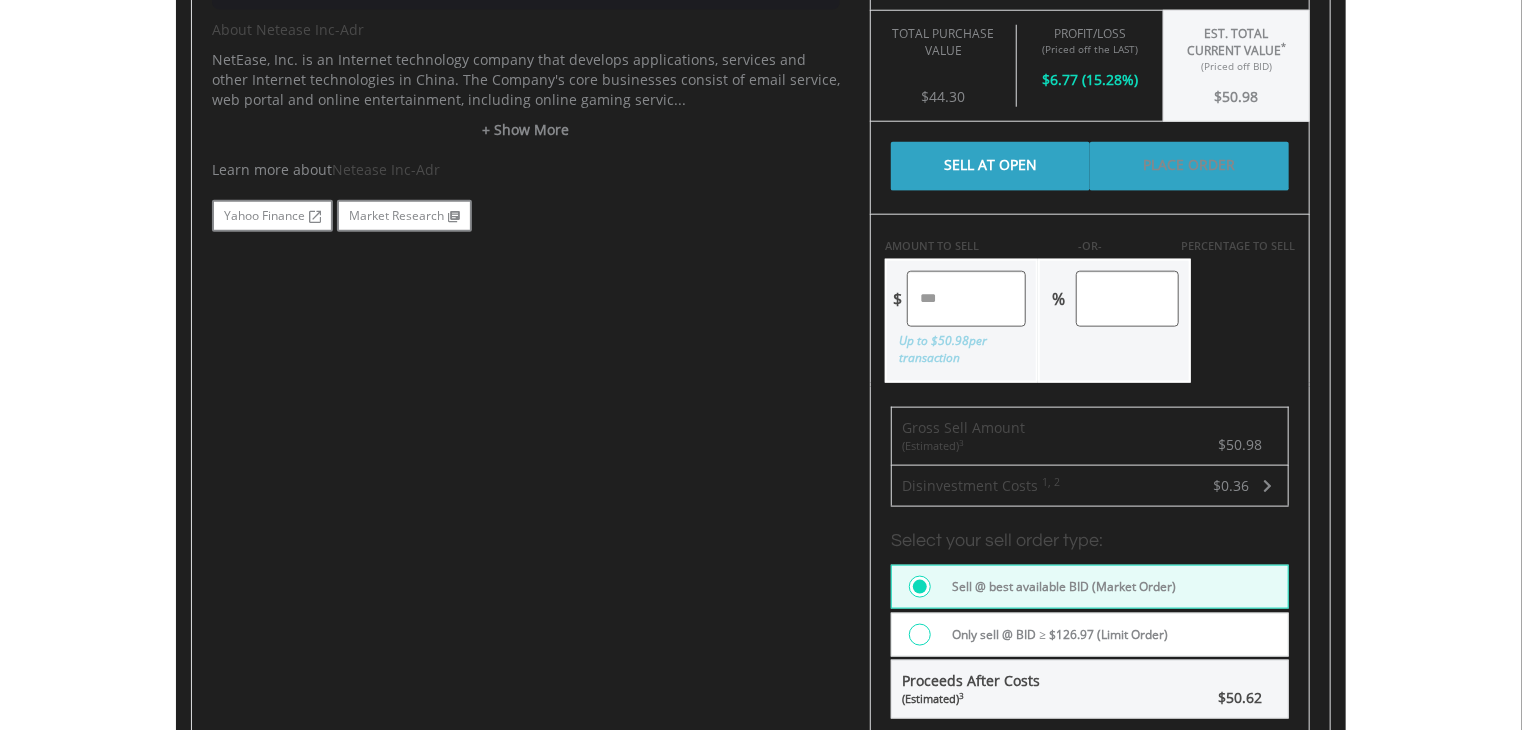 click on "Place Order" at bounding box center [1189, 166] 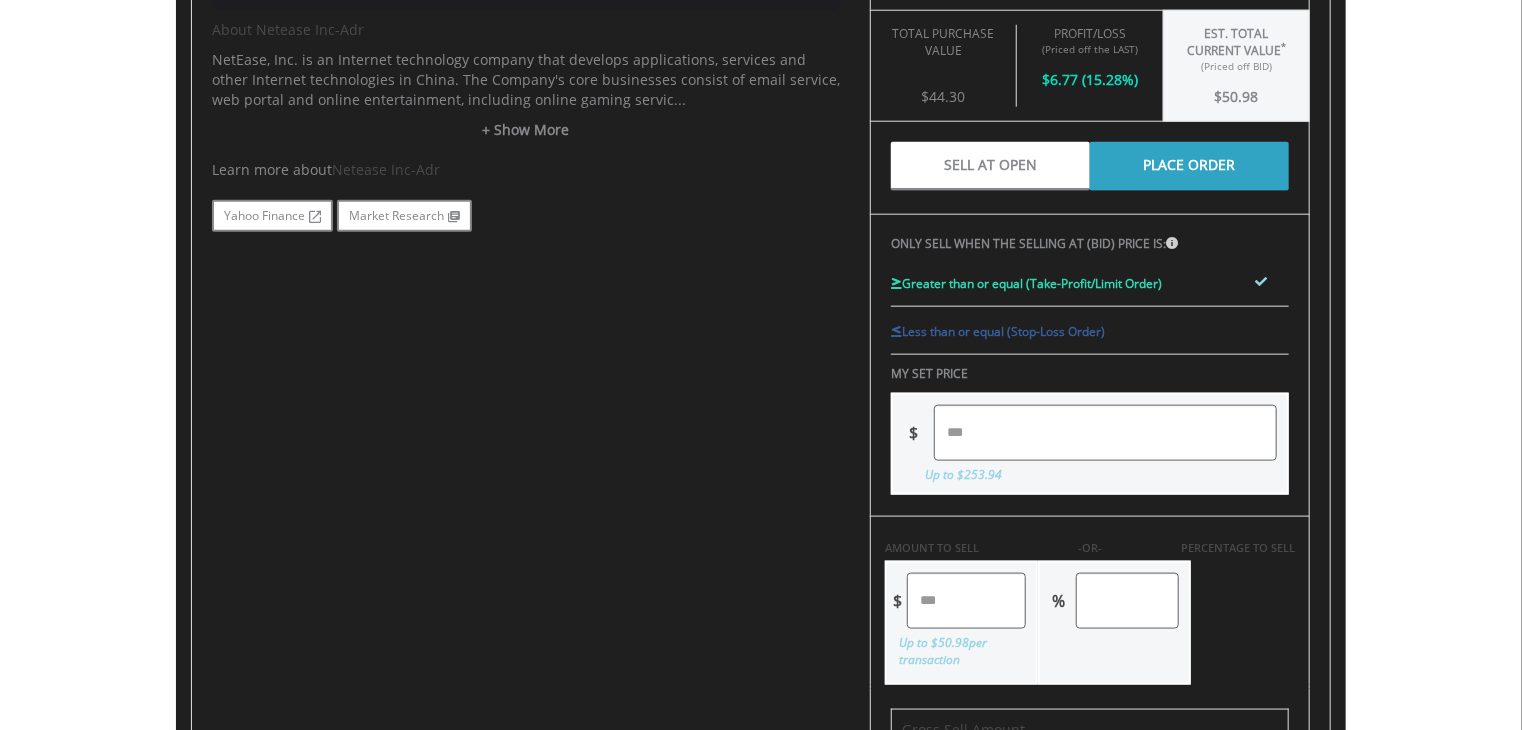 click at bounding box center [1105, 433] 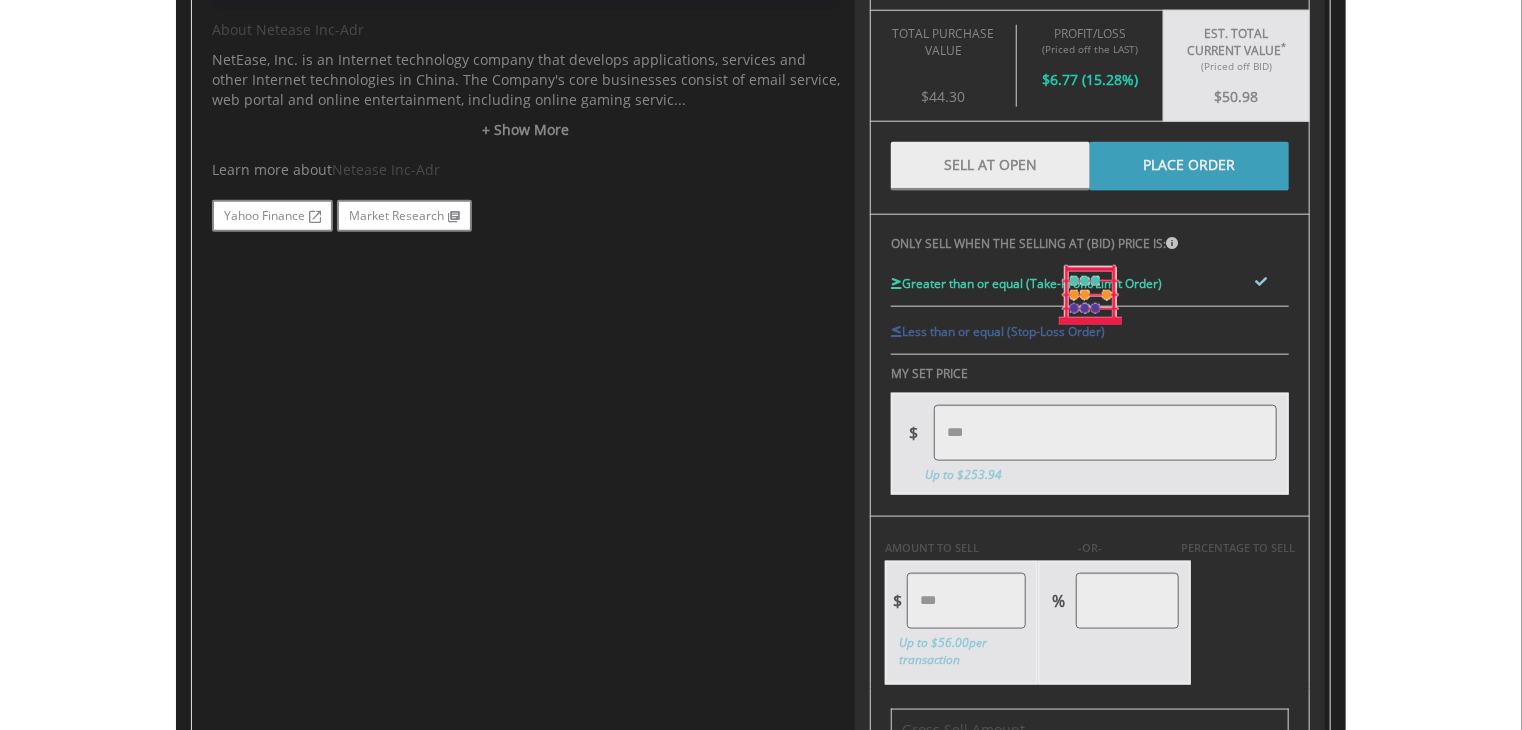 type on "*****" 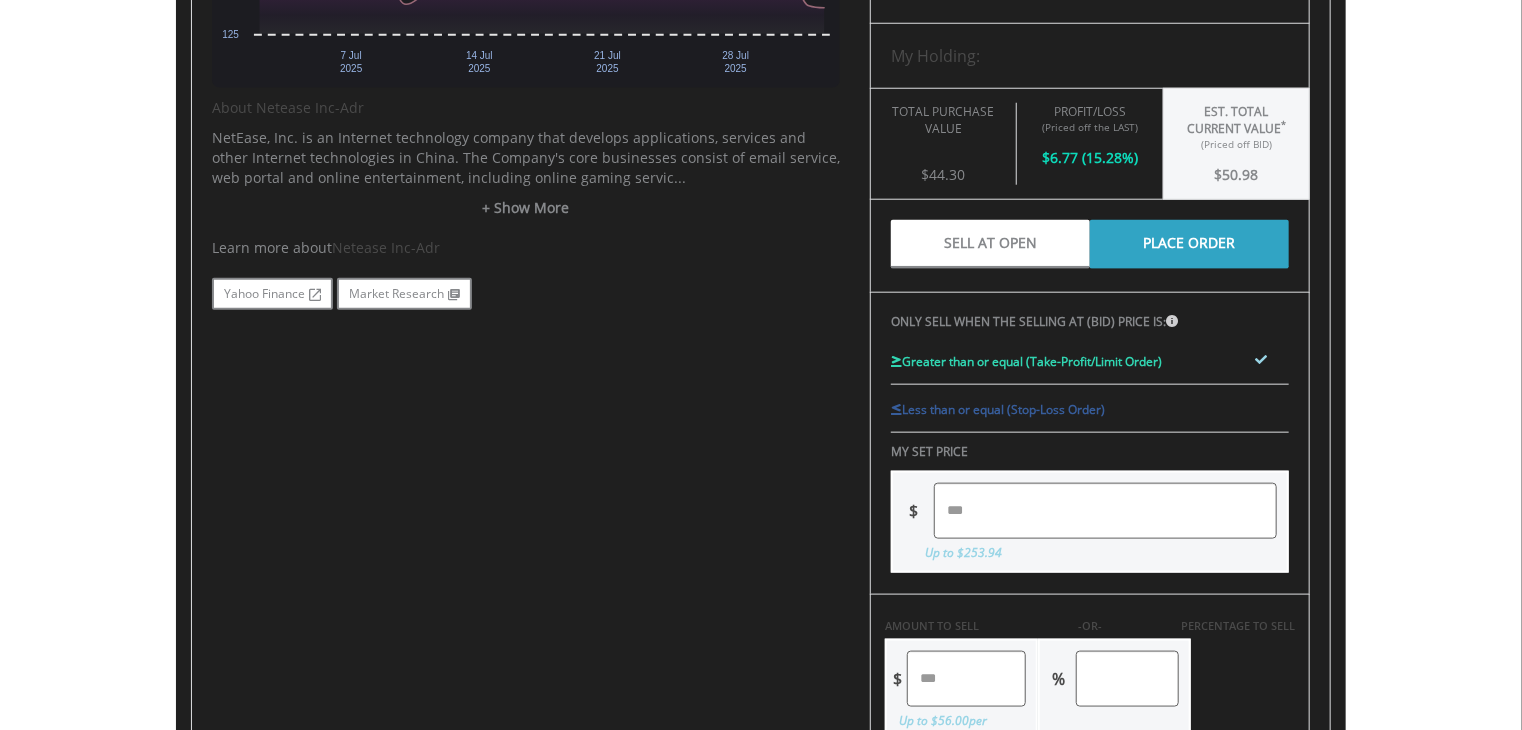 scroll, scrollTop: 800, scrollLeft: 0, axis: vertical 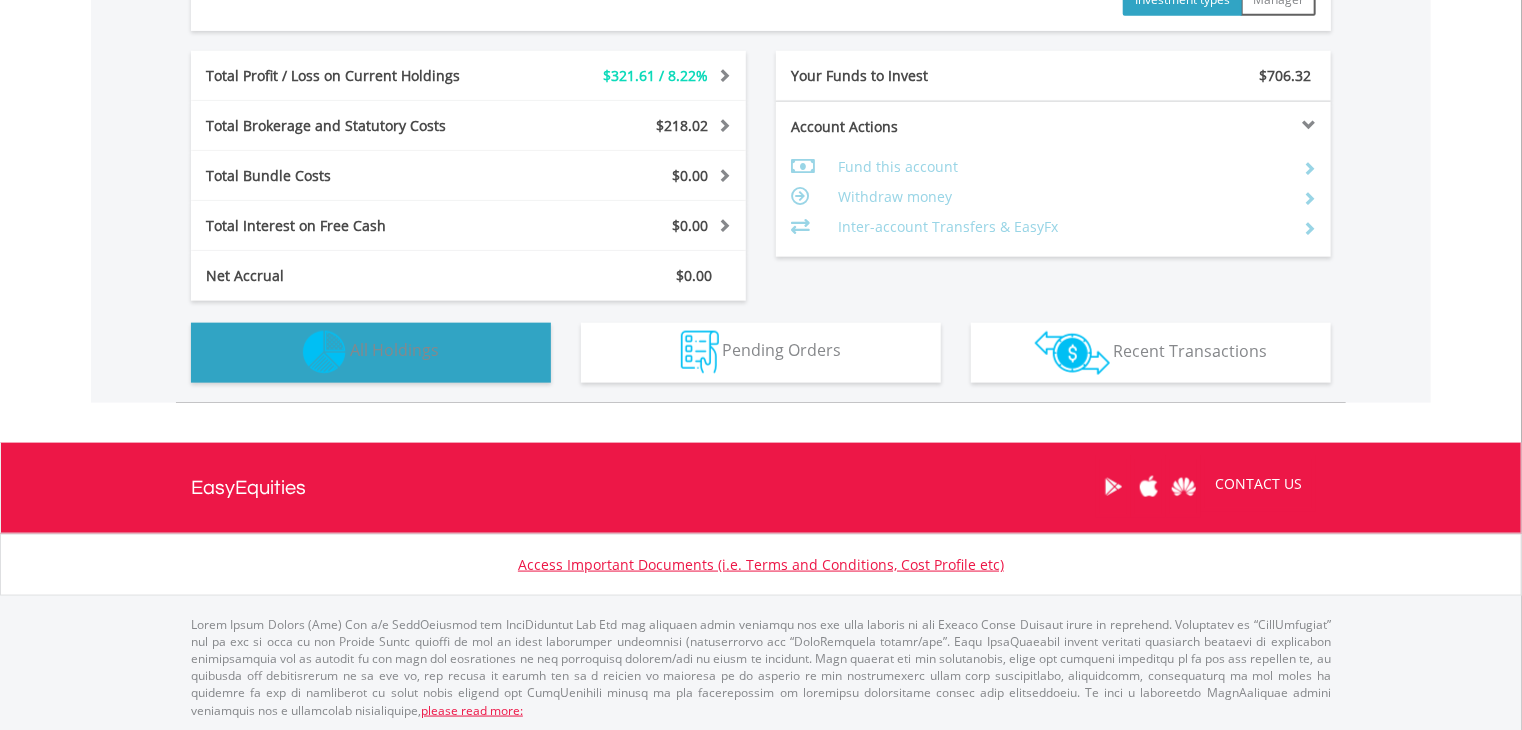 click at bounding box center (324, 352) 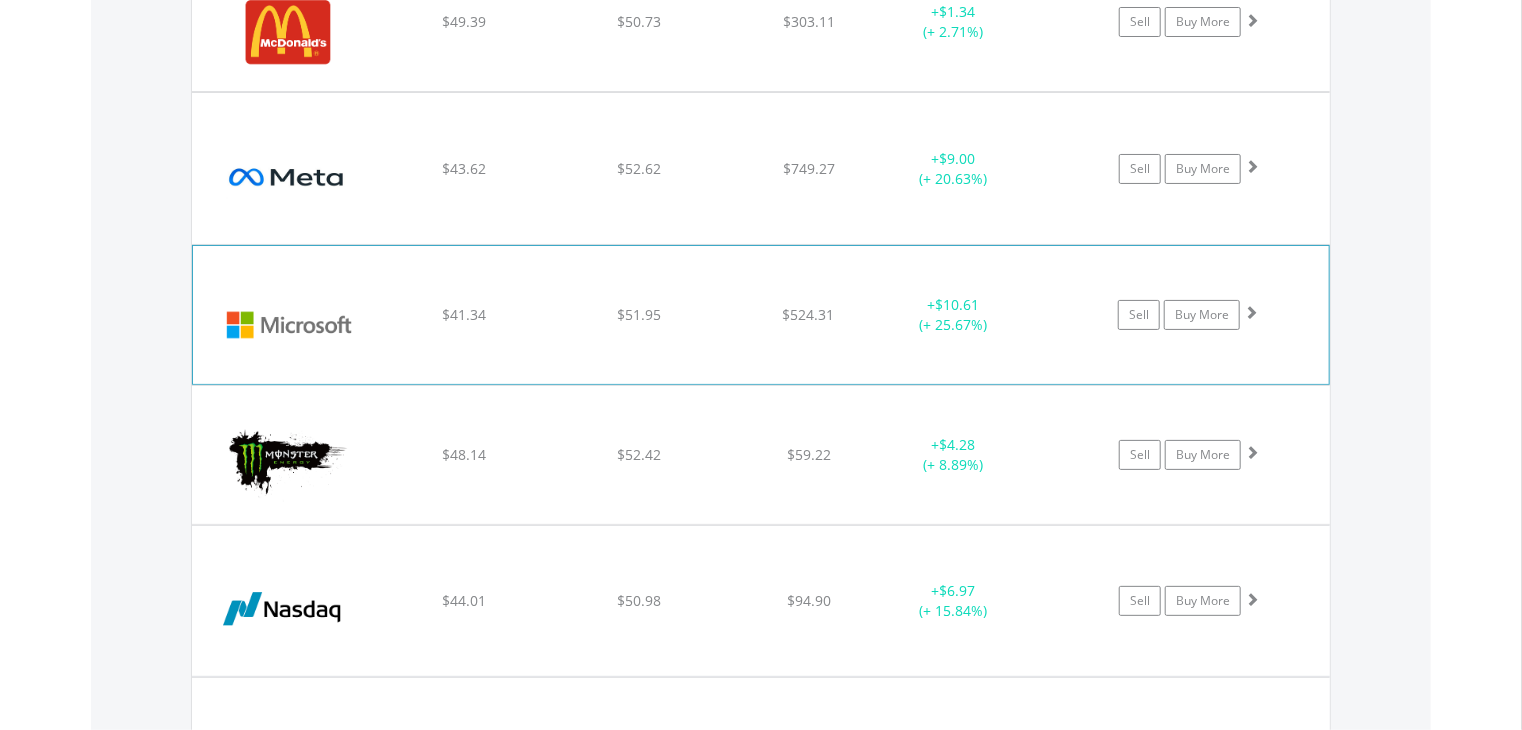 scroll, scrollTop: 7381, scrollLeft: 0, axis: vertical 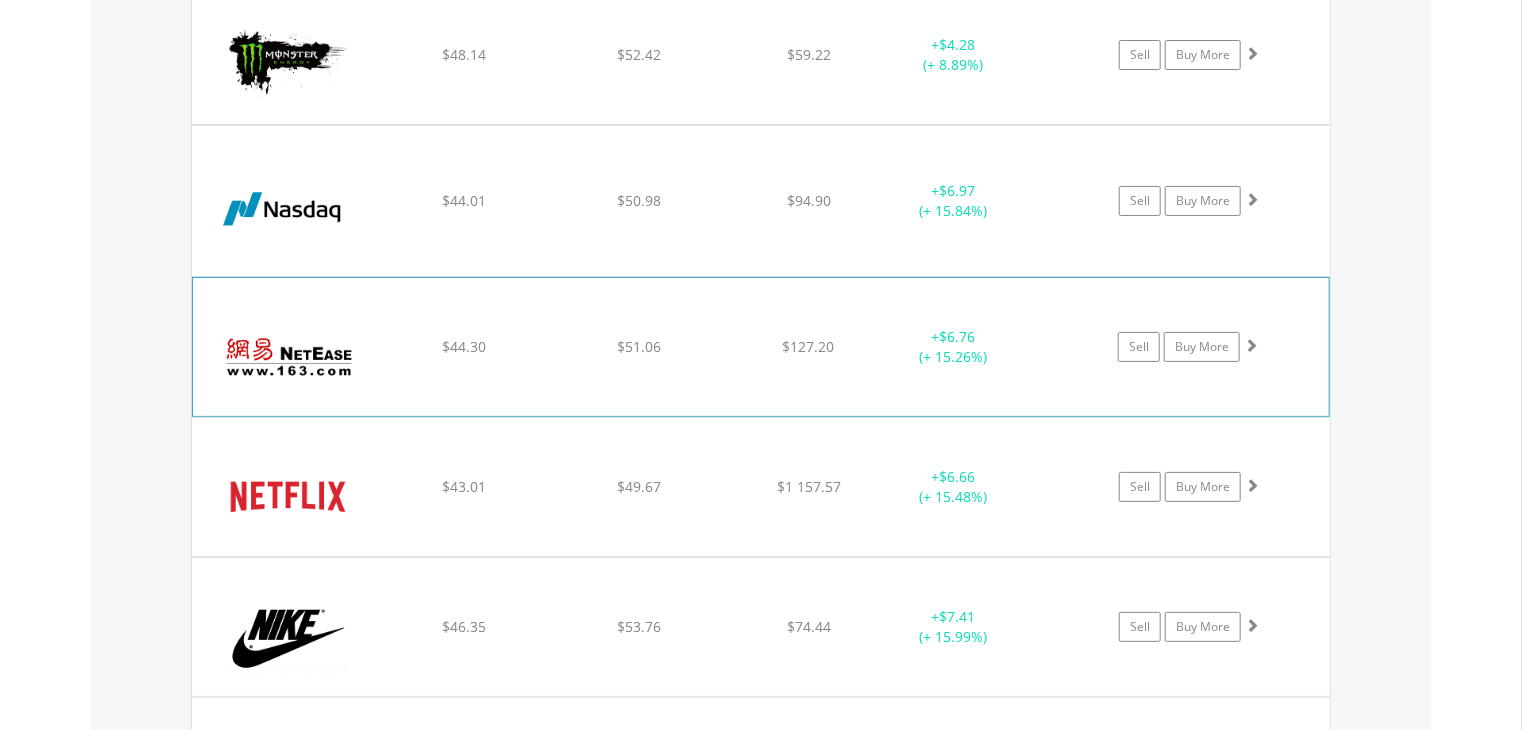 drag, startPoint x: 532, startPoint y: 359, endPoint x: 548, endPoint y: 357, distance: 16.124516 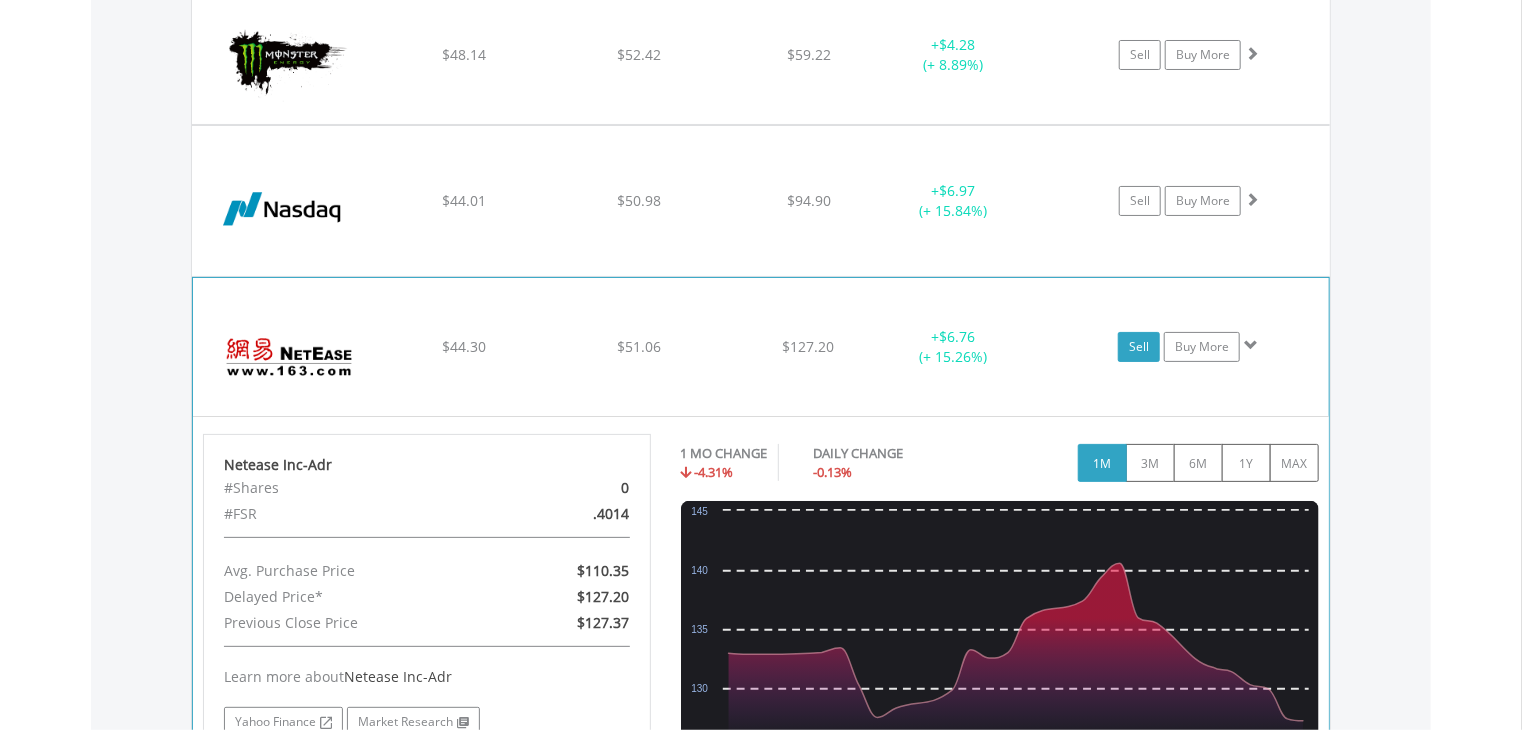 click on "Sell" at bounding box center (1139, 347) 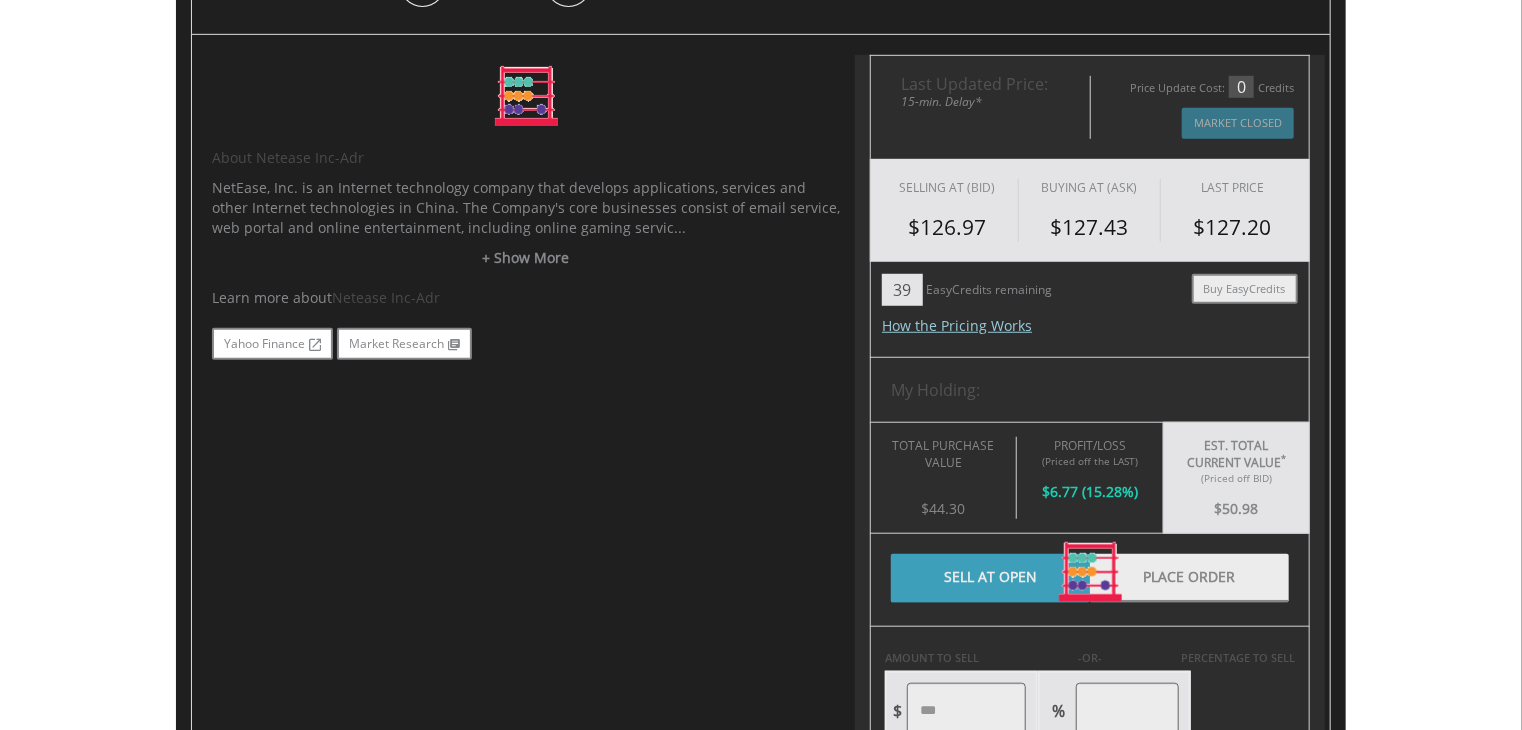 scroll, scrollTop: 600, scrollLeft: 0, axis: vertical 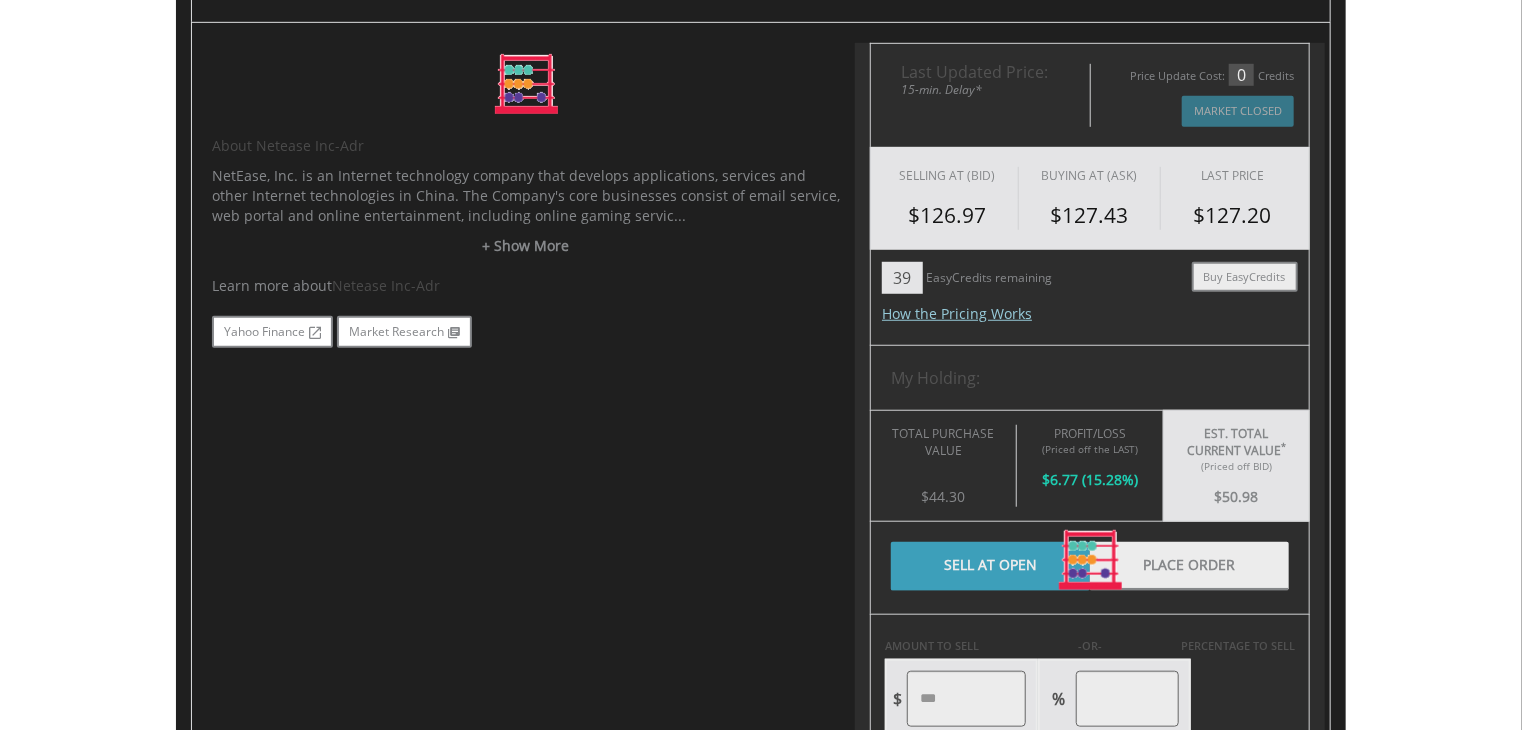 type on "*****" 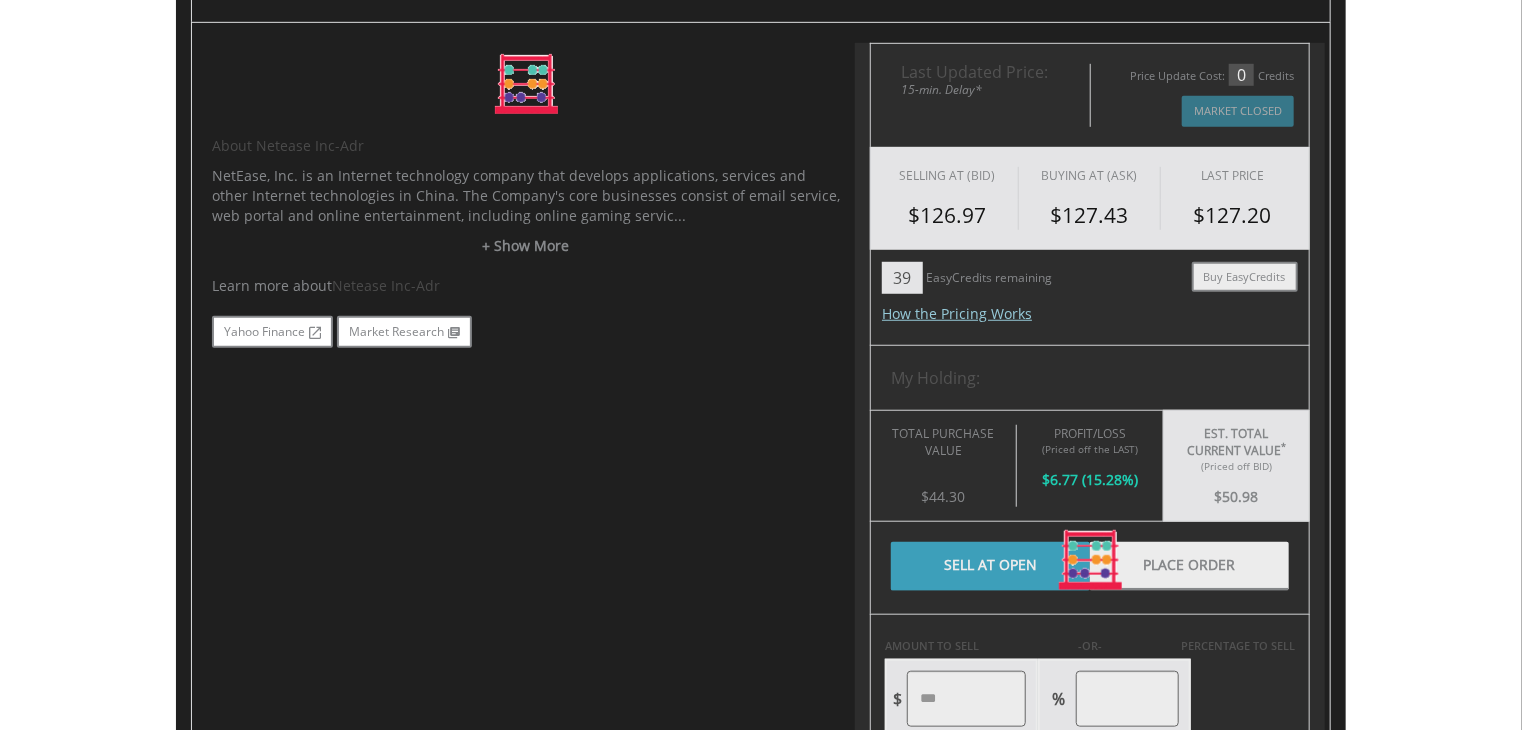 type on "******" 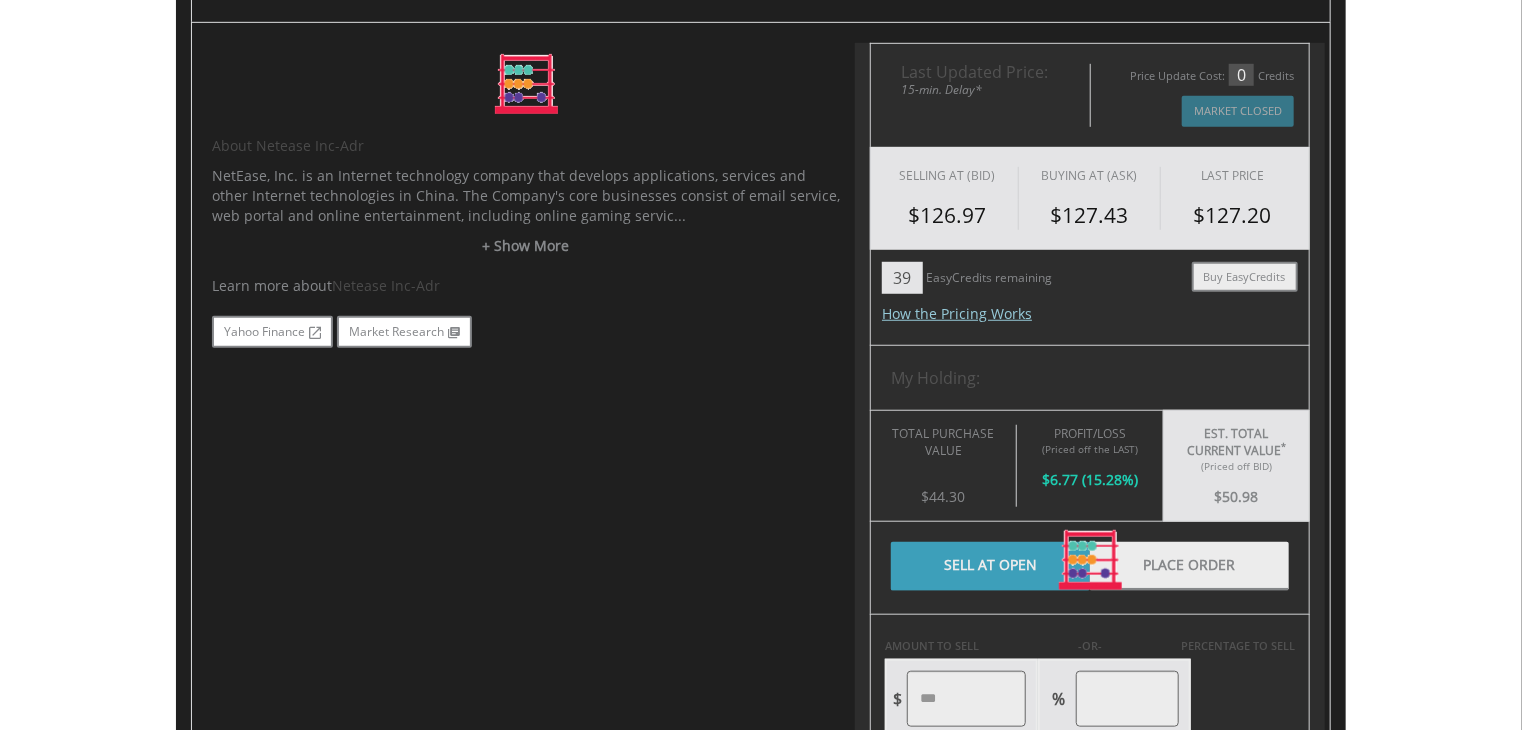 click at bounding box center (1090, 561) 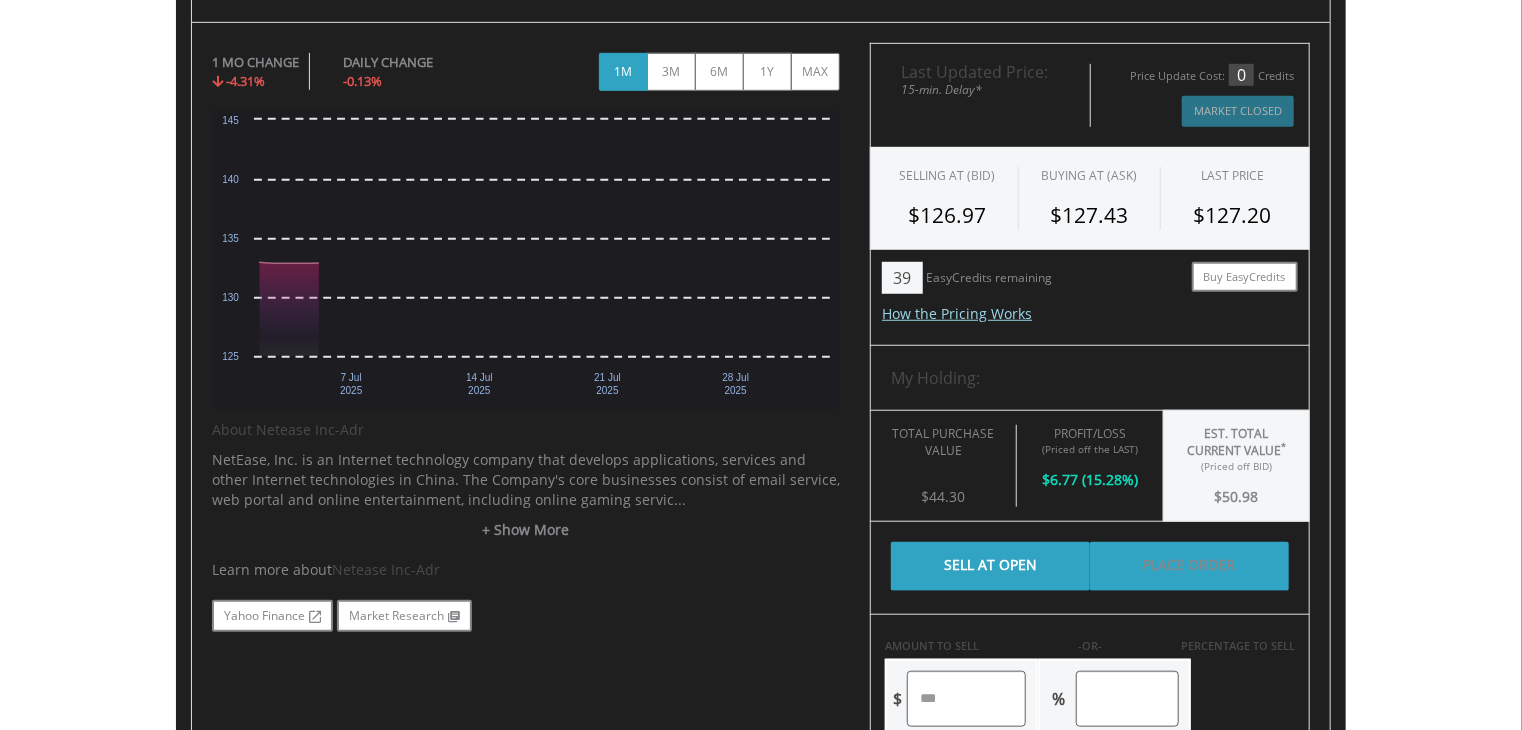 click on "Place Order" at bounding box center [1189, 566] 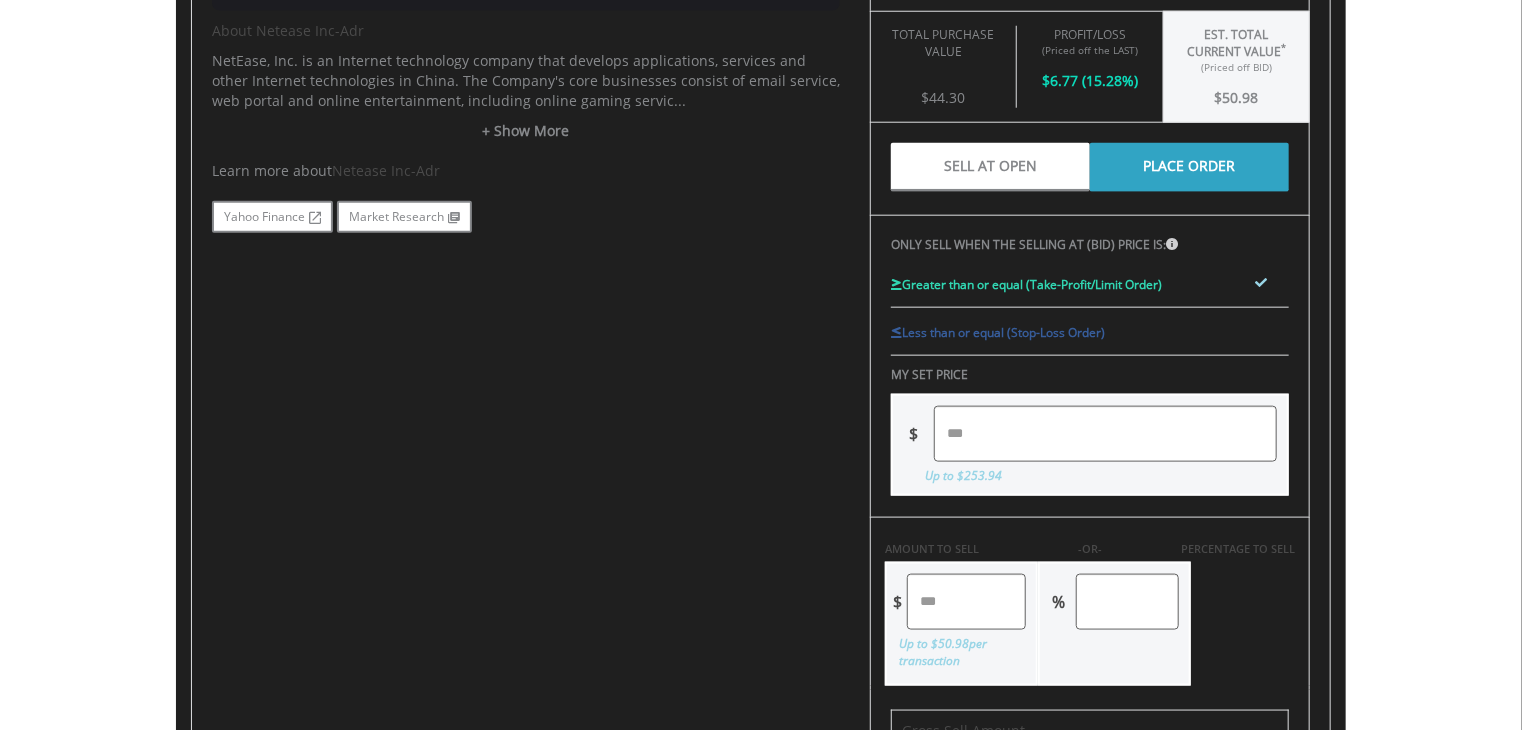 scroll, scrollTop: 1000, scrollLeft: 0, axis: vertical 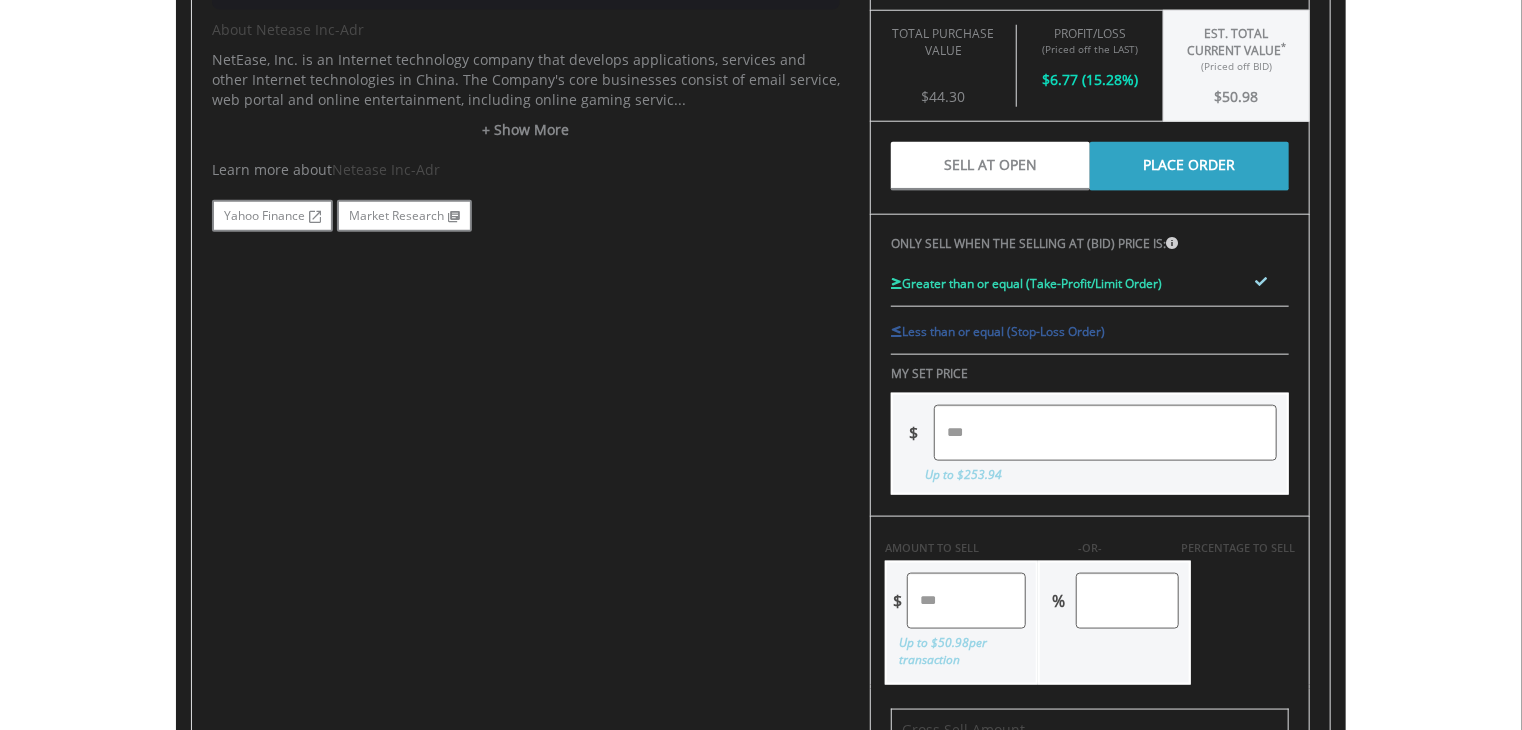 click at bounding box center [1105, 433] 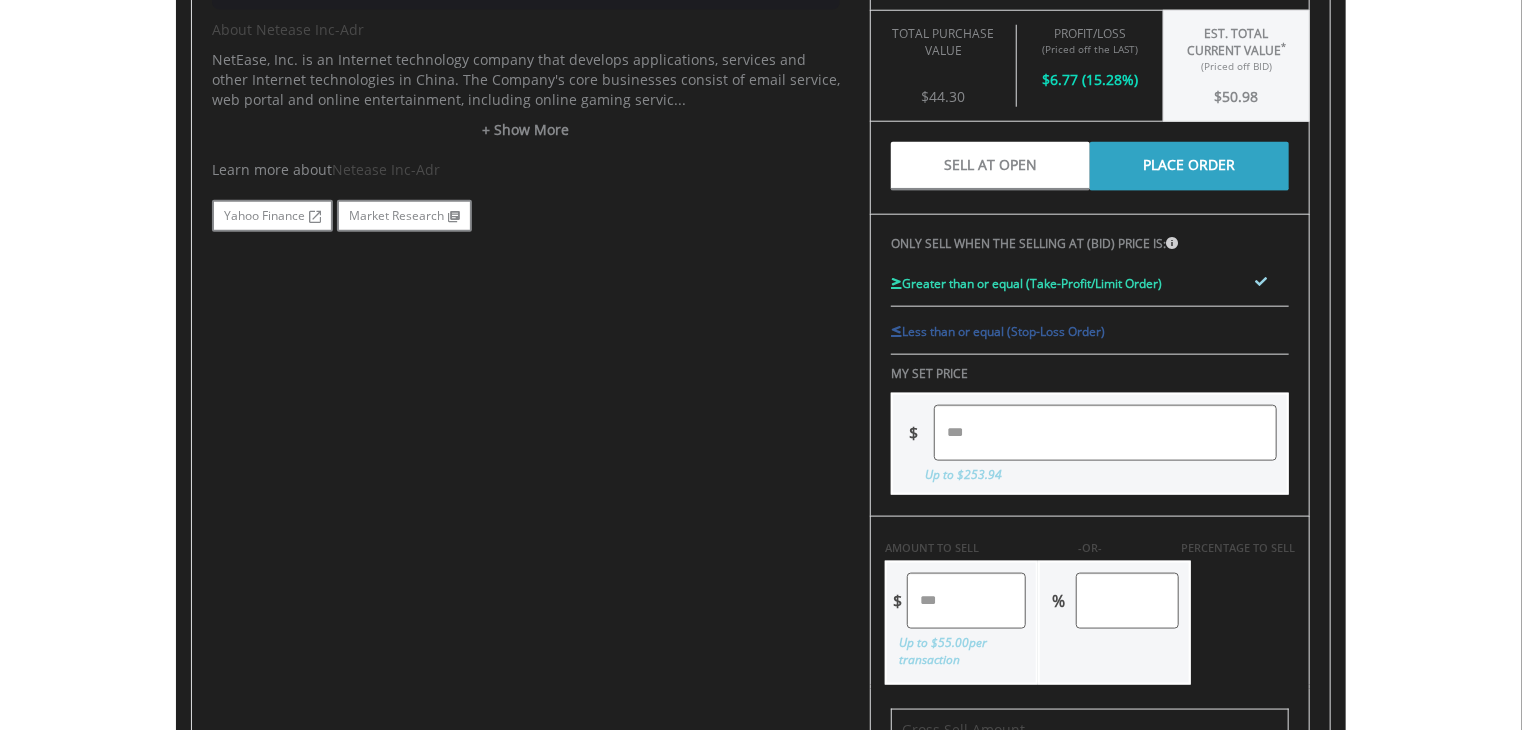 drag, startPoint x: 968, startPoint y: 605, endPoint x: 724, endPoint y: 604, distance: 244.00204 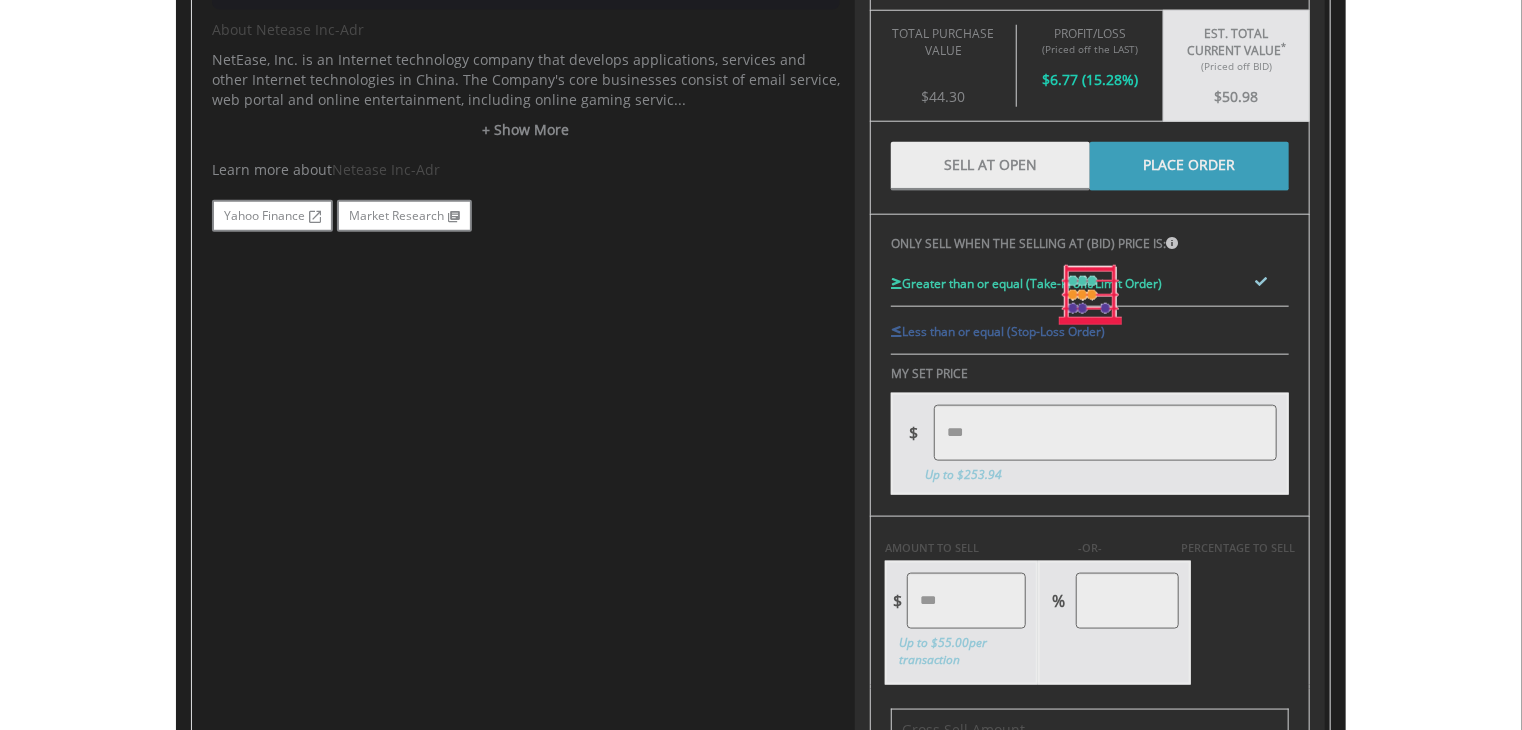 type on "****" 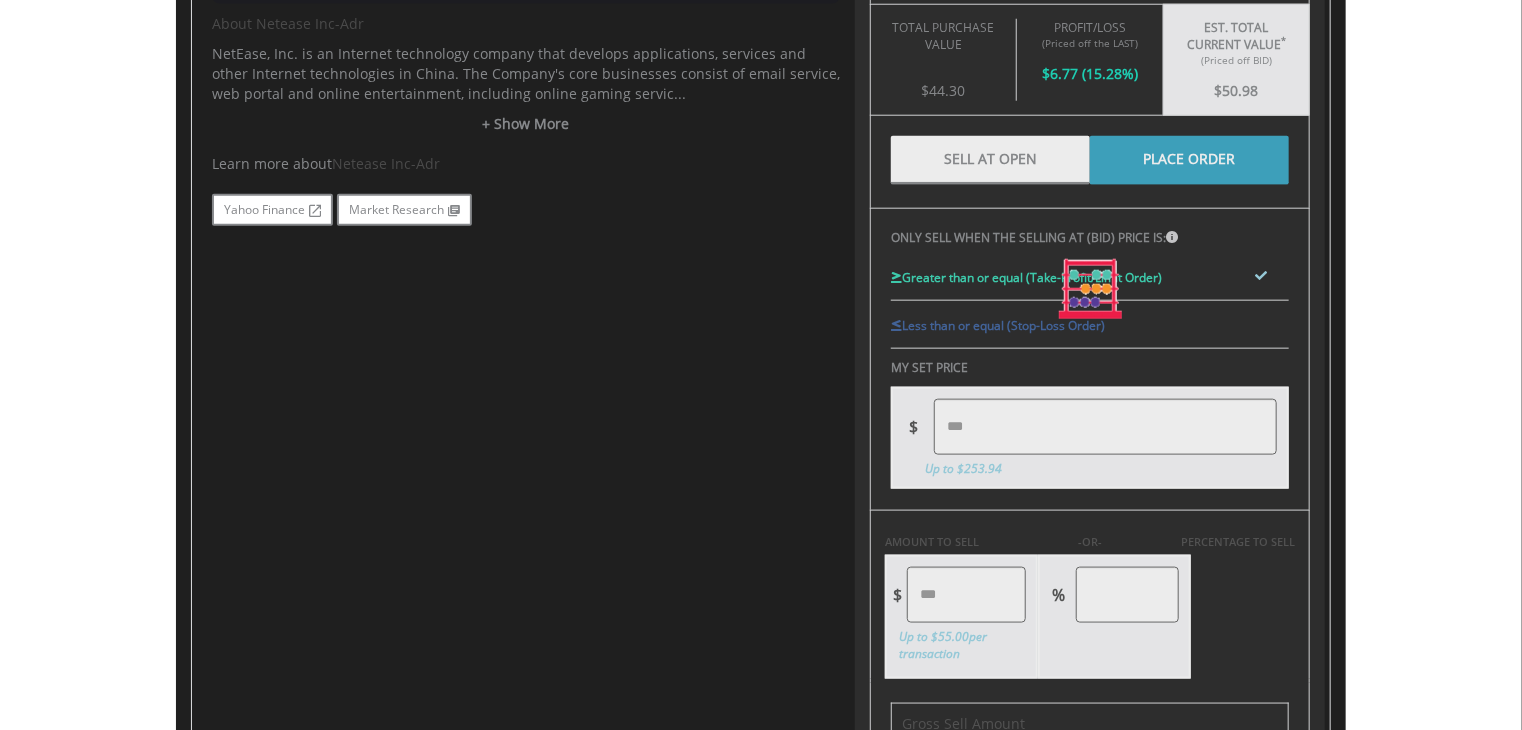 scroll, scrollTop: 1300, scrollLeft: 0, axis: vertical 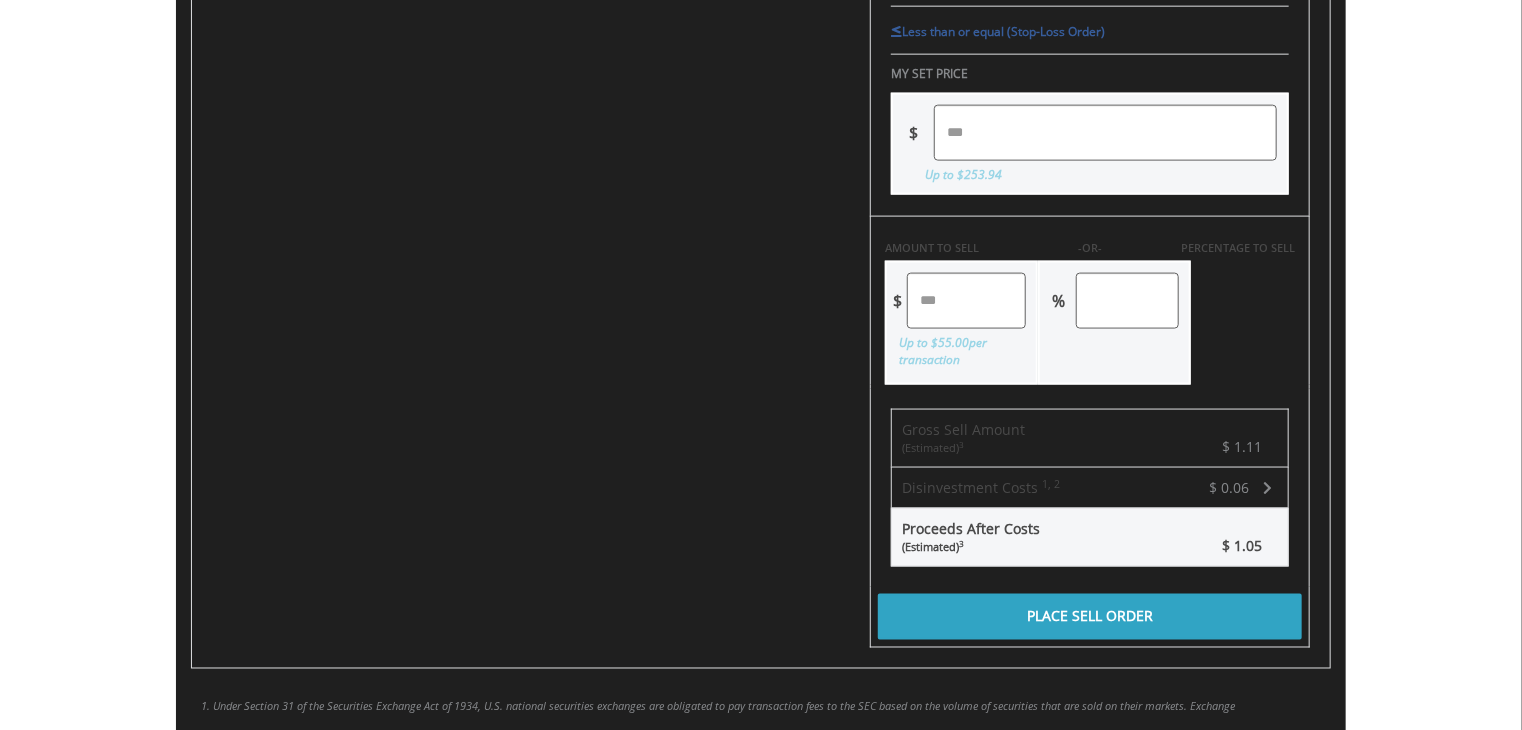 click on "Place Sell Order" at bounding box center [1090, 617] 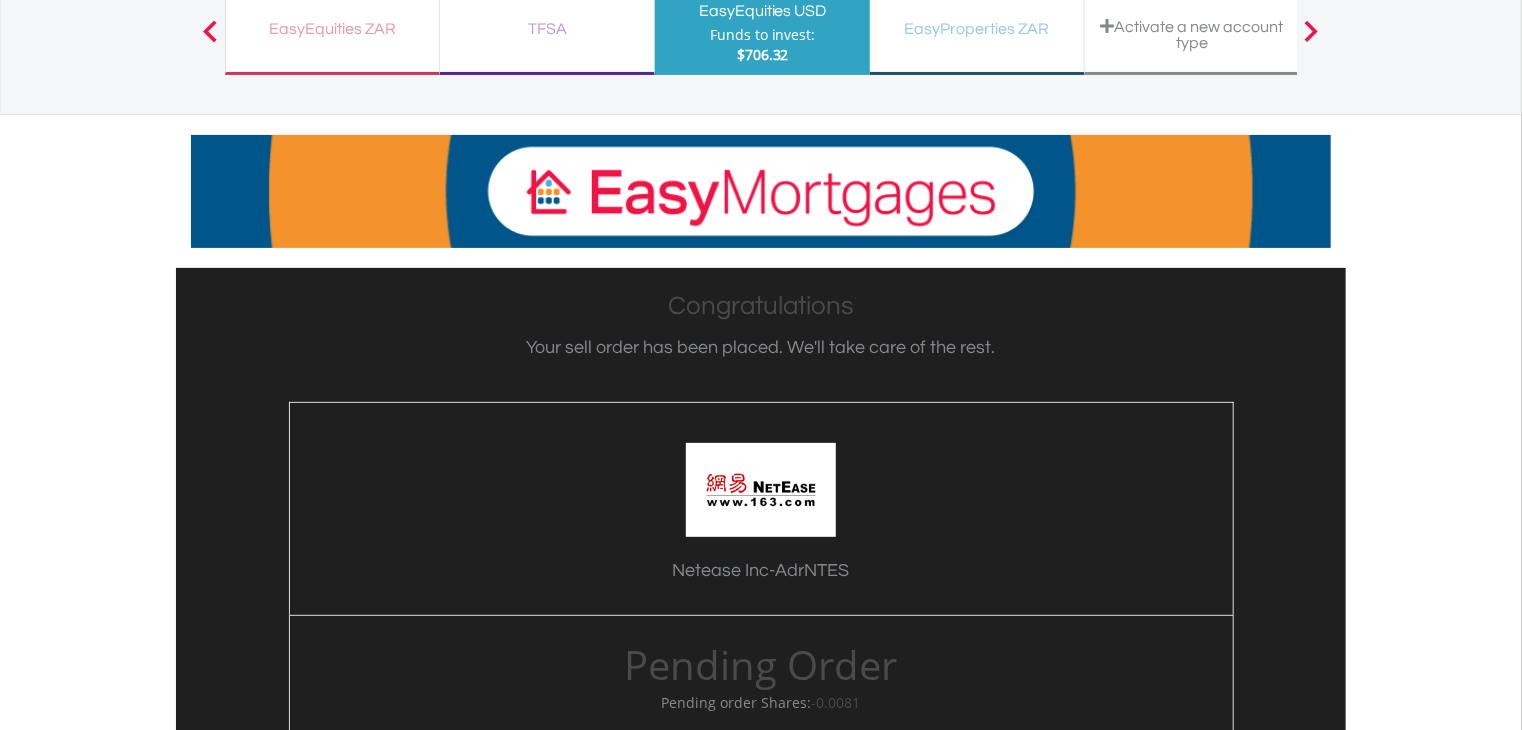 scroll, scrollTop: 500, scrollLeft: 0, axis: vertical 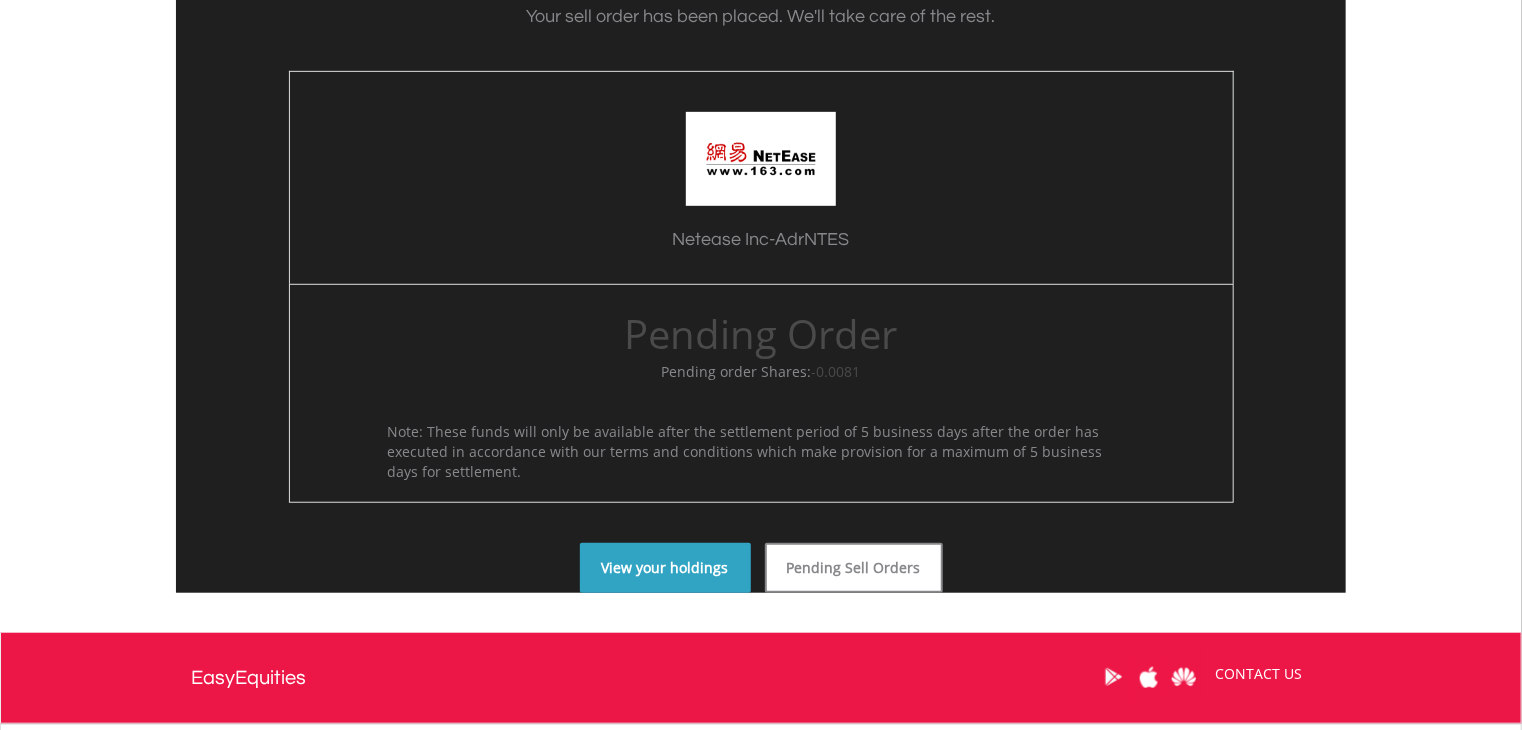 click on "View your holdings" at bounding box center (665, 568) 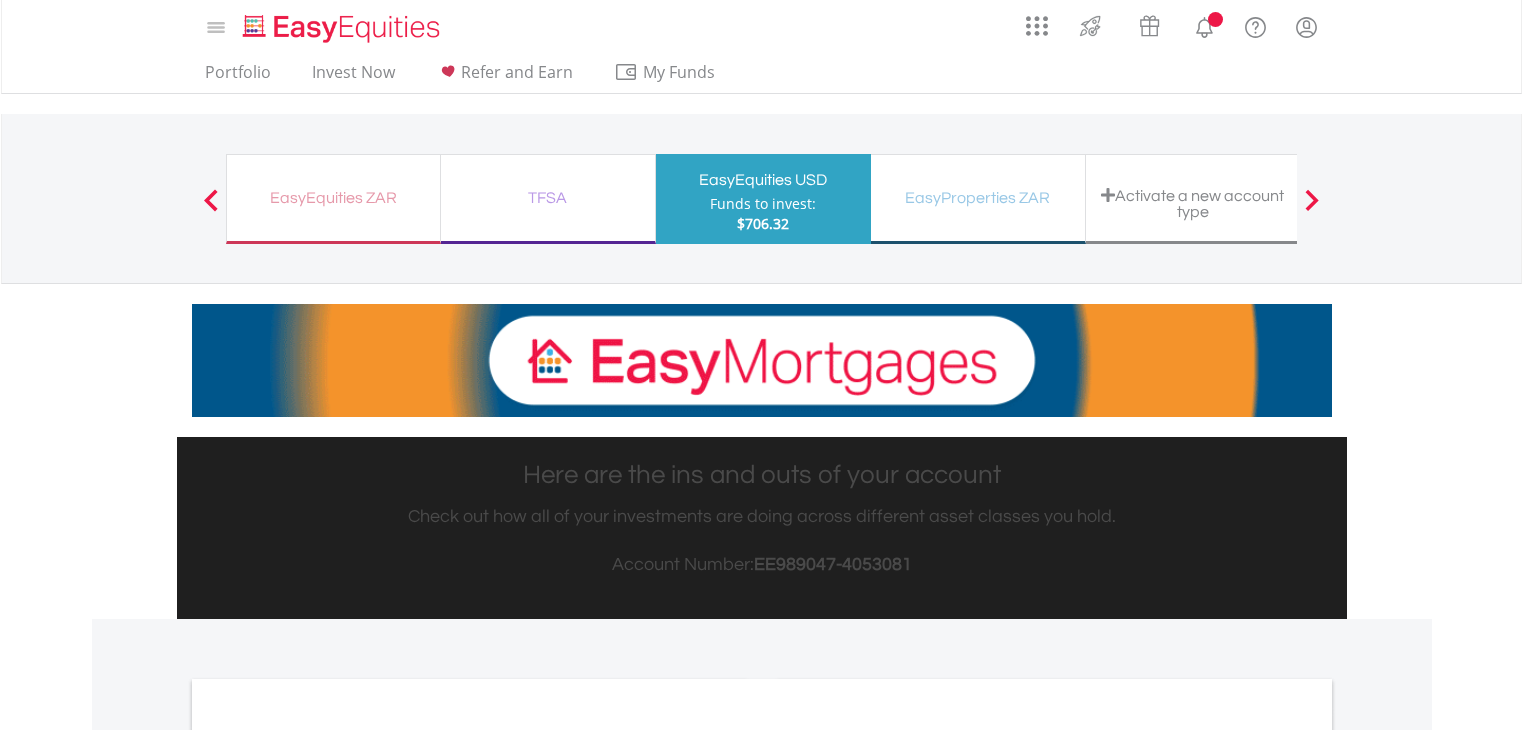 scroll, scrollTop: 0, scrollLeft: 0, axis: both 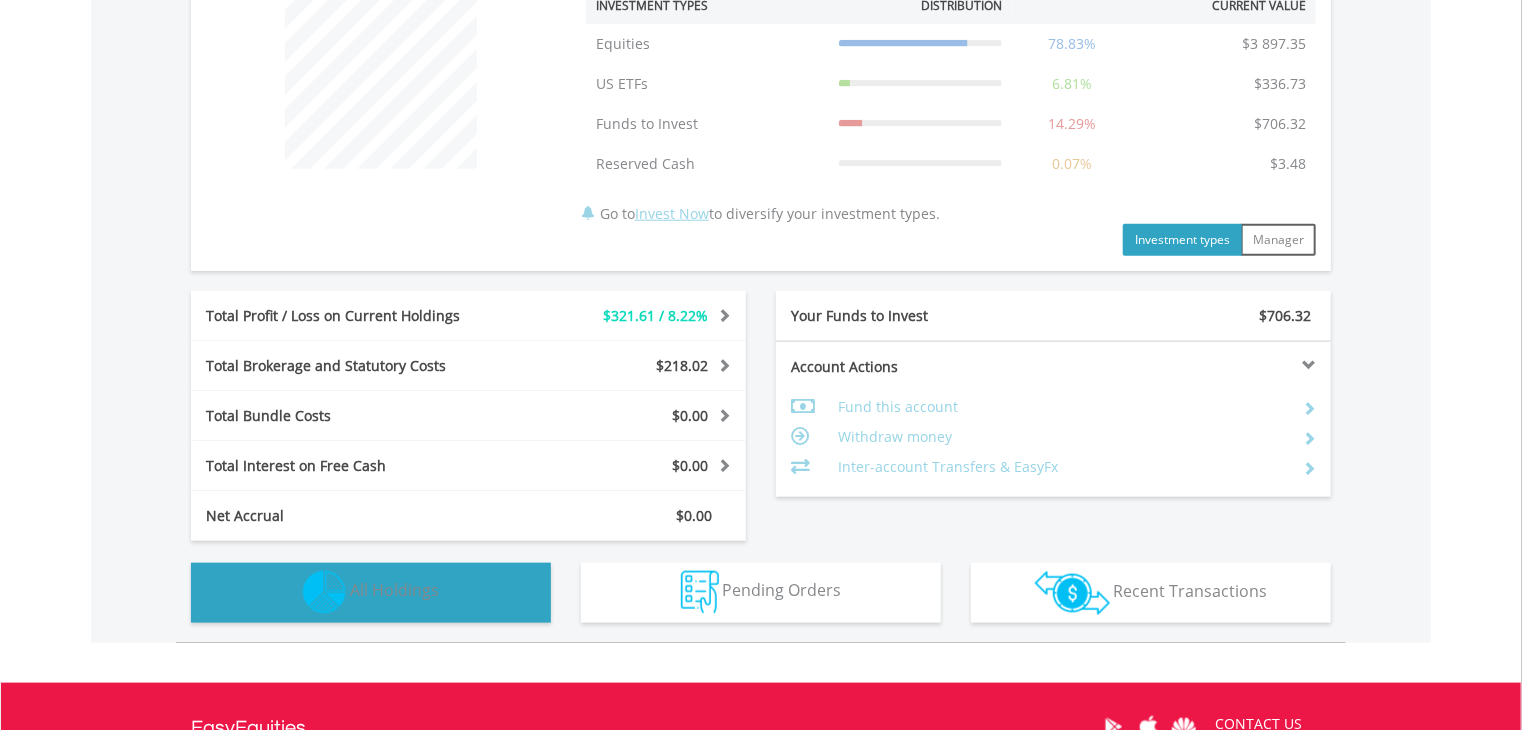 click on "Holdings
All Holdings" at bounding box center [371, 593] 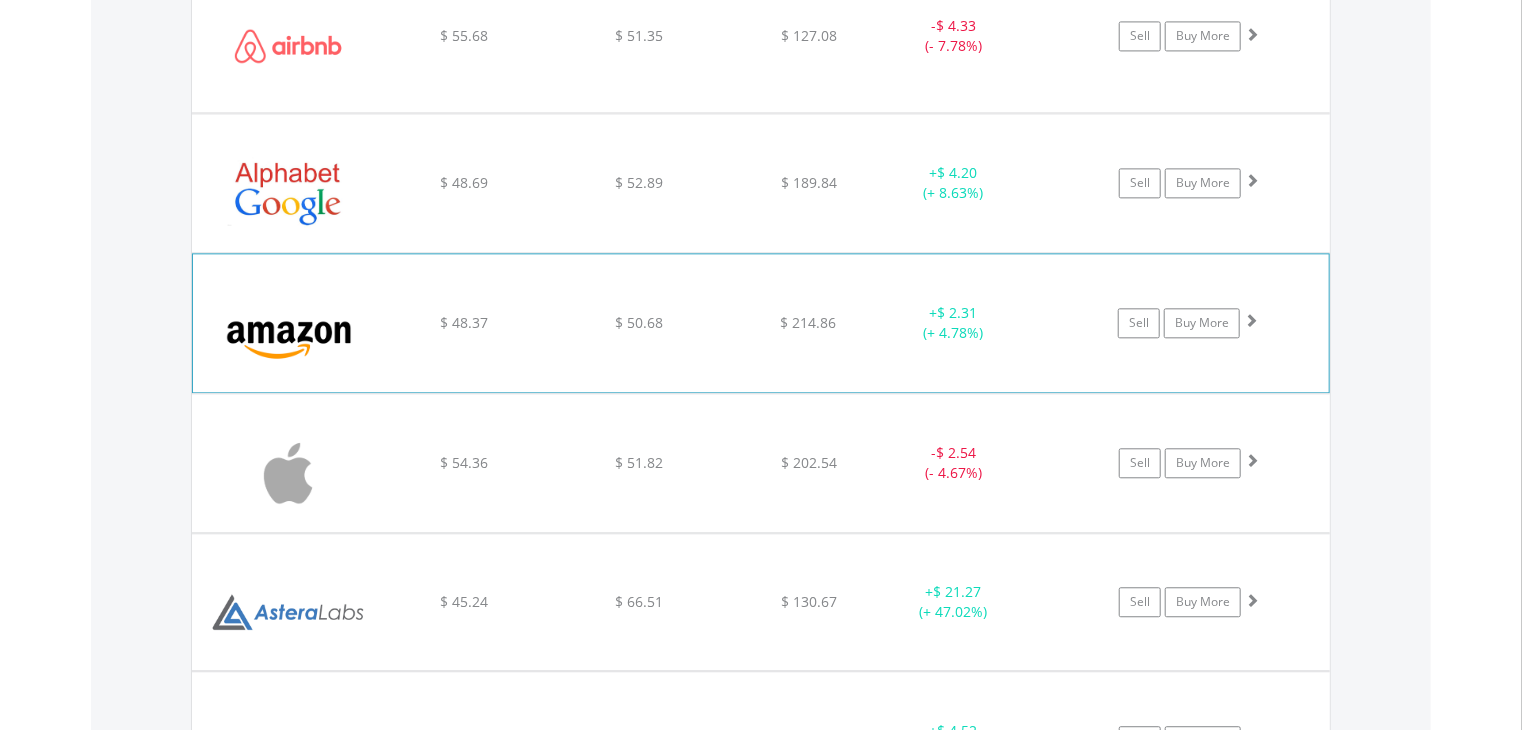 scroll, scrollTop: 2181, scrollLeft: 0, axis: vertical 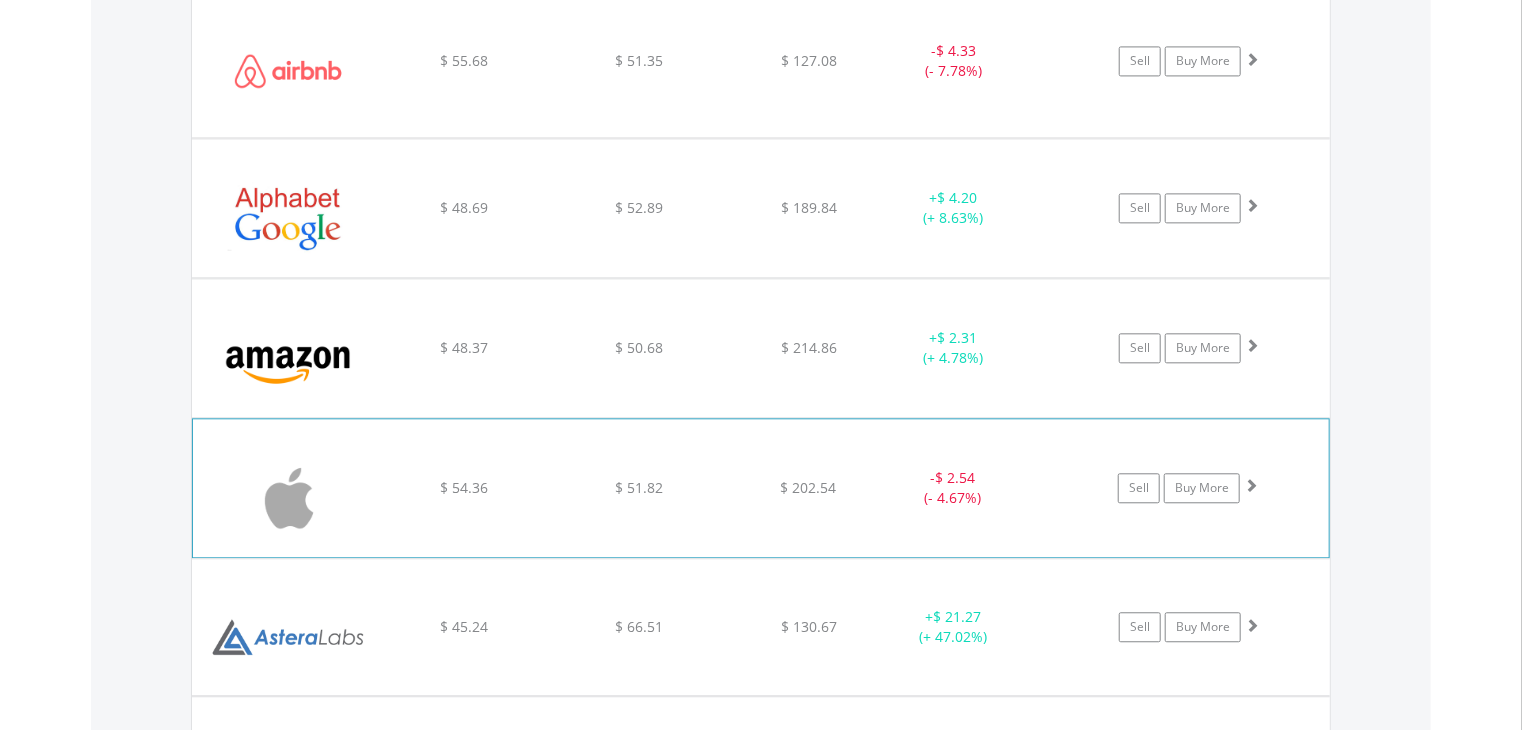 click on "$ 51.82" at bounding box center (639, -524) 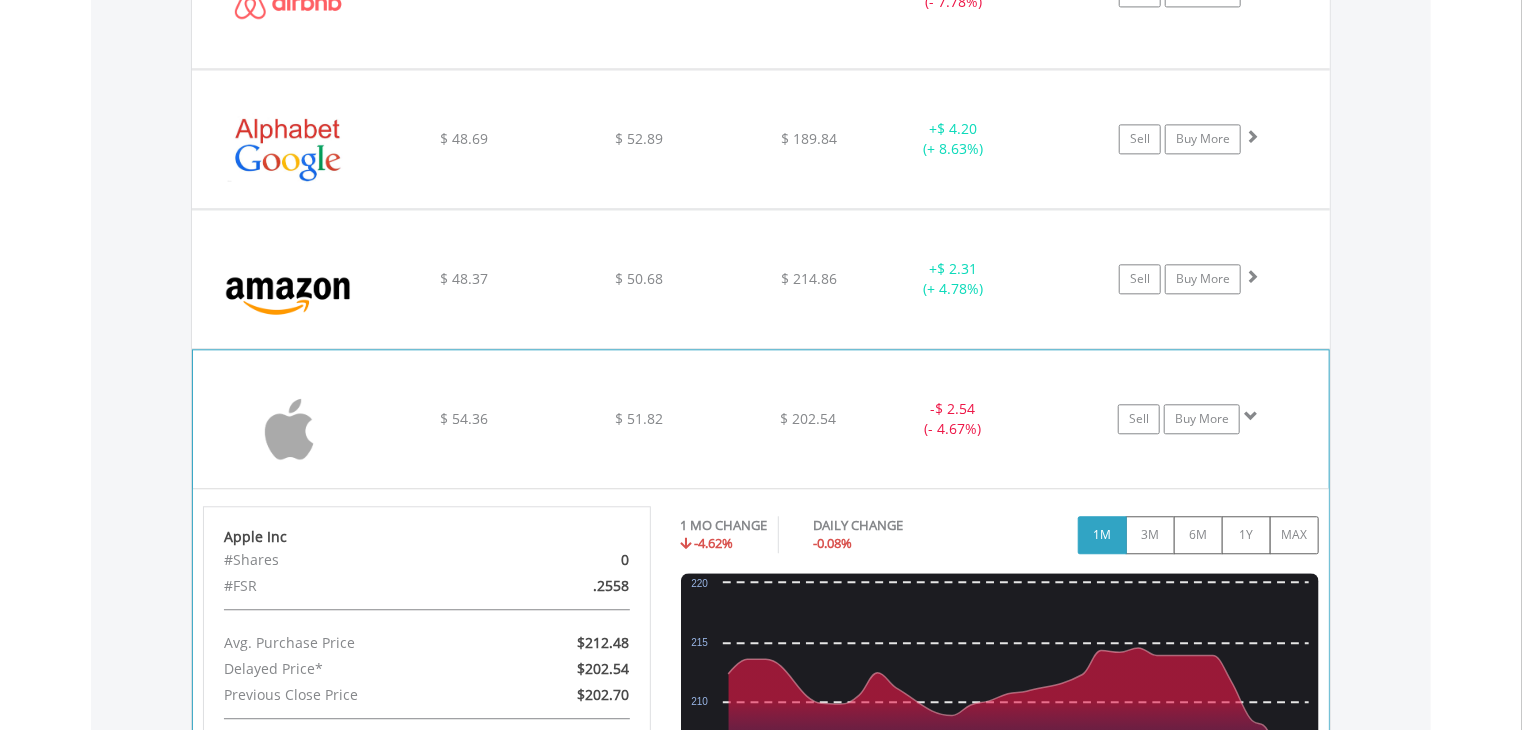 scroll, scrollTop: 2281, scrollLeft: 0, axis: vertical 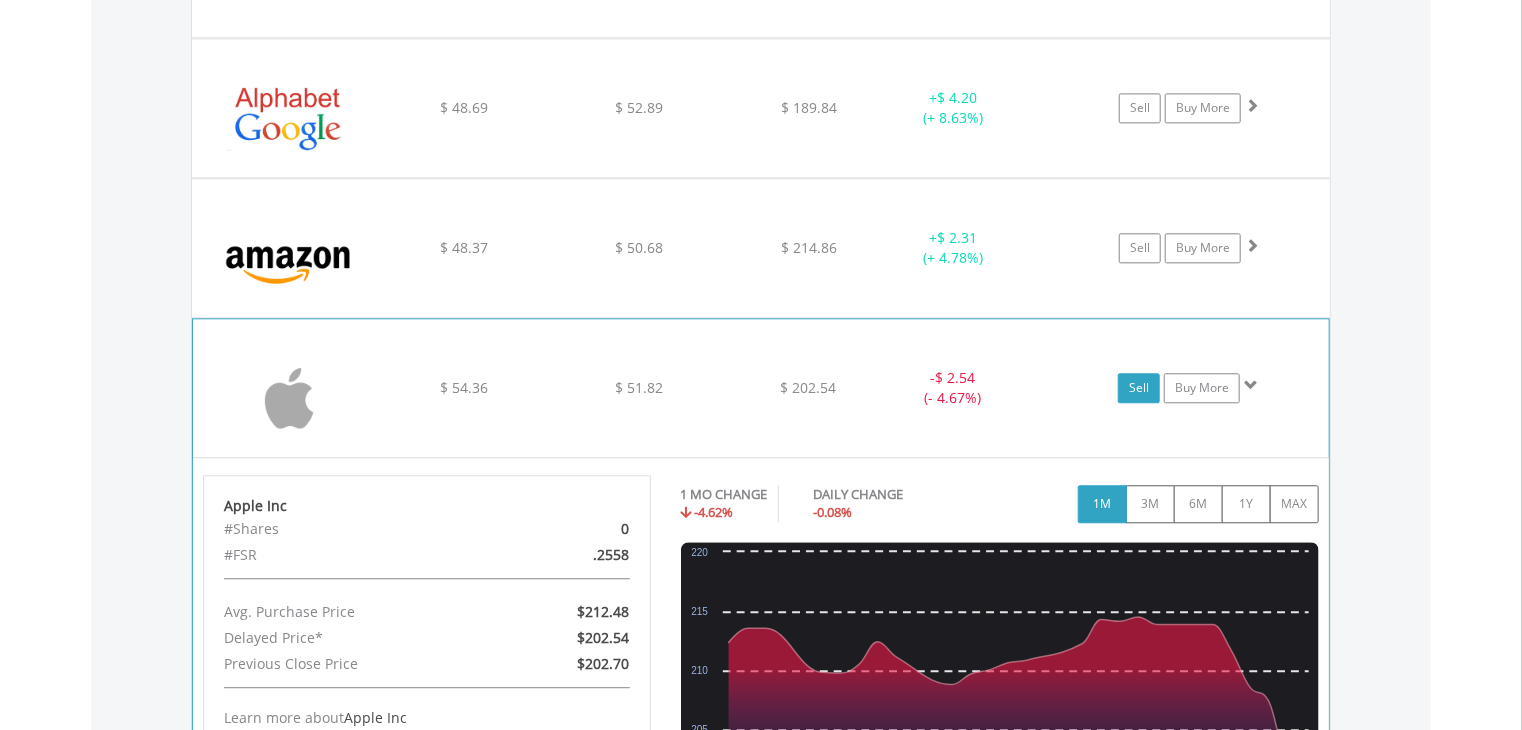 click on "Sell" at bounding box center [1139, 388] 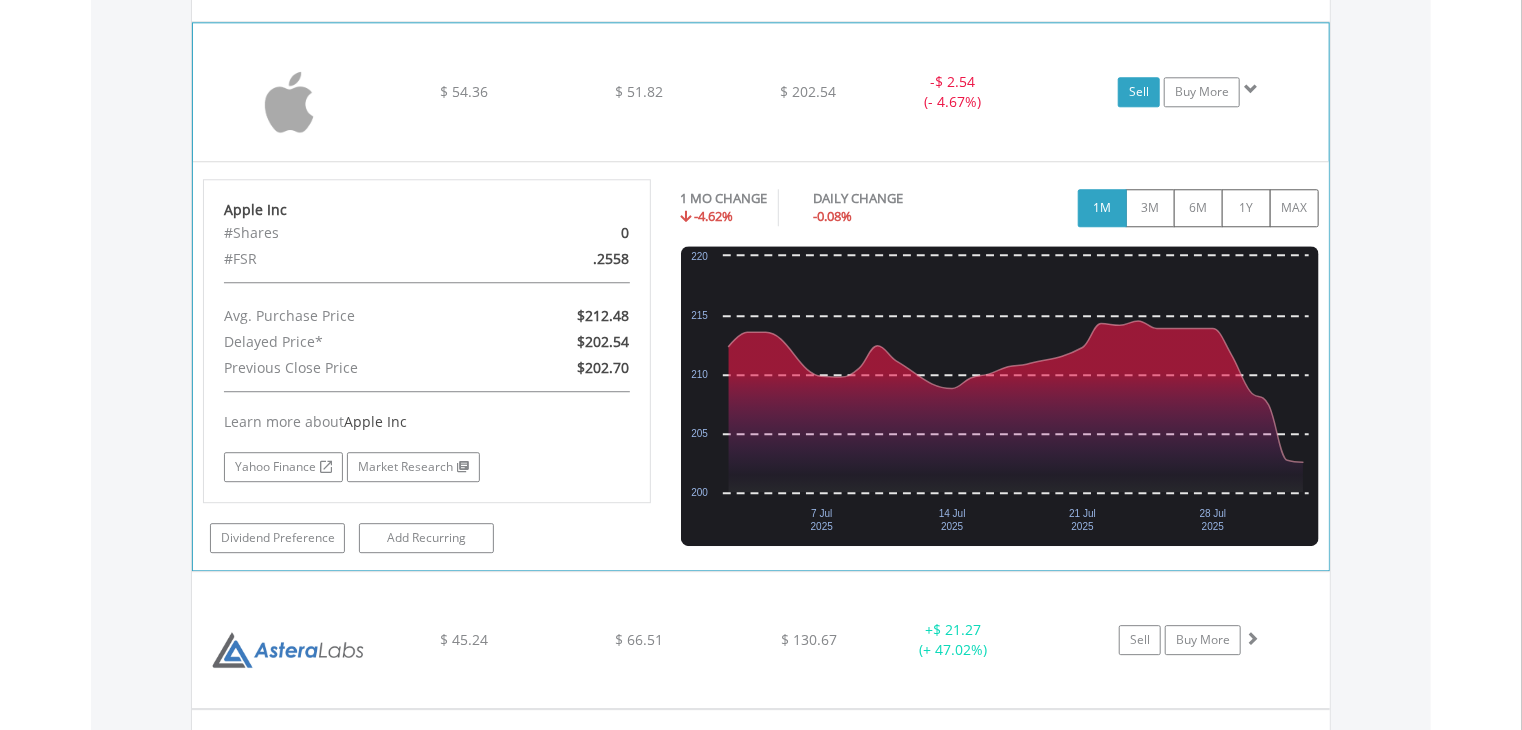 scroll, scrollTop: 2581, scrollLeft: 0, axis: vertical 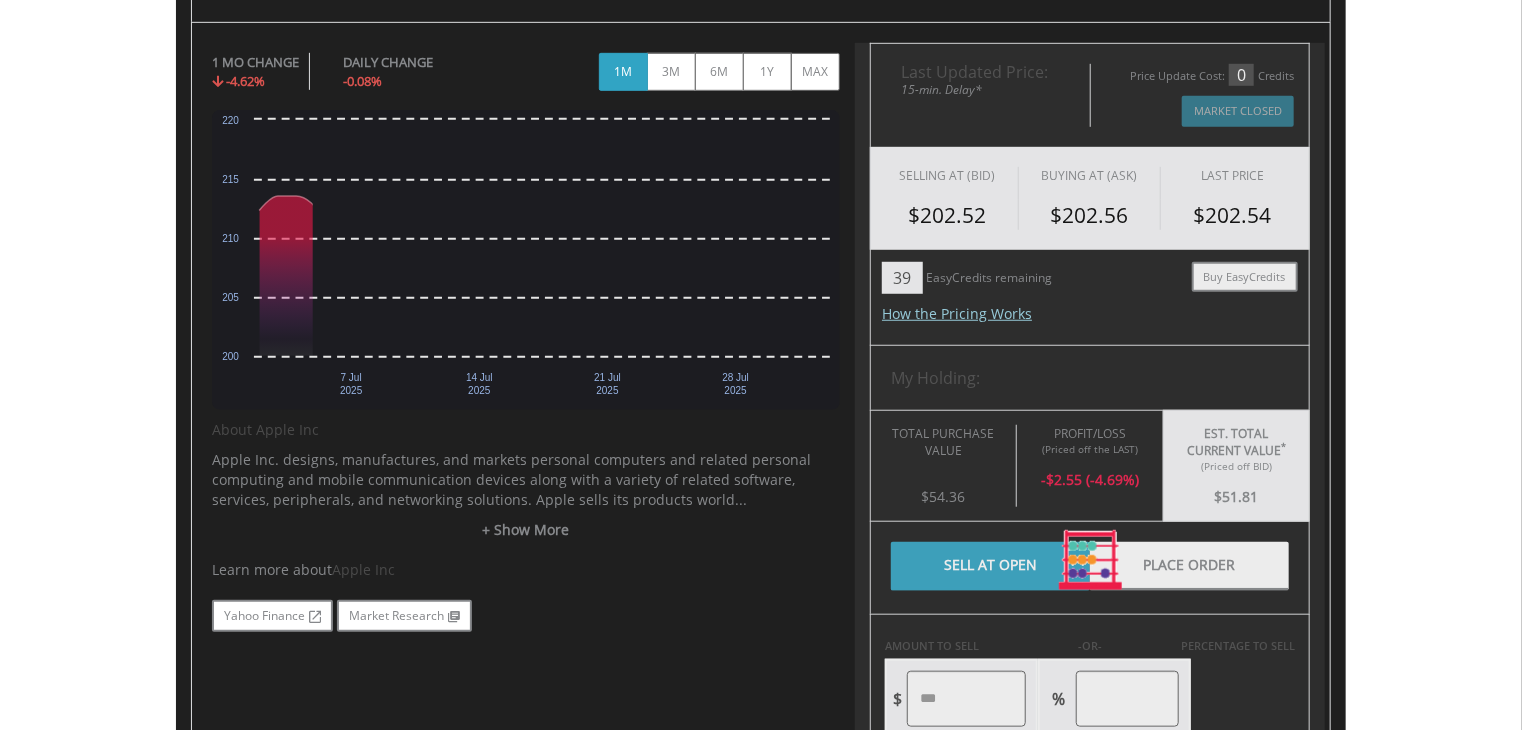 type on "*****" 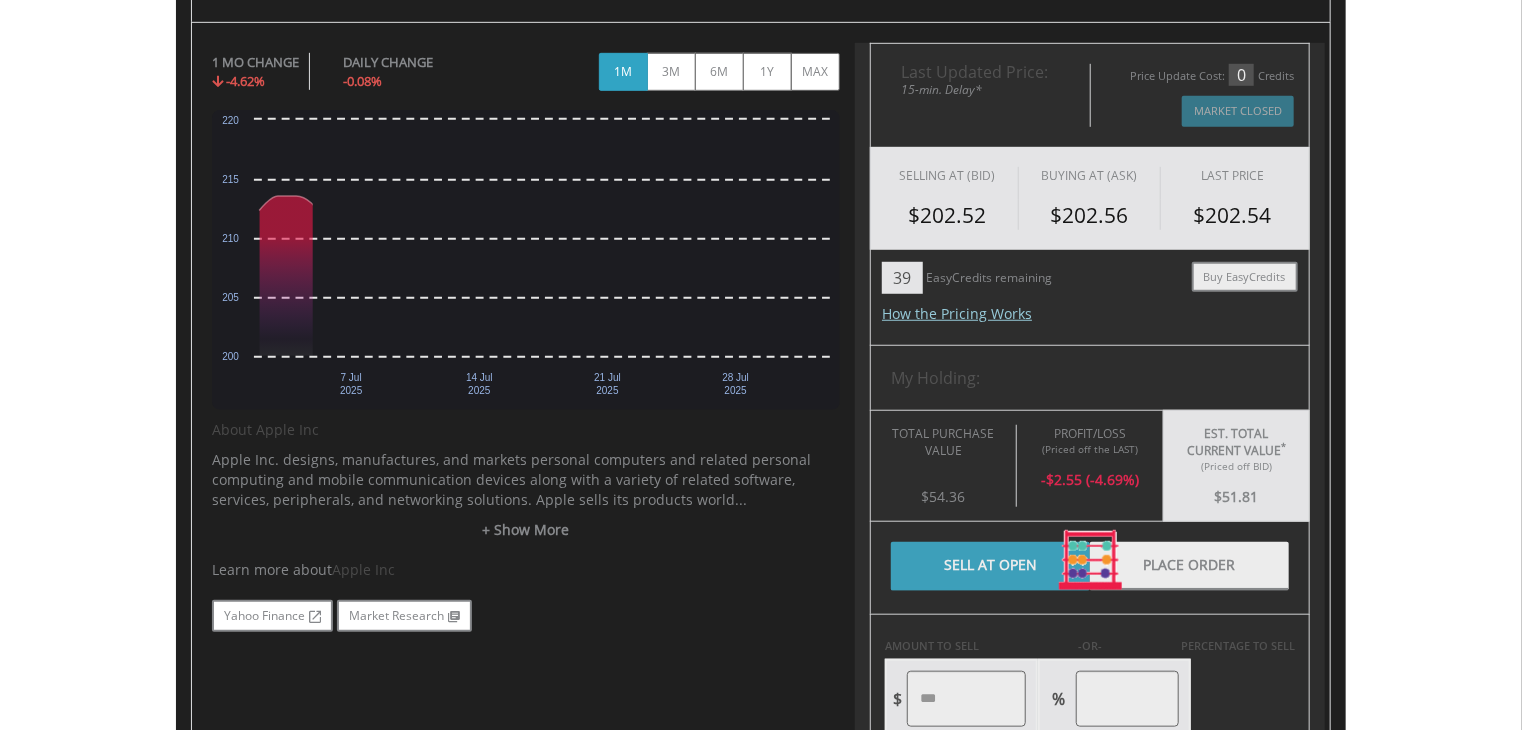 type on "******" 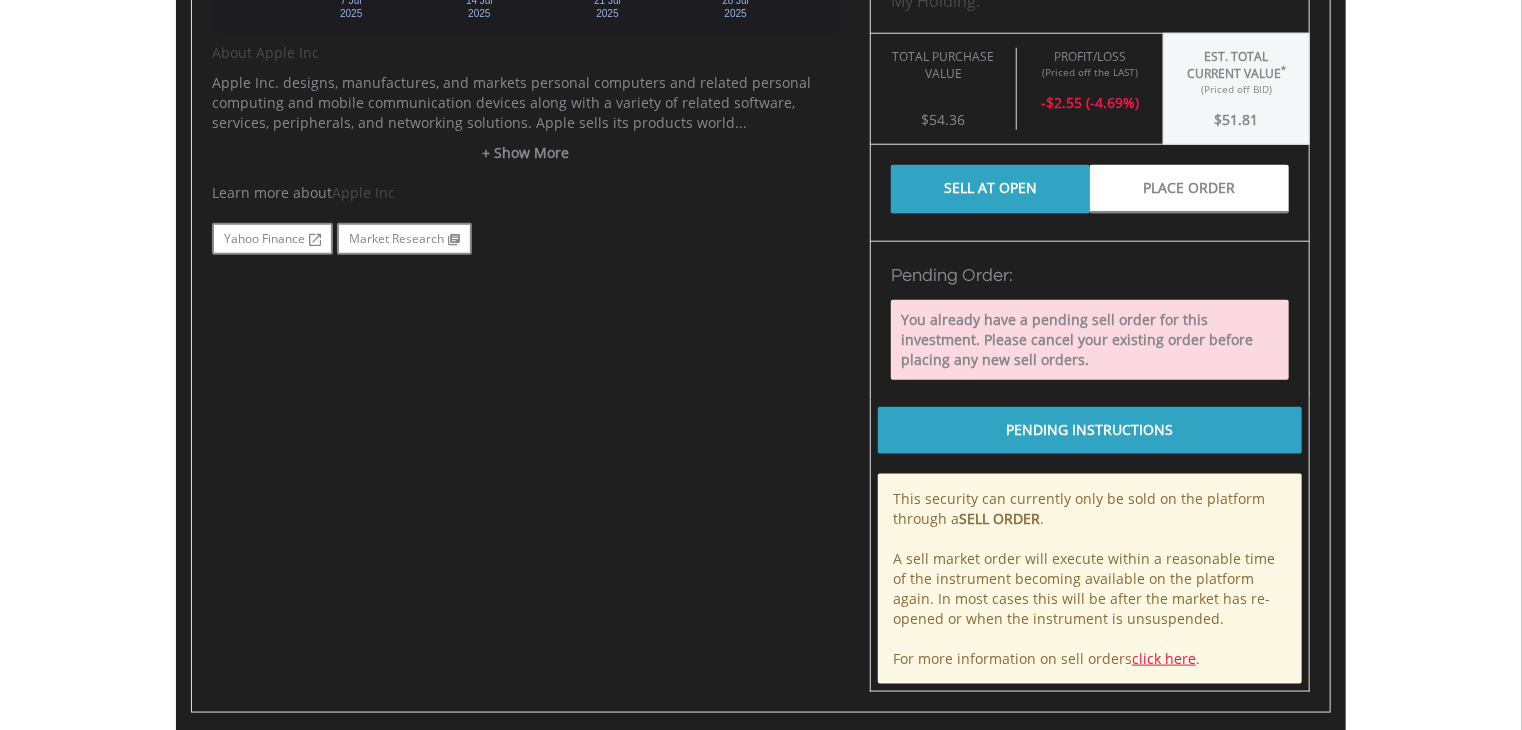 scroll, scrollTop: 1000, scrollLeft: 0, axis: vertical 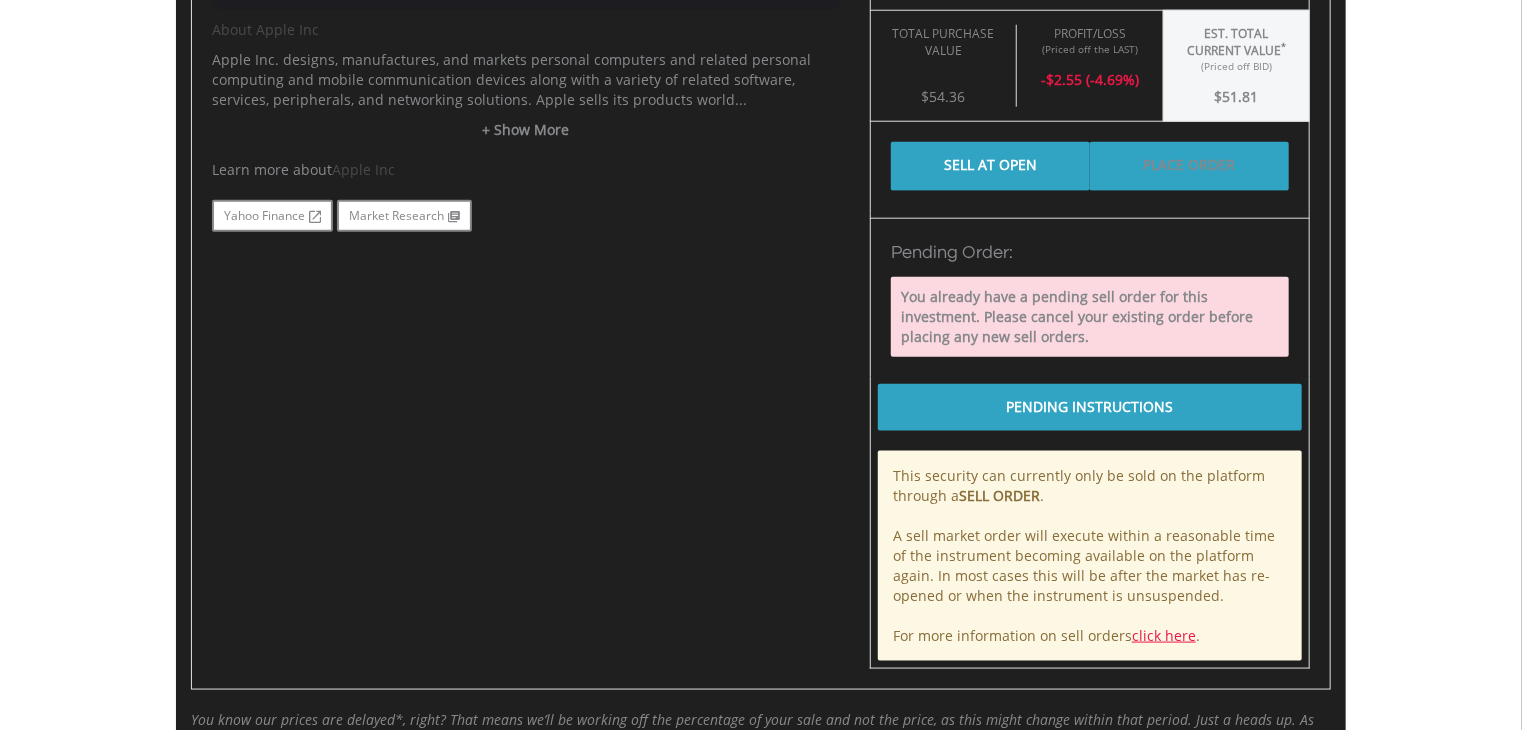 click on "Place Order" at bounding box center [1189, 166] 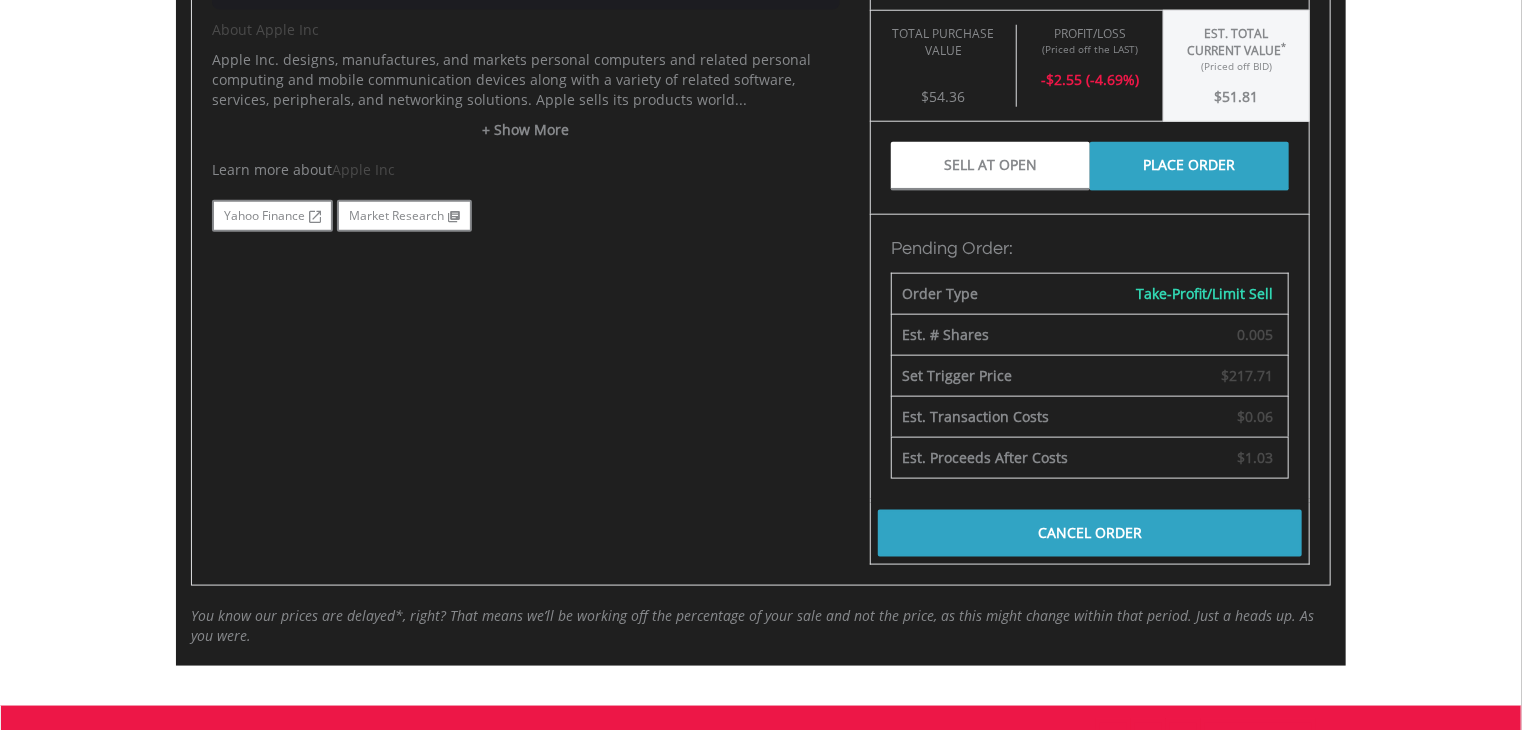click on "Cancel Order" at bounding box center (1090, 533) 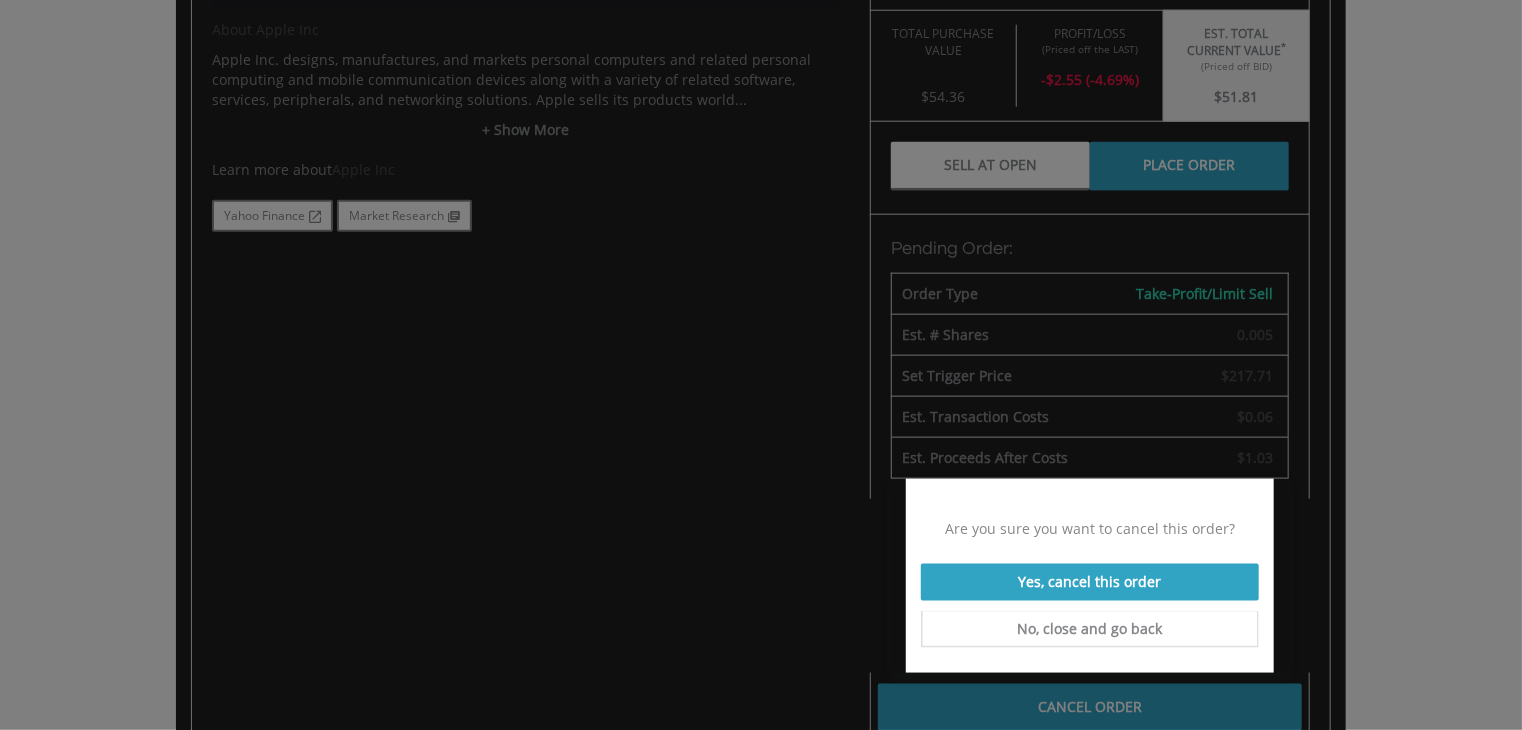 click on "Yes, cancel this order" at bounding box center [1090, 582] 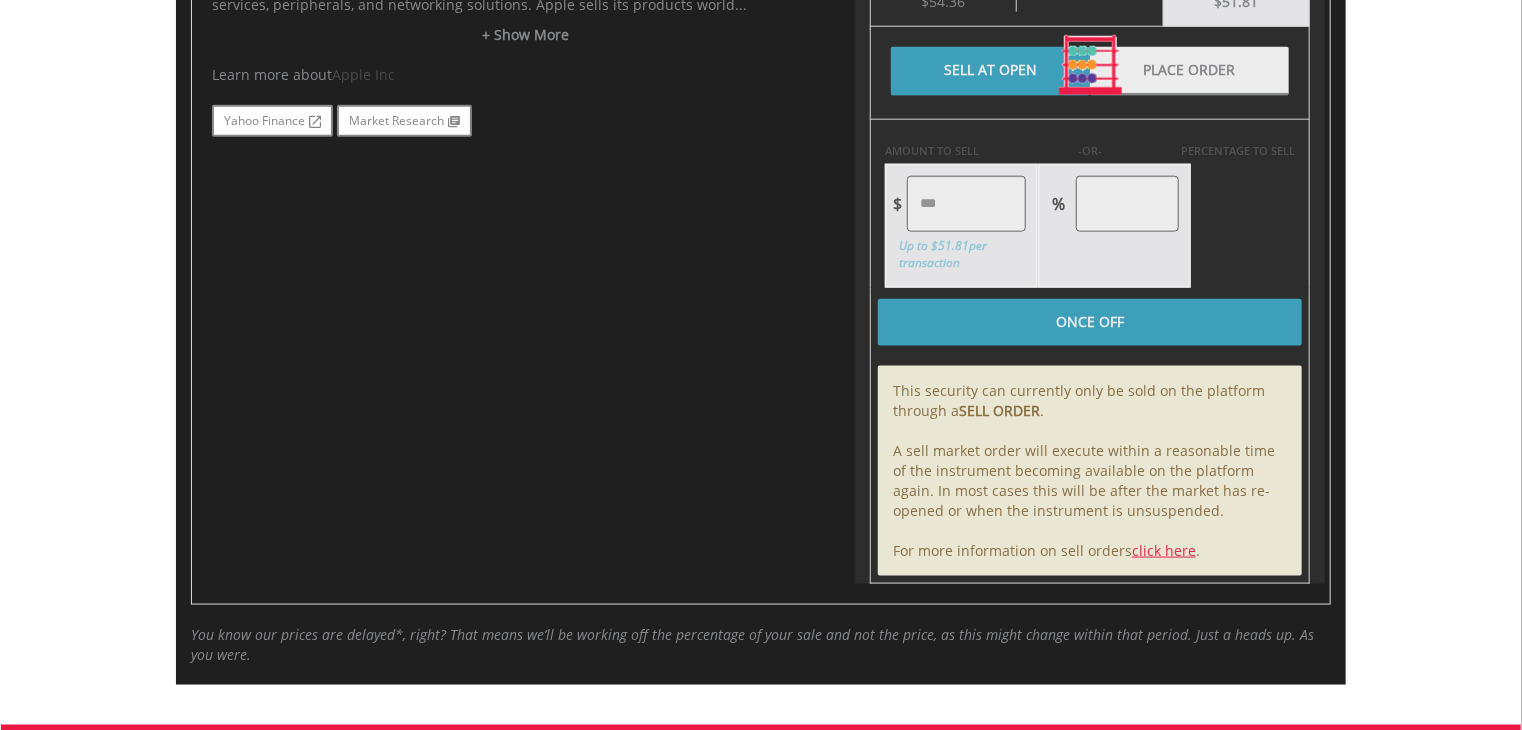 scroll, scrollTop: 1100, scrollLeft: 0, axis: vertical 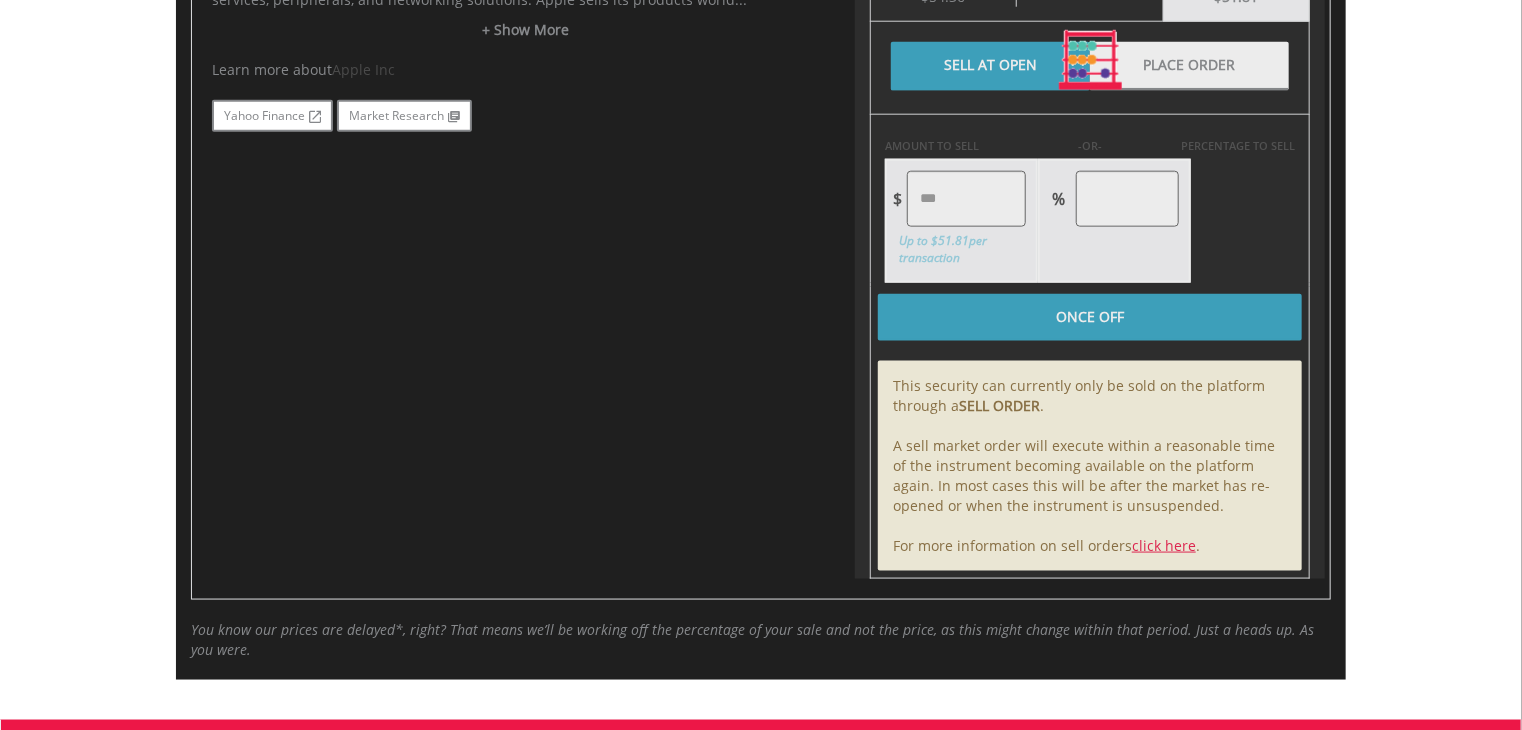 click at bounding box center (1090, 61) 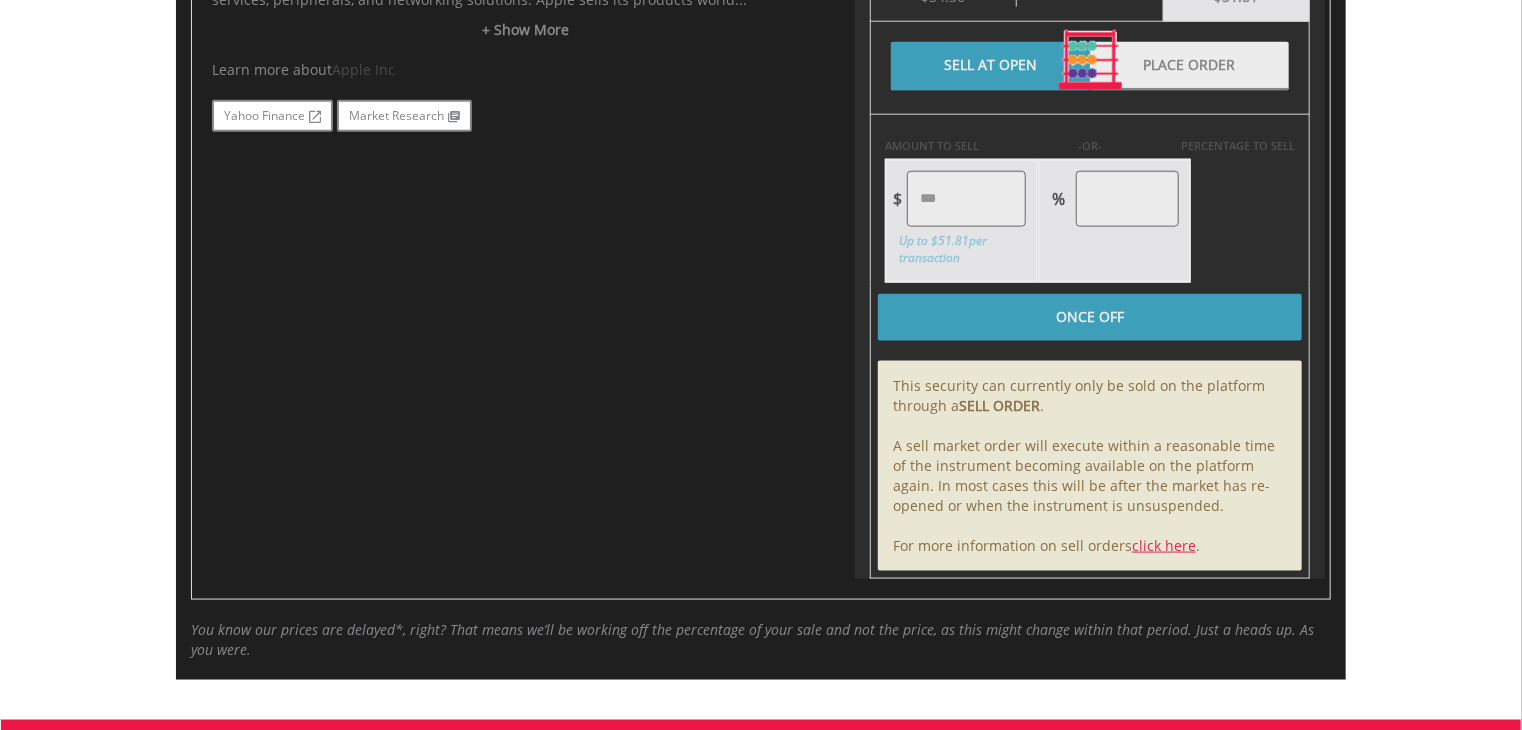 type on "*****" 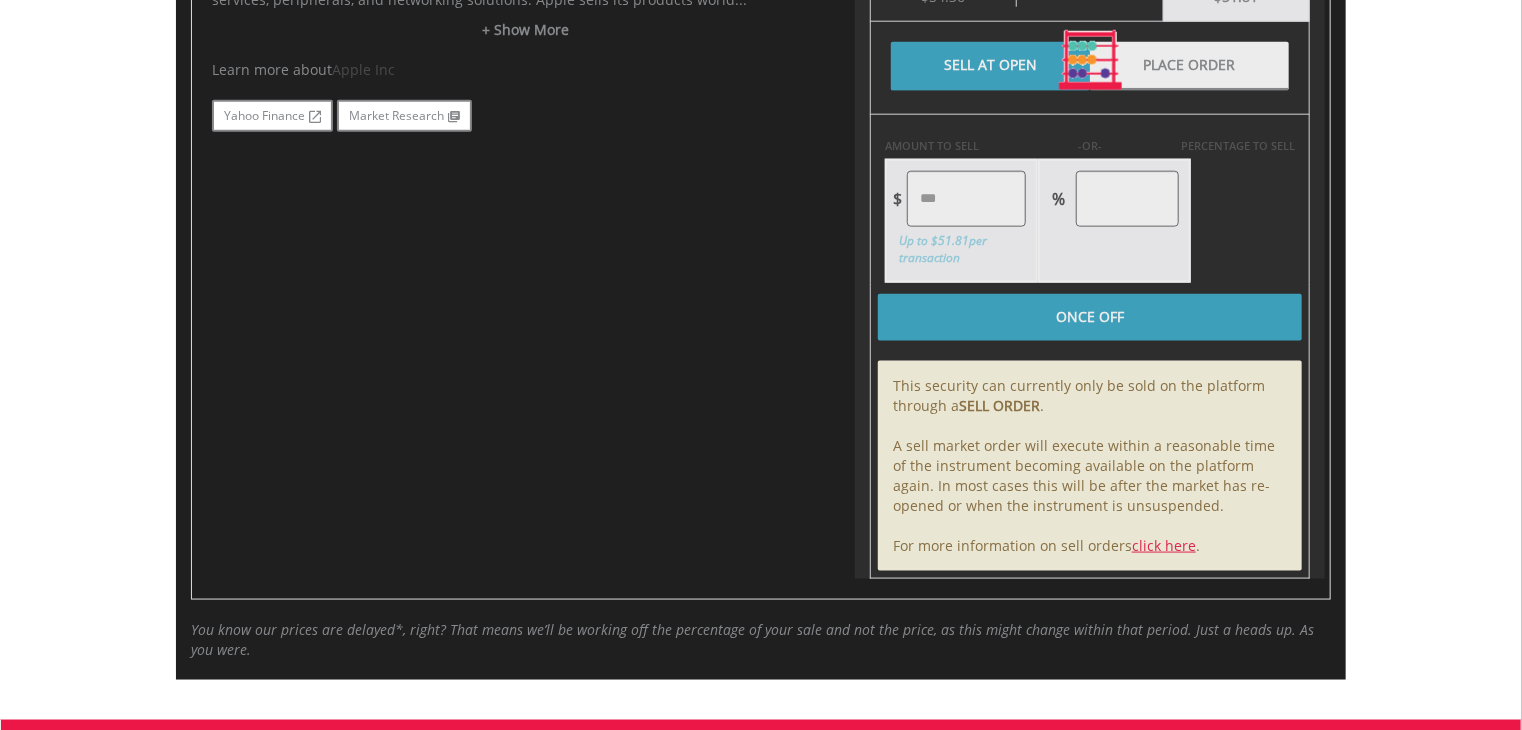 type on "******" 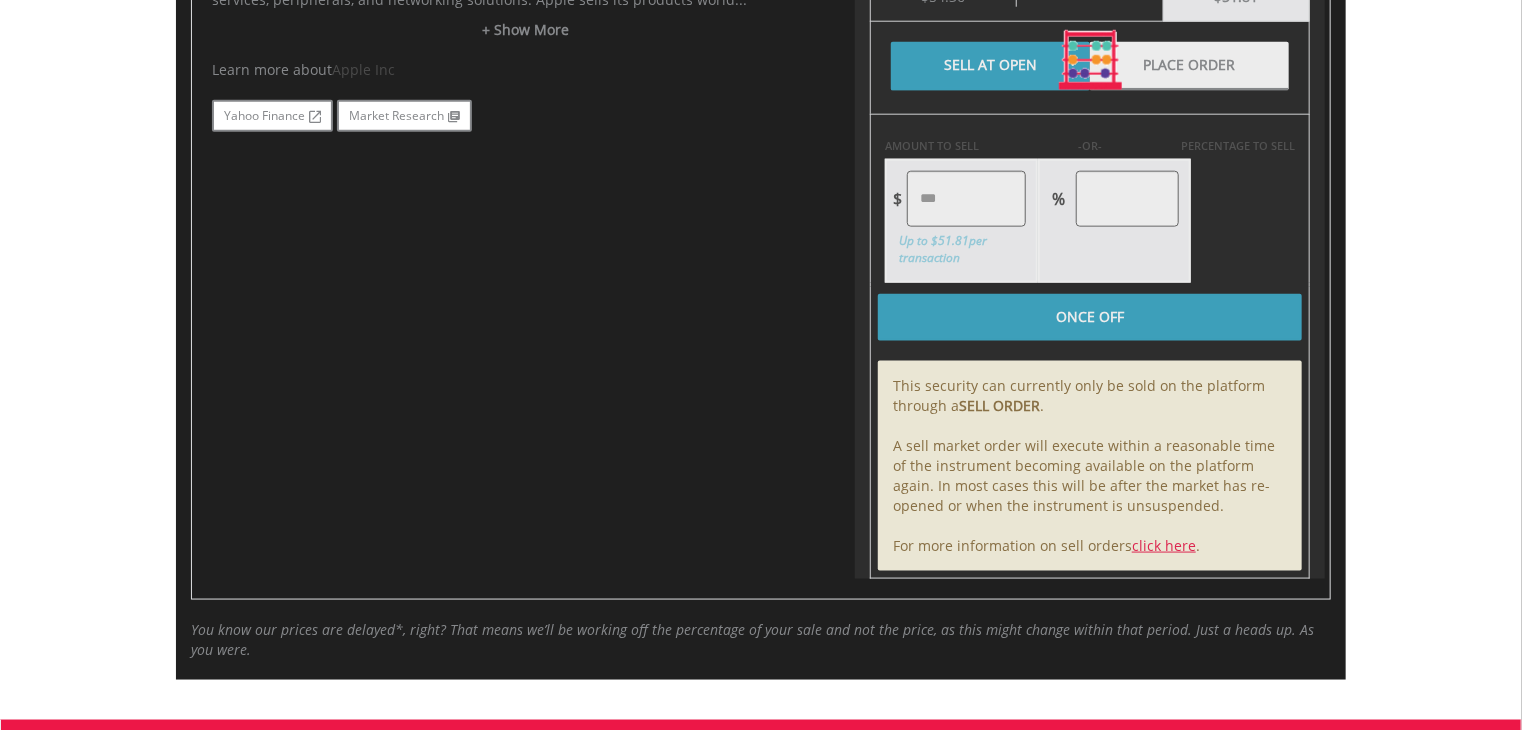 click at bounding box center (1090, 61) 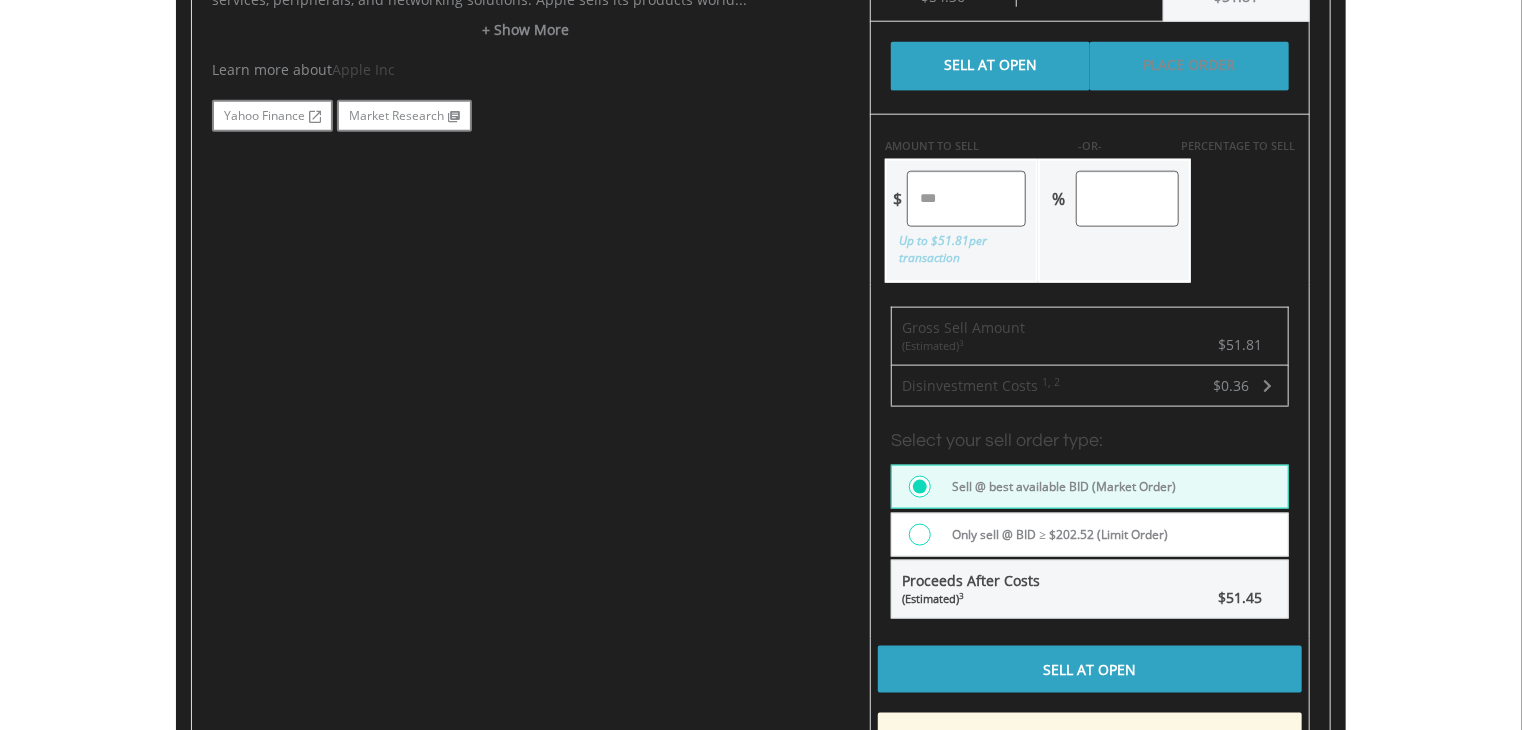click on "Place Order" at bounding box center [1189, 66] 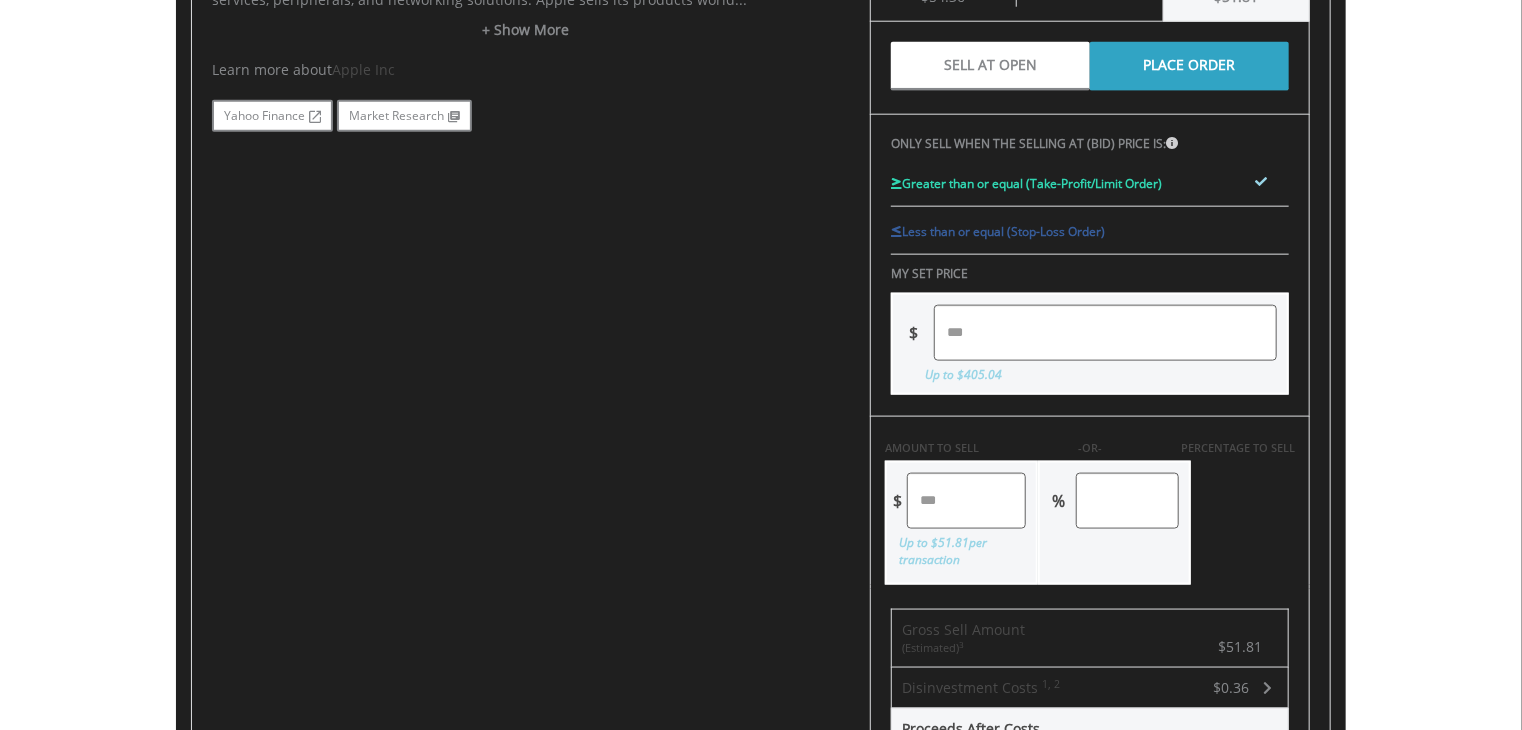 click at bounding box center [1105, 333] 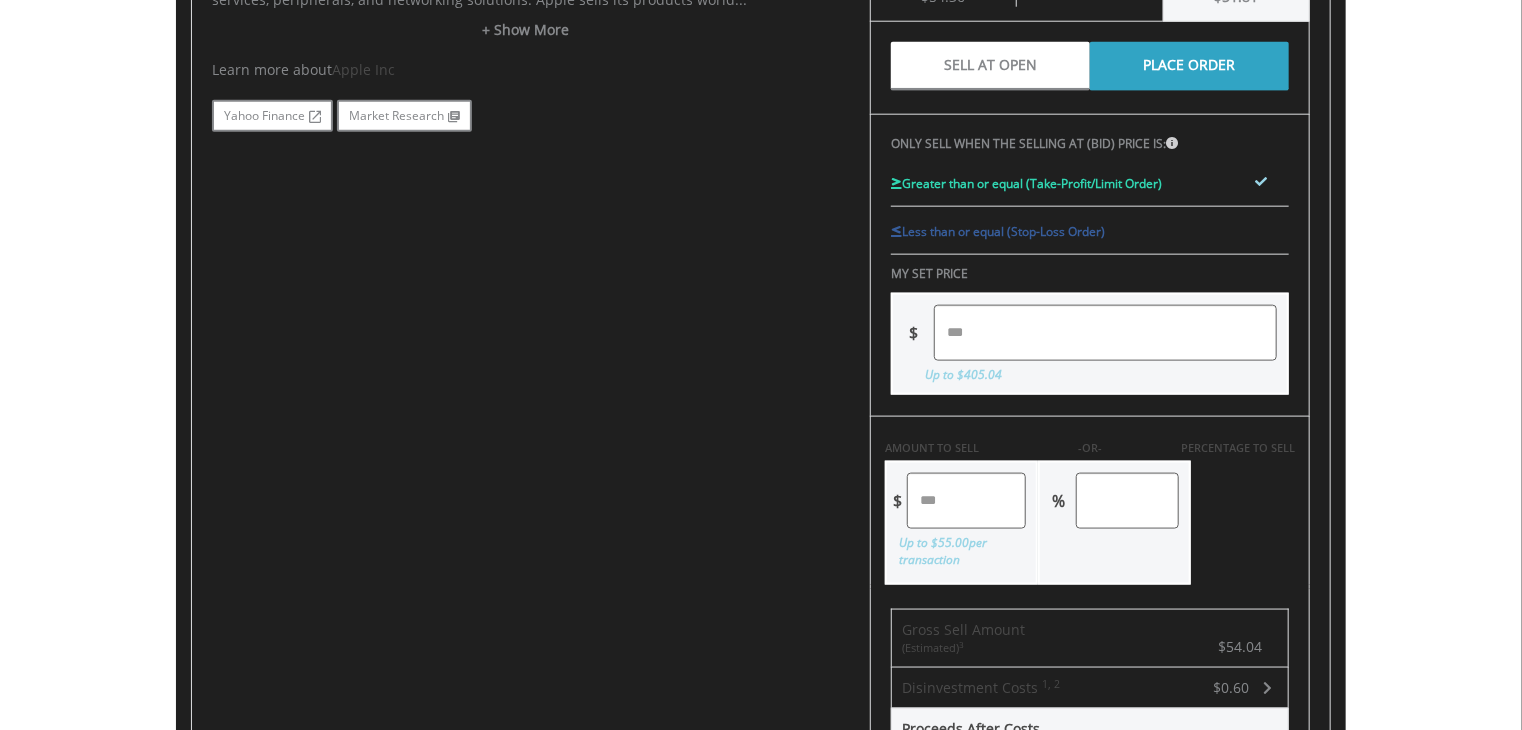 drag, startPoint x: 993, startPoint y: 487, endPoint x: 667, endPoint y: 496, distance: 326.1242 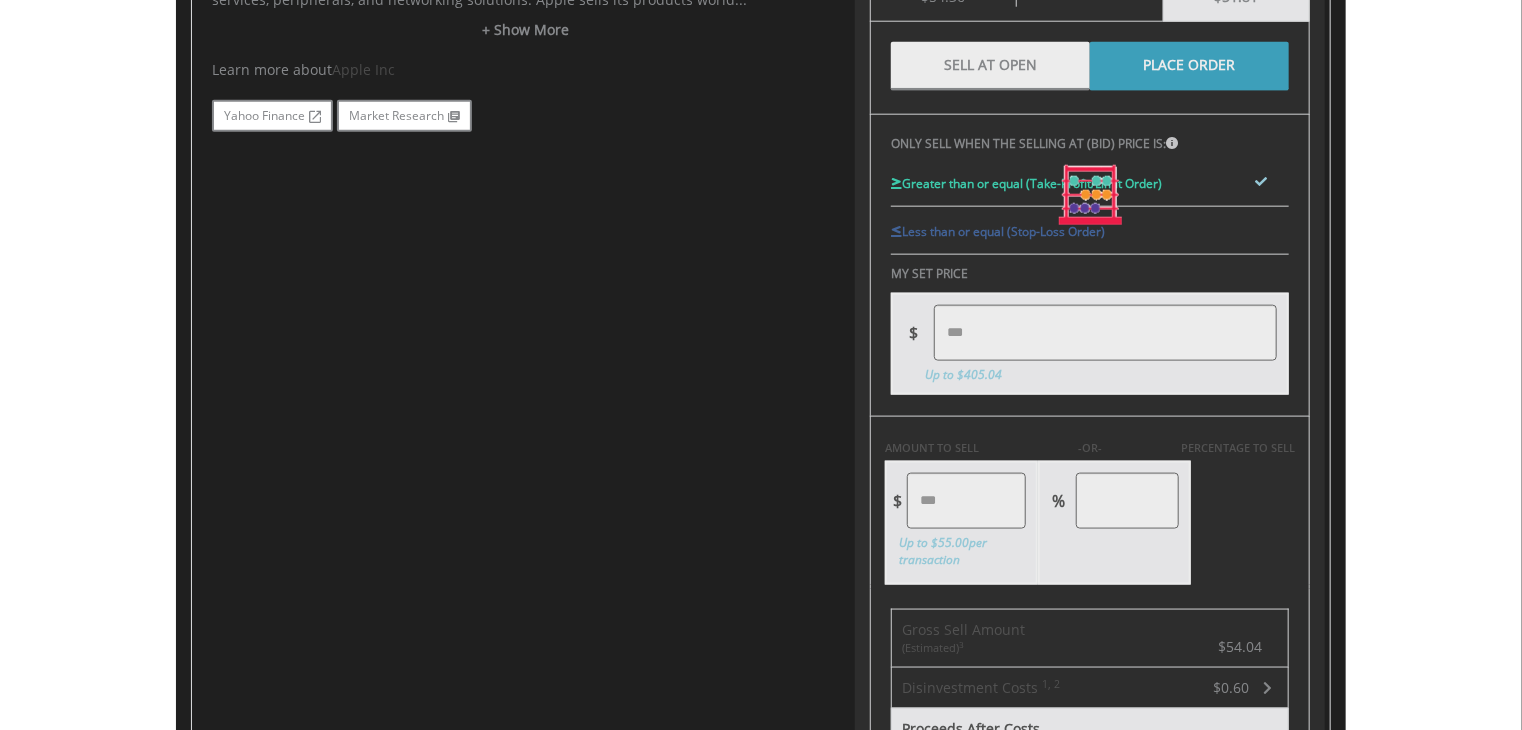 type on "****" 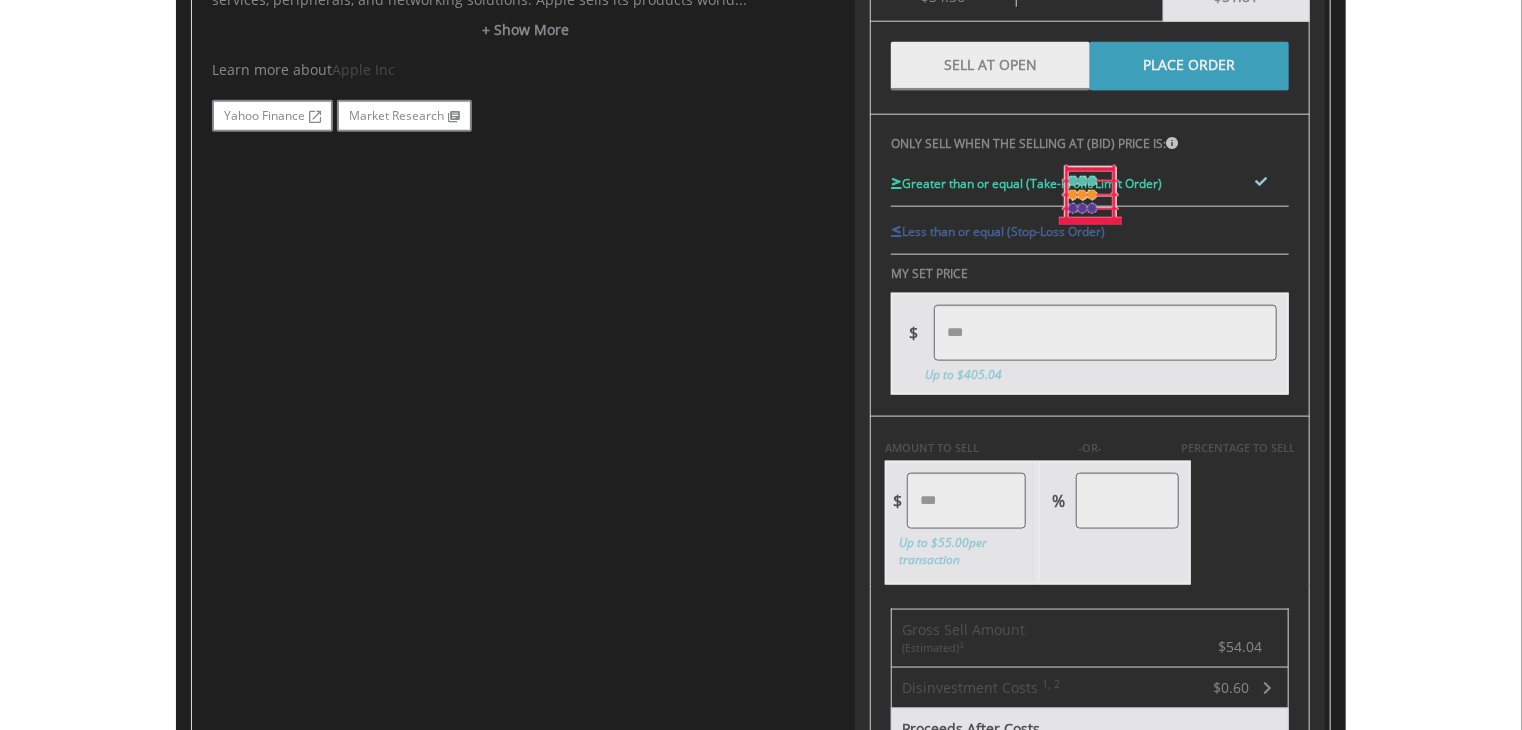 type on "****" 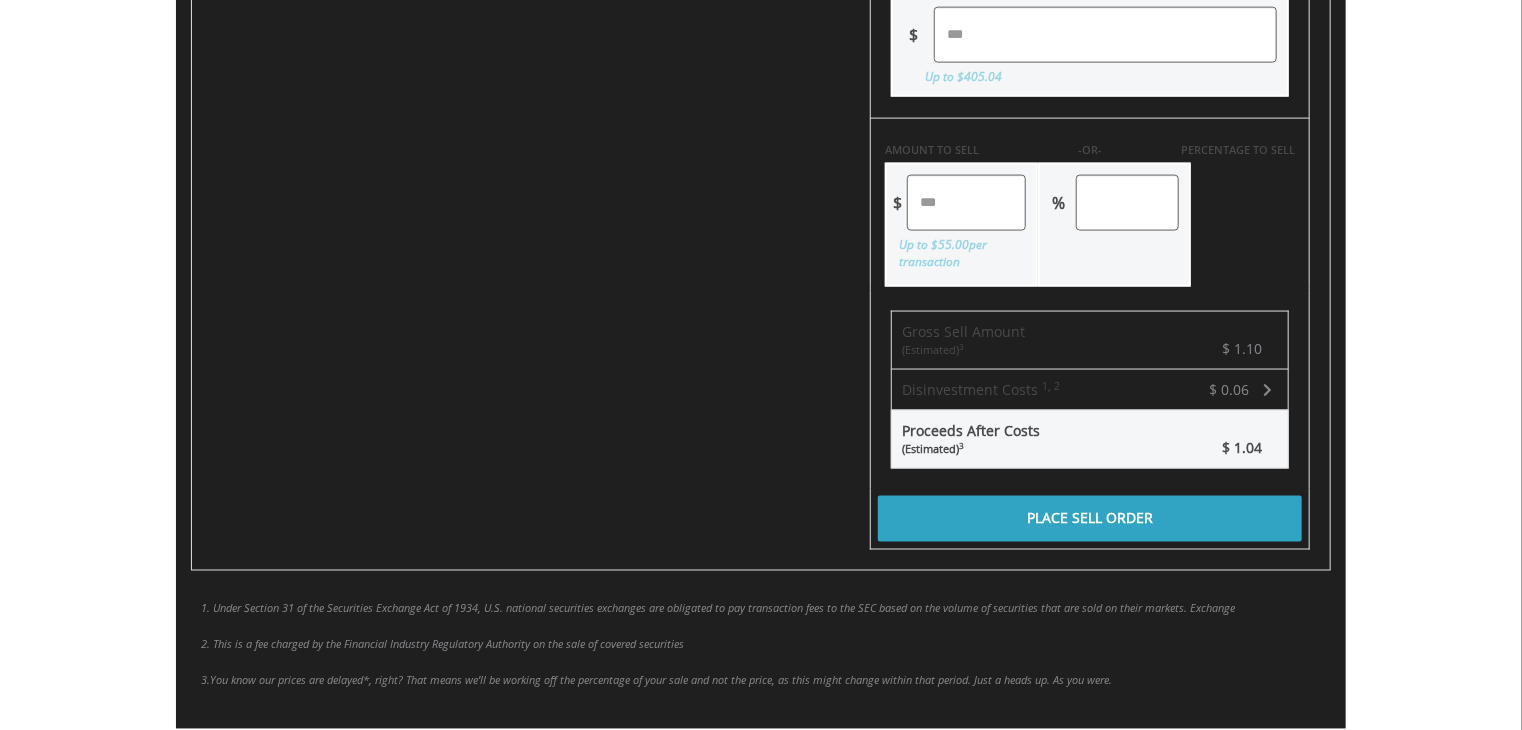 scroll, scrollTop: 1400, scrollLeft: 0, axis: vertical 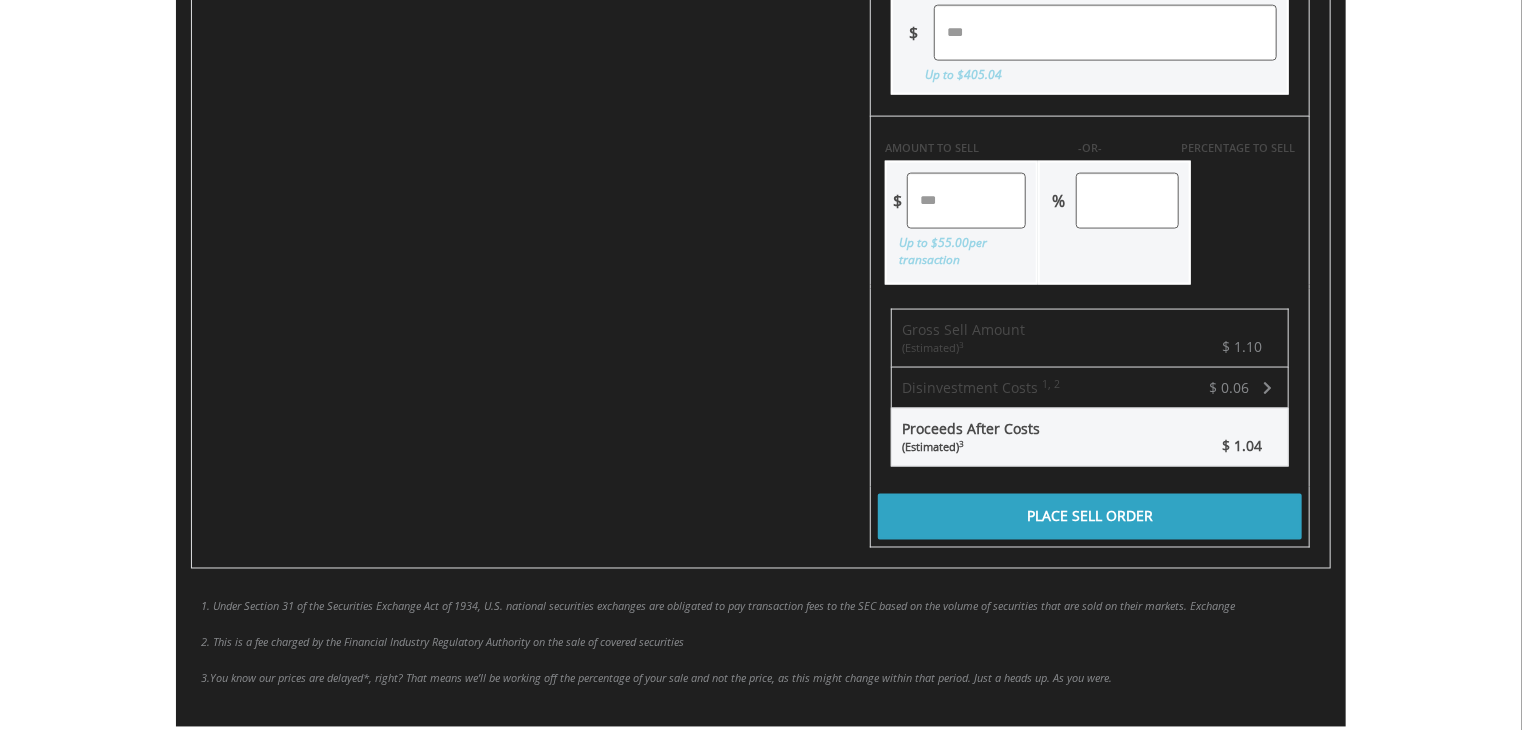 click on "Place Sell Order" at bounding box center [1090, 517] 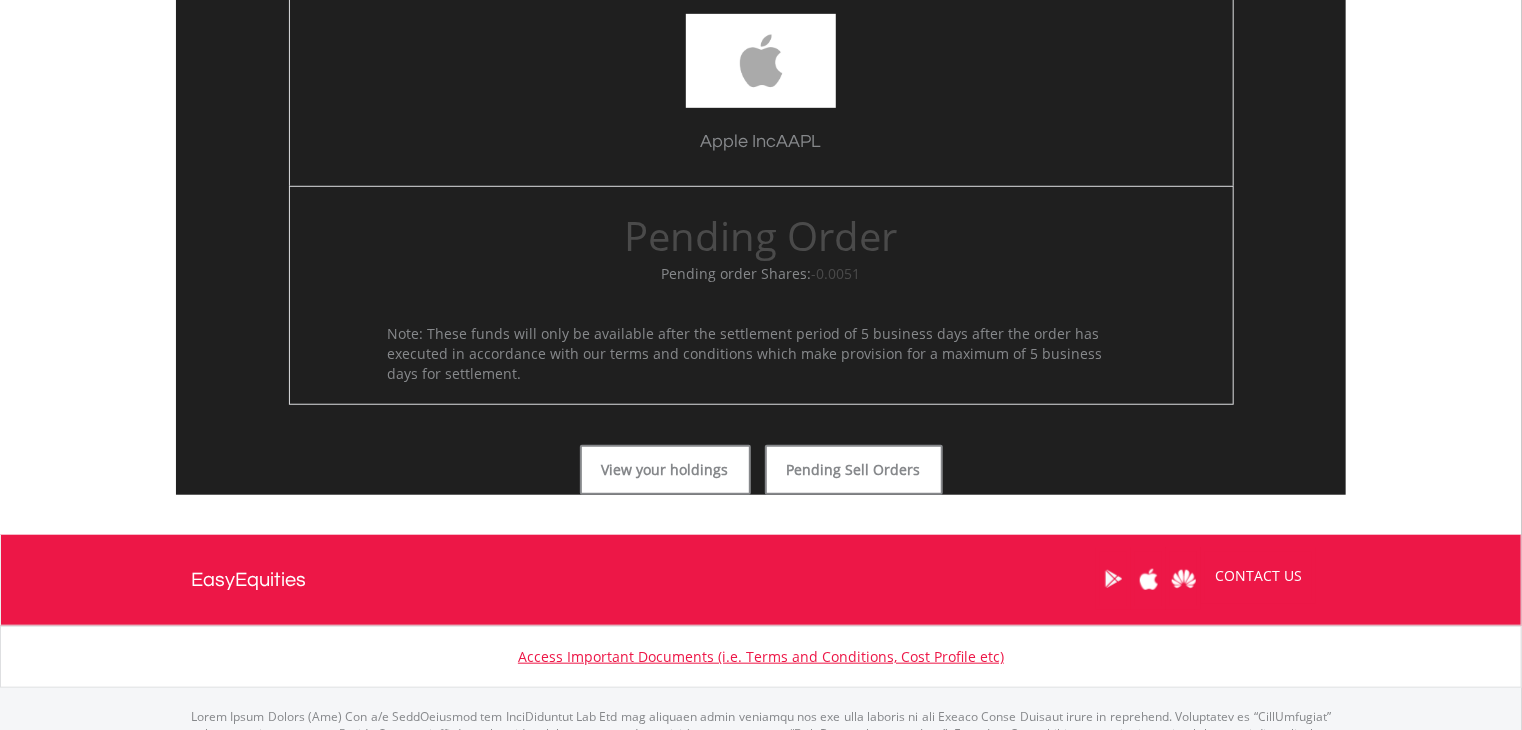 scroll, scrollTop: 600, scrollLeft: 0, axis: vertical 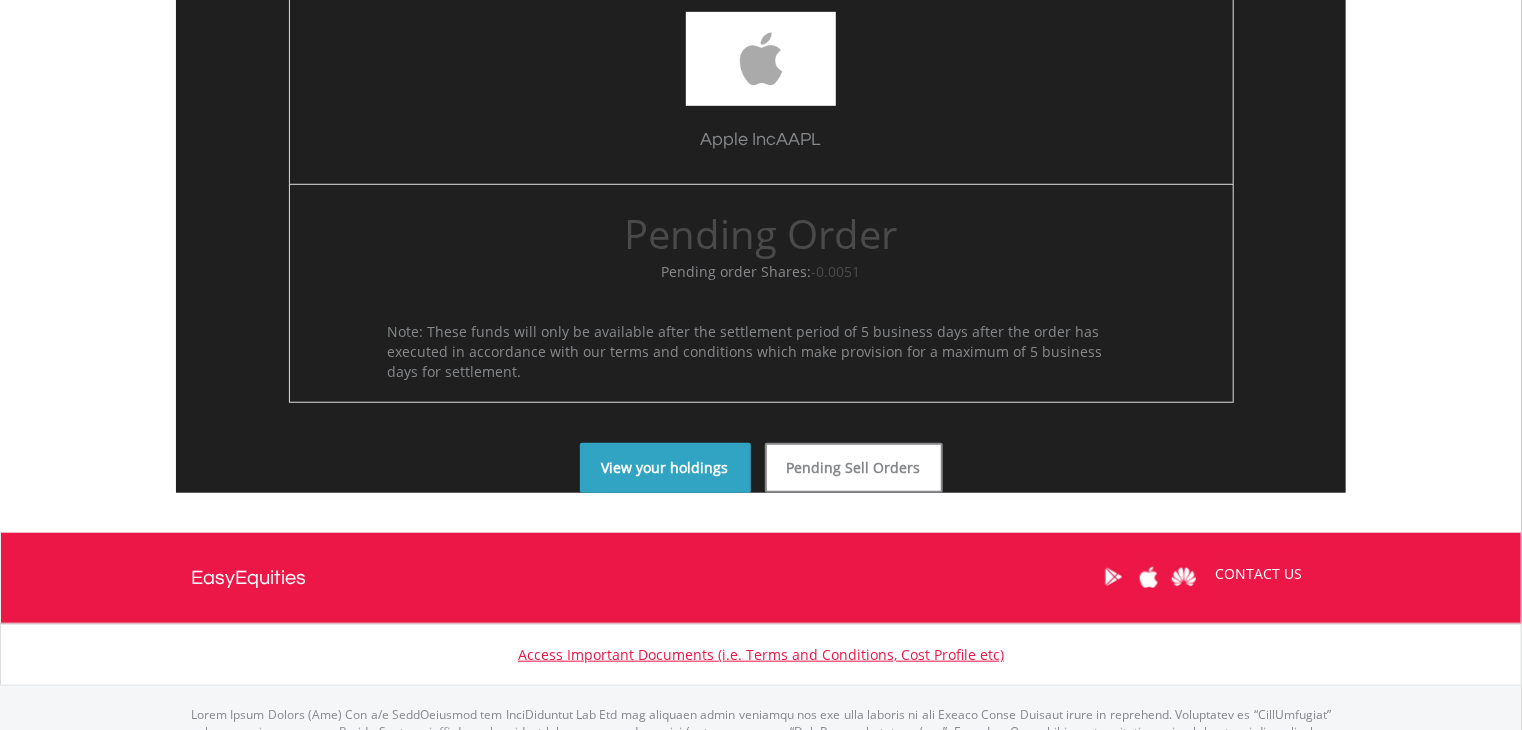 click on "View your holdings" at bounding box center (665, 468) 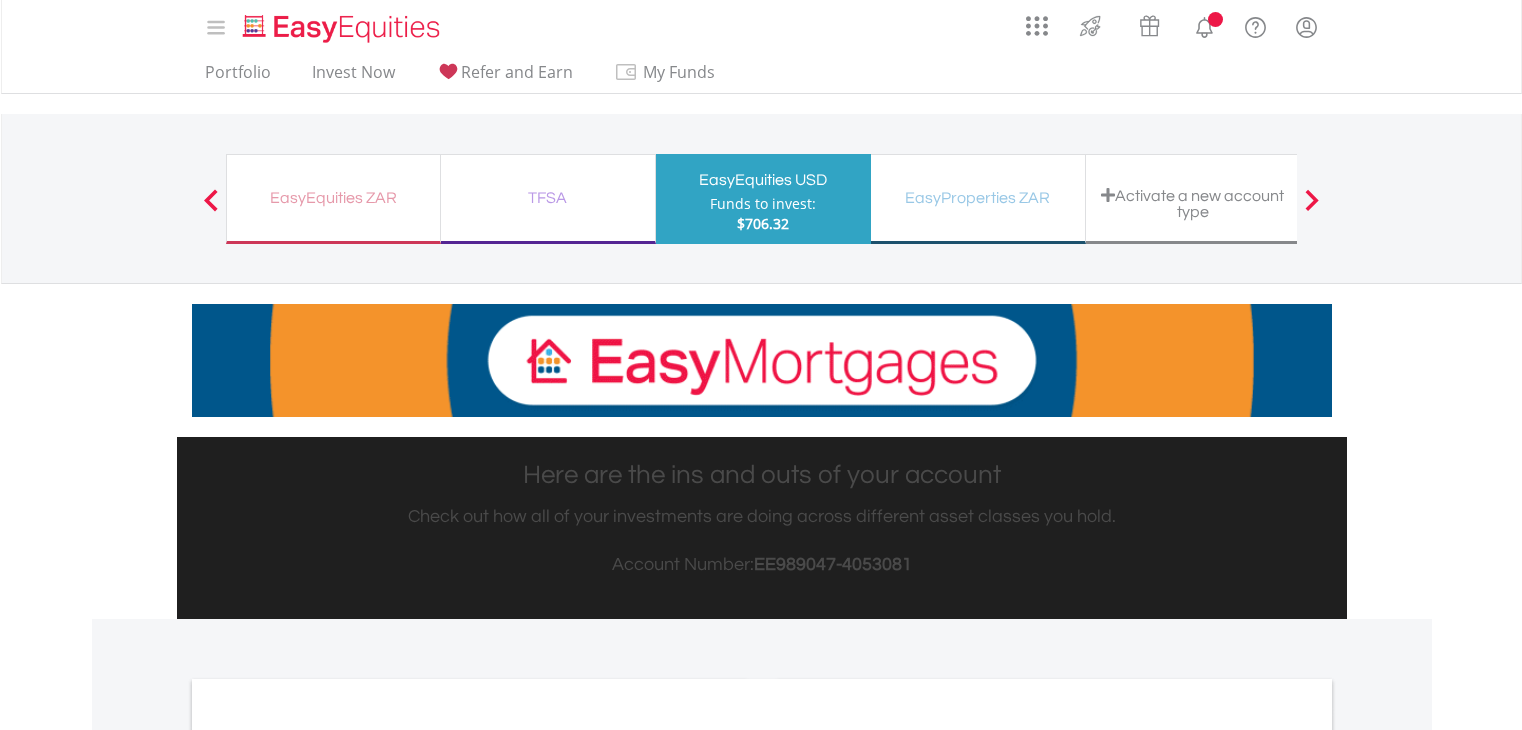 scroll, scrollTop: 0, scrollLeft: 0, axis: both 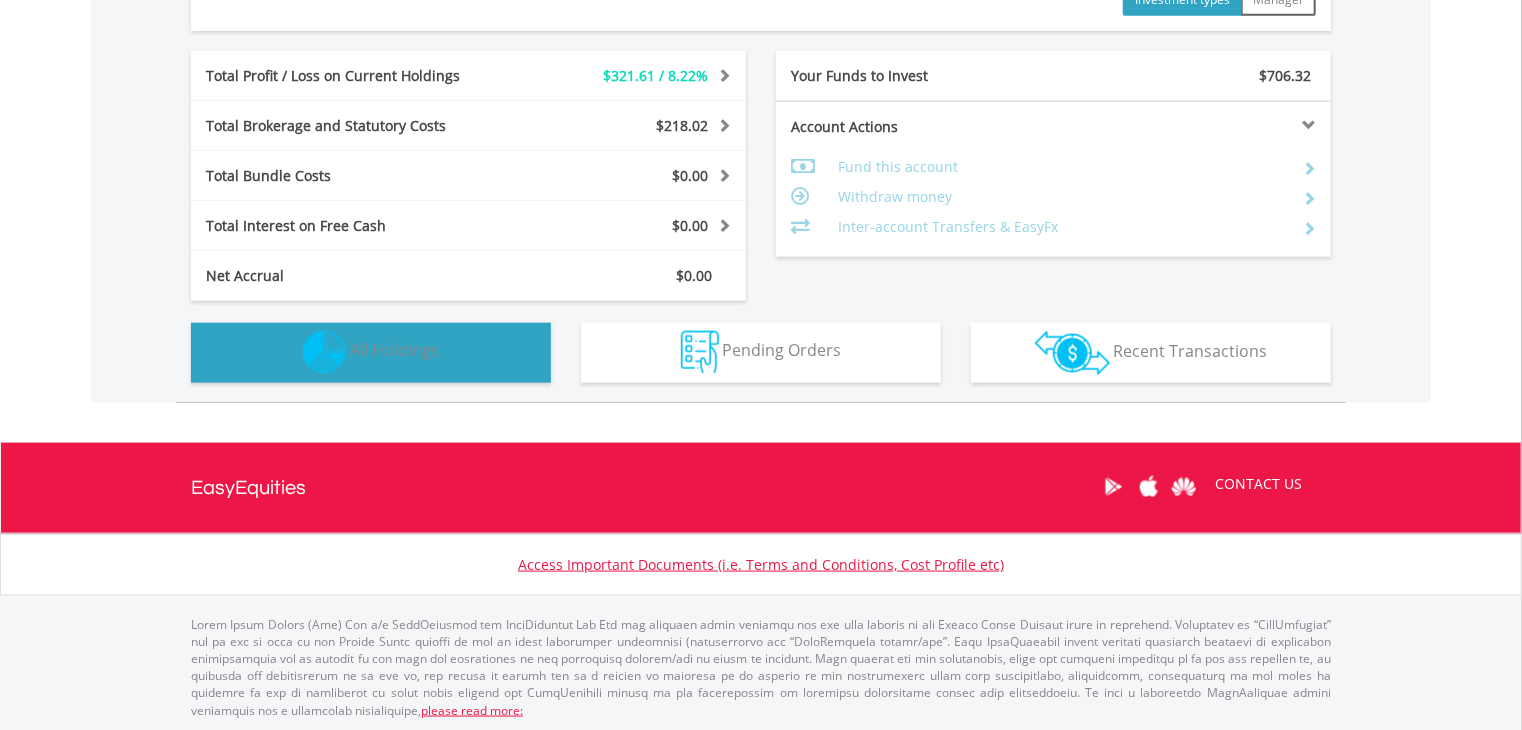 click at bounding box center [324, 352] 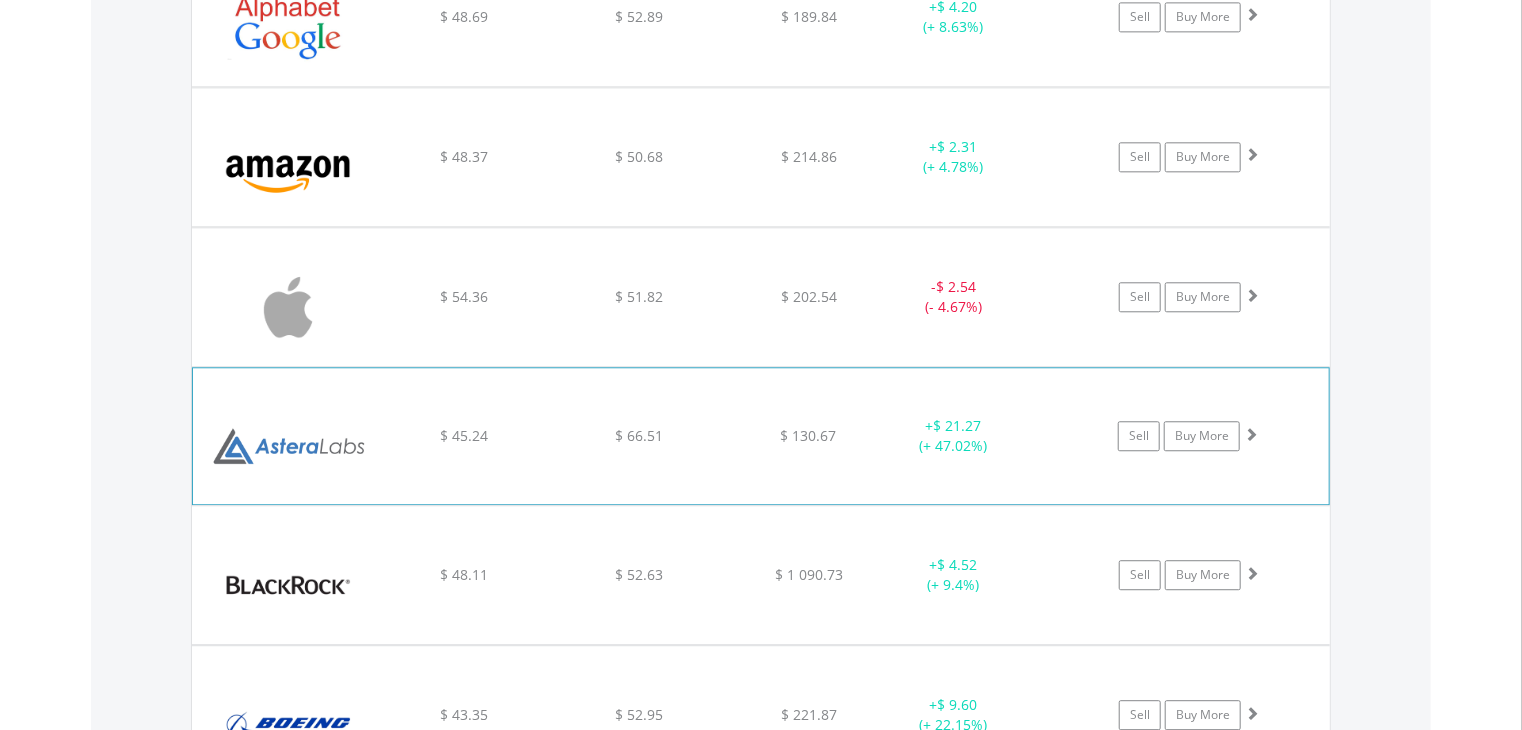 scroll, scrollTop: 2381, scrollLeft: 0, axis: vertical 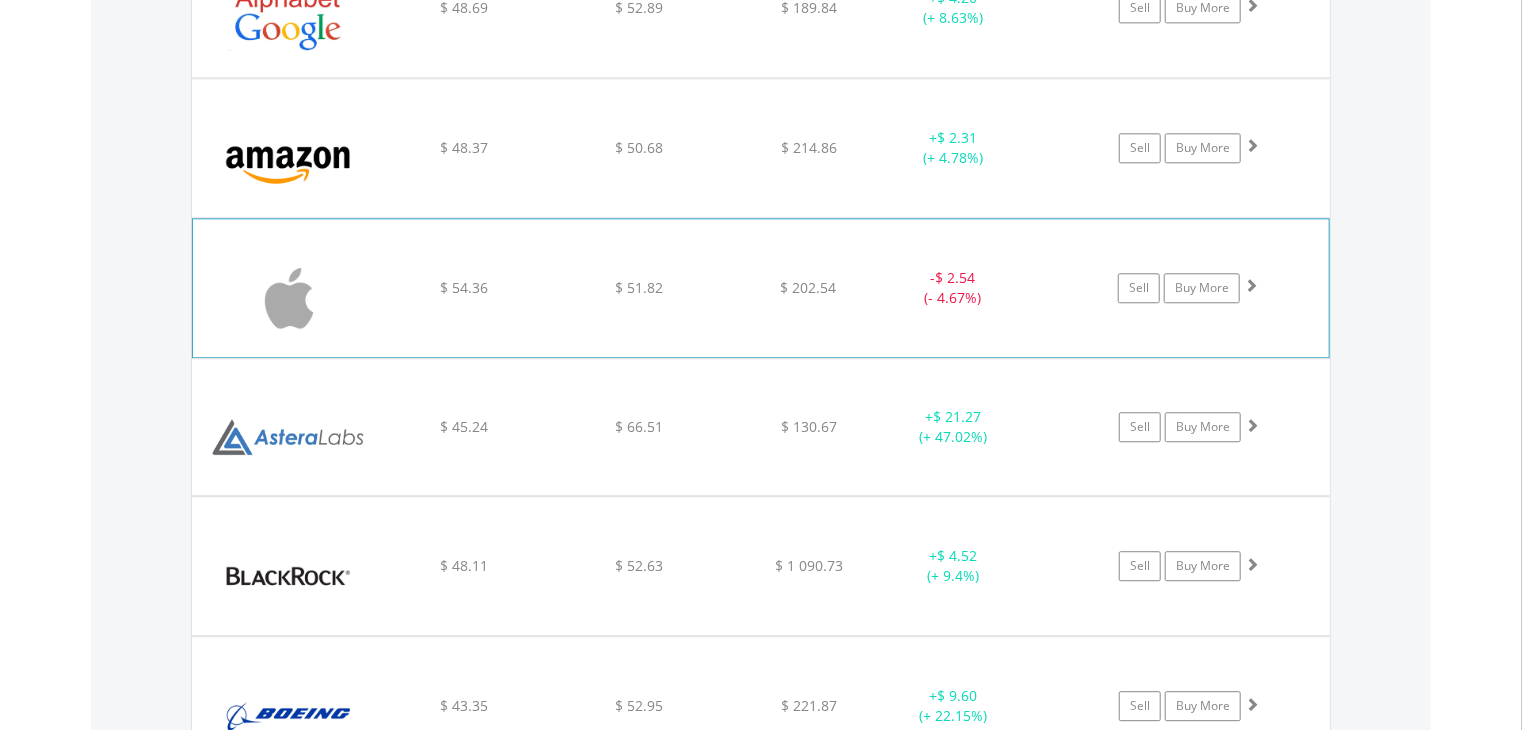 click on "﻿
Apple Inc
$ 54.36
$ 51.82
$ 202.54
-  $ 2.54 (- 4.67%)
Sell
Buy More" at bounding box center (761, -724) 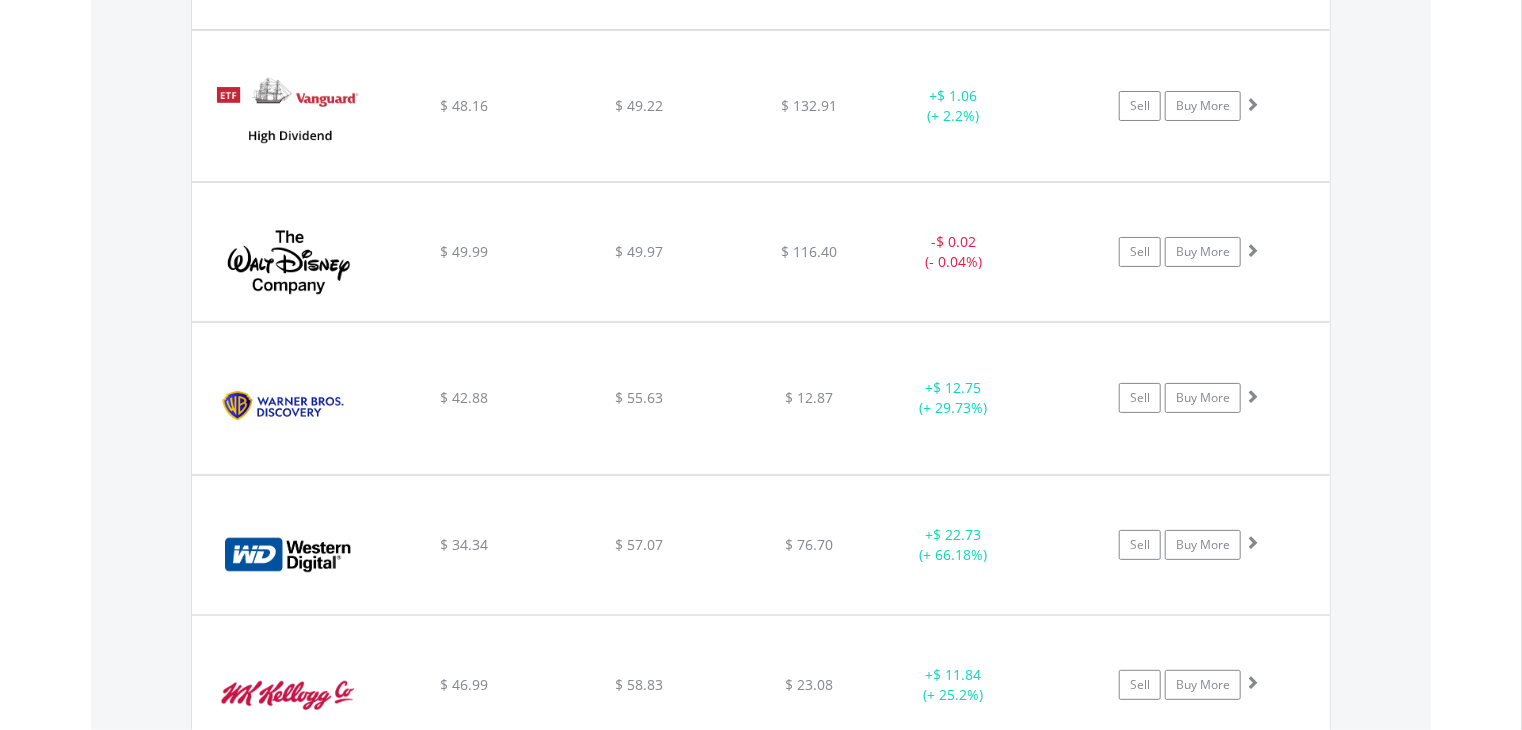 scroll, scrollTop: 12383, scrollLeft: 0, axis: vertical 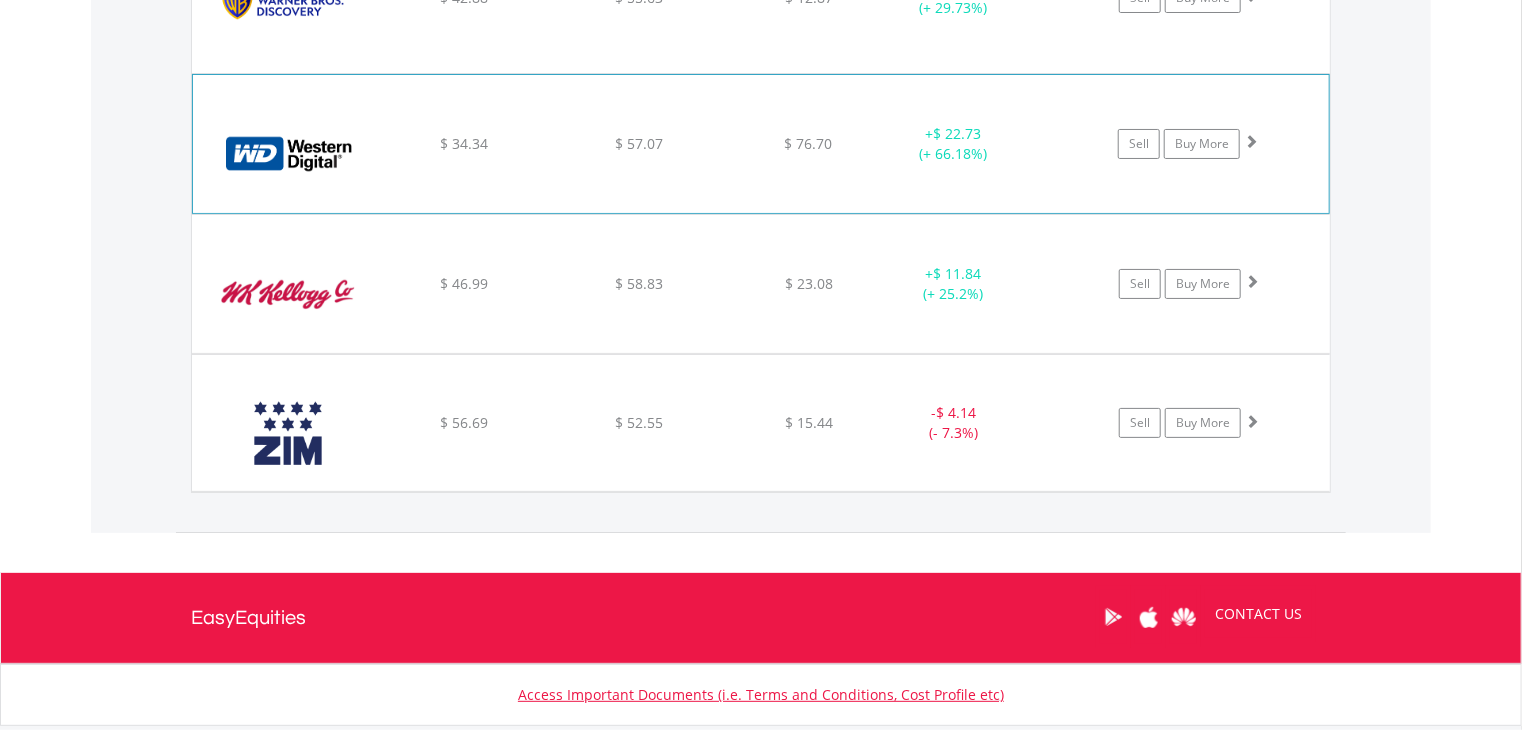 click on "﻿
Western Digital Corp
$ 34.34
$ 57.07
$ 76.70
+  $ 22.73 (+ 66.18%)
Sell
Buy More" at bounding box center (761, -10726) 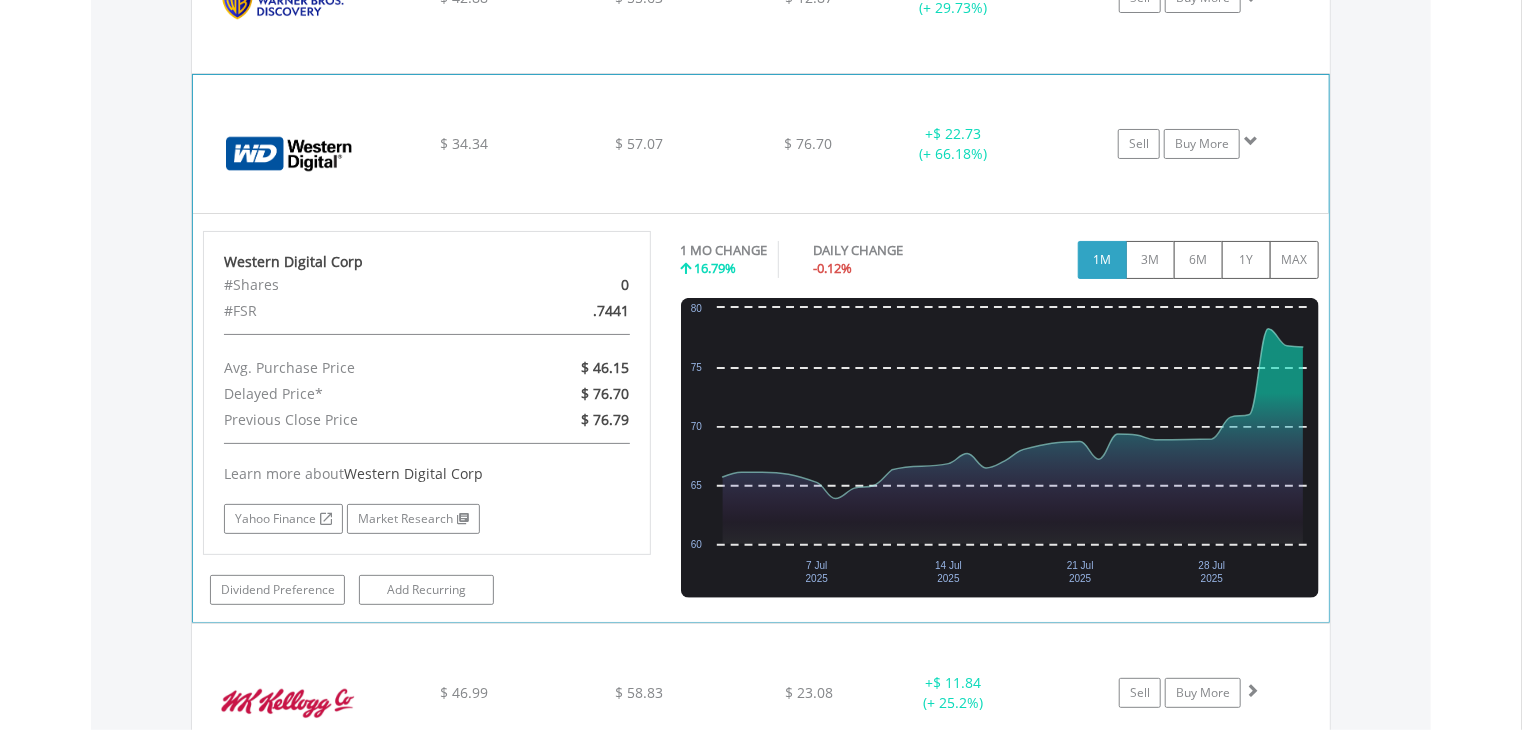 click on "﻿
Western Digital Corp
$ 34.34
$ 57.07
$ 76.70
+  $ 22.73 (+ 66.18%)
Sell
Buy More" at bounding box center [761, -10726] 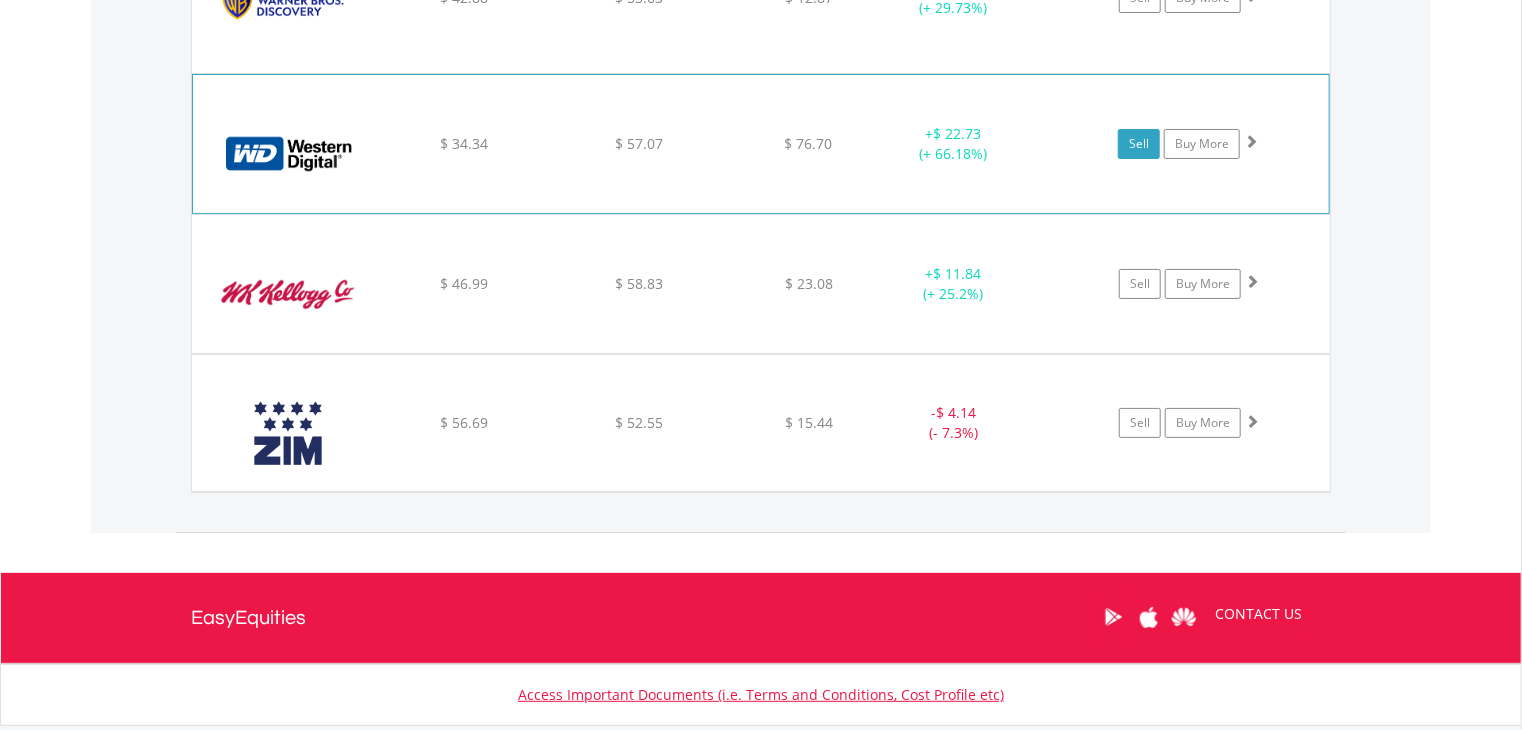 click on "Sell" at bounding box center (1139, 144) 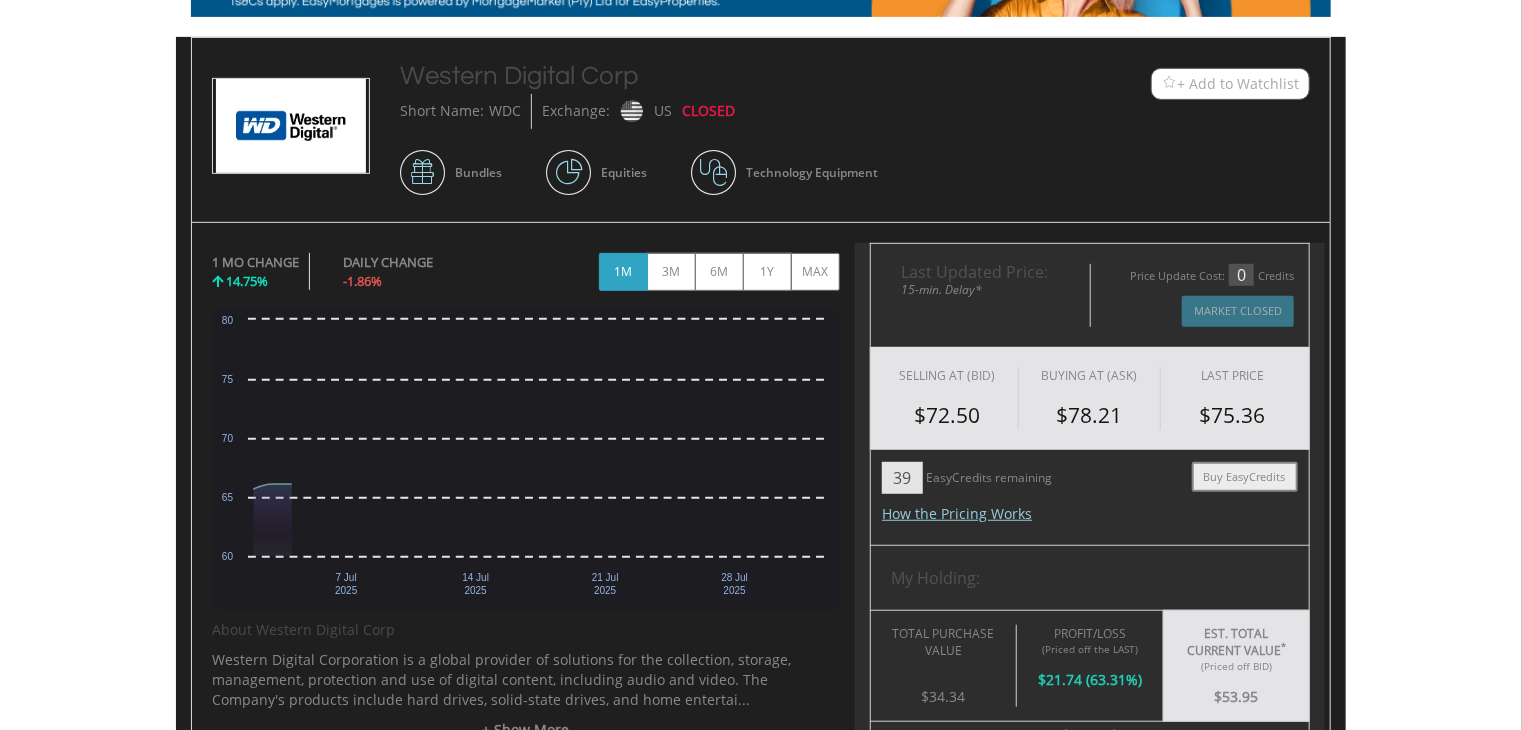 scroll, scrollTop: 700, scrollLeft: 0, axis: vertical 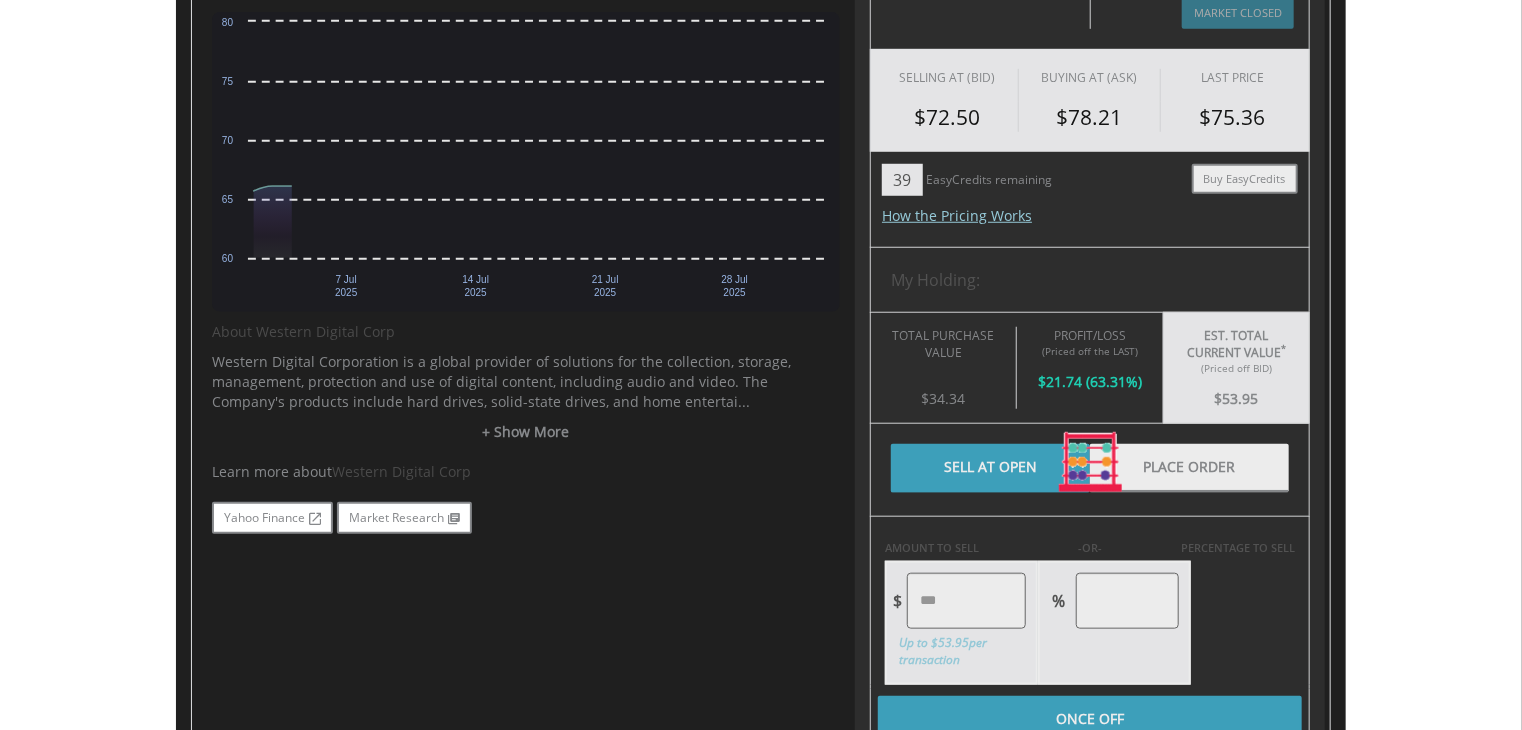 type on "*****" 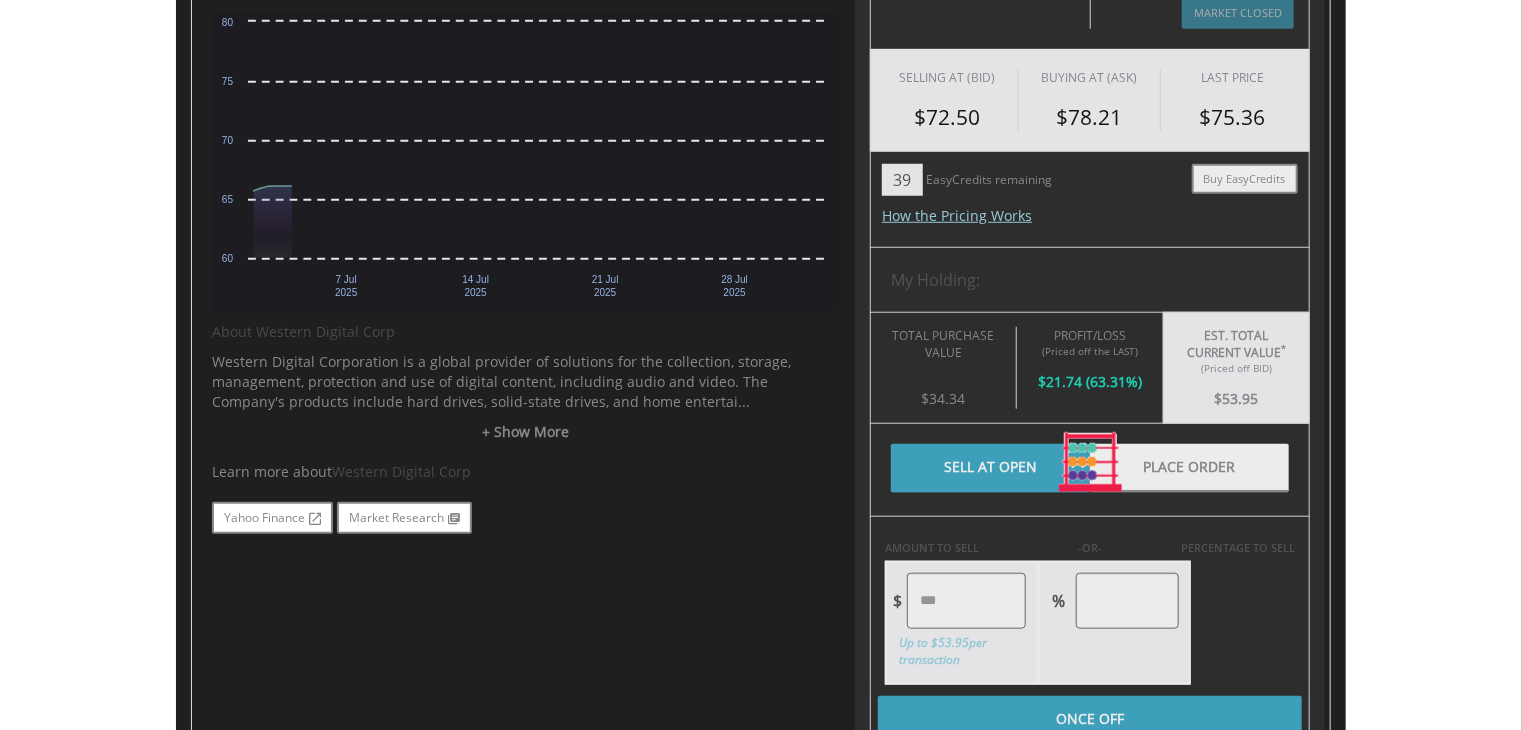 type on "******" 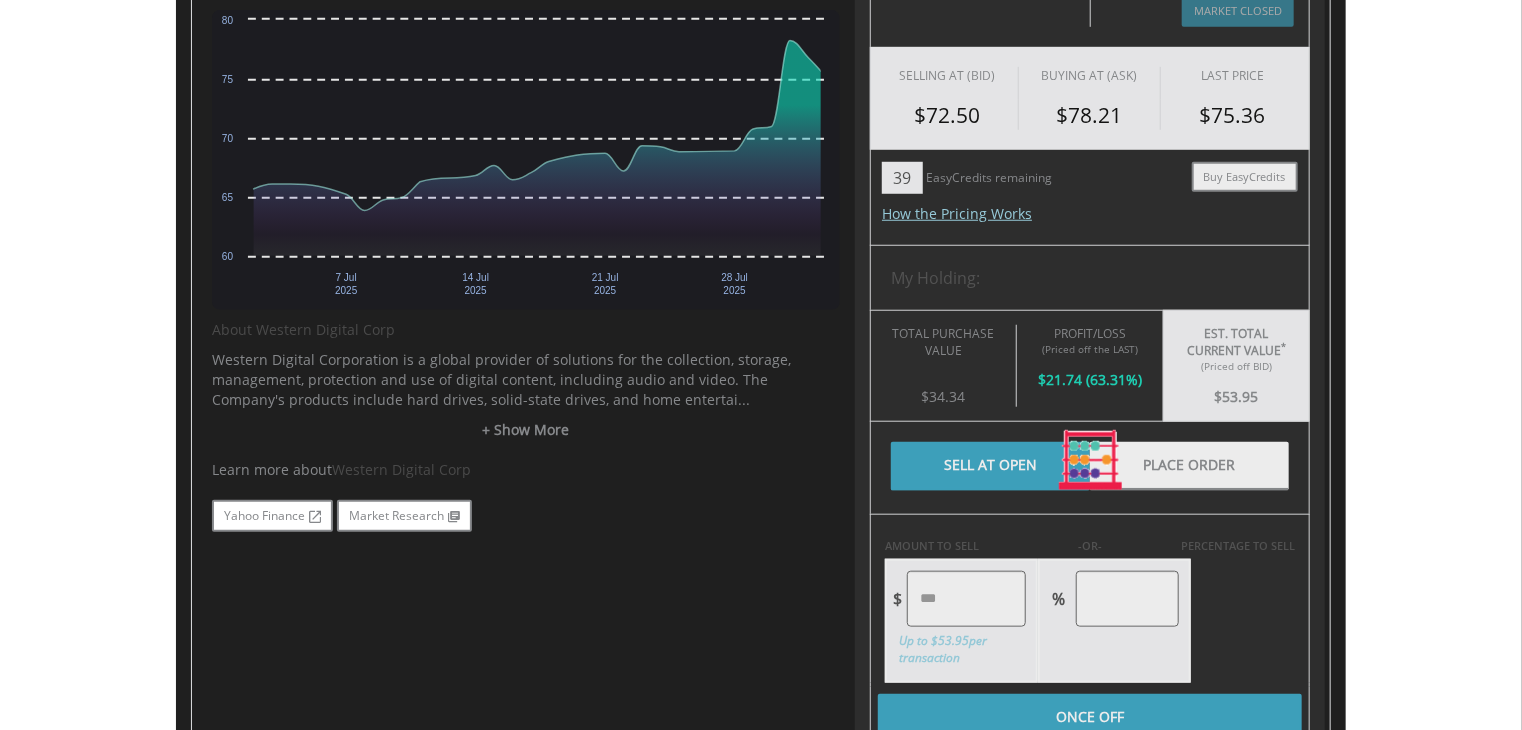 click at bounding box center [1090, 461] 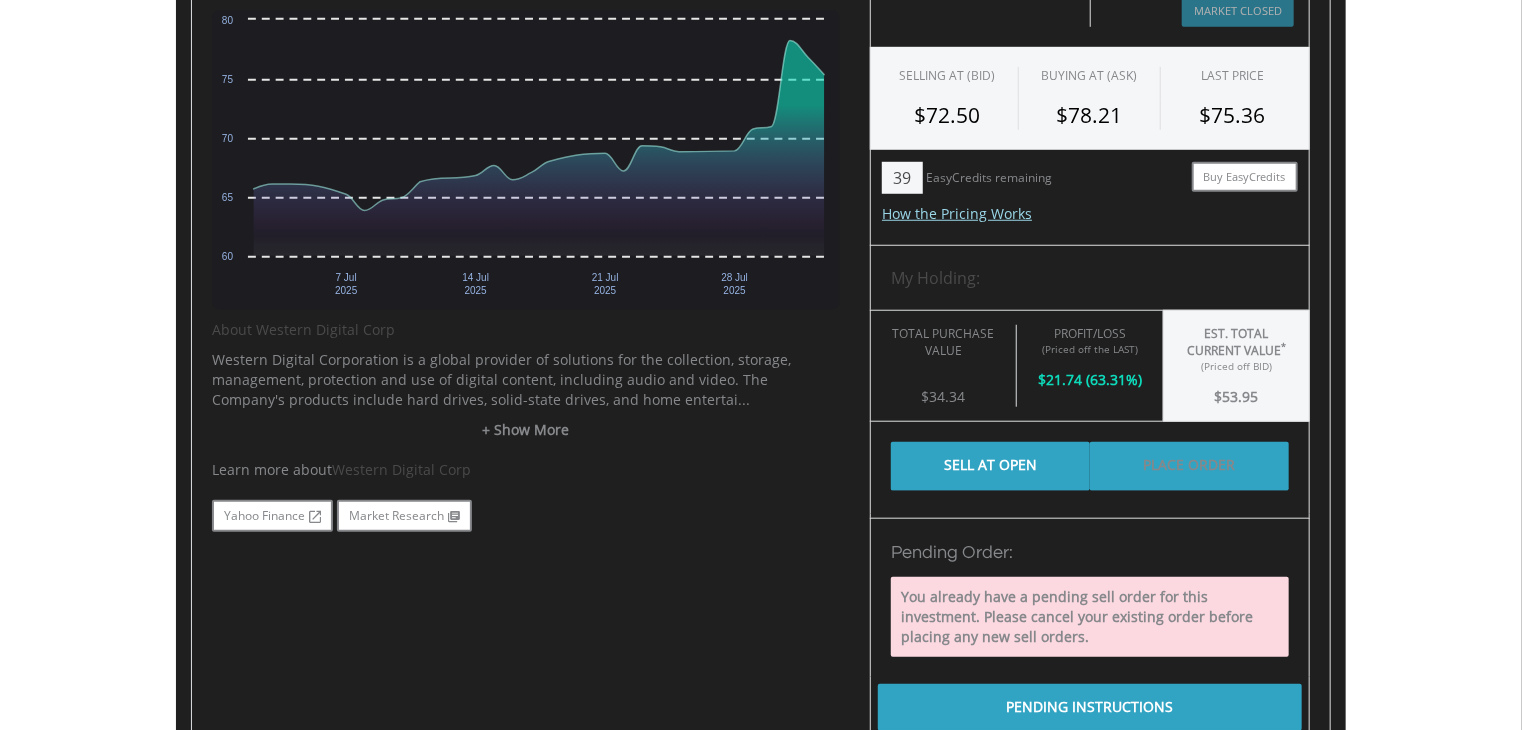 click on "Place Order" at bounding box center (1189, 466) 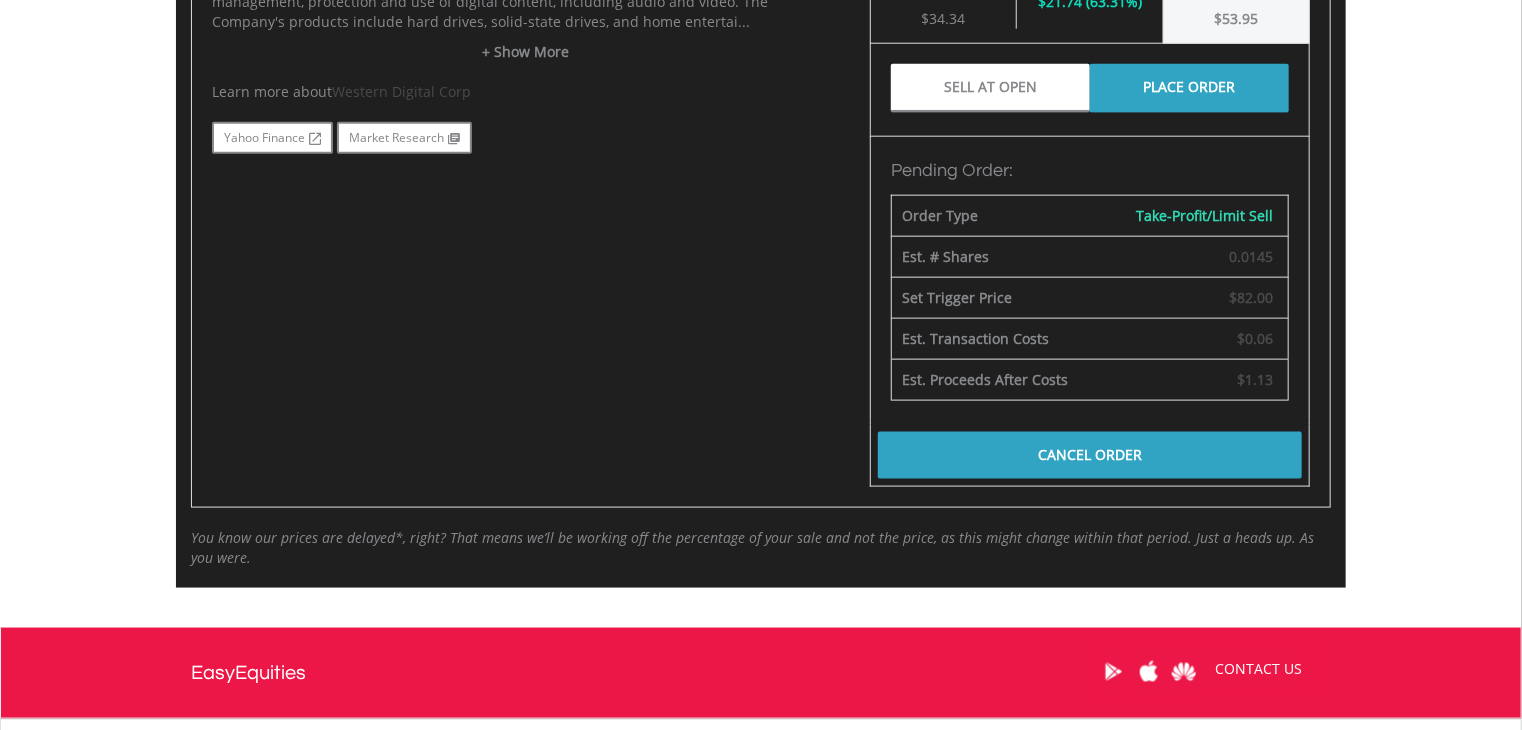 scroll, scrollTop: 1100, scrollLeft: 0, axis: vertical 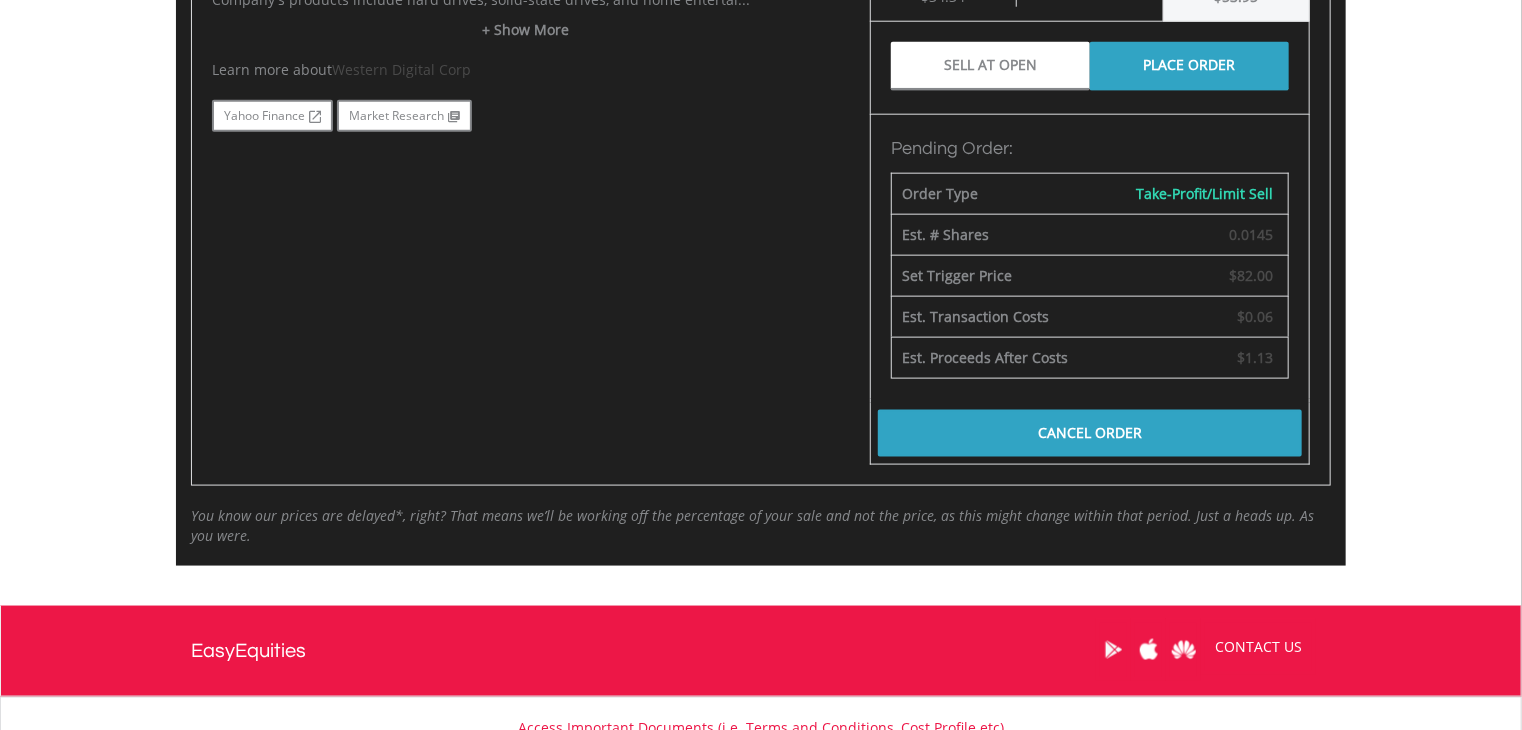 click on "Cancel Order" at bounding box center (1090, 433) 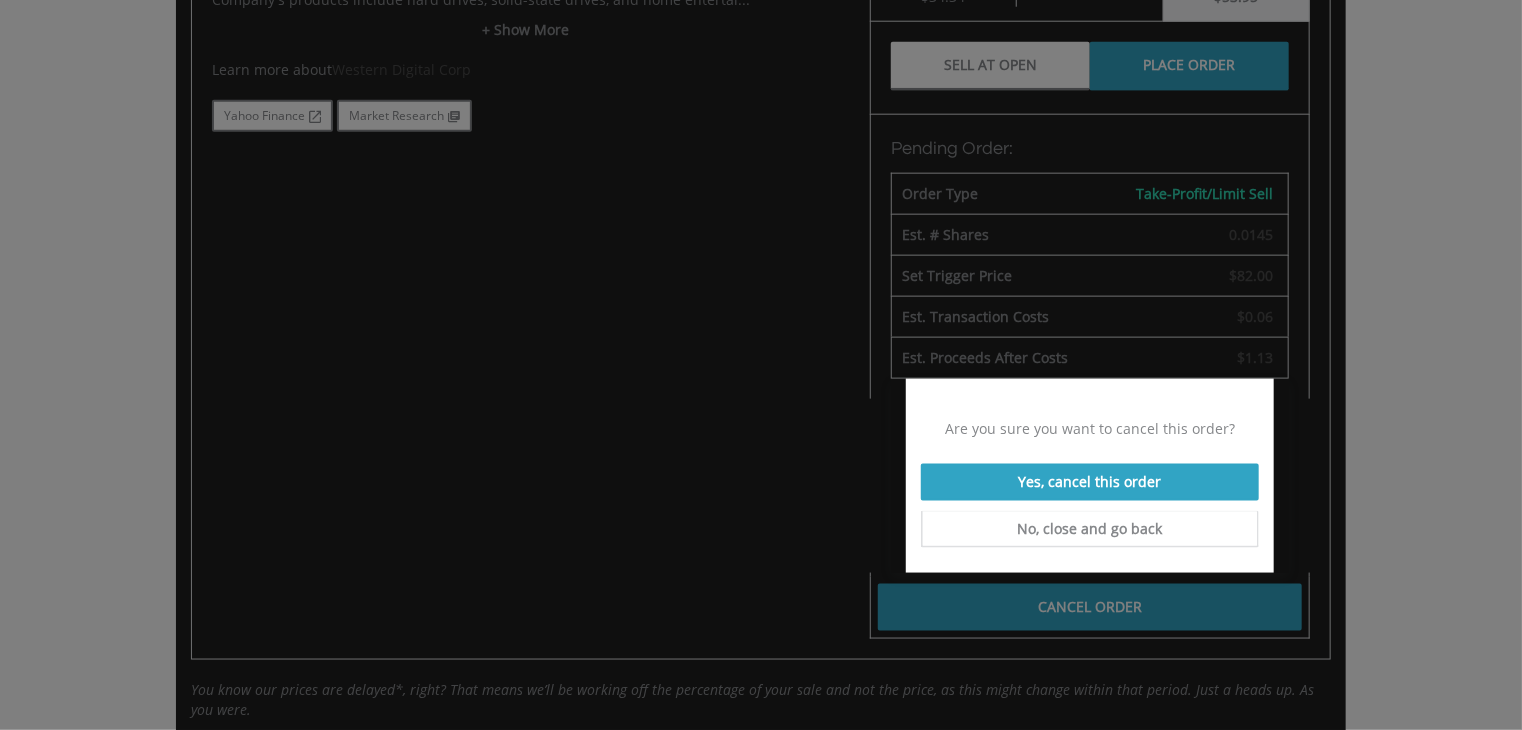 click on "Yes, cancel this order" at bounding box center [1090, 482] 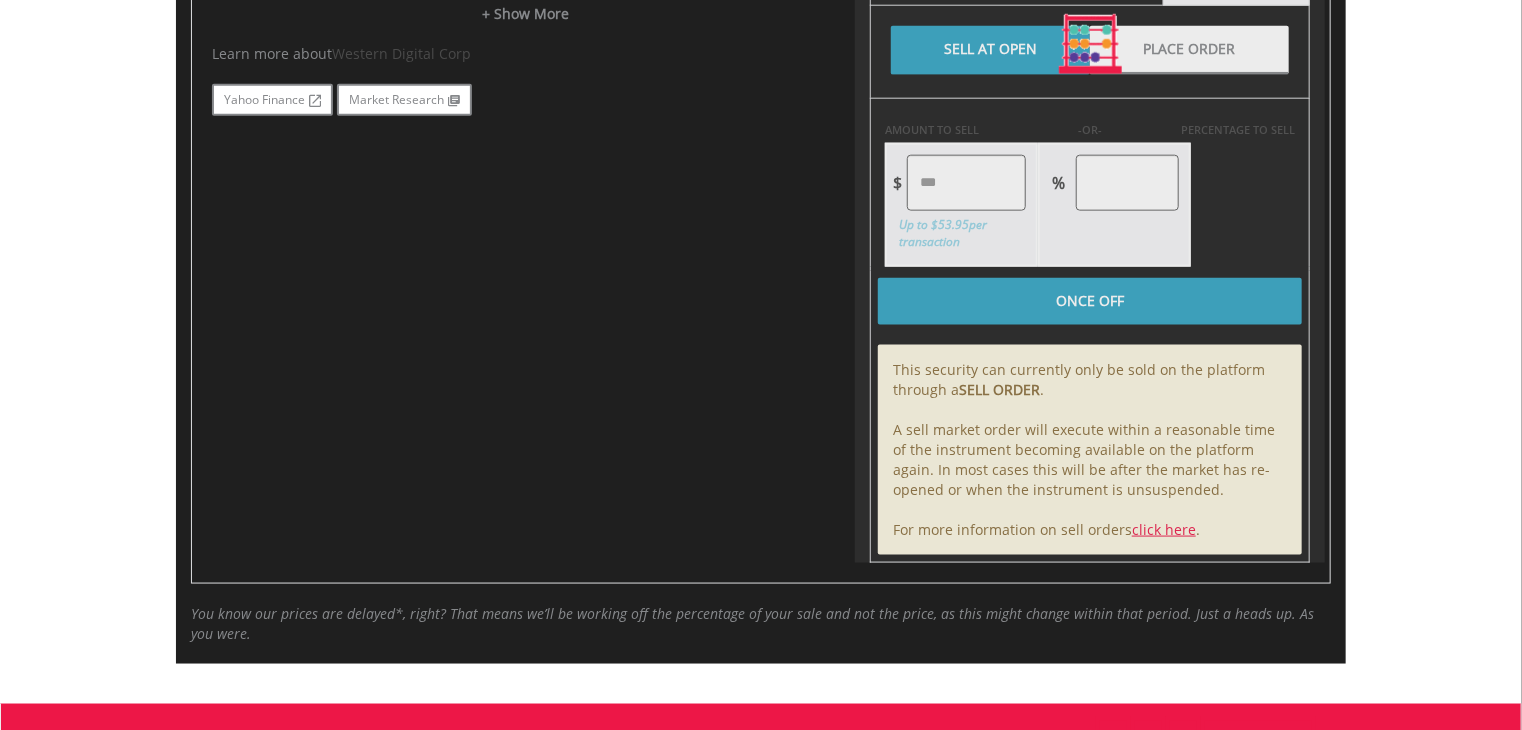 scroll, scrollTop: 1100, scrollLeft: 0, axis: vertical 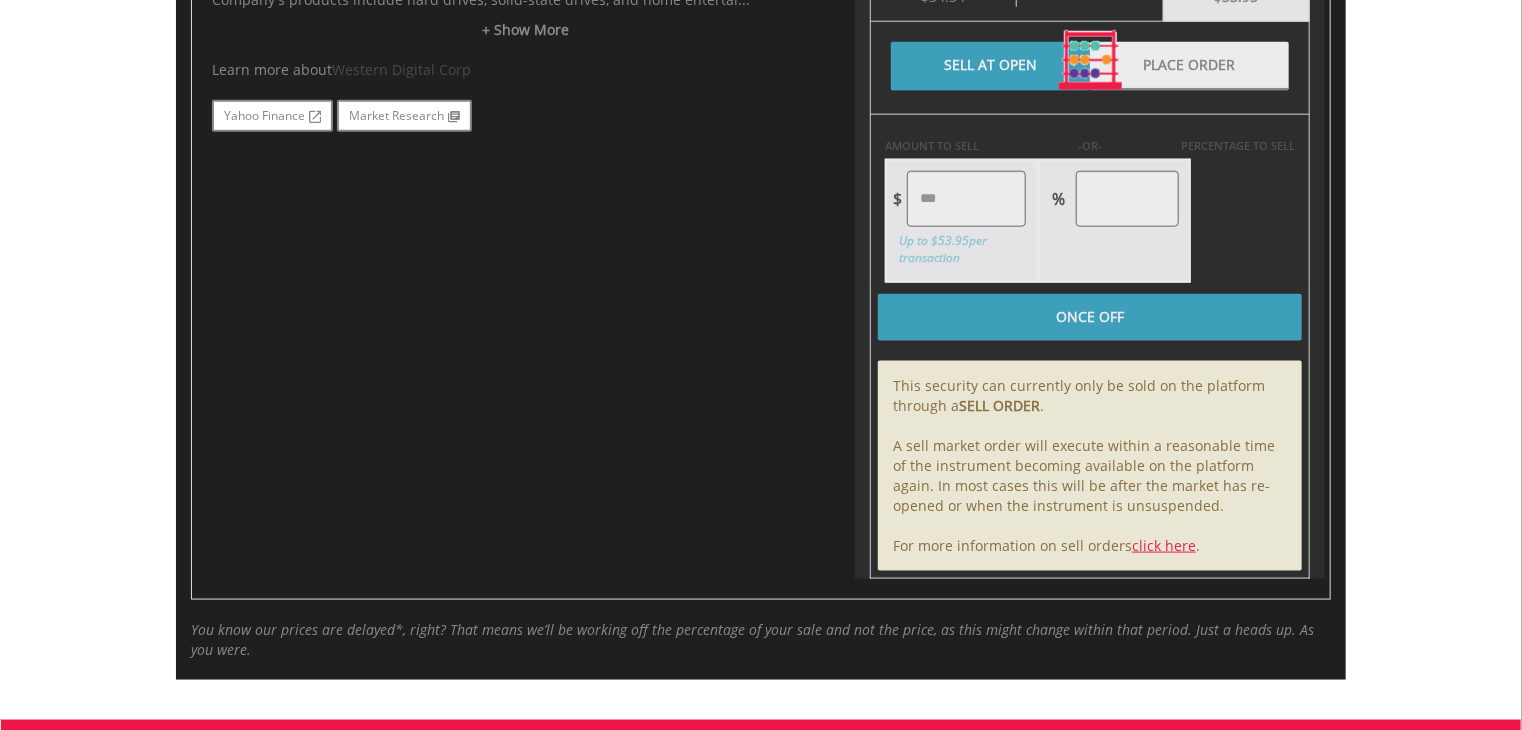 type on "*****" 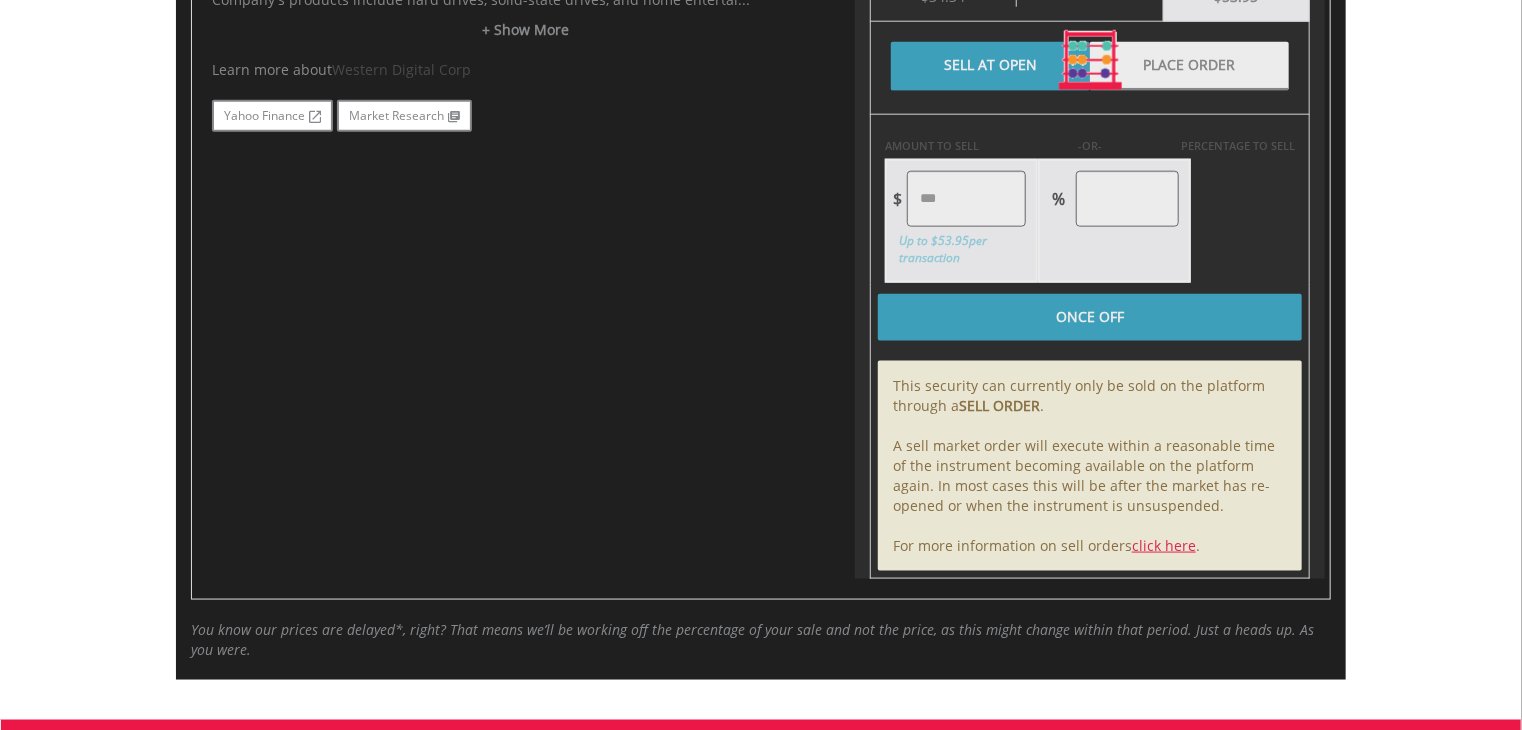 type on "******" 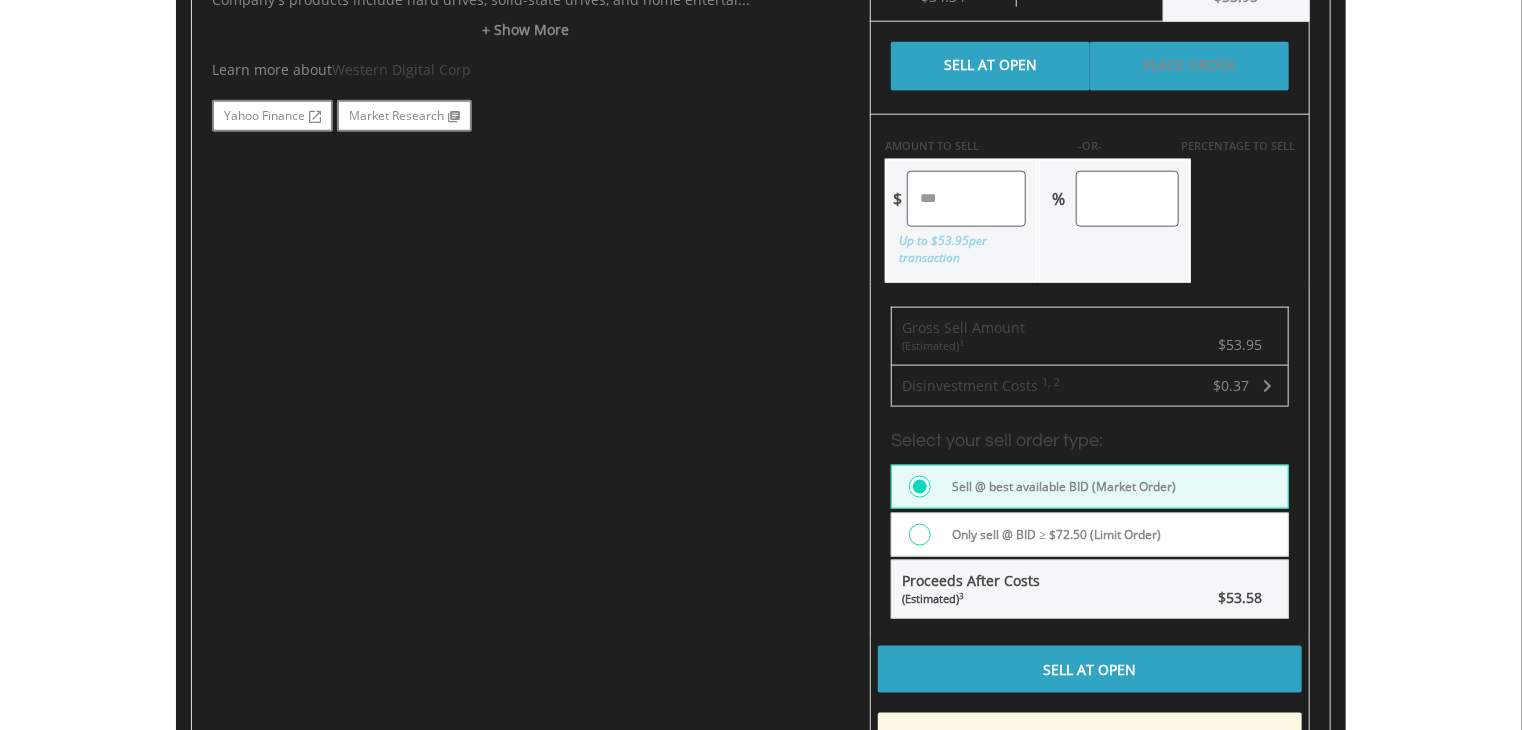 click on "Place Order" at bounding box center [1189, 66] 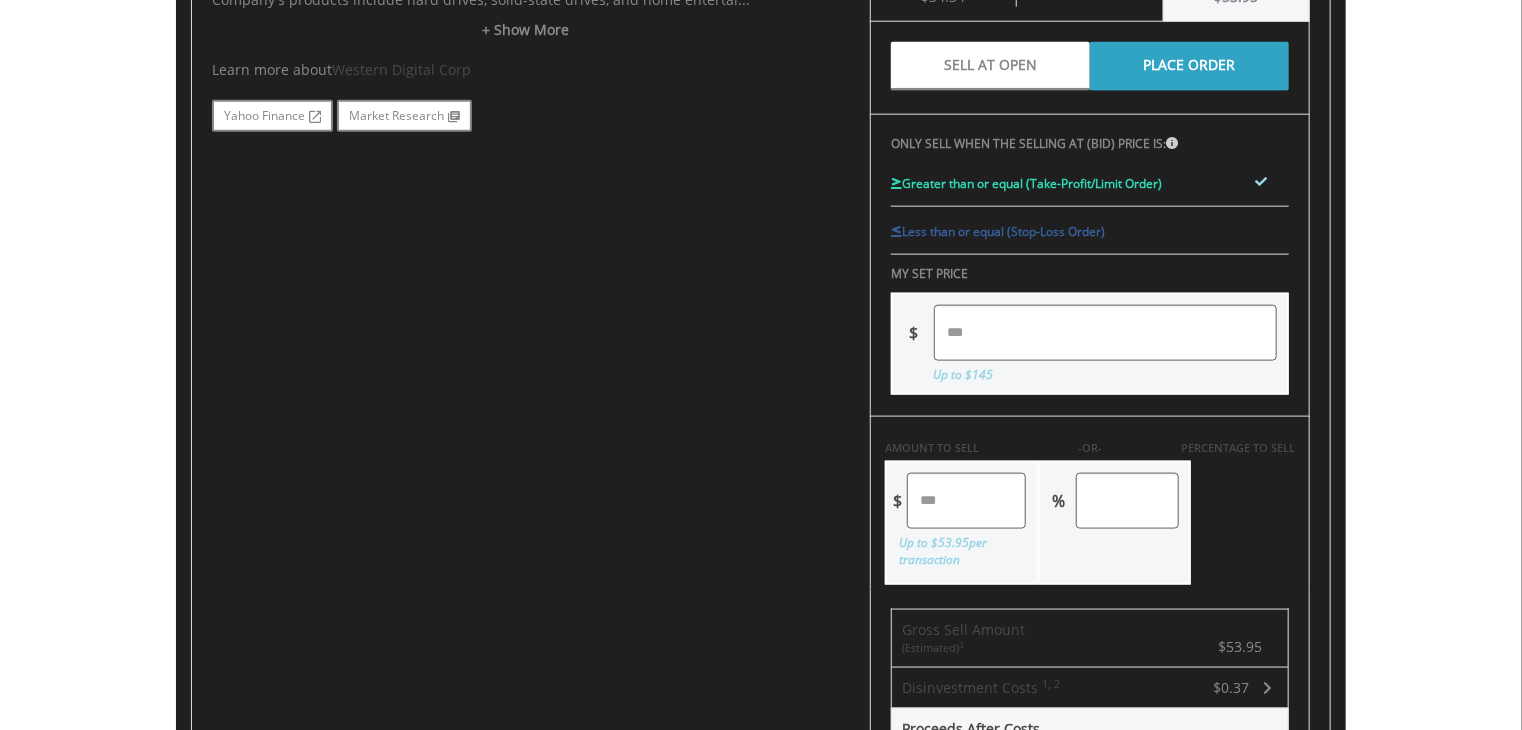 click at bounding box center [1105, 333] 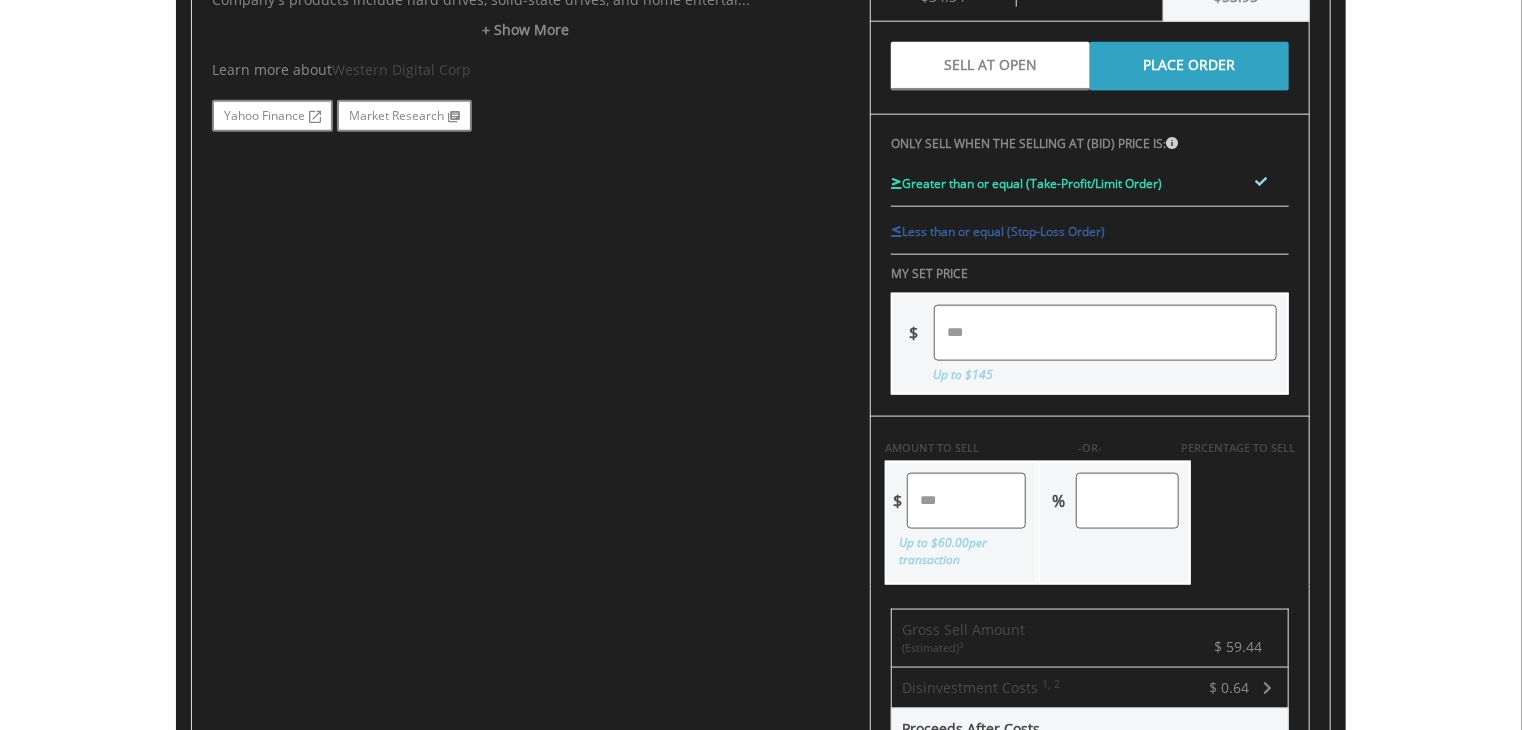 drag, startPoint x: 964, startPoint y: 500, endPoint x: 788, endPoint y: 500, distance: 176 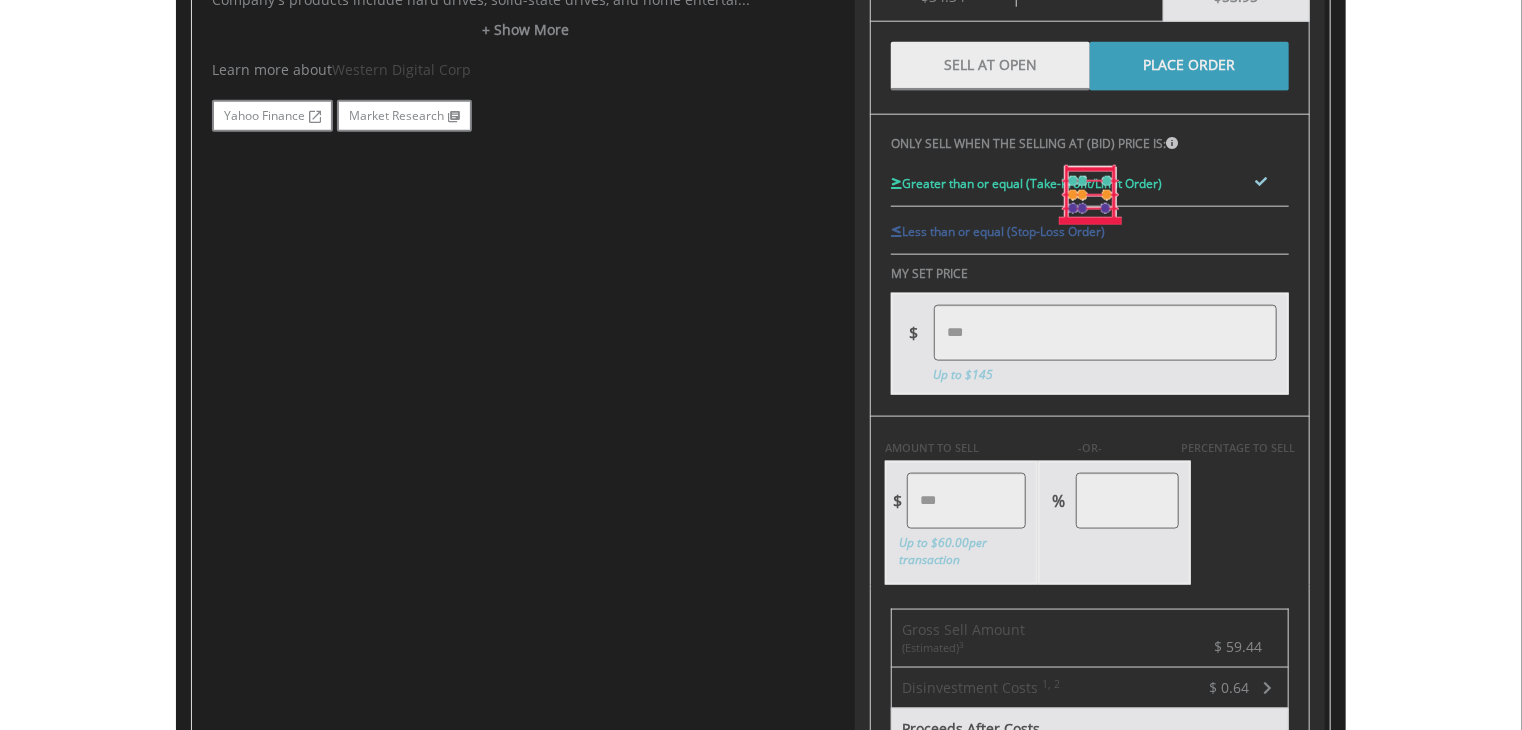 type on "****" 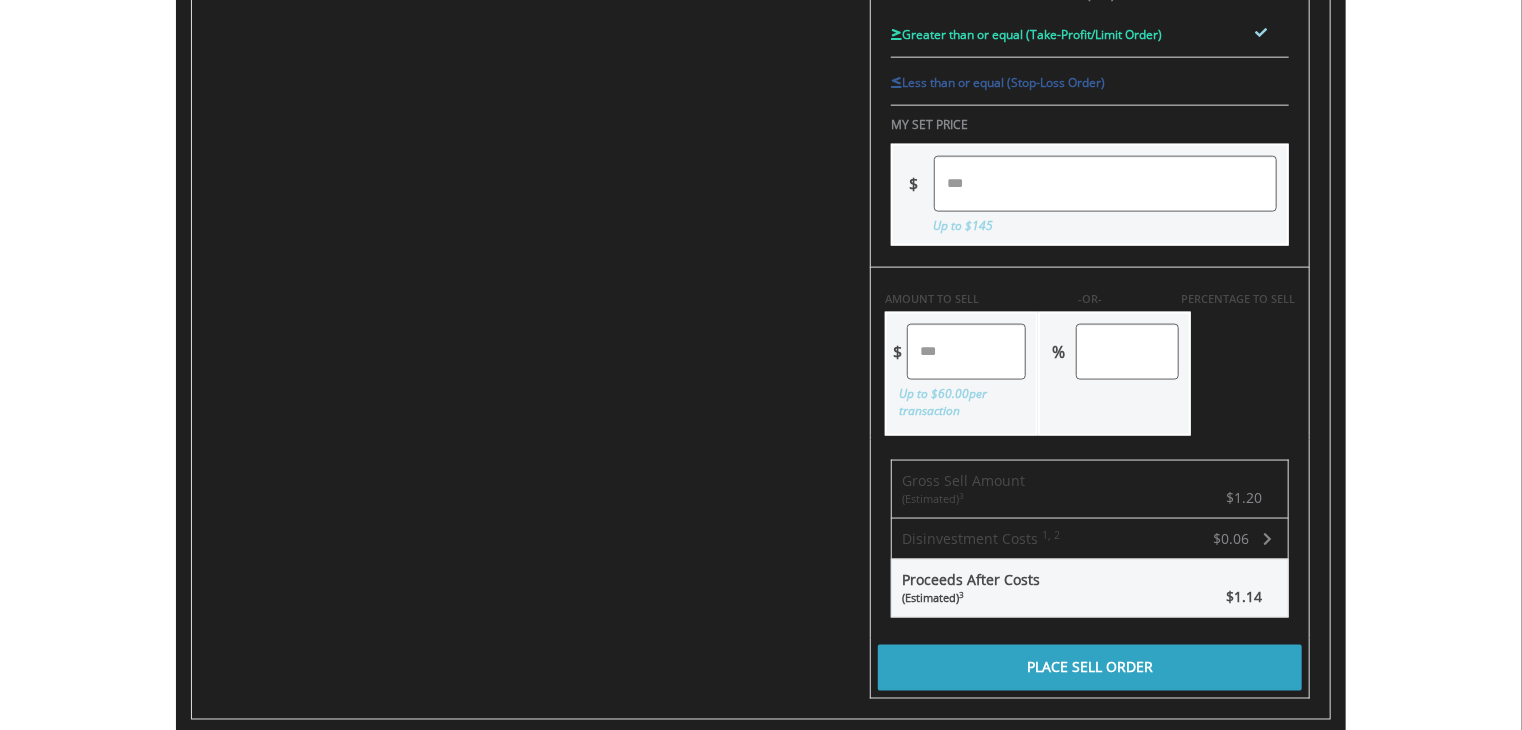 scroll, scrollTop: 1300, scrollLeft: 0, axis: vertical 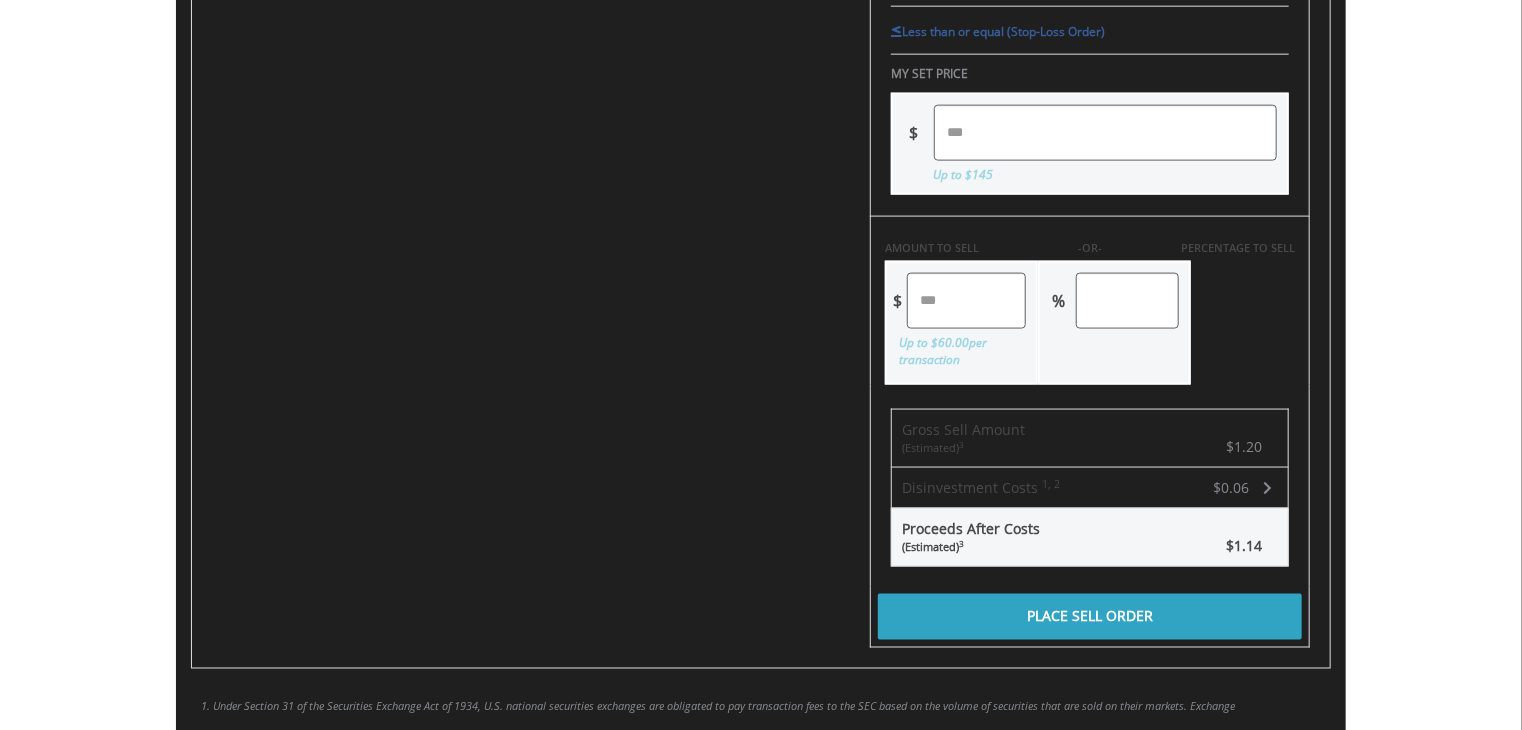 drag, startPoint x: 1180, startPoint y: 298, endPoint x: 980, endPoint y: 323, distance: 201.55644 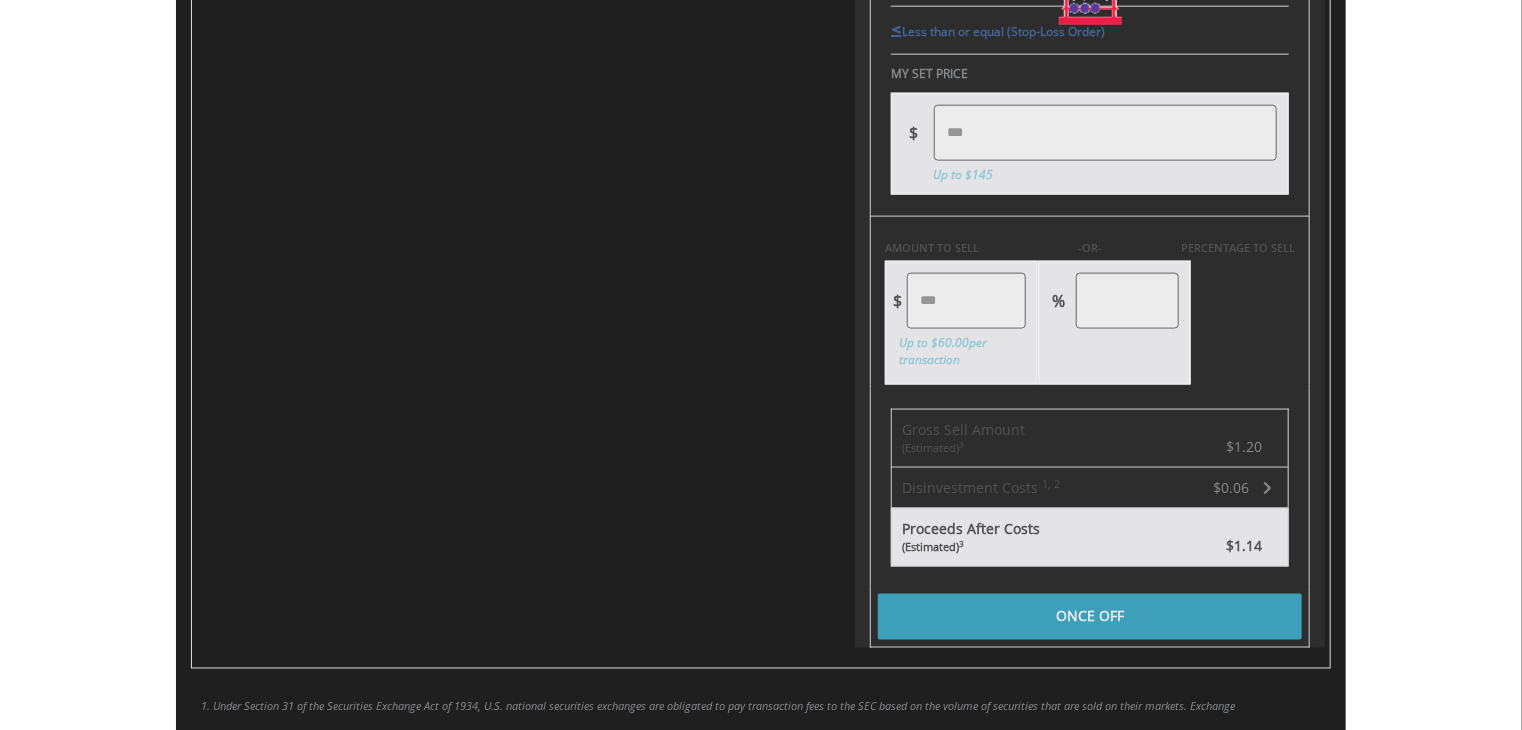 type on "*****" 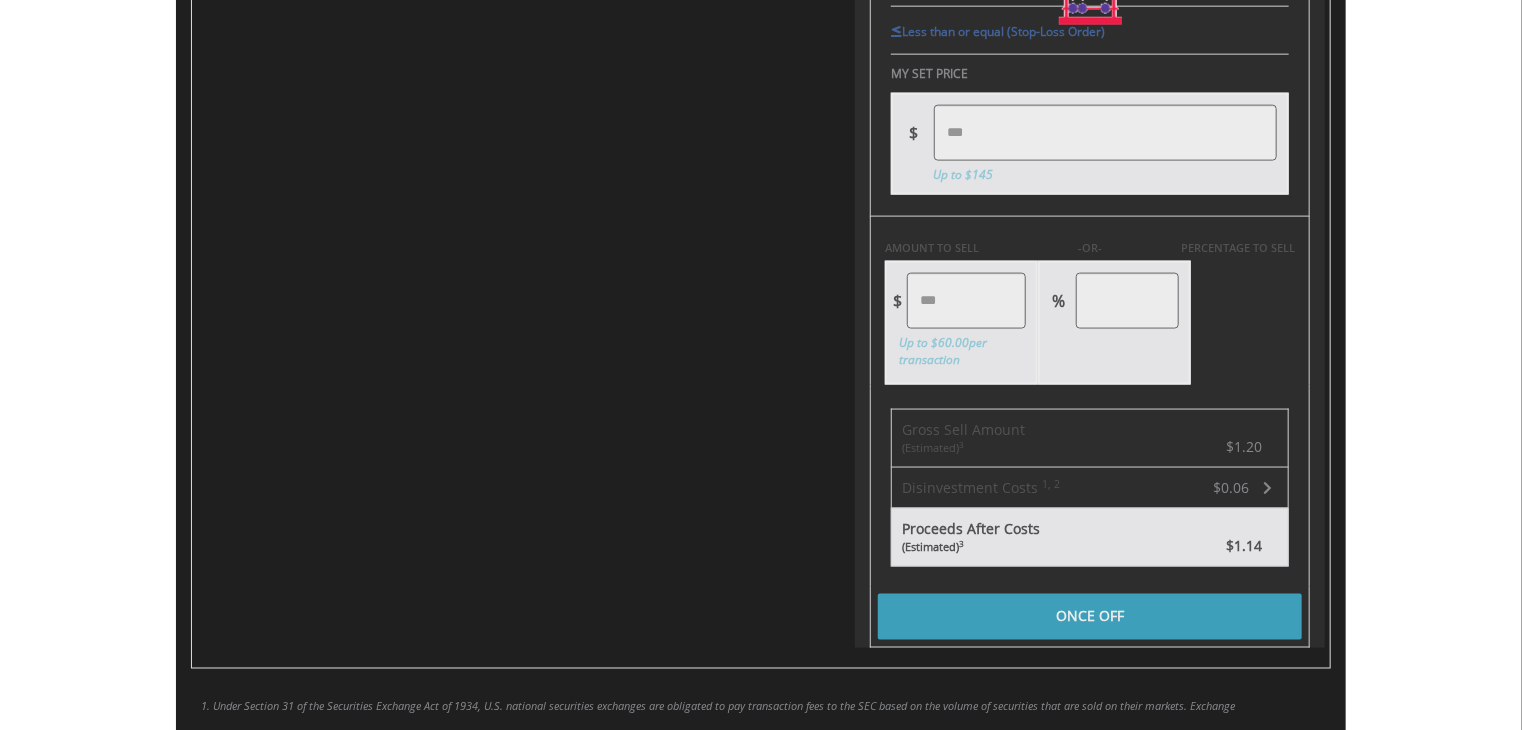 click on "Last Updated Price:
15-min. Delay*
Price Update Cost:
0
Credits
Market Closed
SELLING AT (BID)
BUYING AT                     (ASK)
LAST PRICE
$72.50
$78.21
$75.36
39
EasyCredits remaining" at bounding box center (1090, -4) 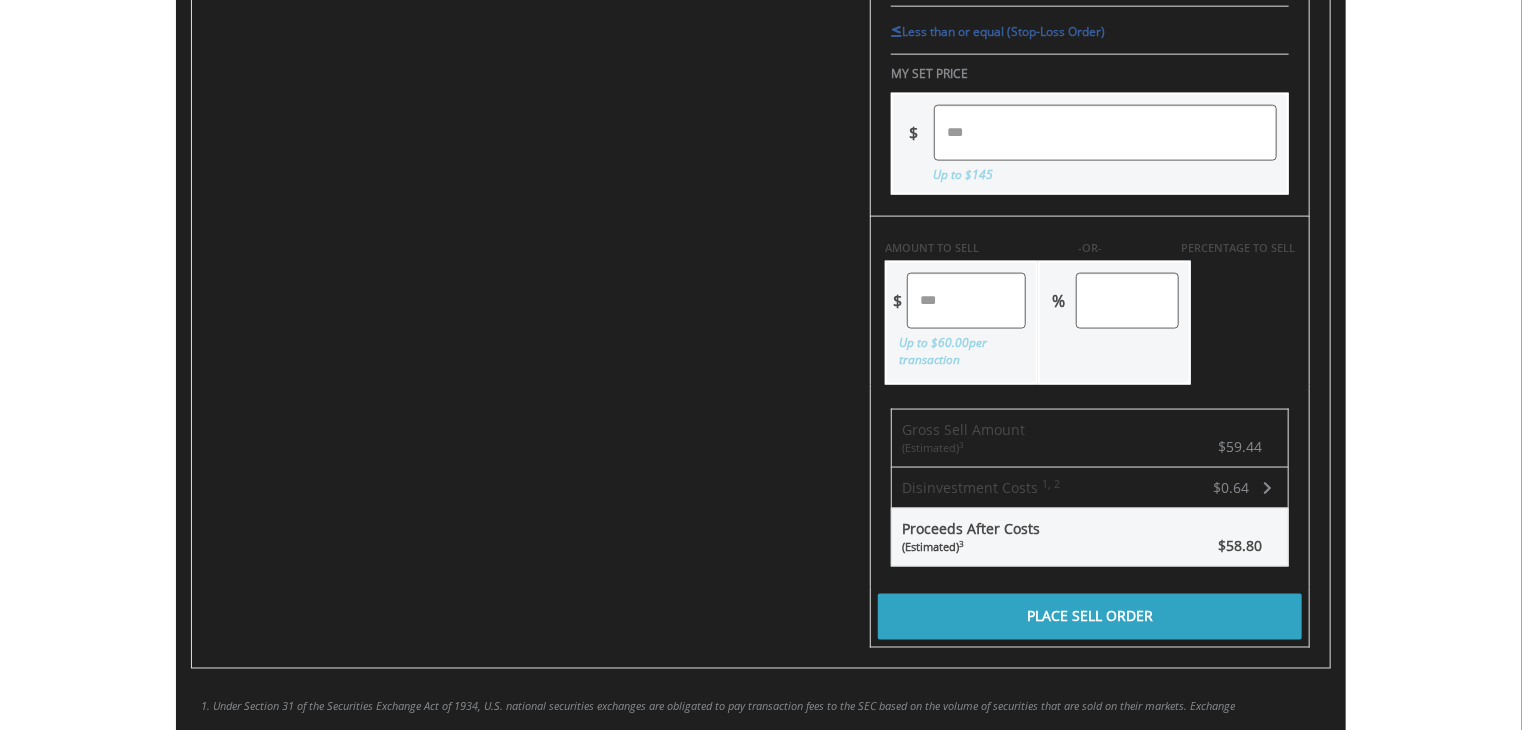 drag, startPoint x: 984, startPoint y: 303, endPoint x: 768, endPoint y: 325, distance: 217.11748 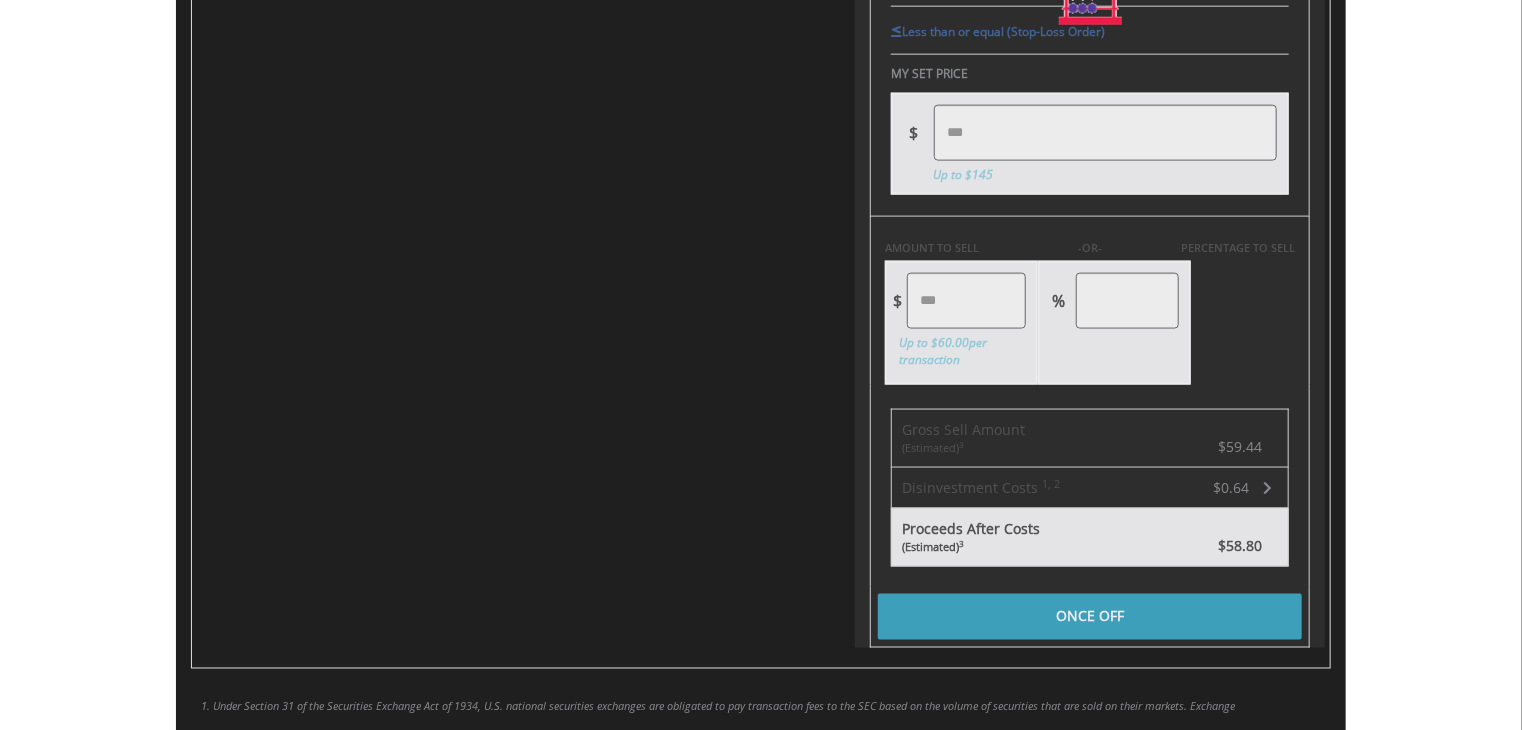 type on "****" 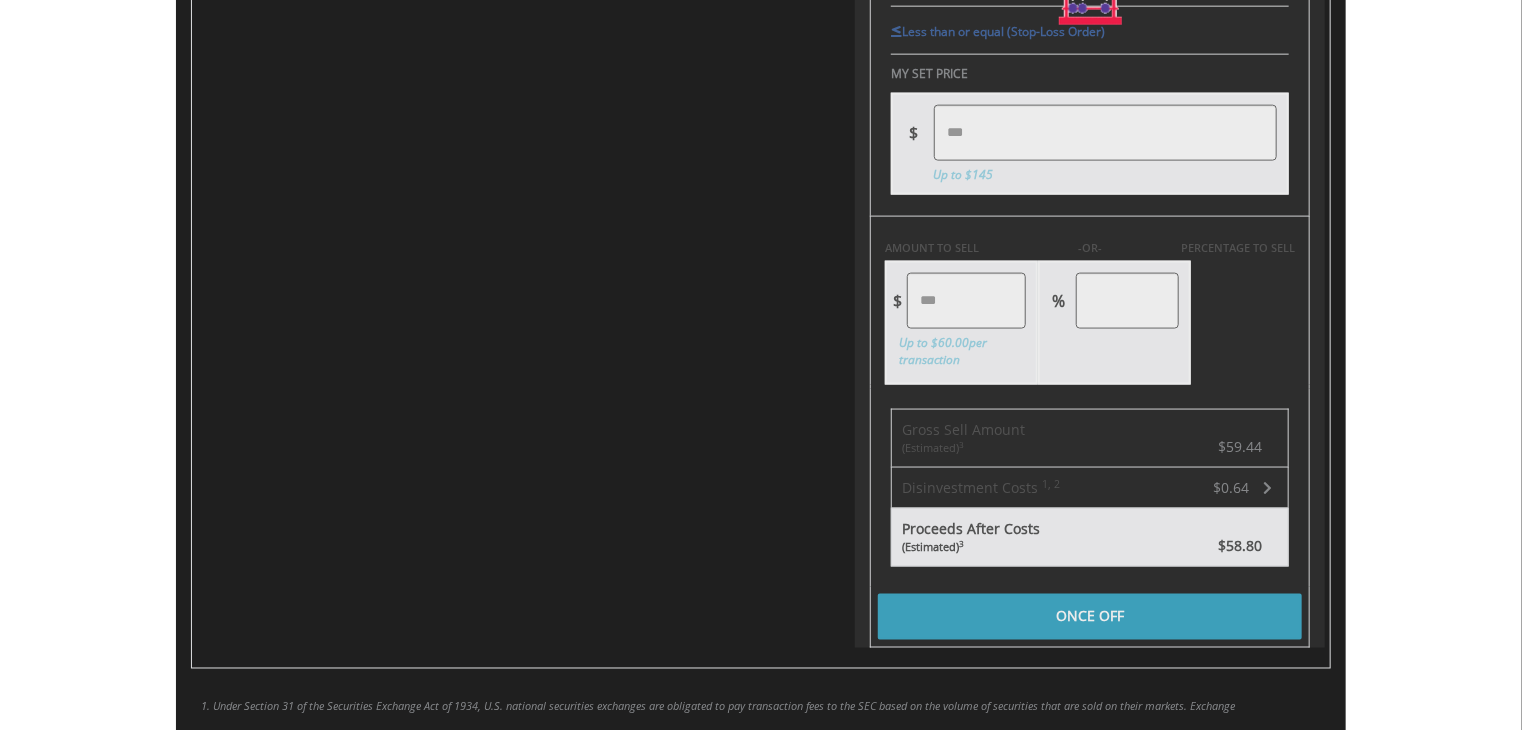 type on "****" 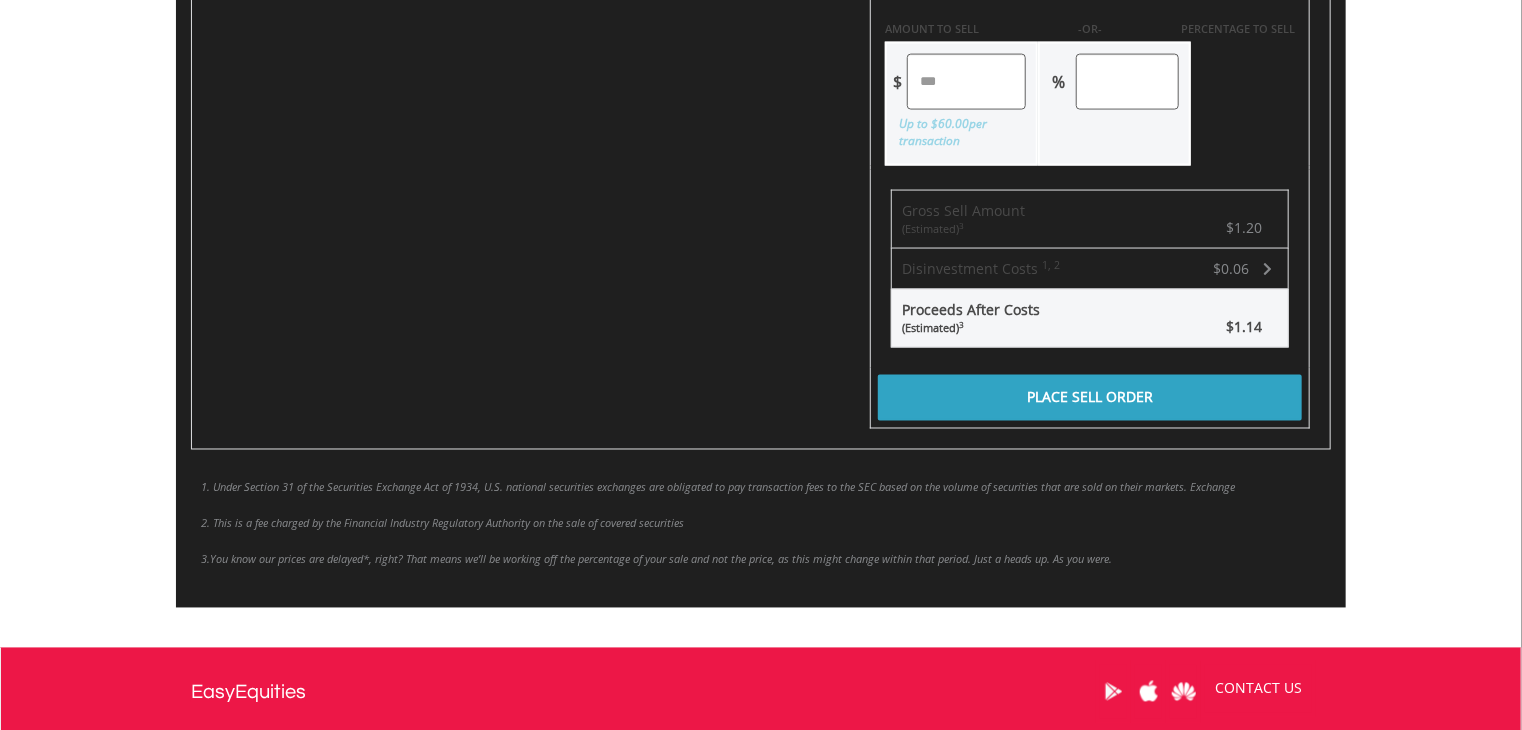 scroll, scrollTop: 1500, scrollLeft: 0, axis: vertical 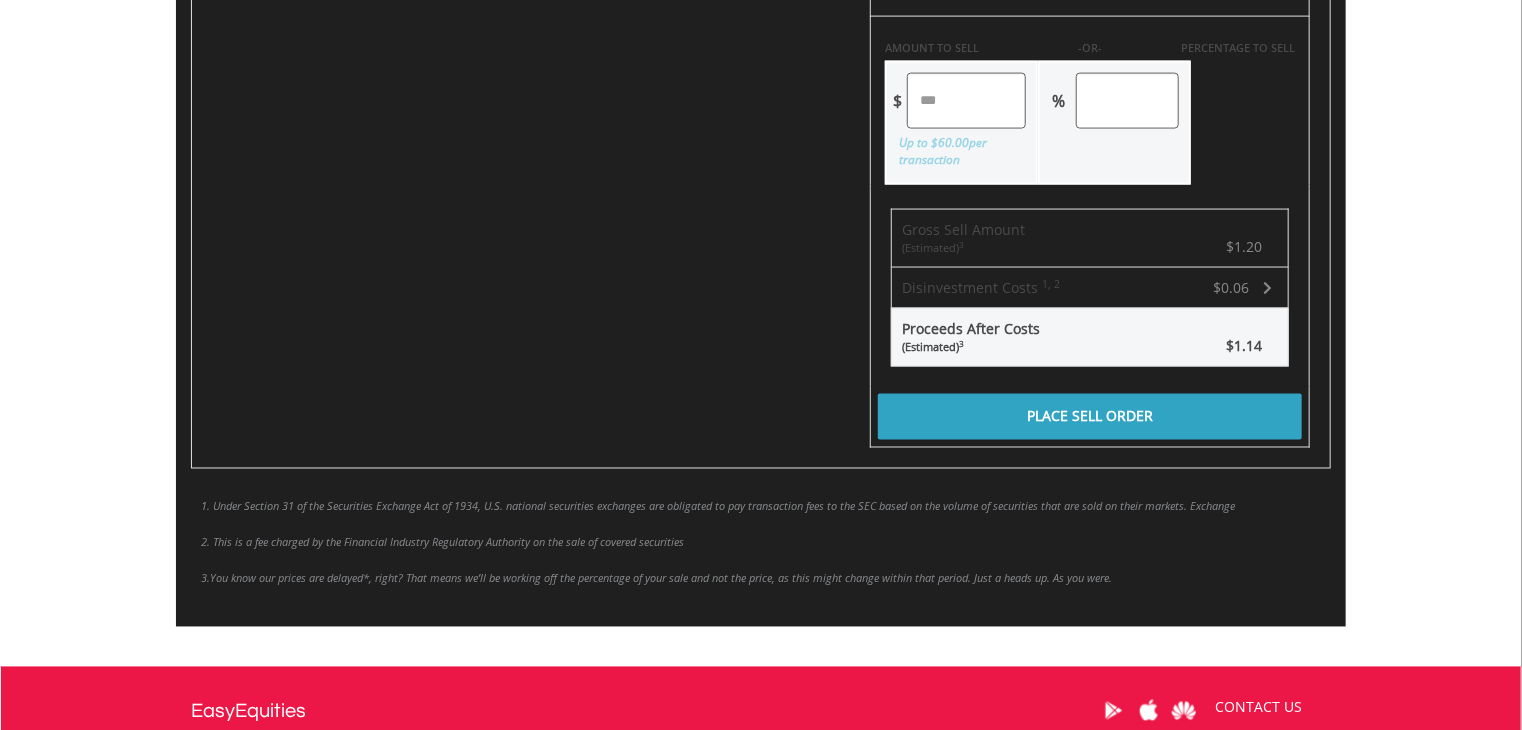 click on "Place Sell Order" at bounding box center (1090, 417) 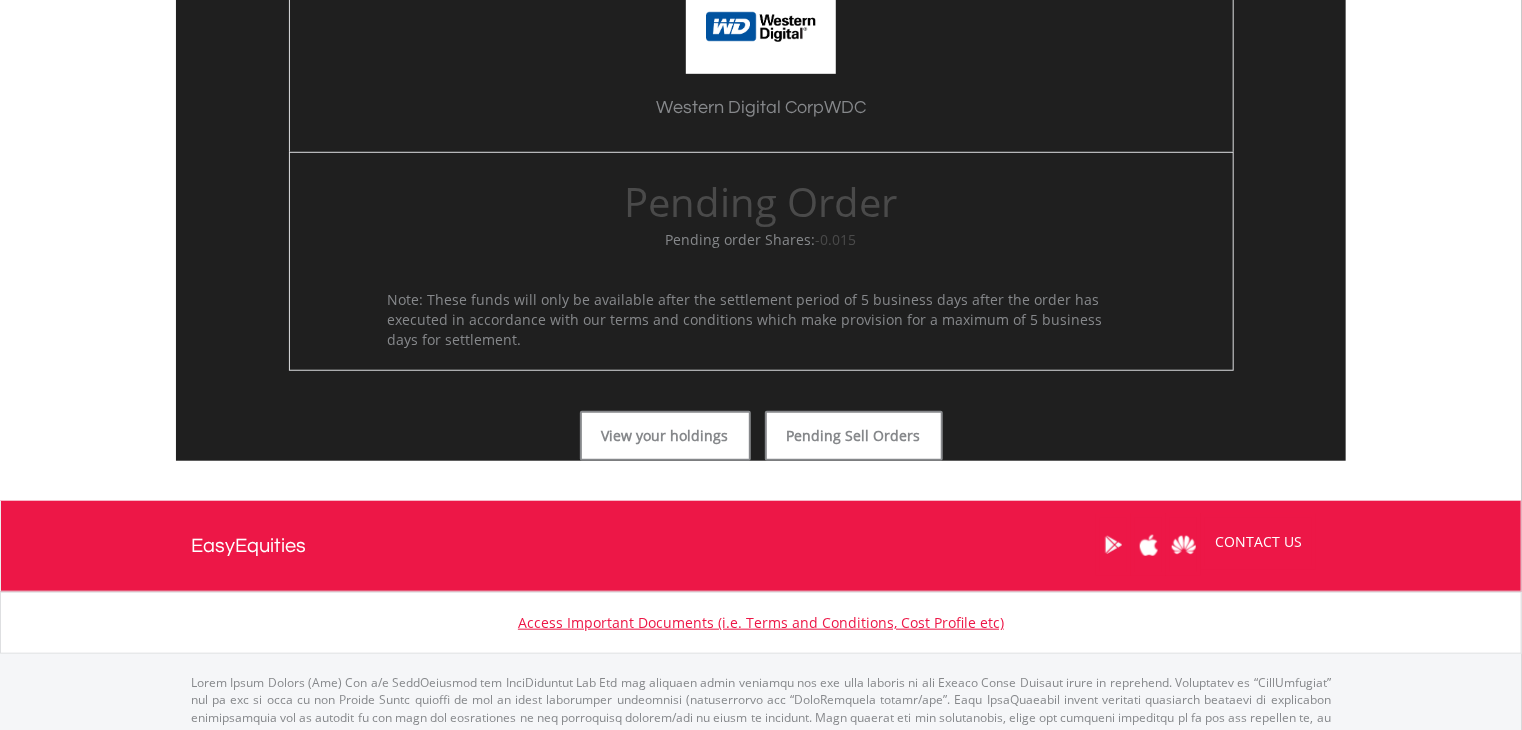 scroll, scrollTop: 689, scrollLeft: 0, axis: vertical 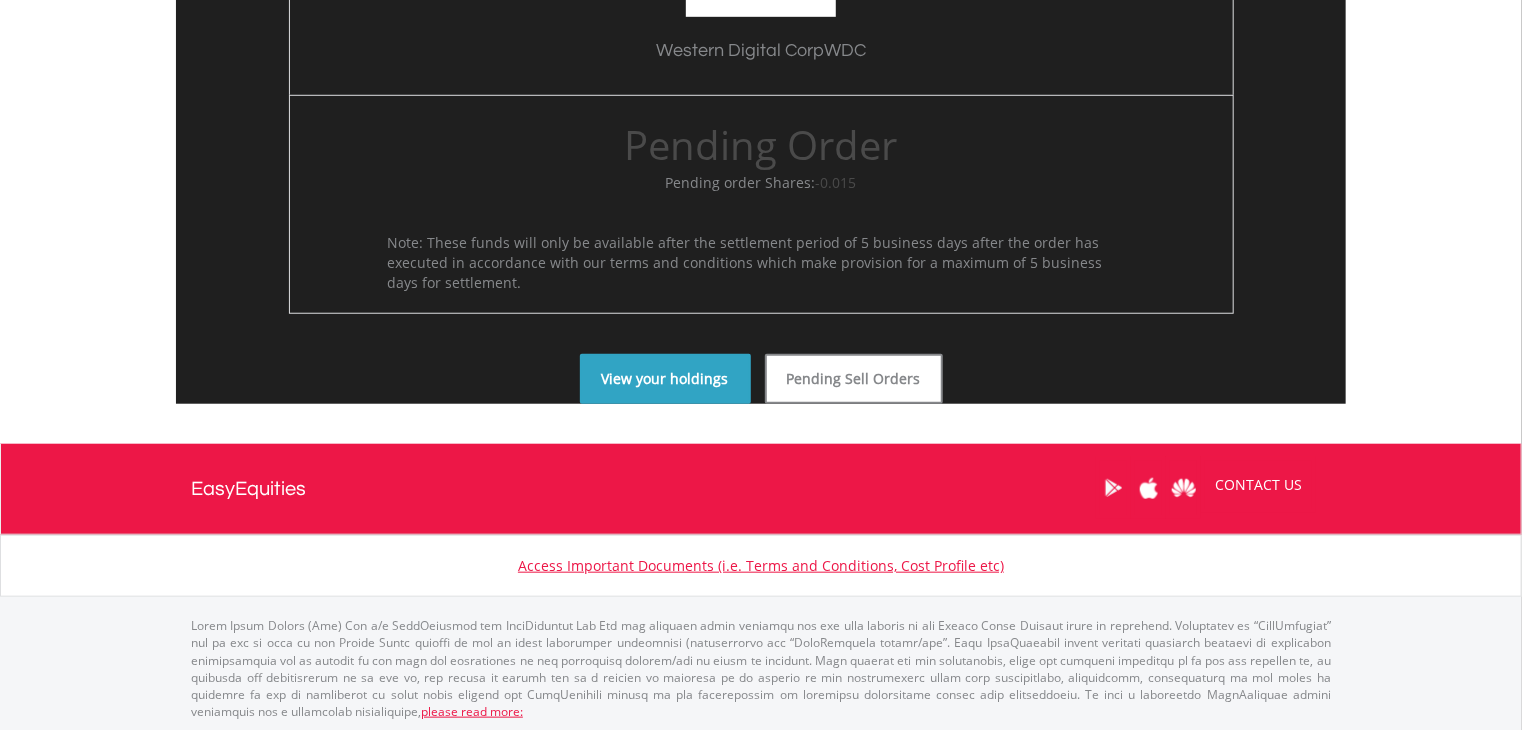 click on "View your holdings" at bounding box center (665, 379) 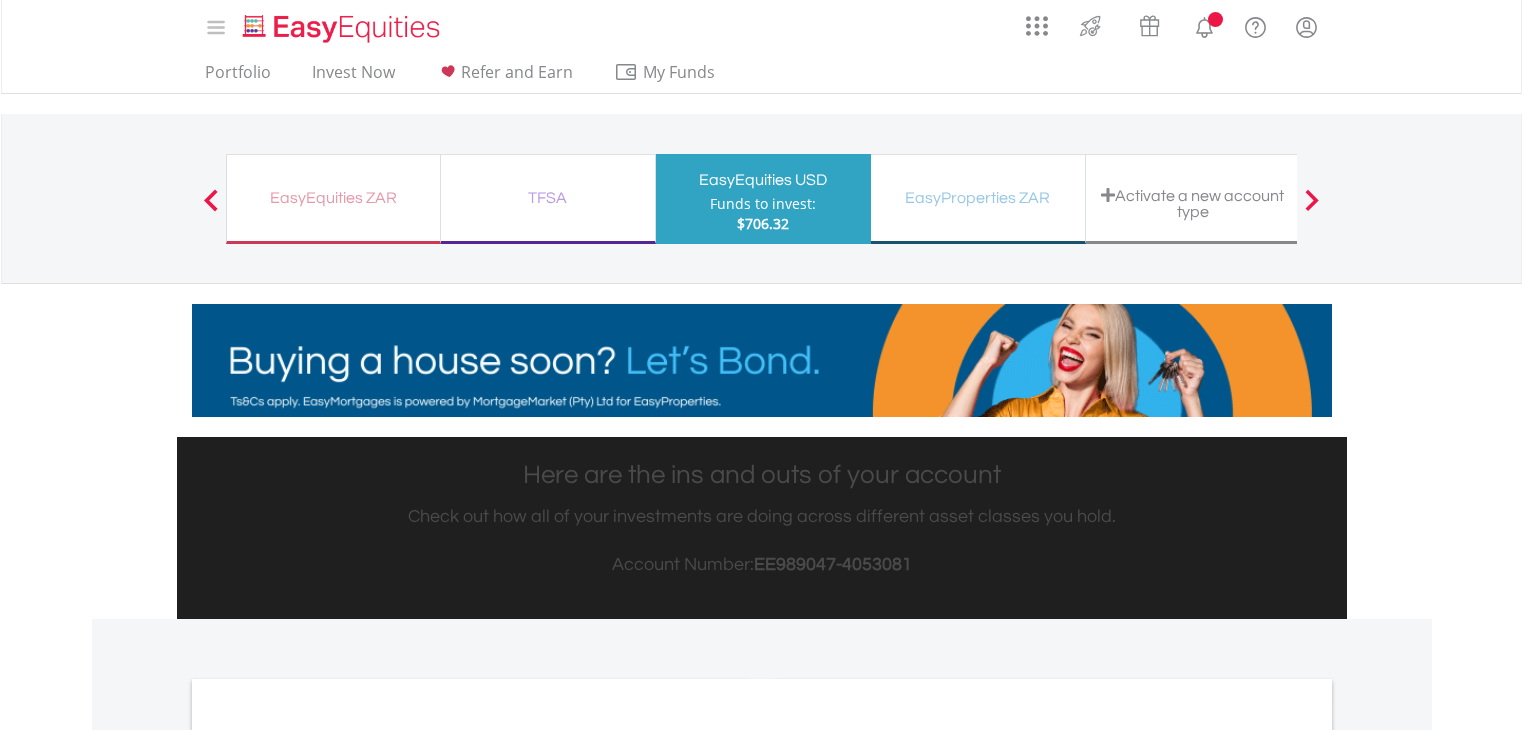 scroll, scrollTop: 0, scrollLeft: 0, axis: both 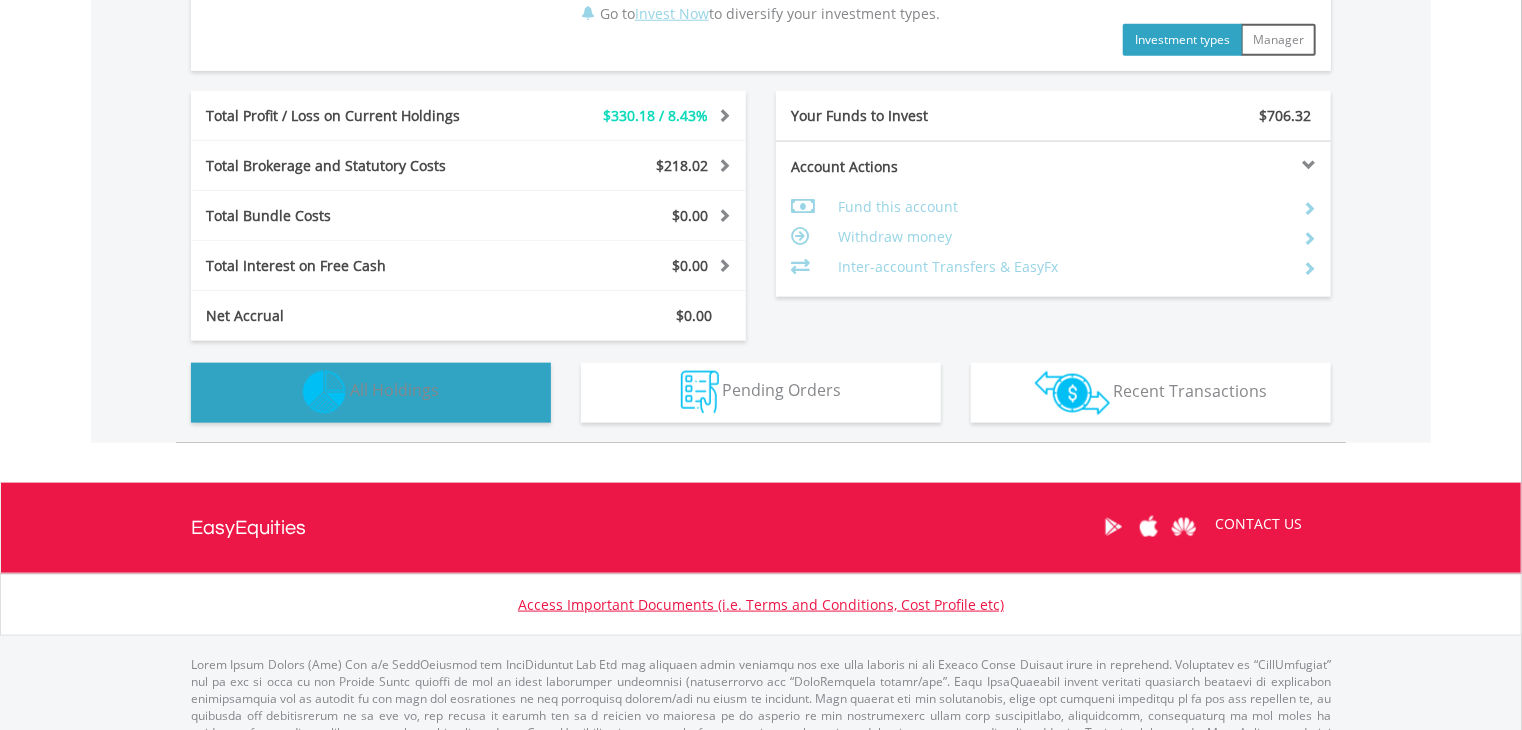 click on "All Holdings" at bounding box center [394, 391] 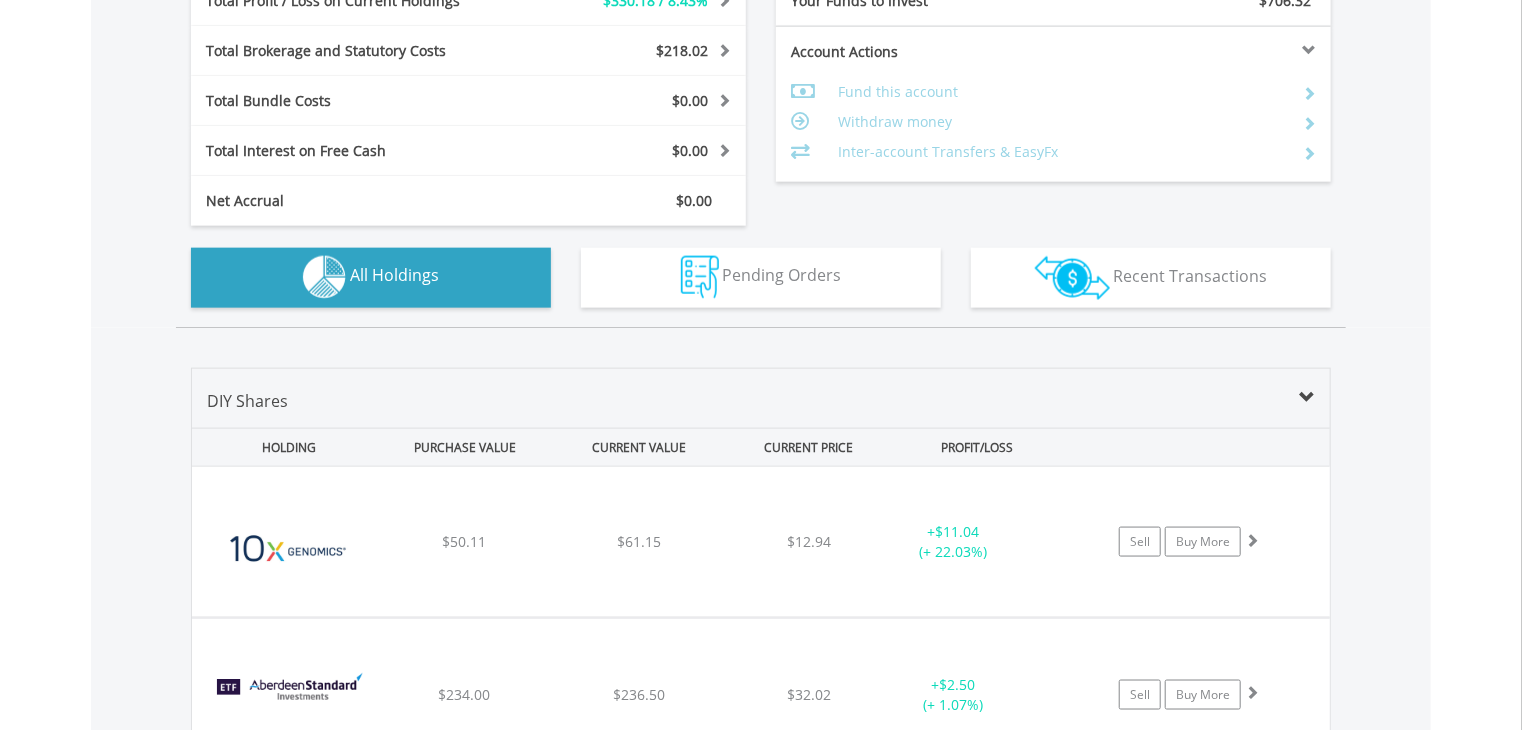 scroll, scrollTop: 1081, scrollLeft: 0, axis: vertical 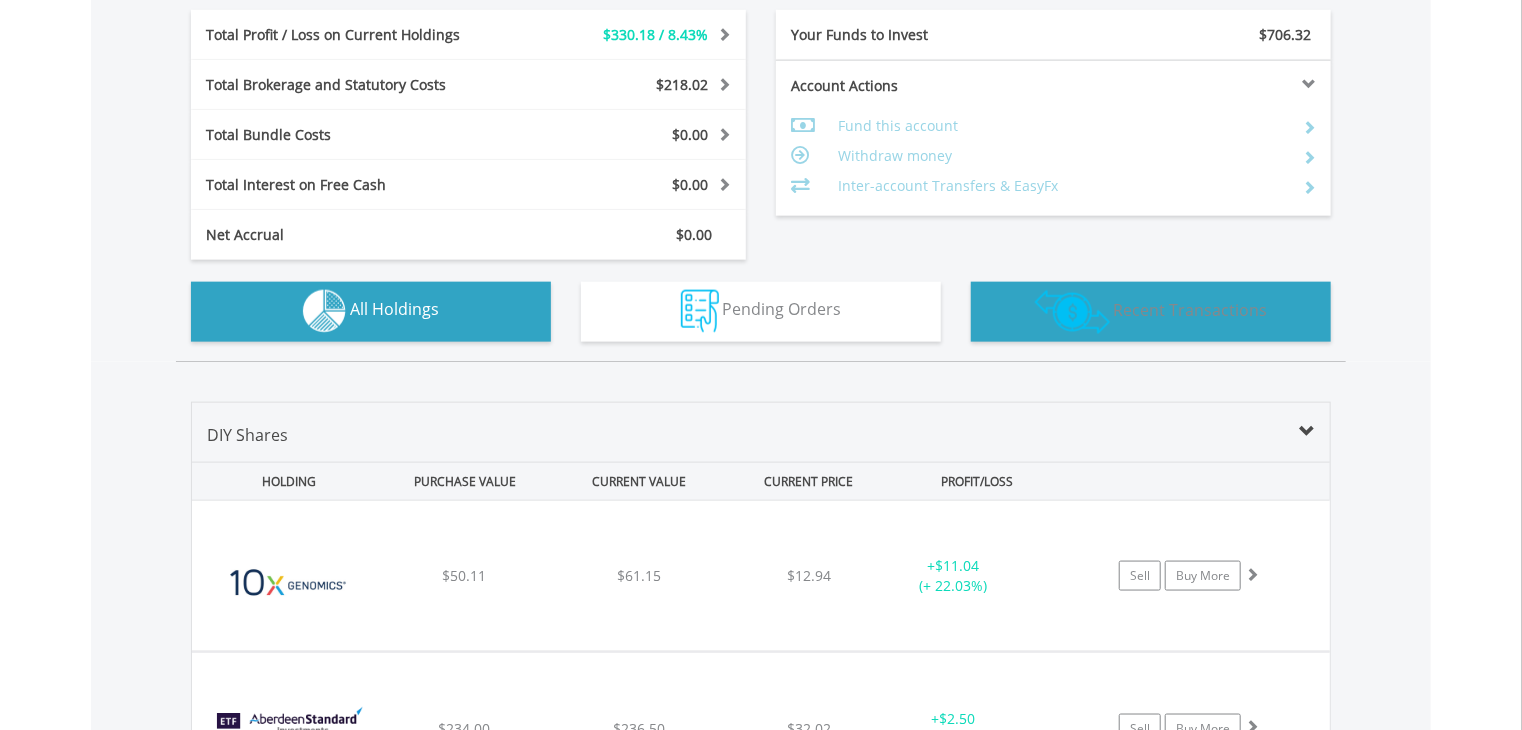 click on "Recent Transactions" at bounding box center [1191, 310] 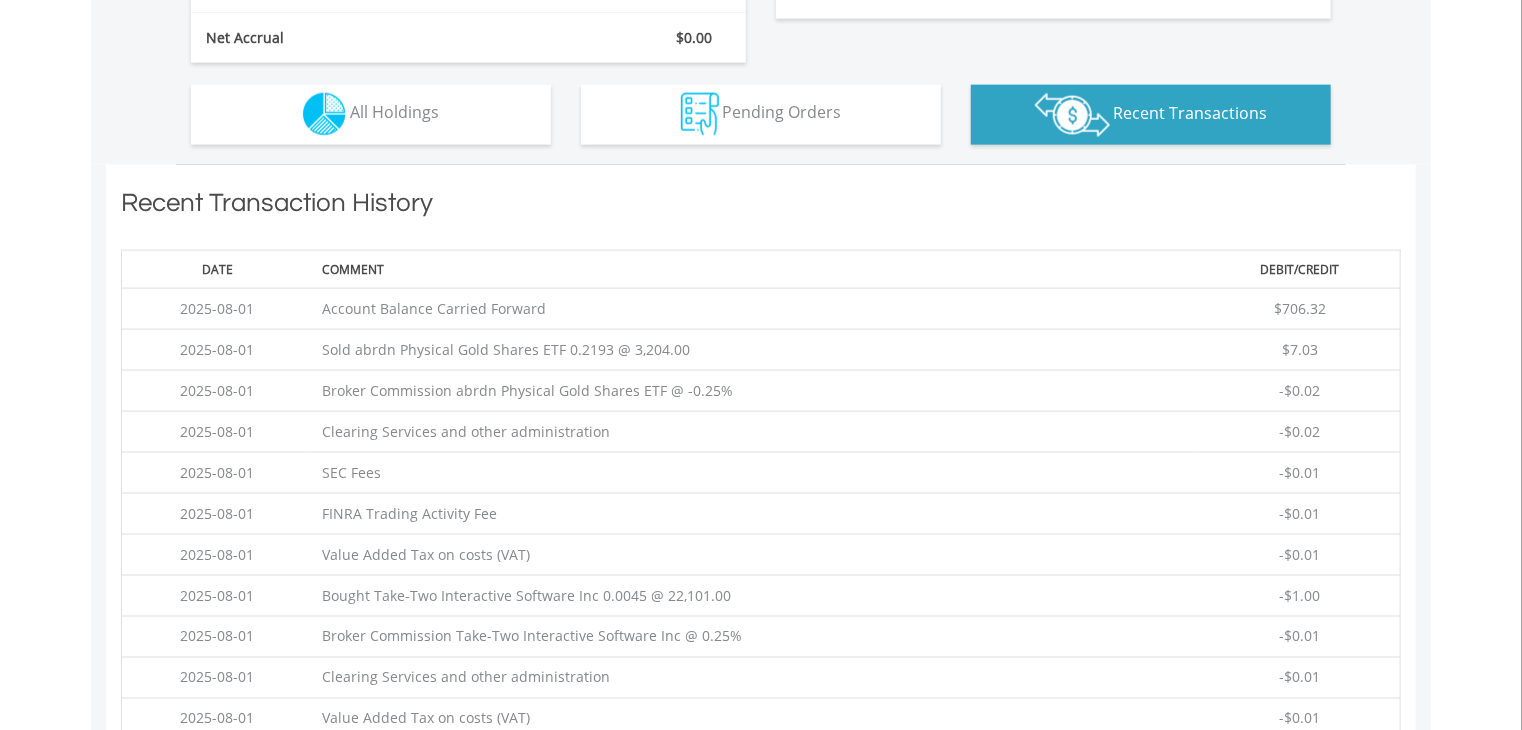scroll, scrollTop: 1441, scrollLeft: 0, axis: vertical 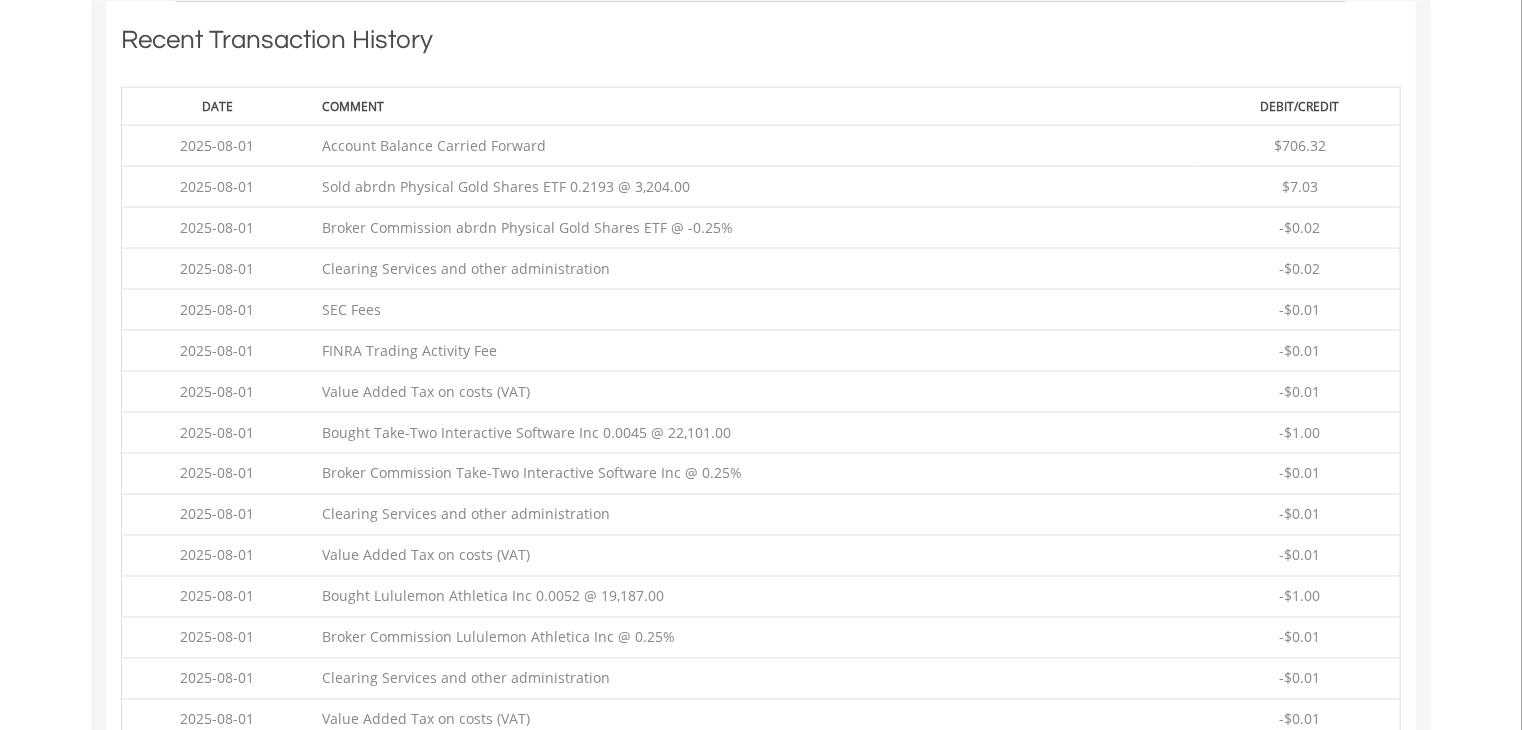 drag, startPoint x: 1371, startPoint y: 190, endPoint x: 156, endPoint y: 194, distance: 1215.0066 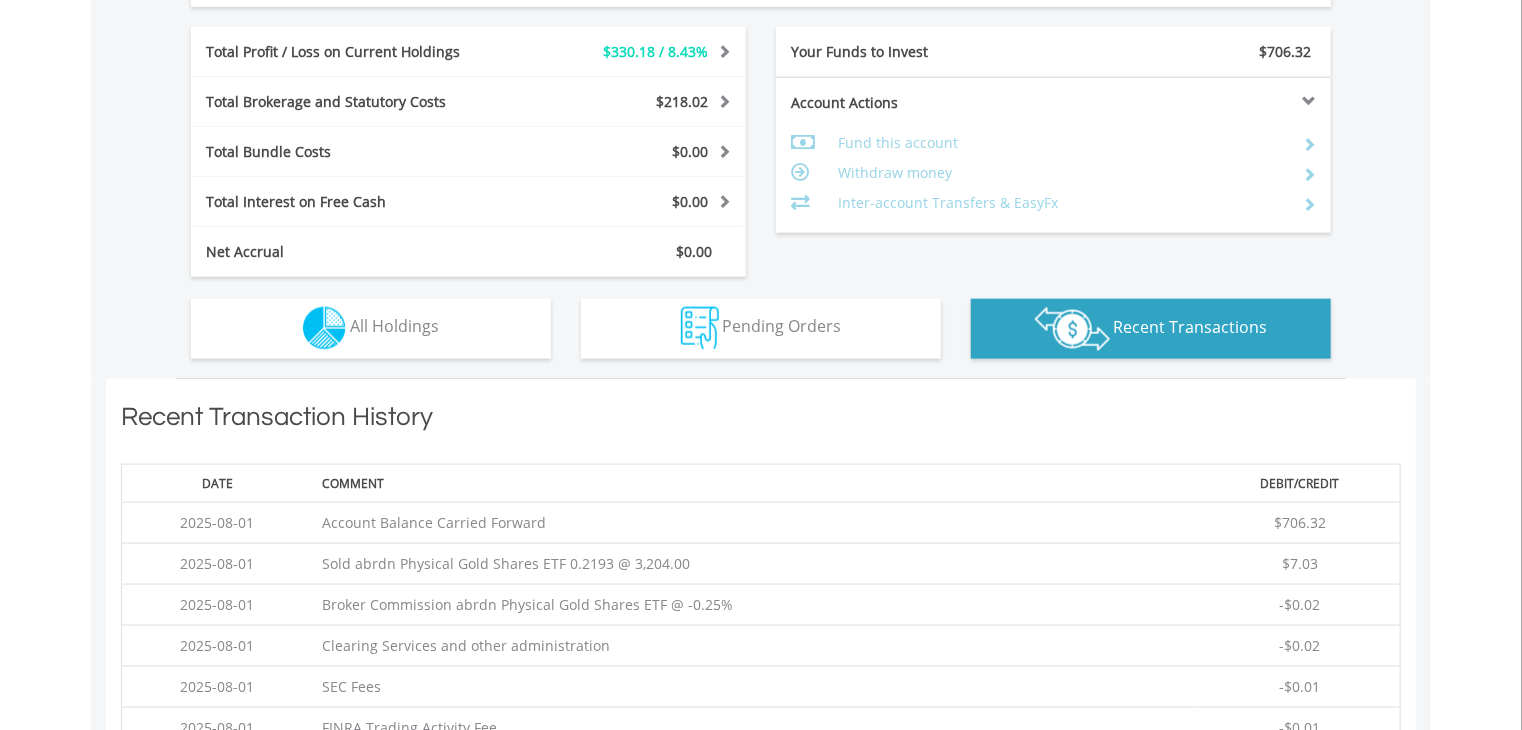 scroll, scrollTop: 1260, scrollLeft: 0, axis: vertical 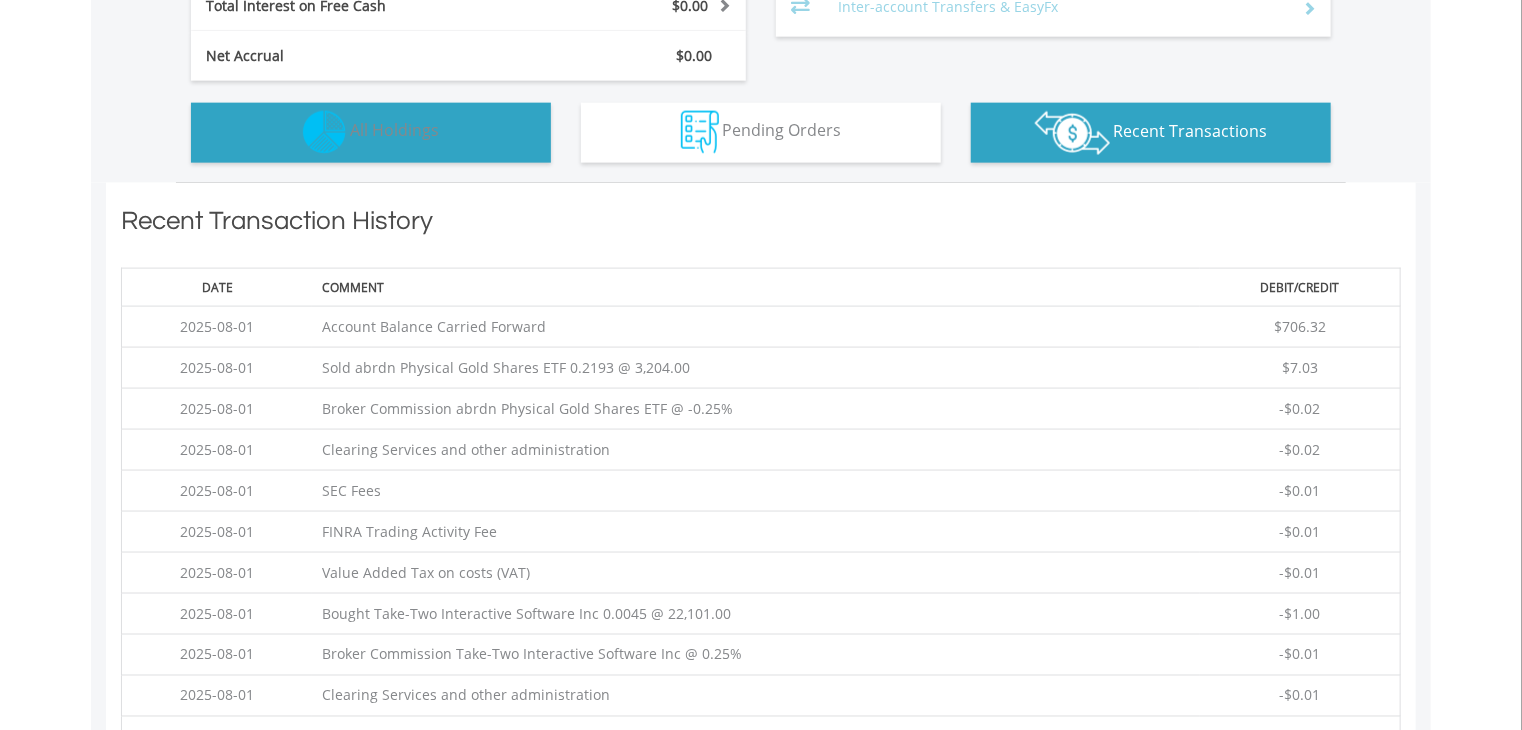 click on "Holdings
All Holdings" at bounding box center [371, 133] 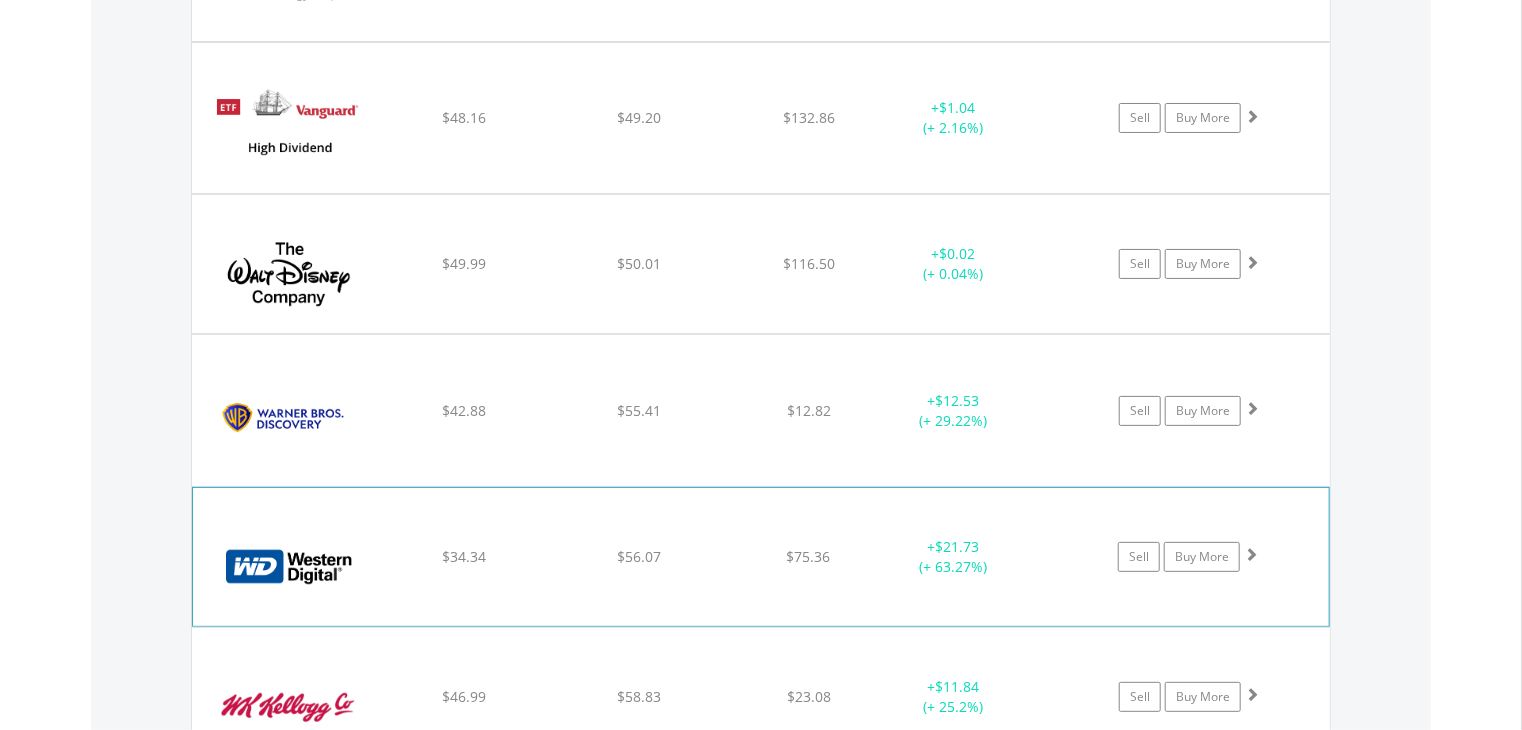 click on "﻿
Western Digital Corp
$34.34
$56.07
$75.36
+  $21.73 (+ 63.27%)
Sell
Buy More" at bounding box center (761, -9904) 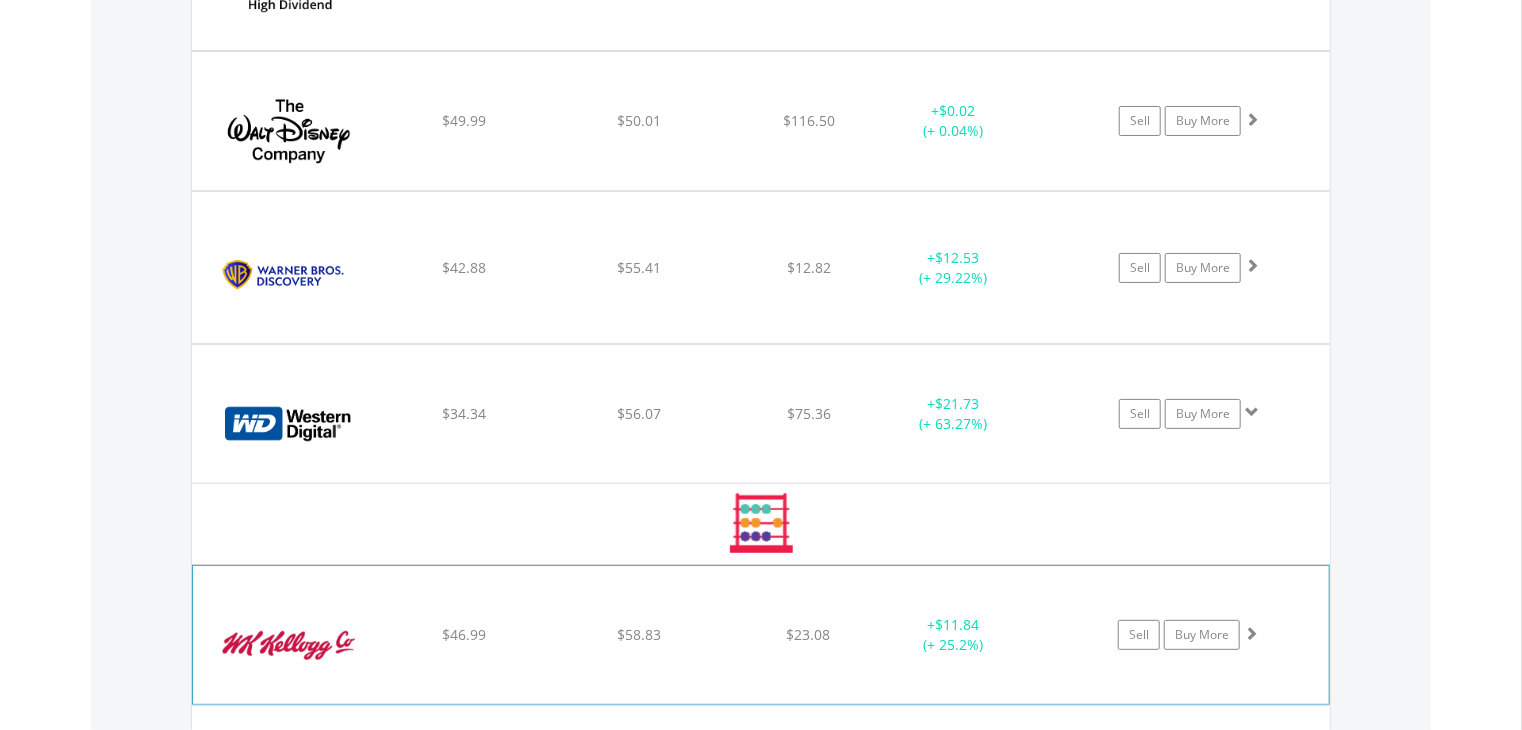 scroll, scrollTop: 11861, scrollLeft: 0, axis: vertical 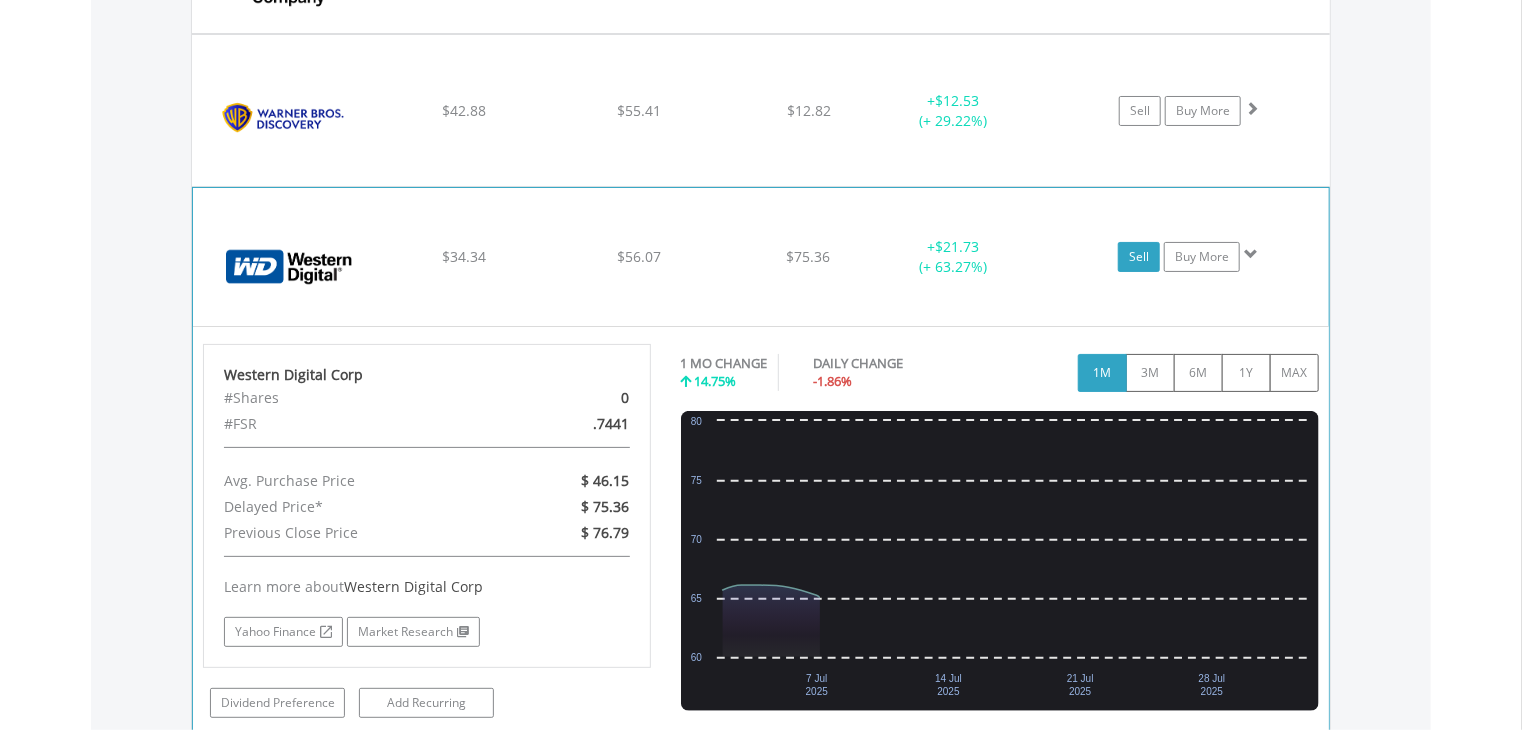 click on "Sell" at bounding box center [1139, 257] 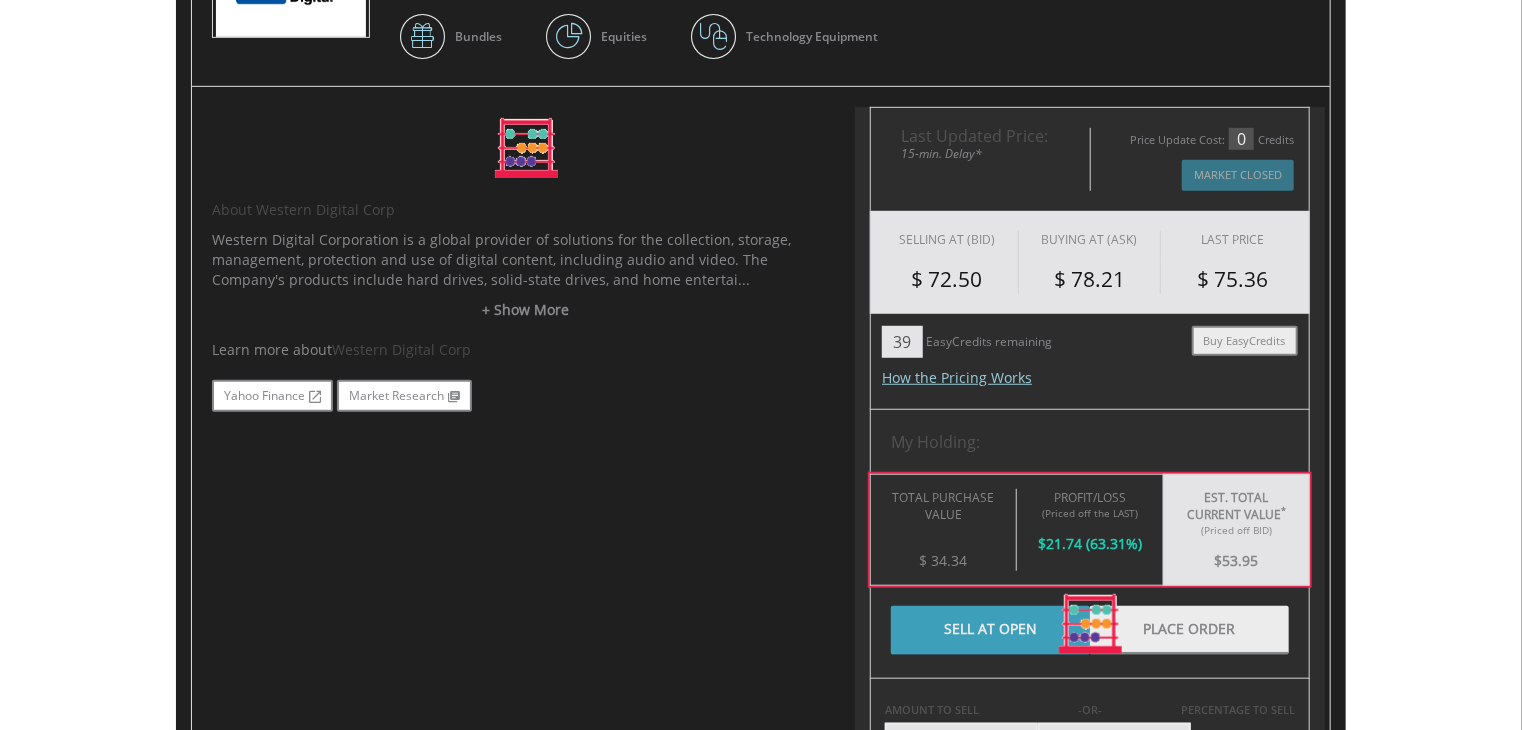 scroll, scrollTop: 547, scrollLeft: 0, axis: vertical 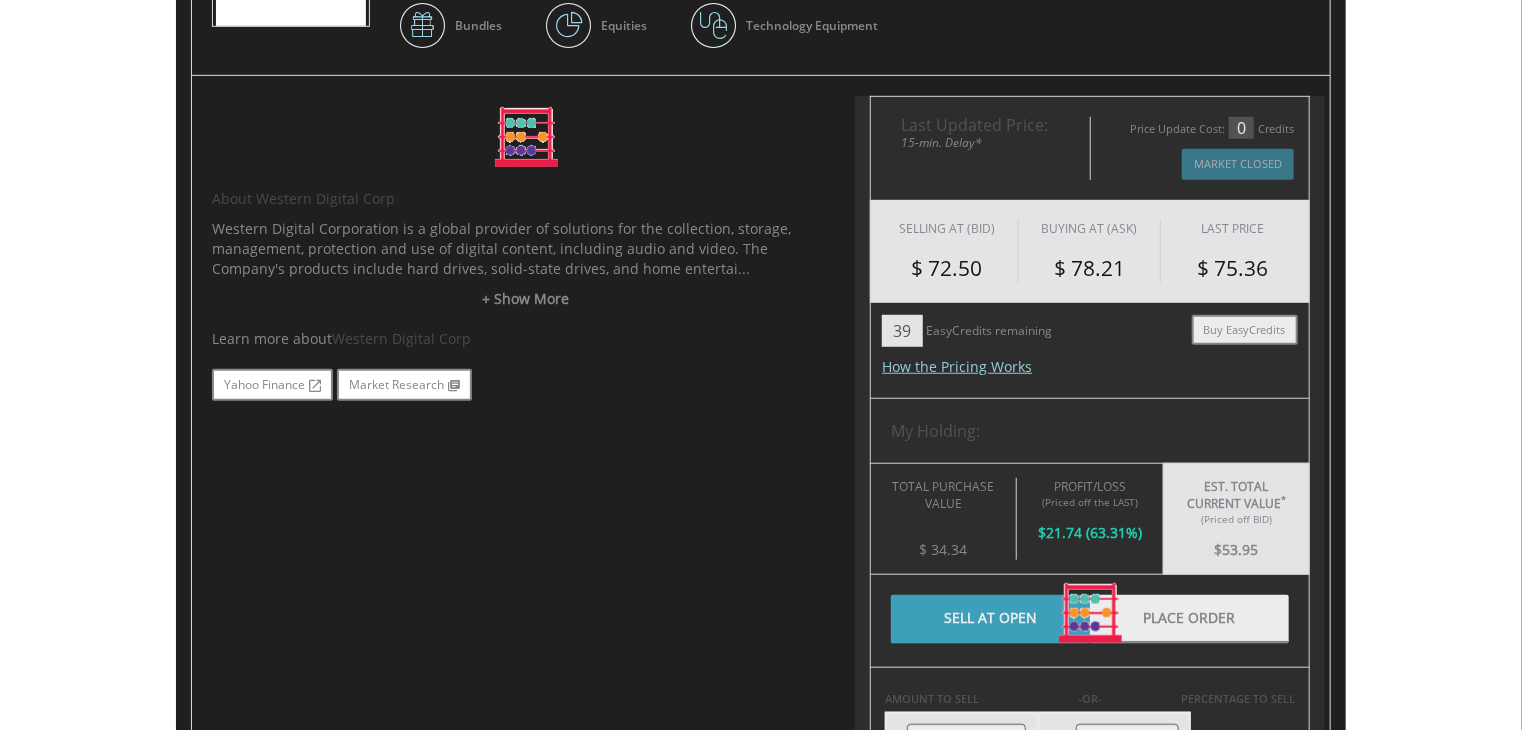 drag, startPoint x: 1228, startPoint y: 654, endPoint x: 1212, endPoint y: 608, distance: 48.703182 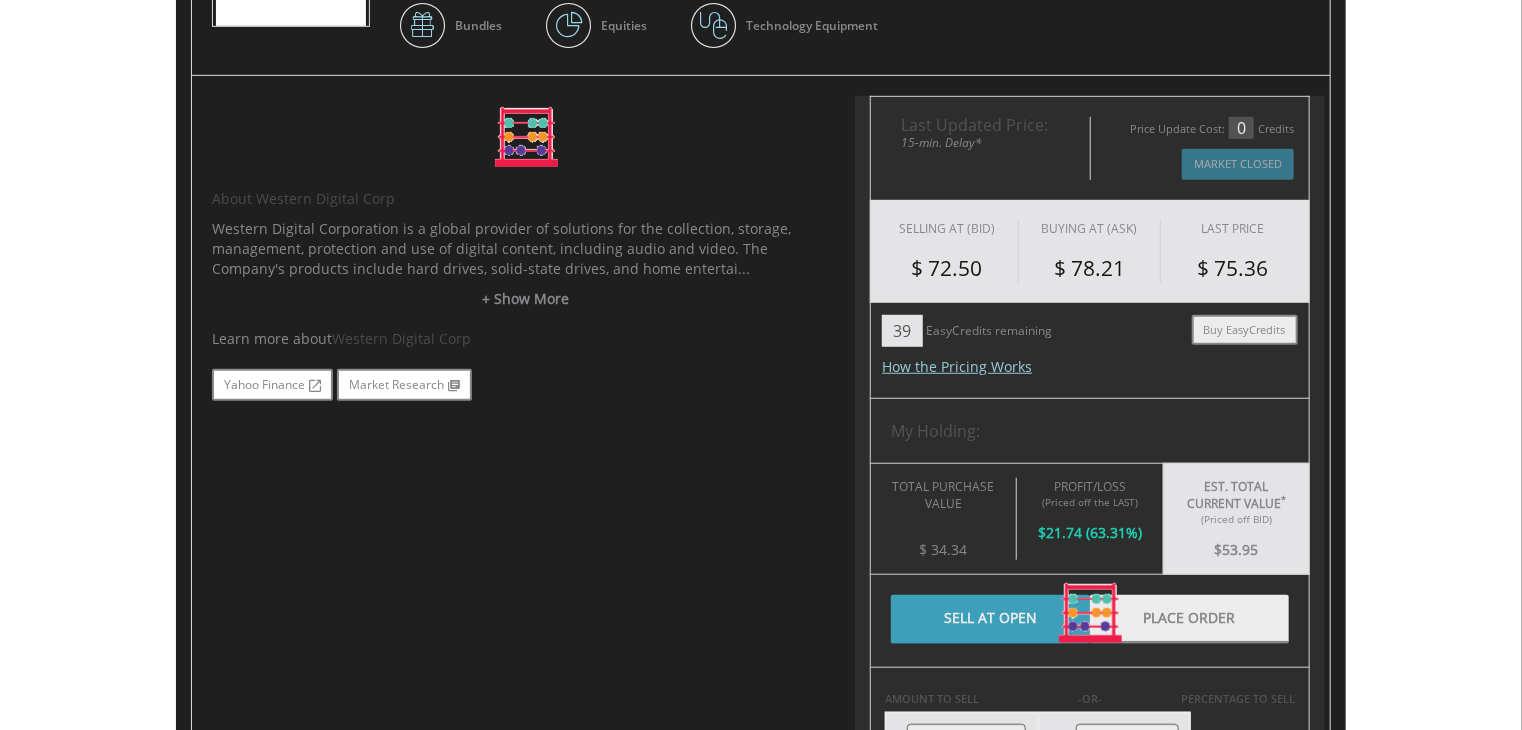 click at bounding box center [1090, 614] 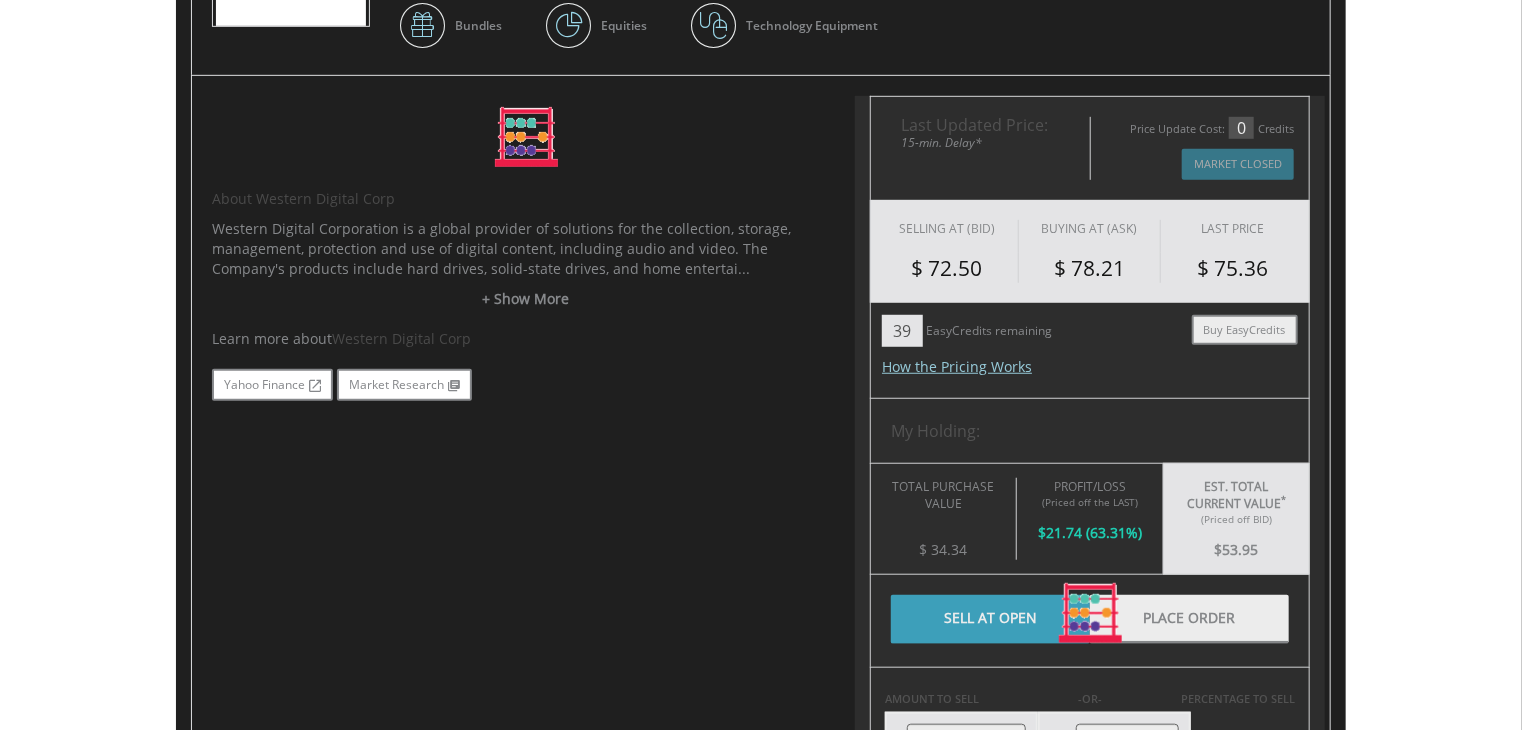 click at bounding box center [1090, 614] 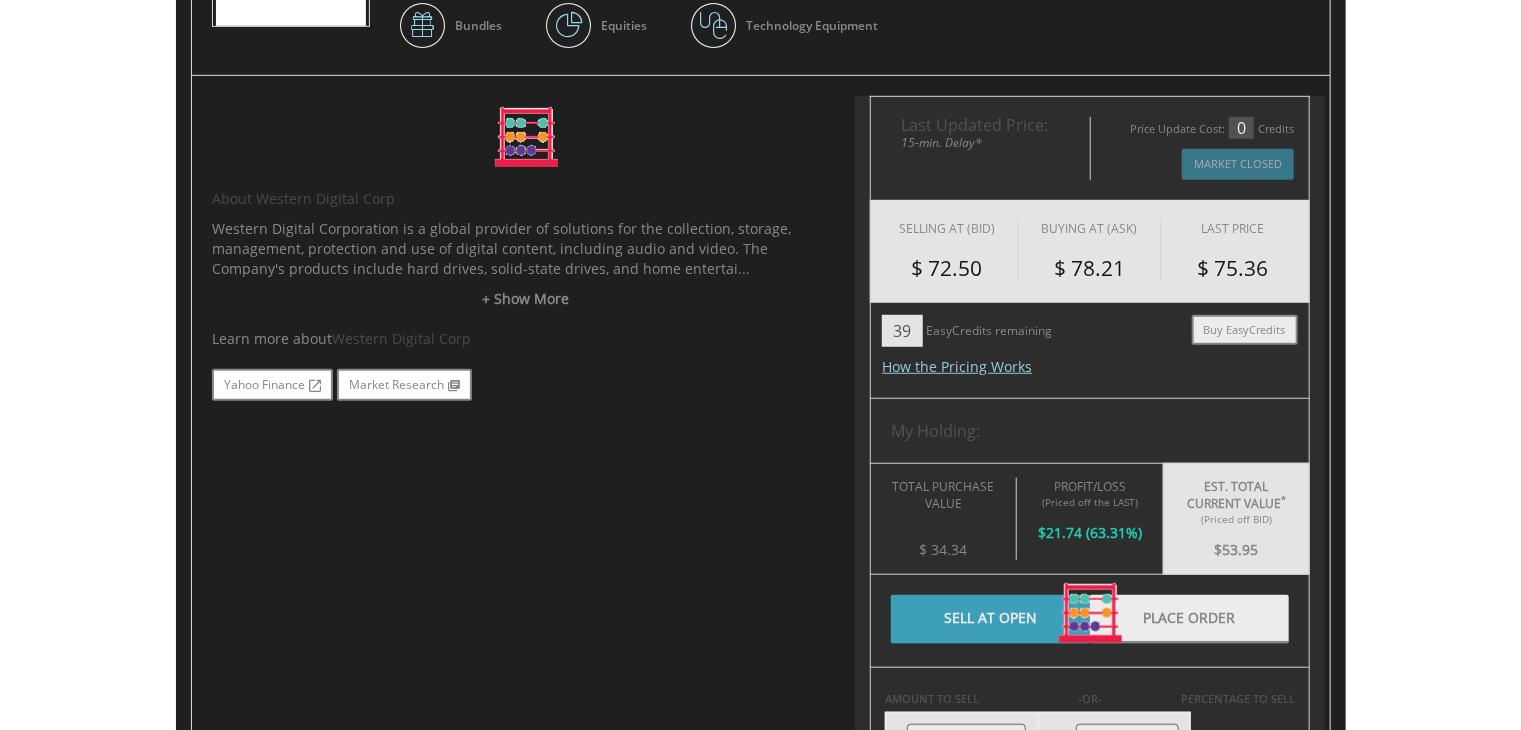type on "*****" 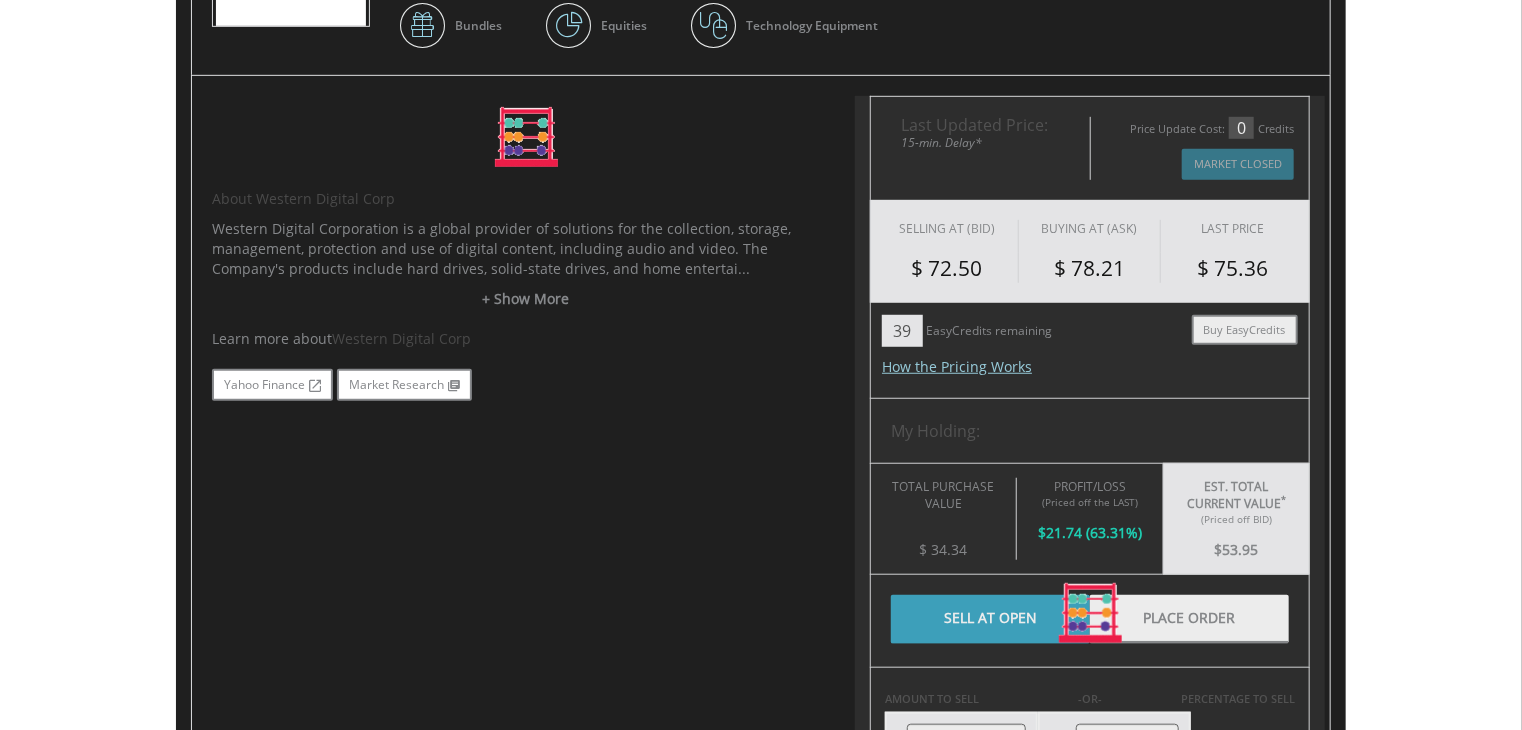 type on "******" 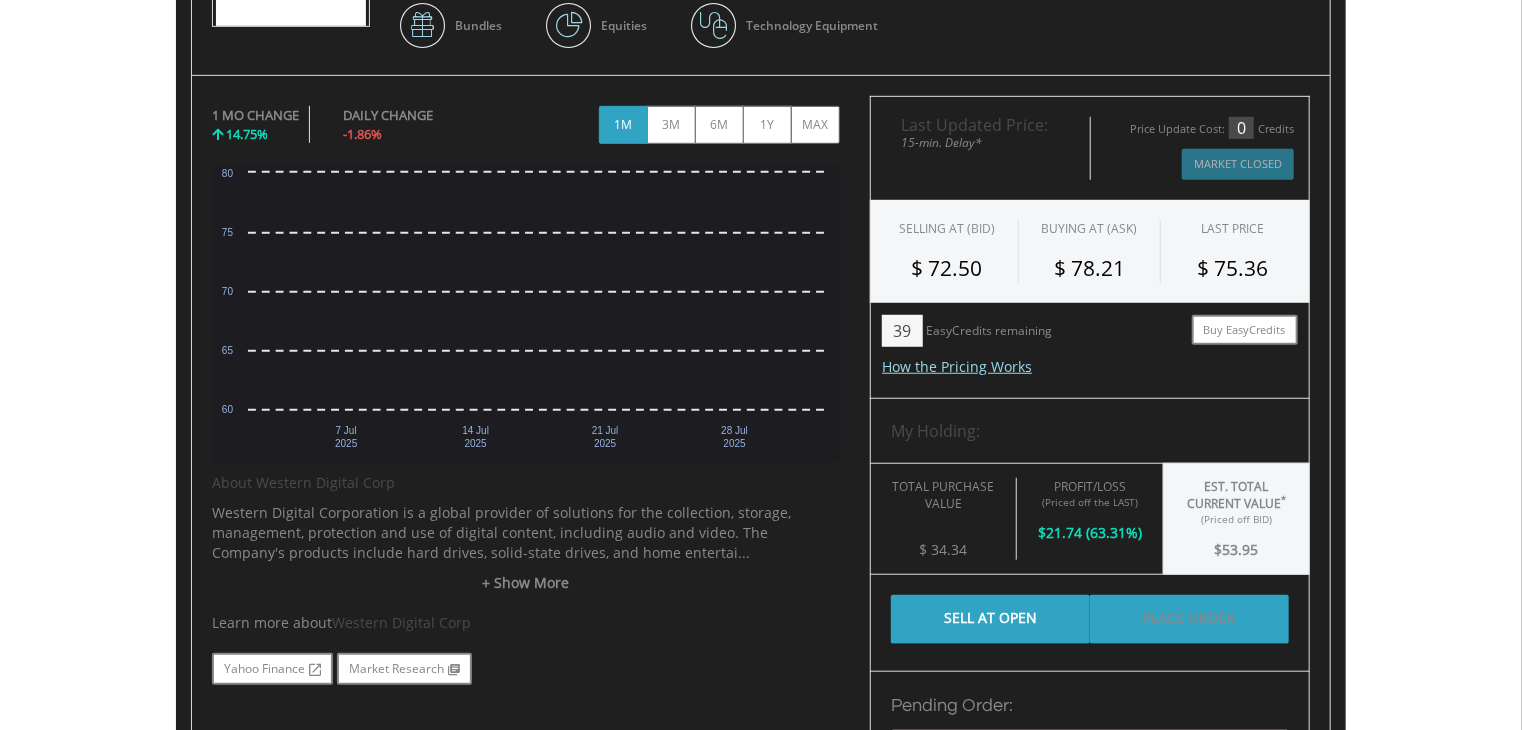 click on "Place Order" at bounding box center (1189, 619) 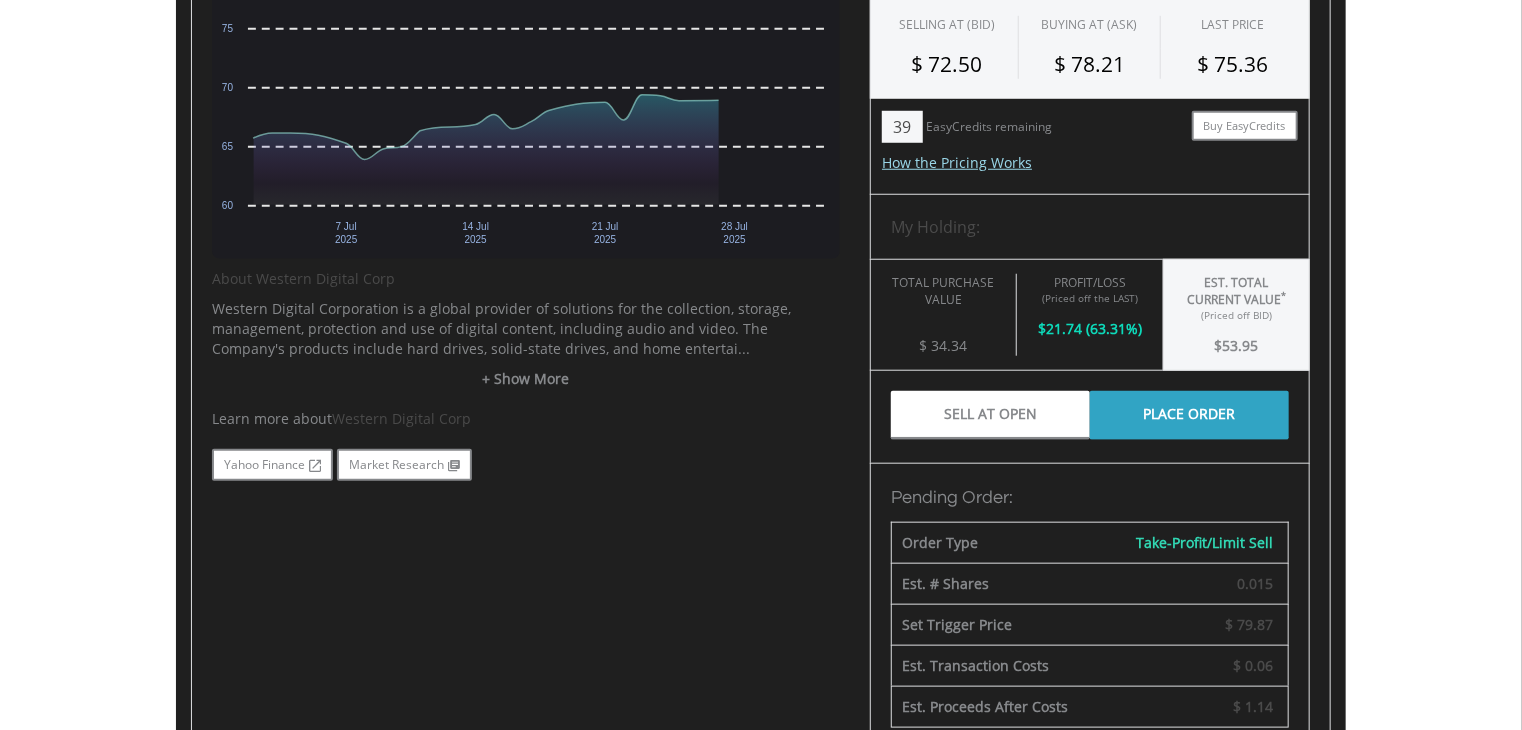 scroll, scrollTop: 947, scrollLeft: 0, axis: vertical 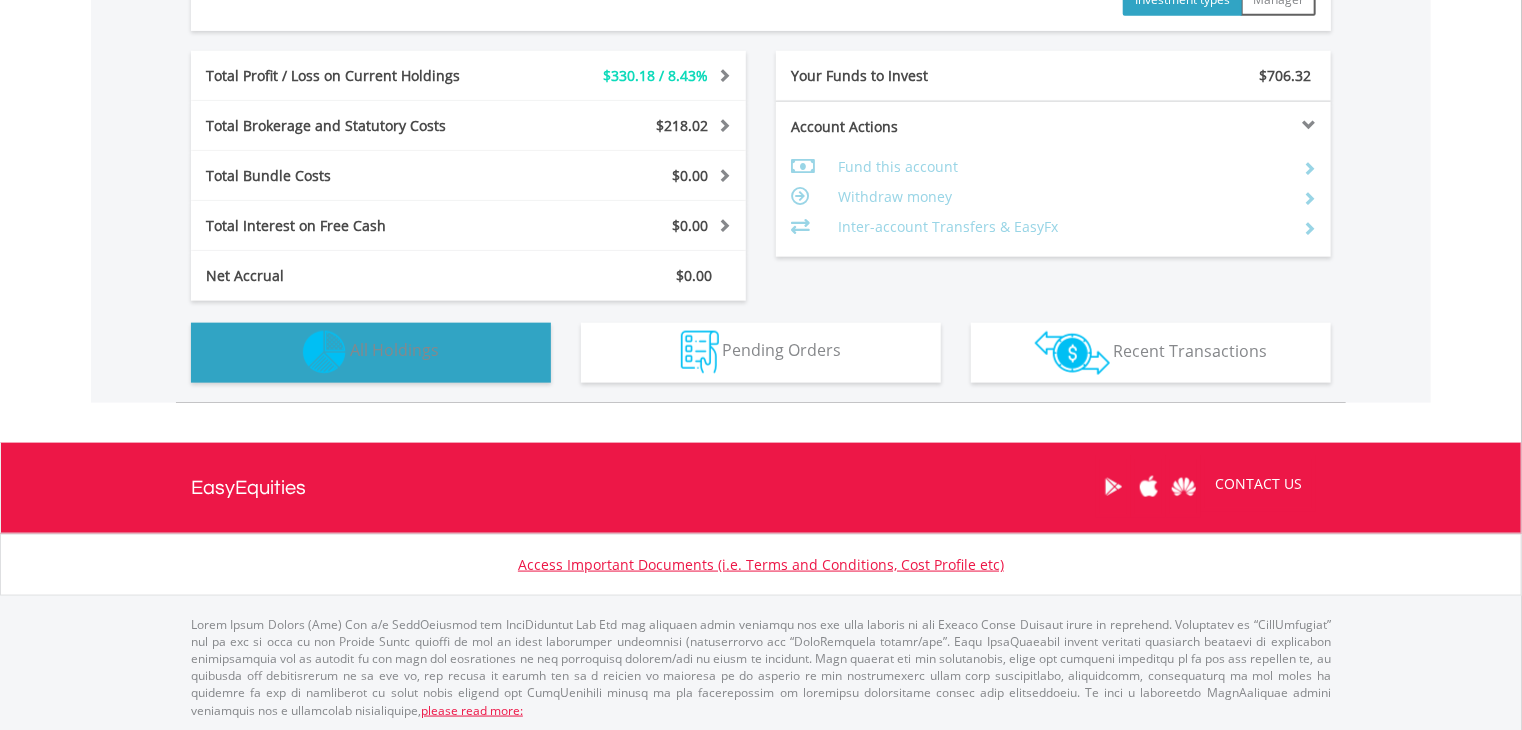 click on "Holdings
All Holdings" at bounding box center (371, 353) 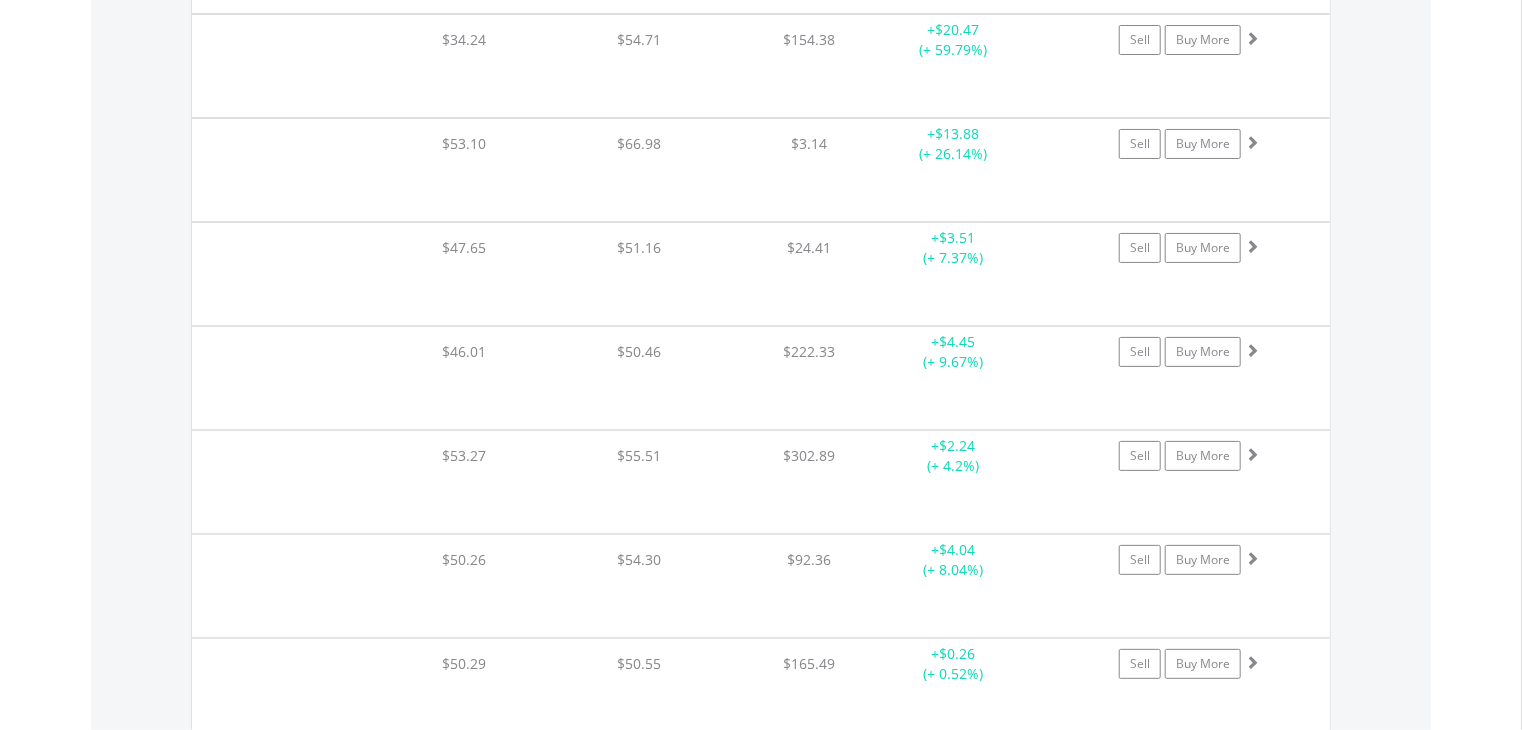 scroll, scrollTop: 8081, scrollLeft: 0, axis: vertical 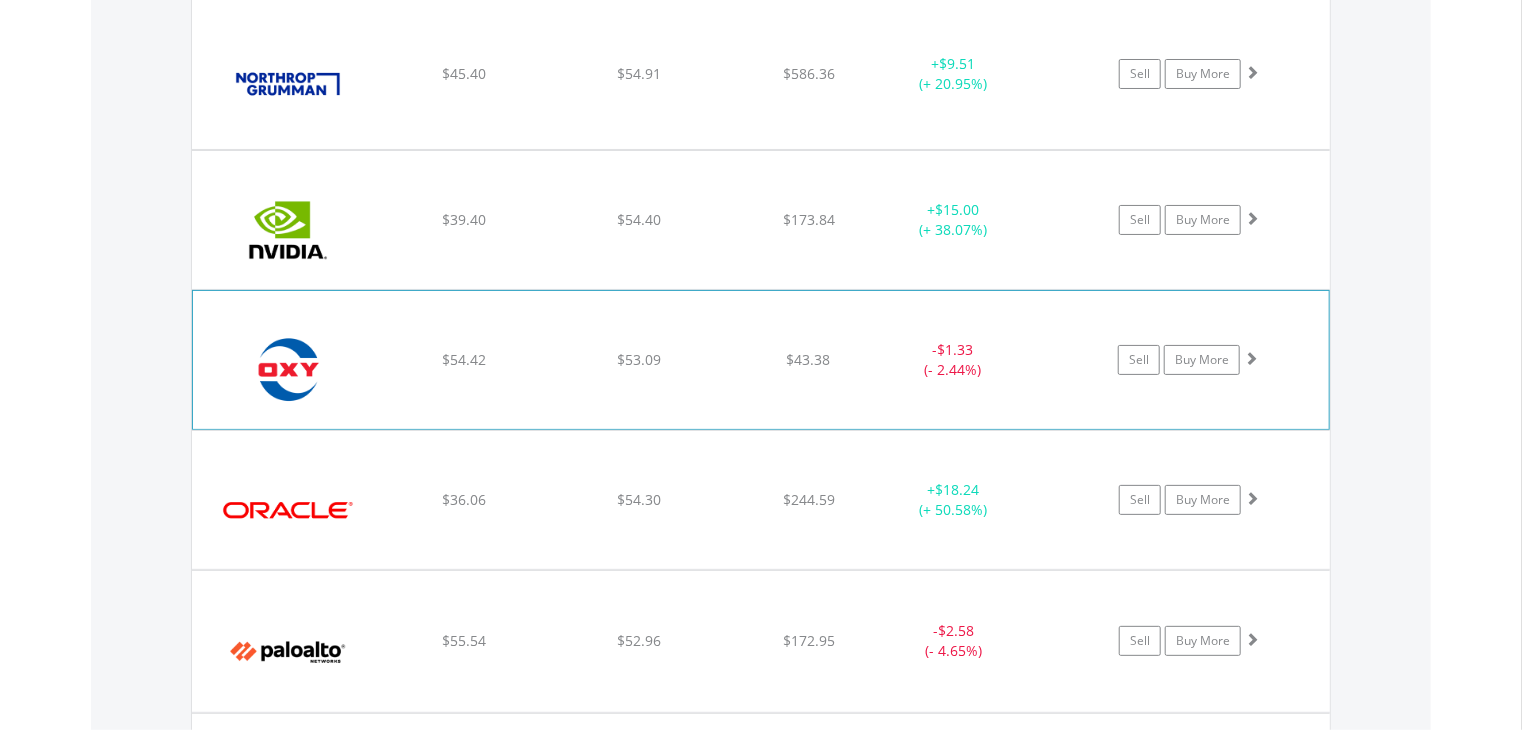 click on "﻿
Occidental Petroleum Corp
$54.42
$53.09
$43.38
-  $1.33 (- 2.44%)
Sell
Buy More" at bounding box center [761, -6424] 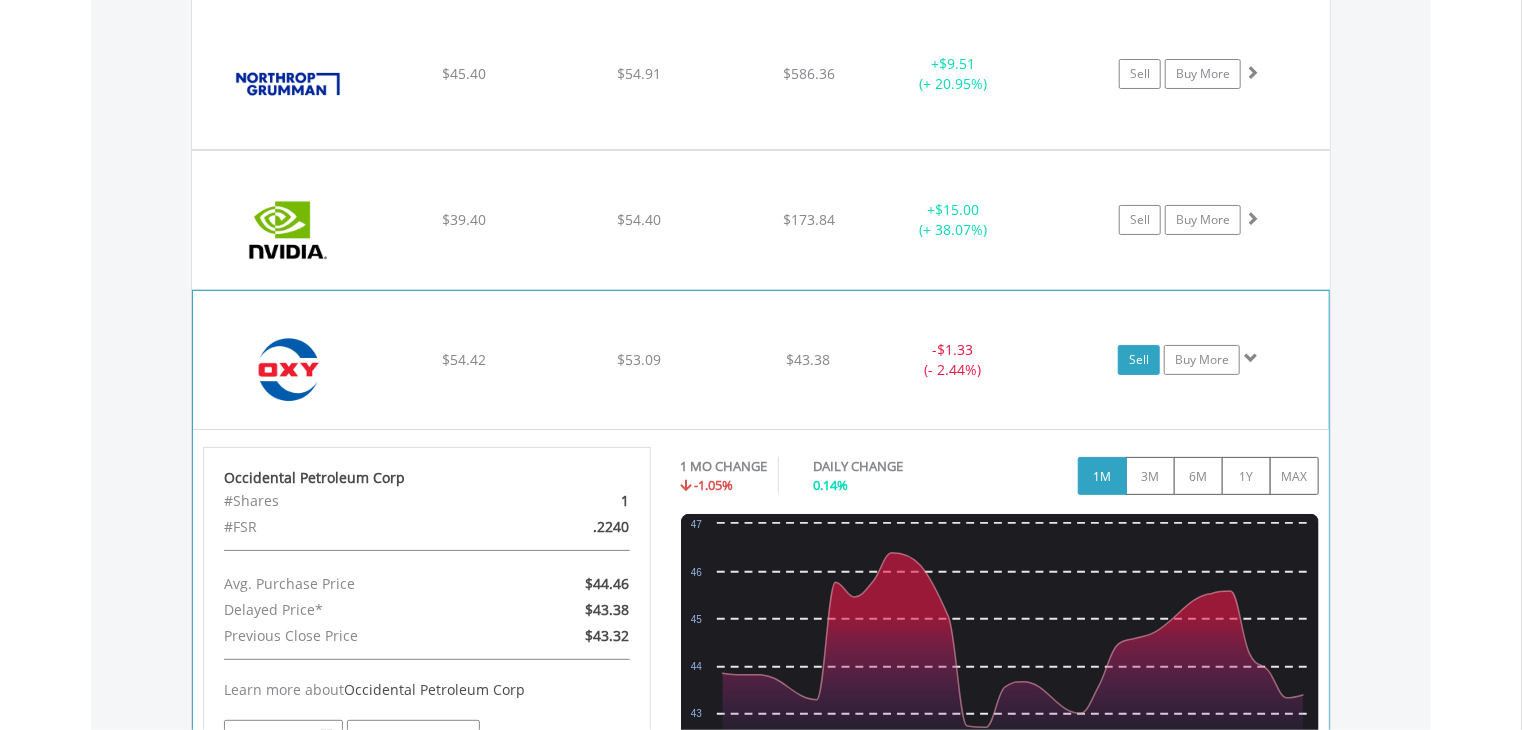 click on "Sell" at bounding box center [1139, 360] 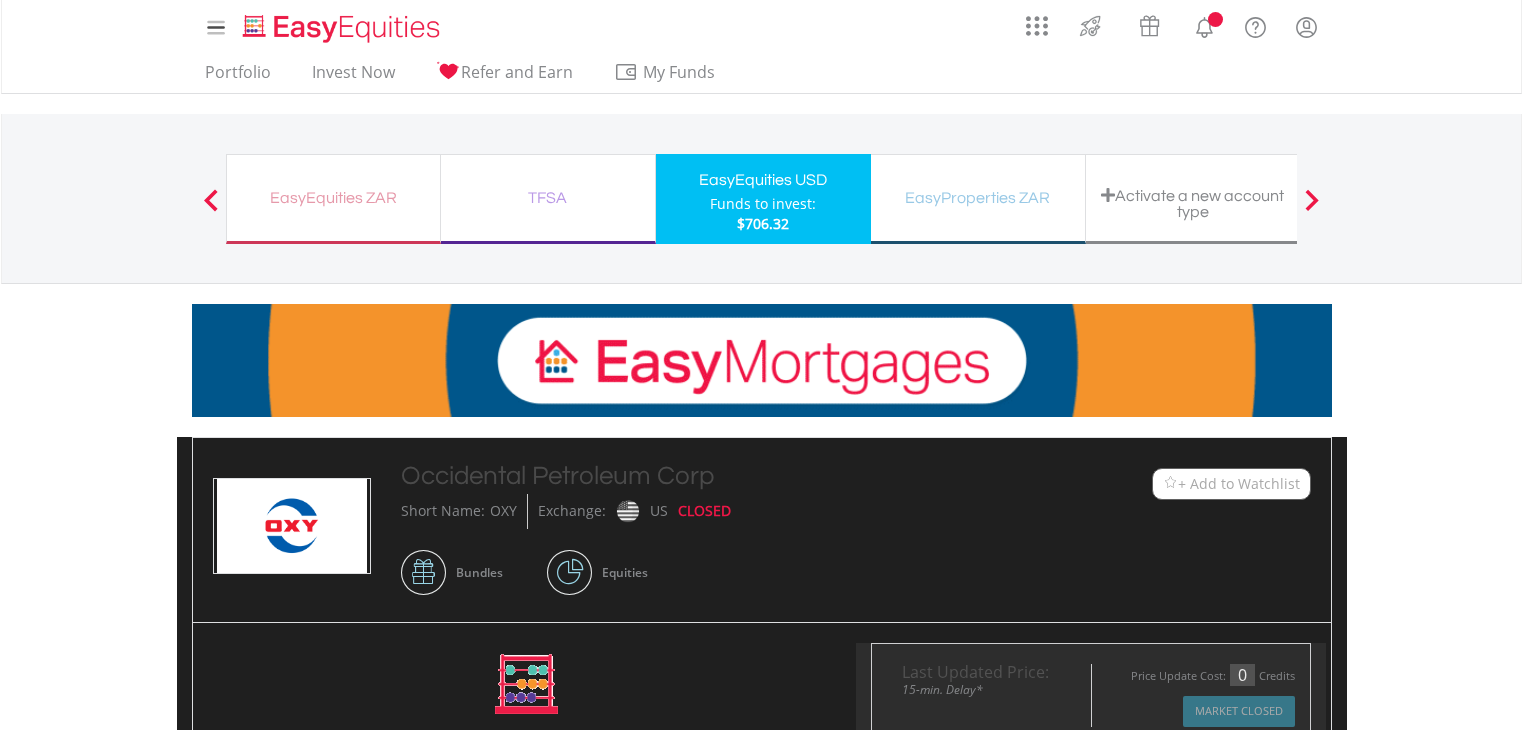 scroll, scrollTop: 0, scrollLeft: 0, axis: both 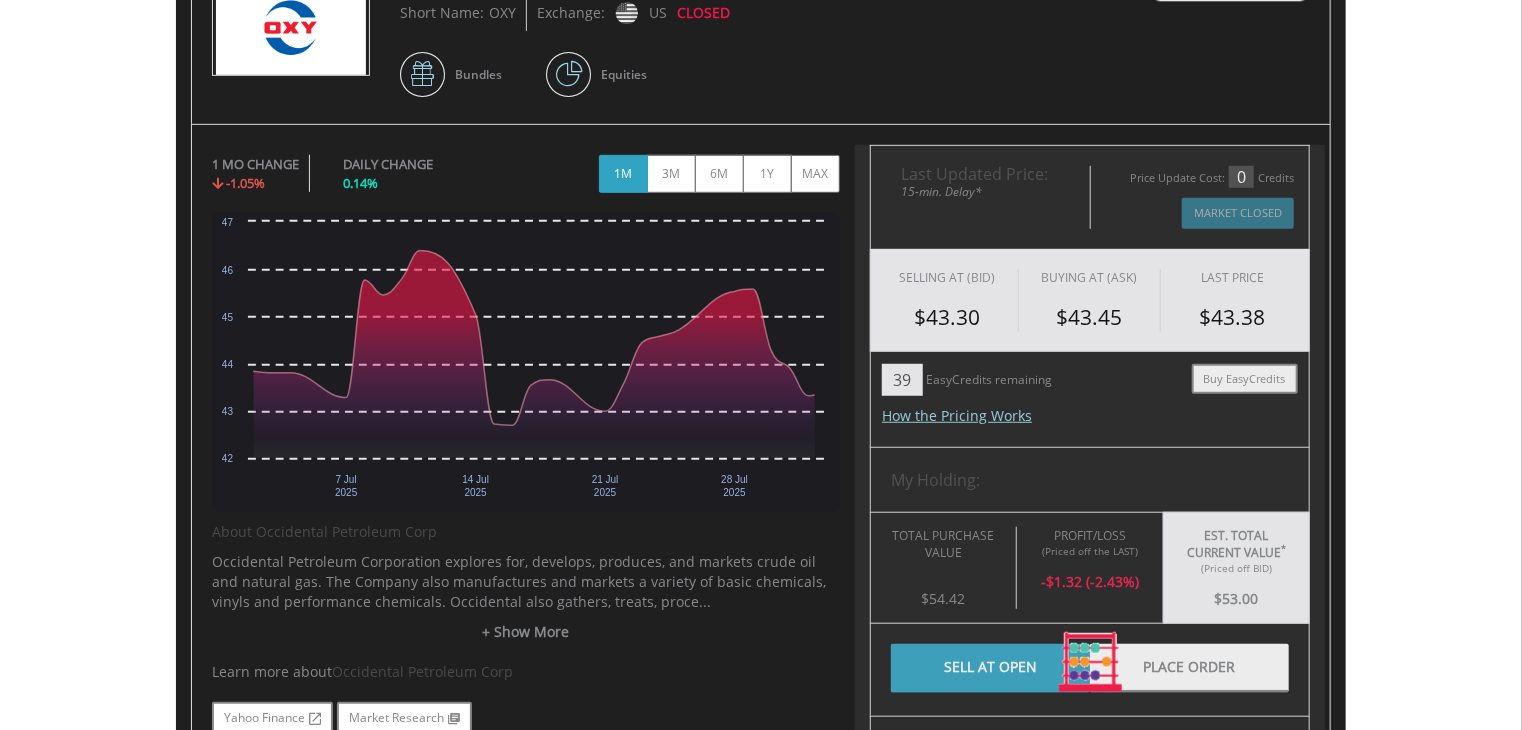 type on "*****" 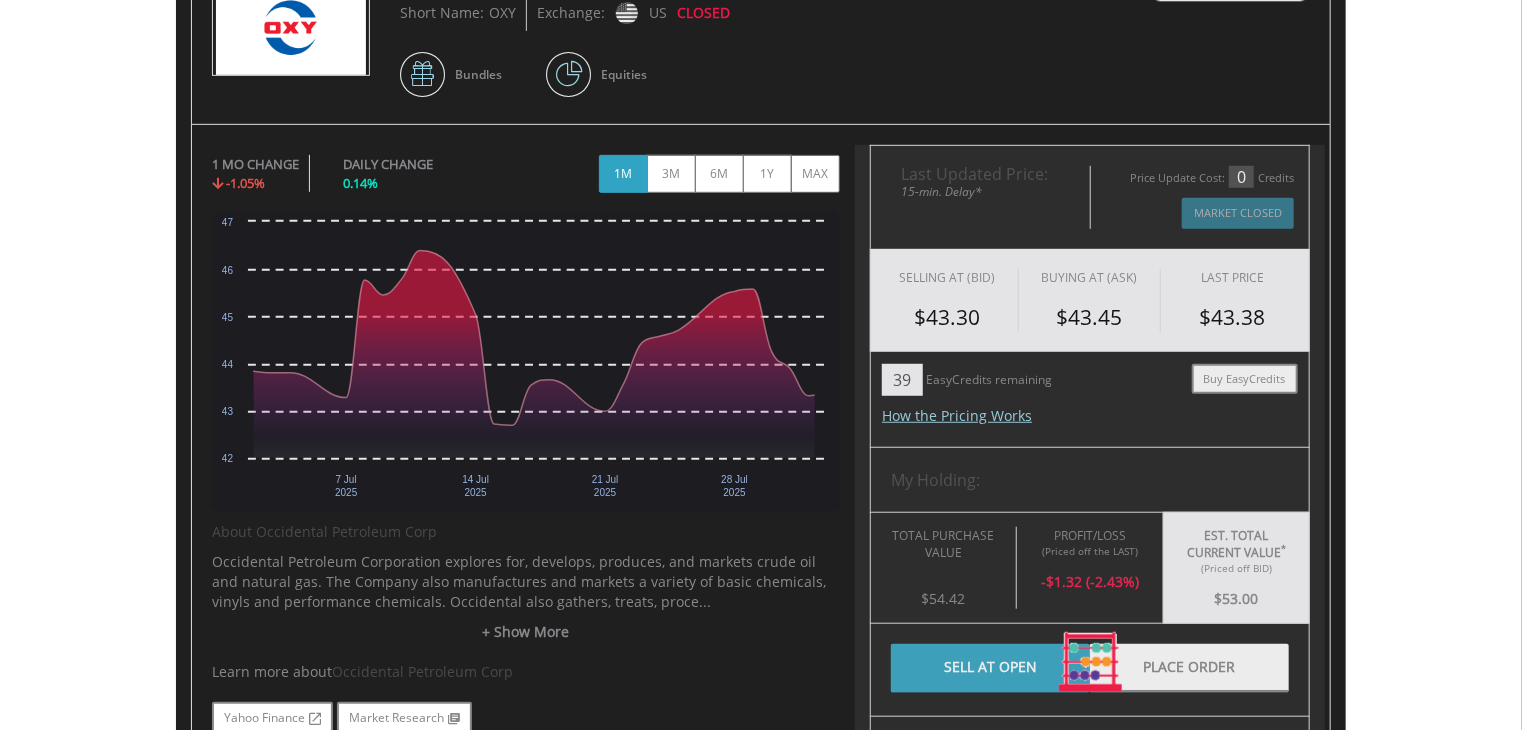 type on "******" 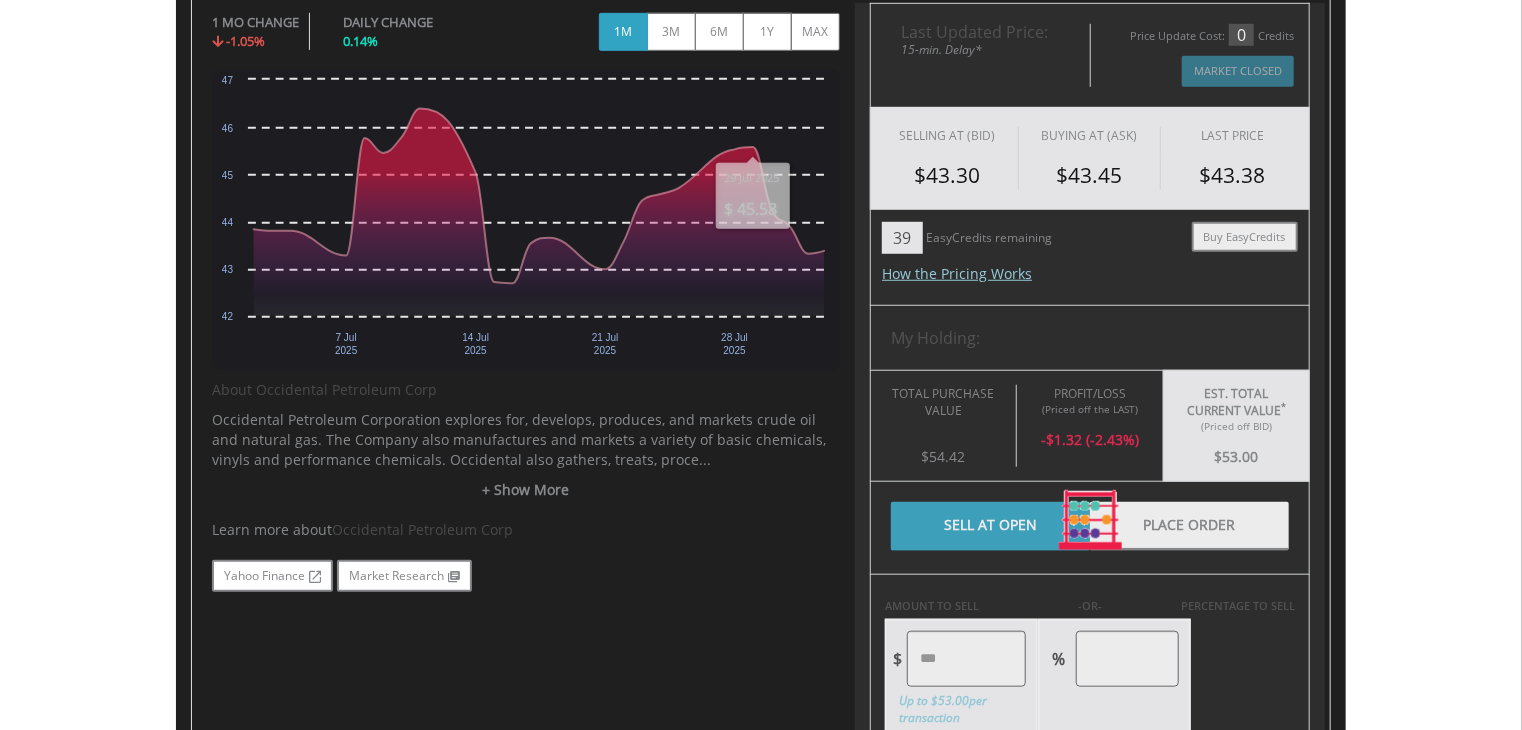 scroll, scrollTop: 800, scrollLeft: 0, axis: vertical 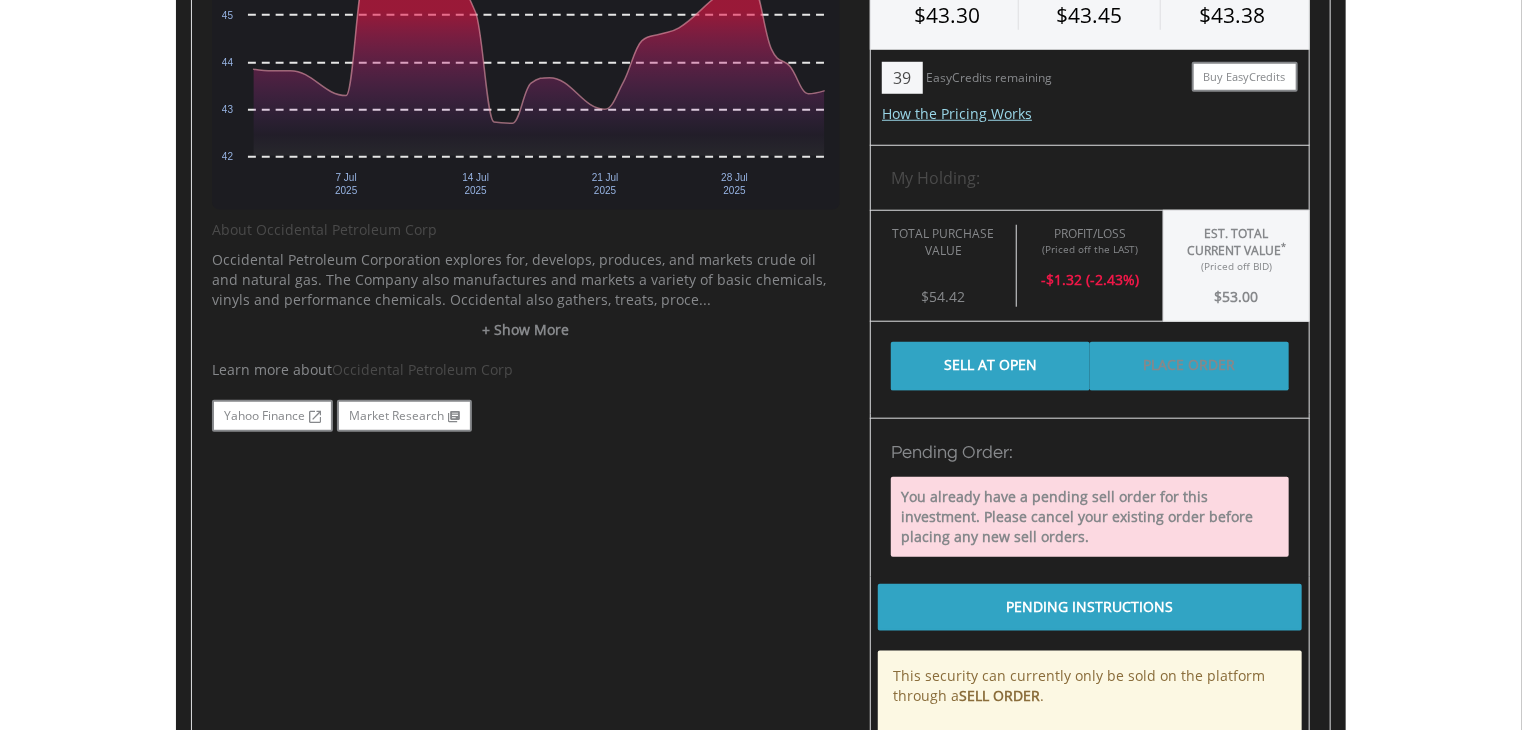 drag, startPoint x: 1148, startPoint y: 357, endPoint x: 1124, endPoint y: 371, distance: 27.784887 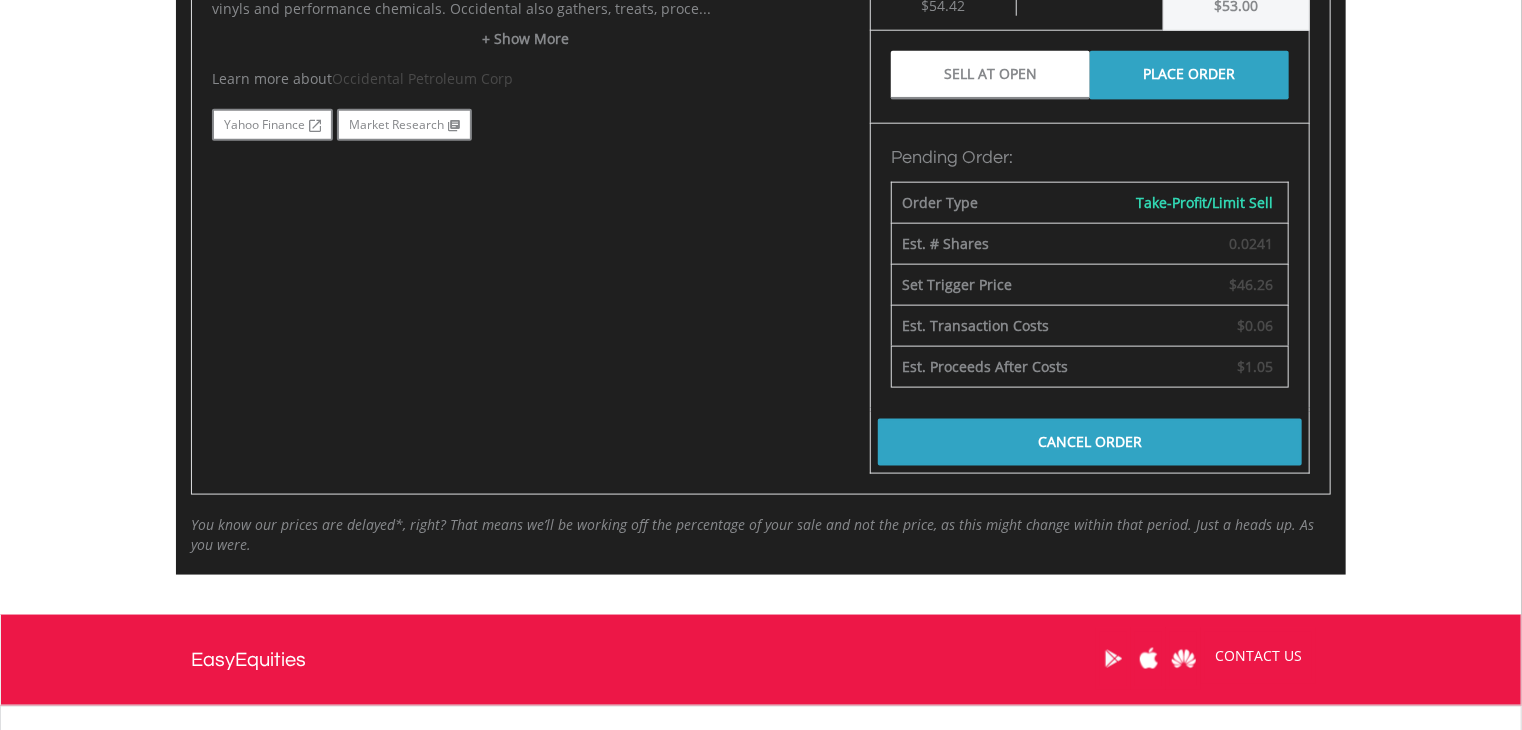 scroll, scrollTop: 1100, scrollLeft: 0, axis: vertical 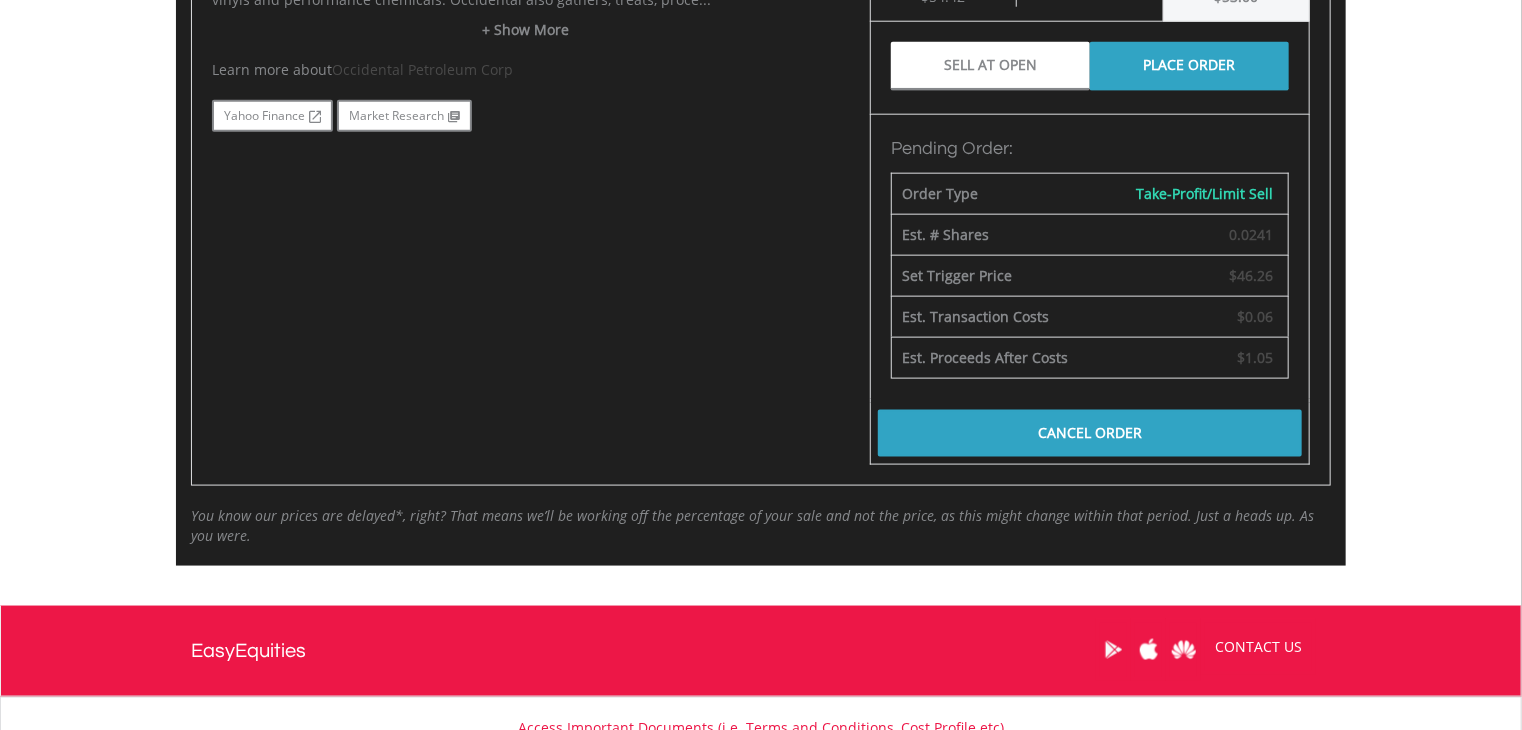 click on "Cancel Order" at bounding box center (1090, 433) 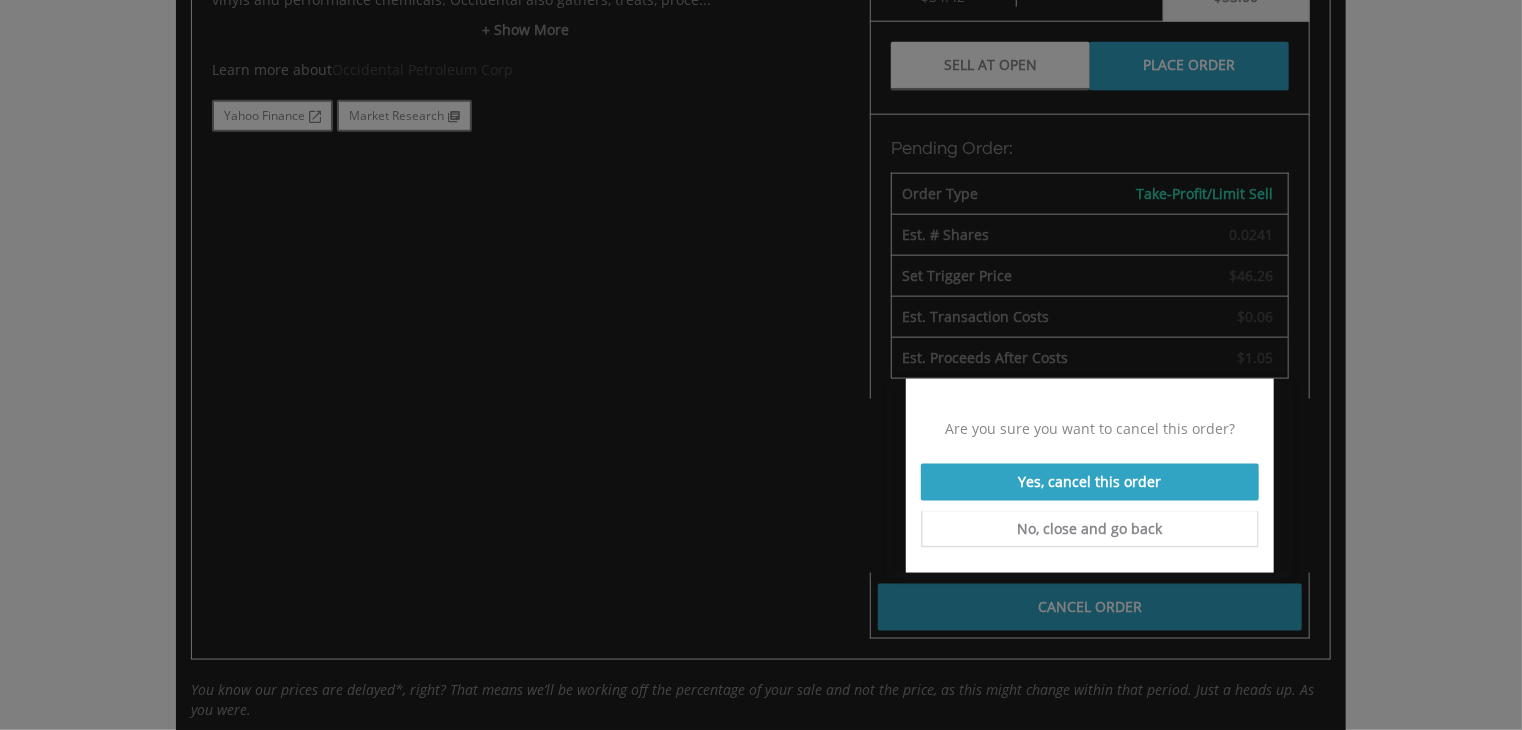 click on "Yes, cancel this order" at bounding box center (1090, 482) 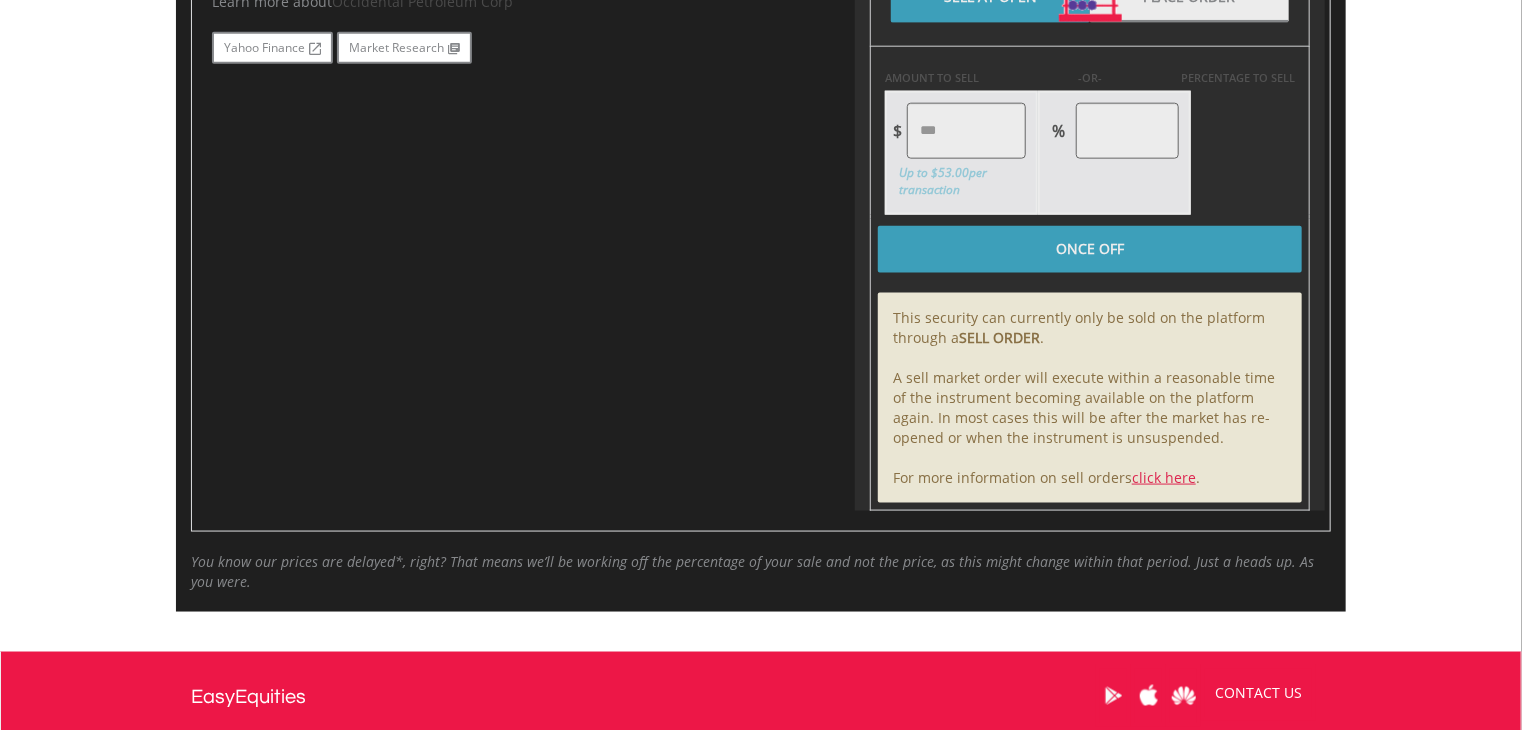 type on "*****" 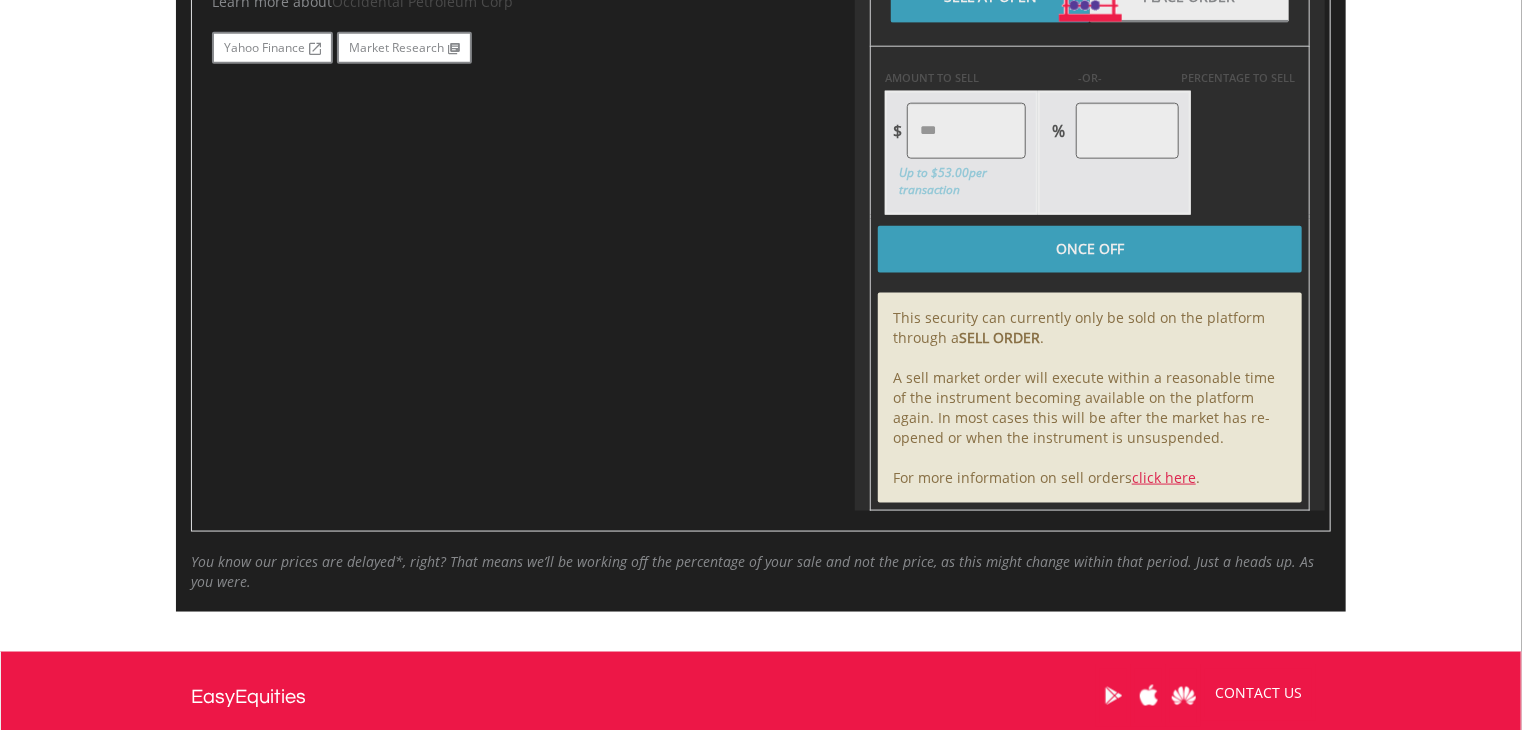type on "******" 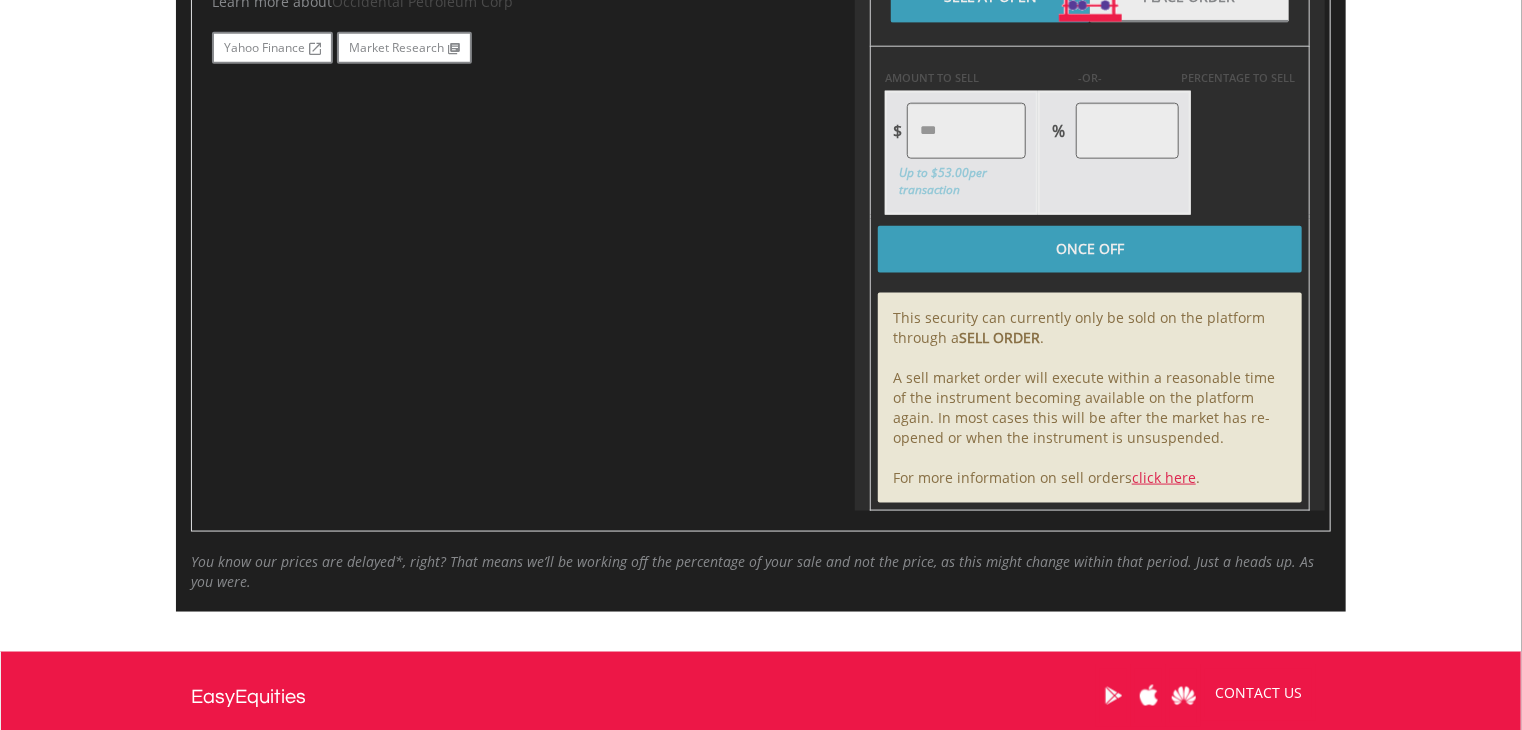 scroll, scrollTop: 972, scrollLeft: 0, axis: vertical 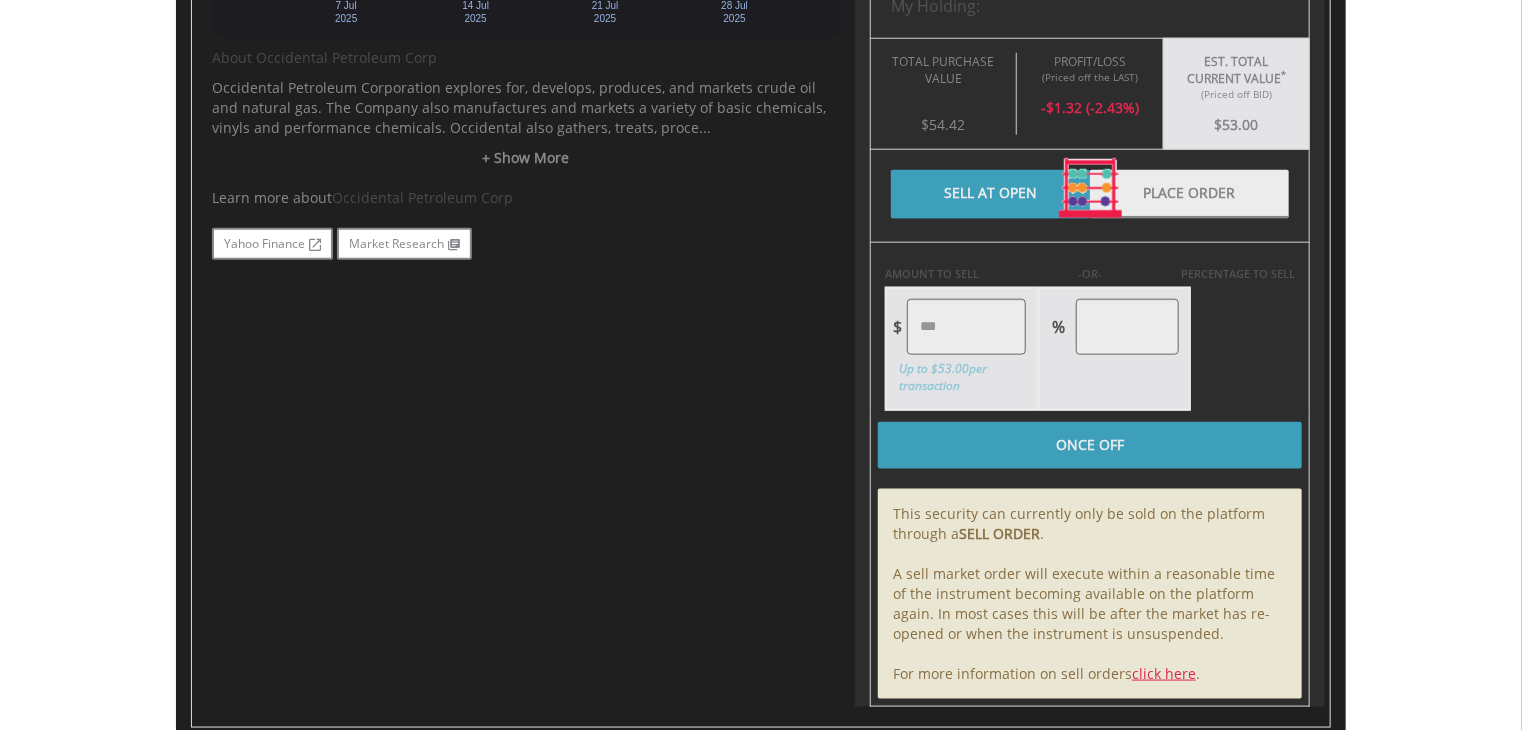 click at bounding box center [1090, 189] 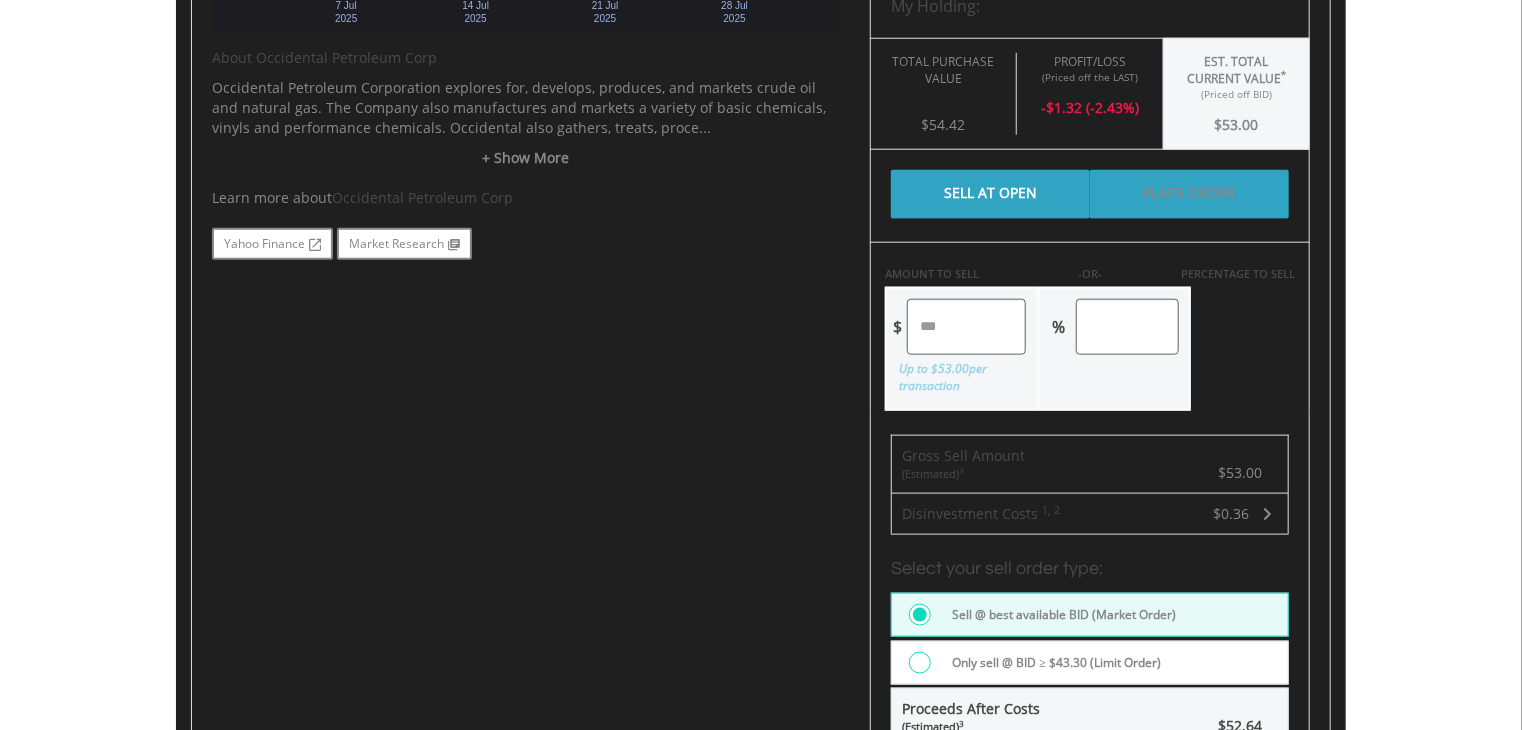 click on "Place Order" at bounding box center [1189, 194] 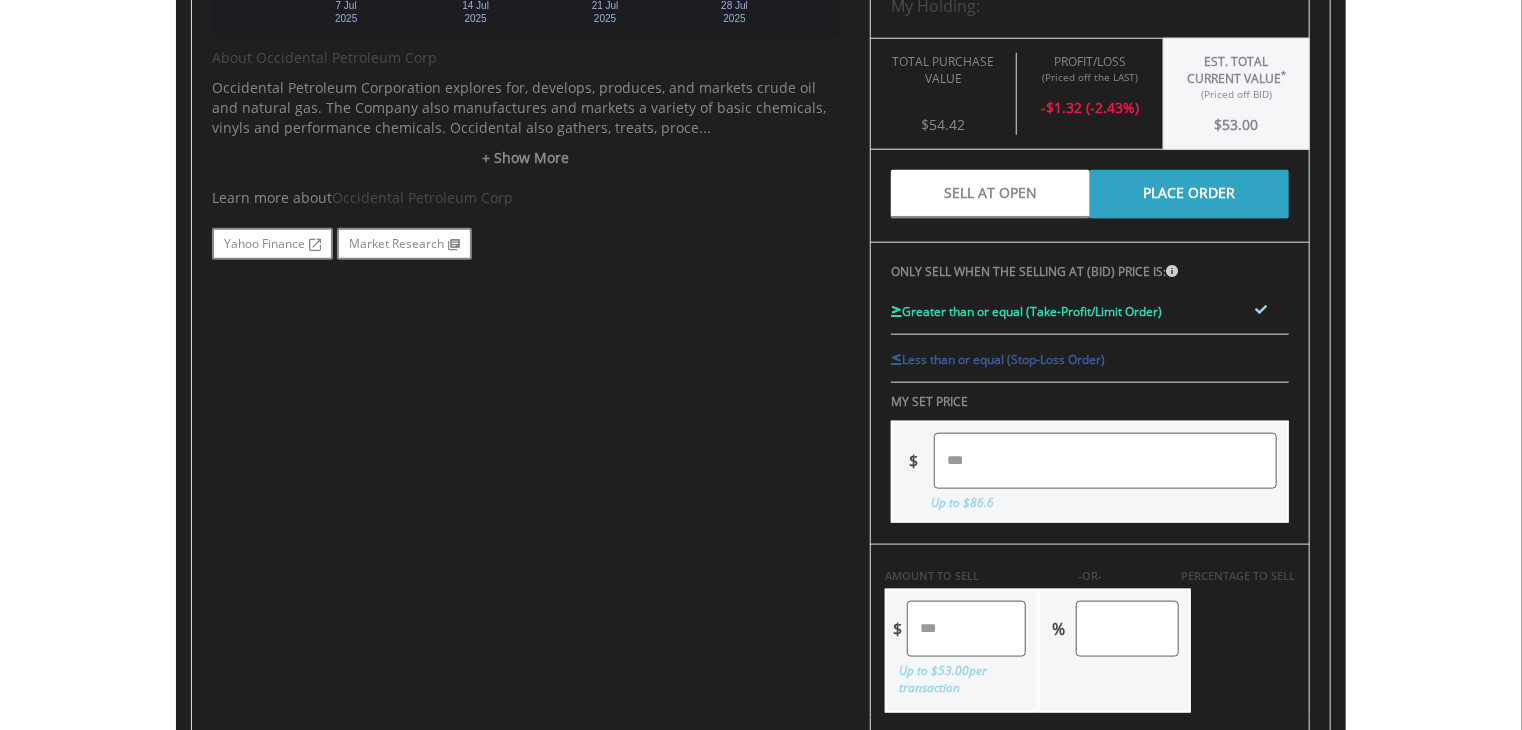click at bounding box center (1105, 461) 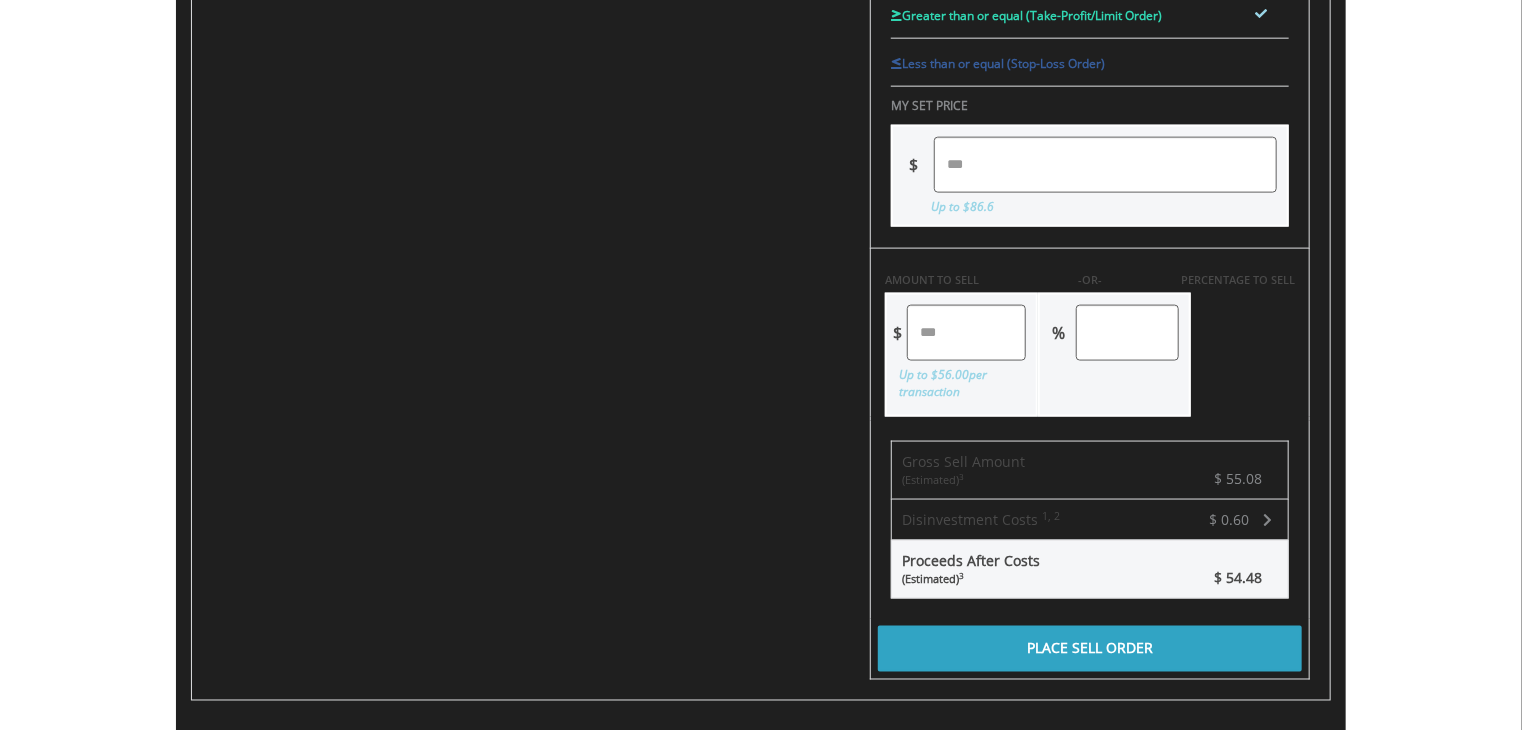 scroll, scrollTop: 1272, scrollLeft: 0, axis: vertical 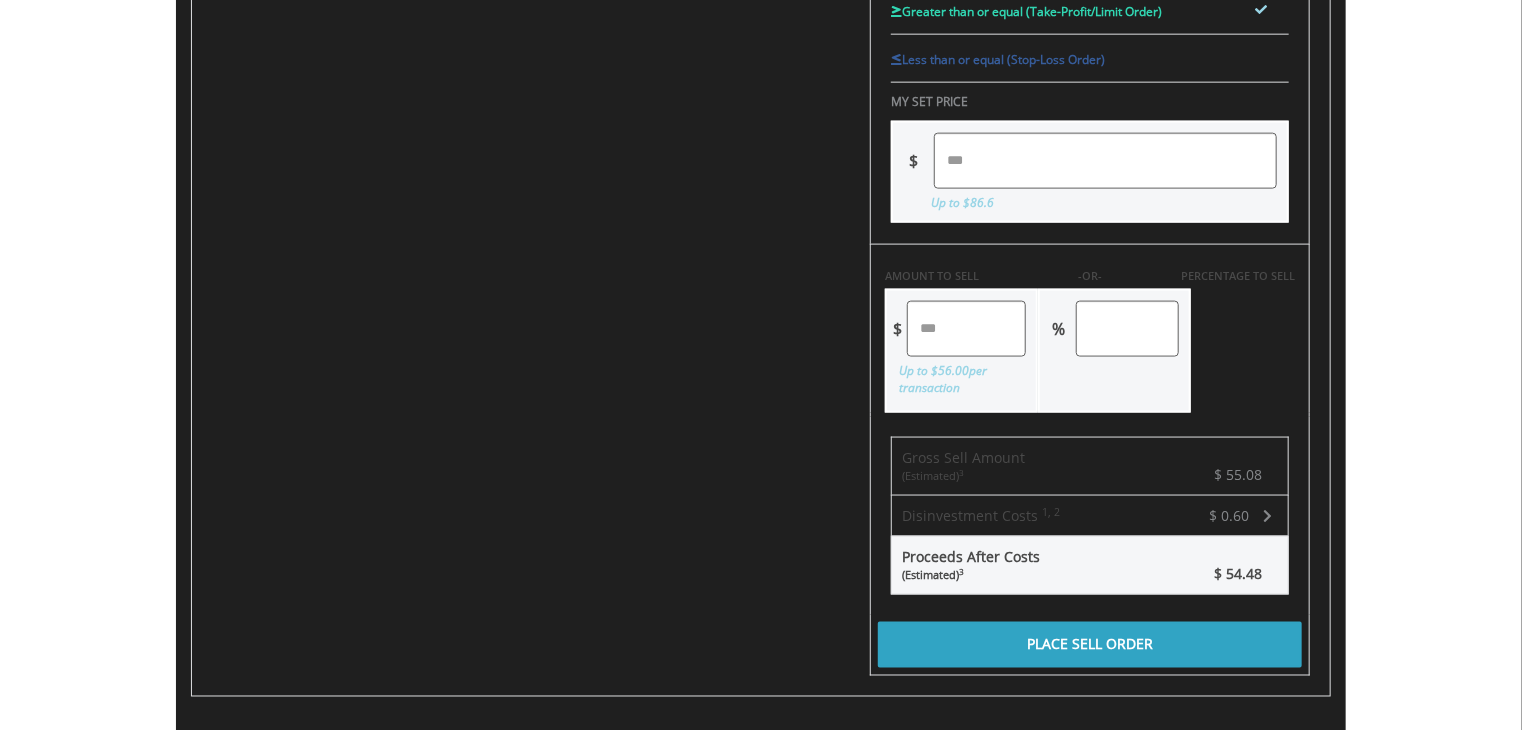 drag, startPoint x: 998, startPoint y: 324, endPoint x: 847, endPoint y: 327, distance: 151.0298 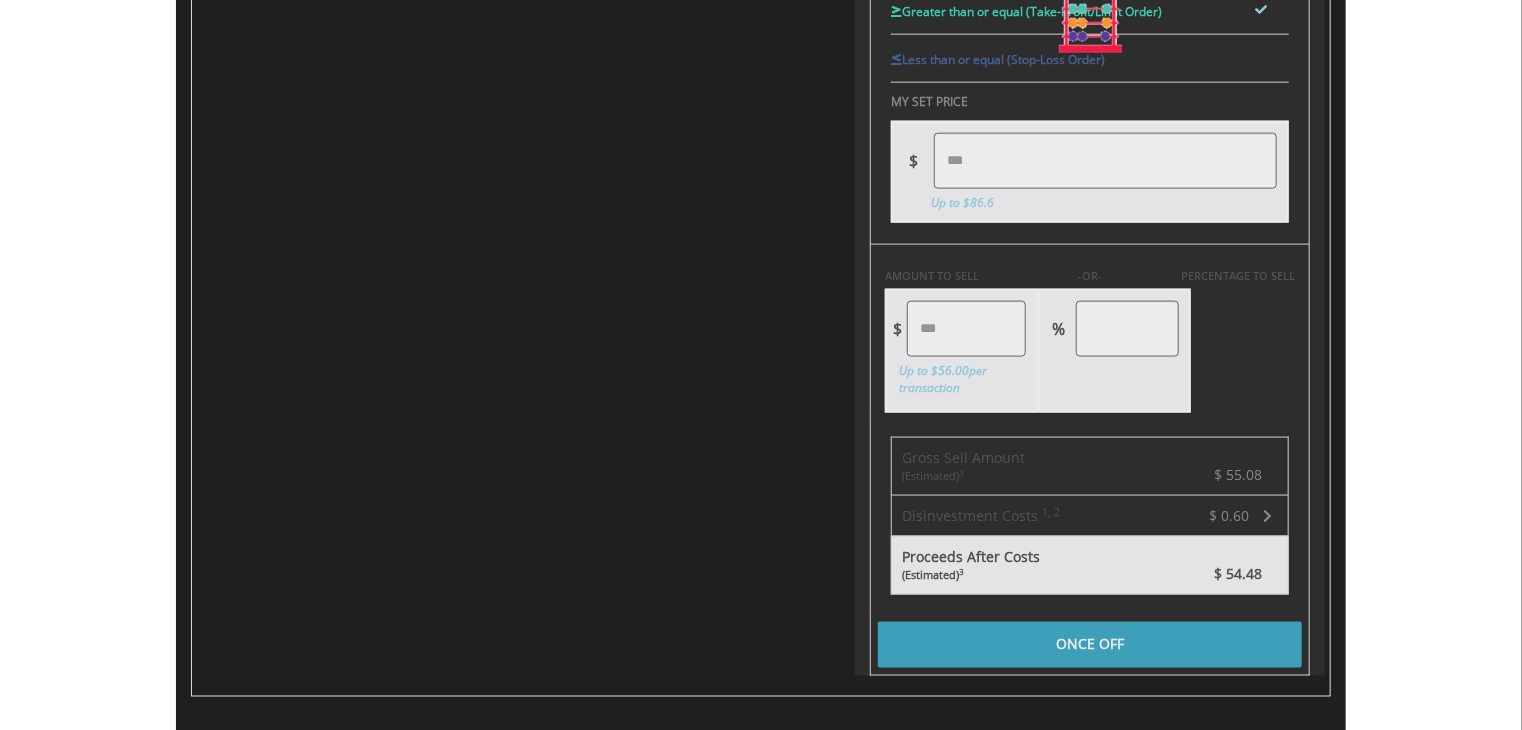 type on "****" 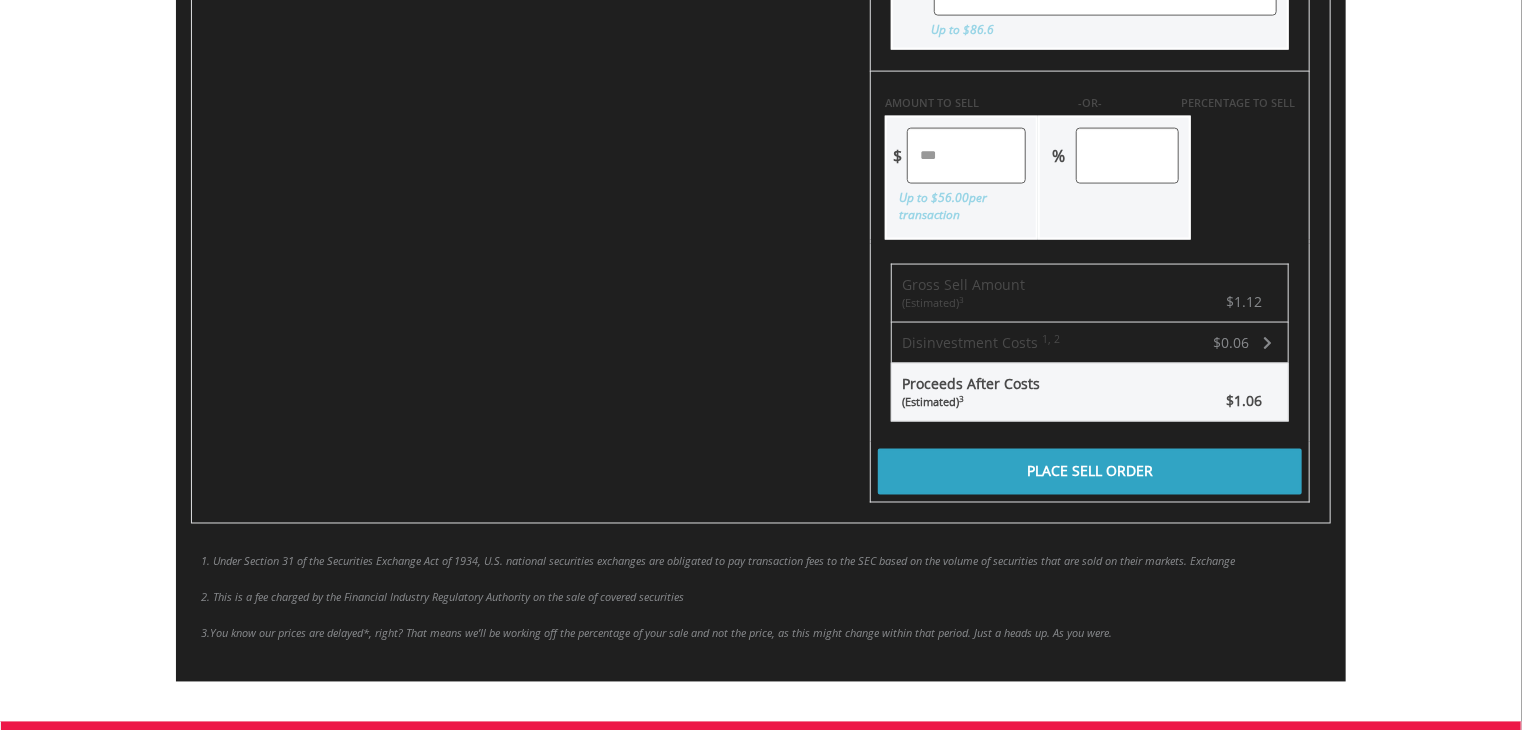scroll, scrollTop: 1472, scrollLeft: 0, axis: vertical 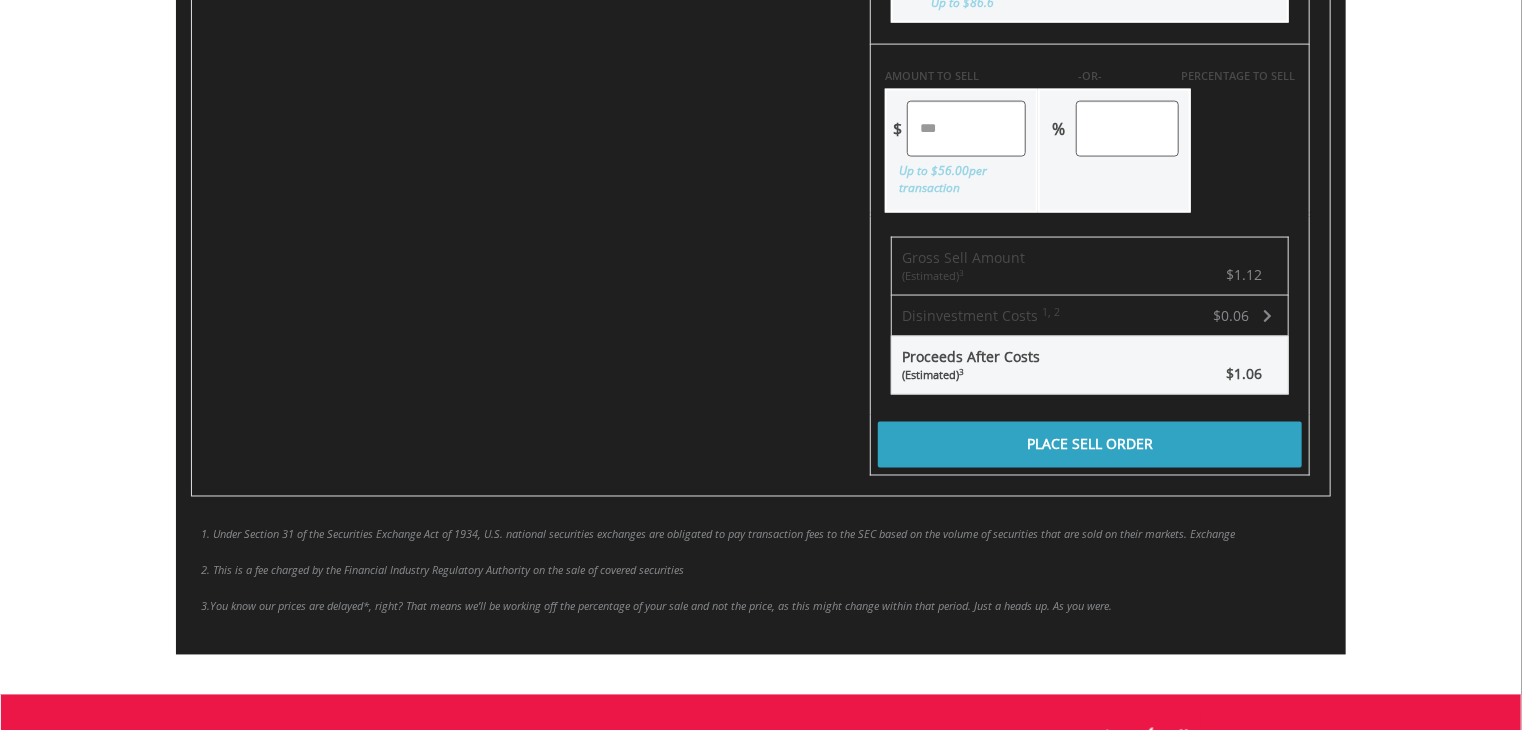 click on "Place Sell Order" at bounding box center (1090, 445) 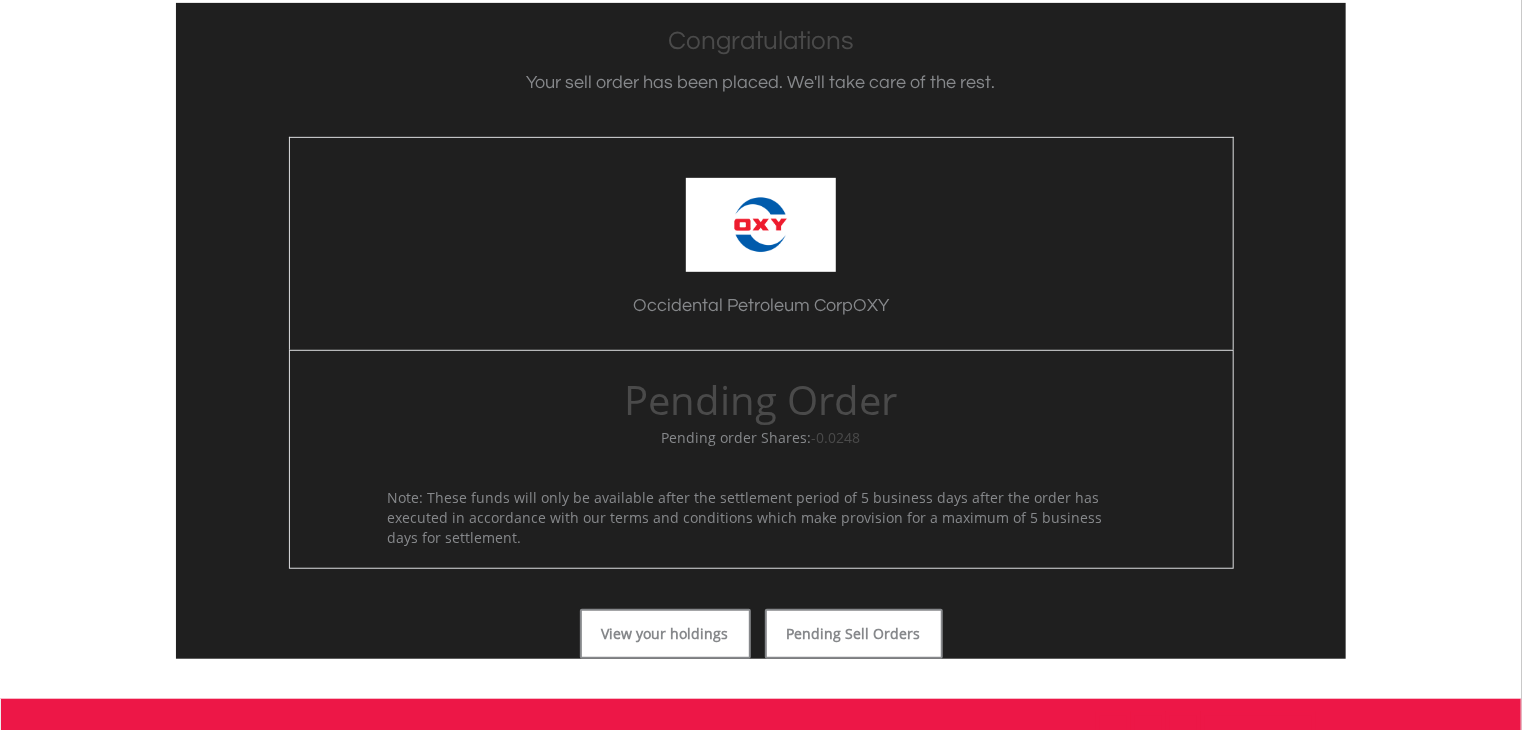 scroll, scrollTop: 689, scrollLeft: 0, axis: vertical 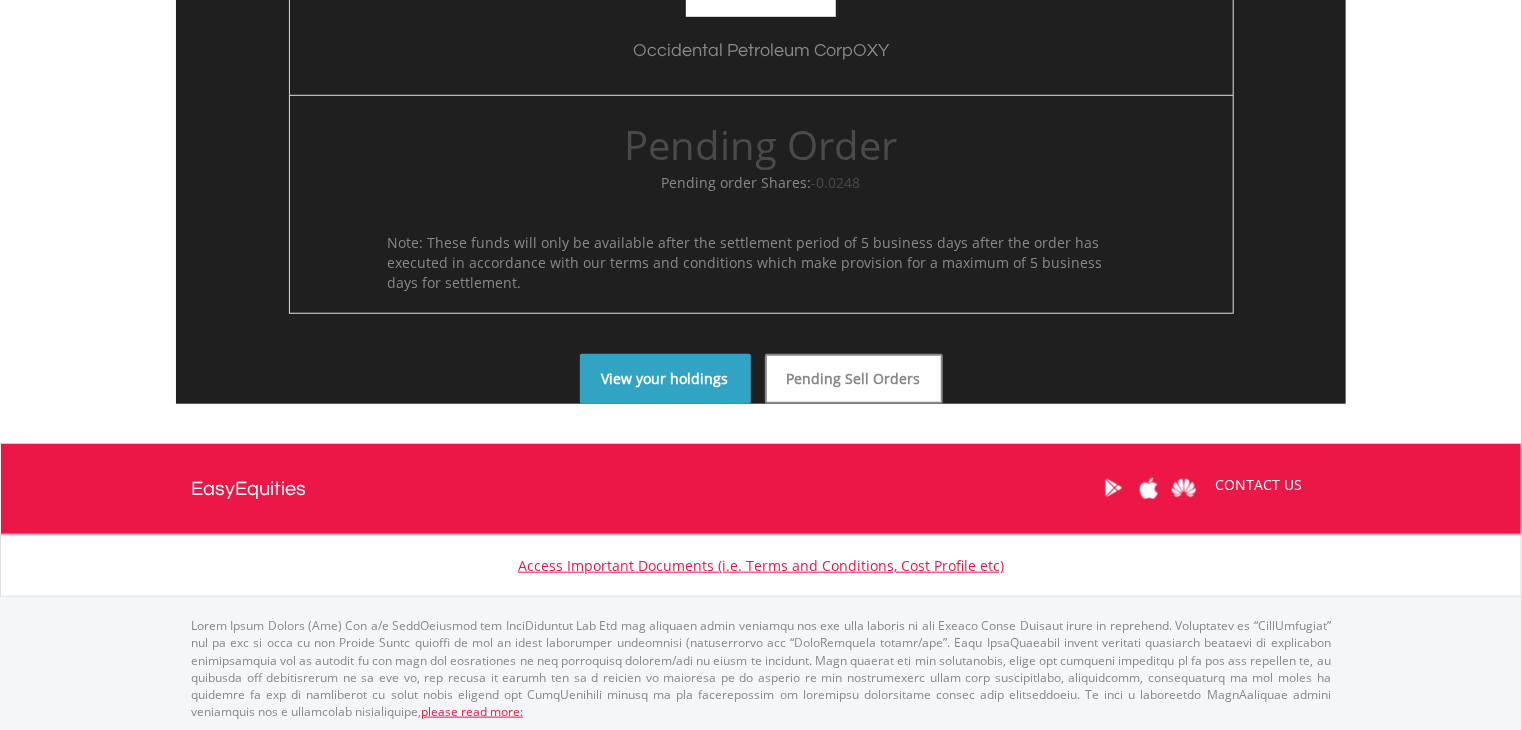 click on "View your holdings" at bounding box center (665, 379) 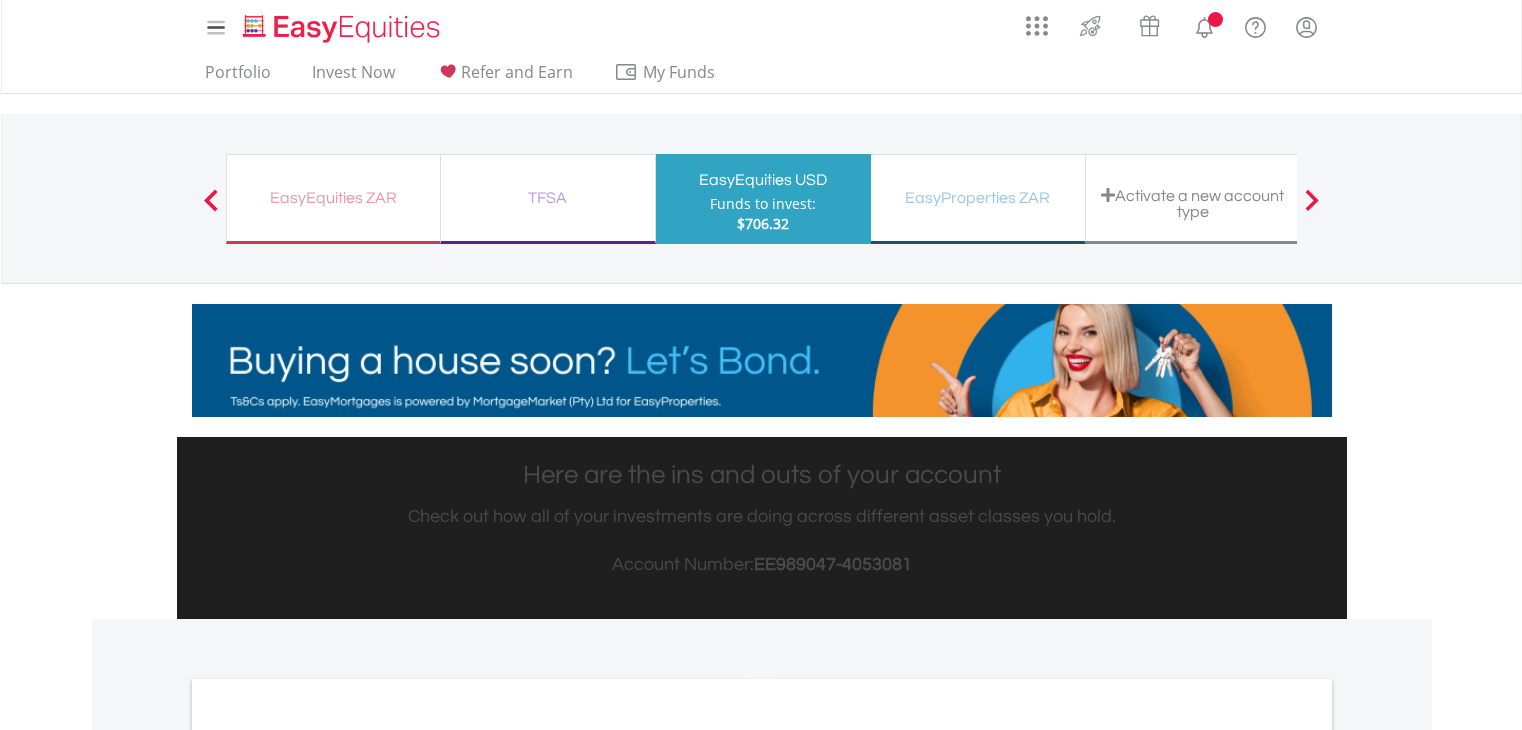 scroll, scrollTop: 0, scrollLeft: 0, axis: both 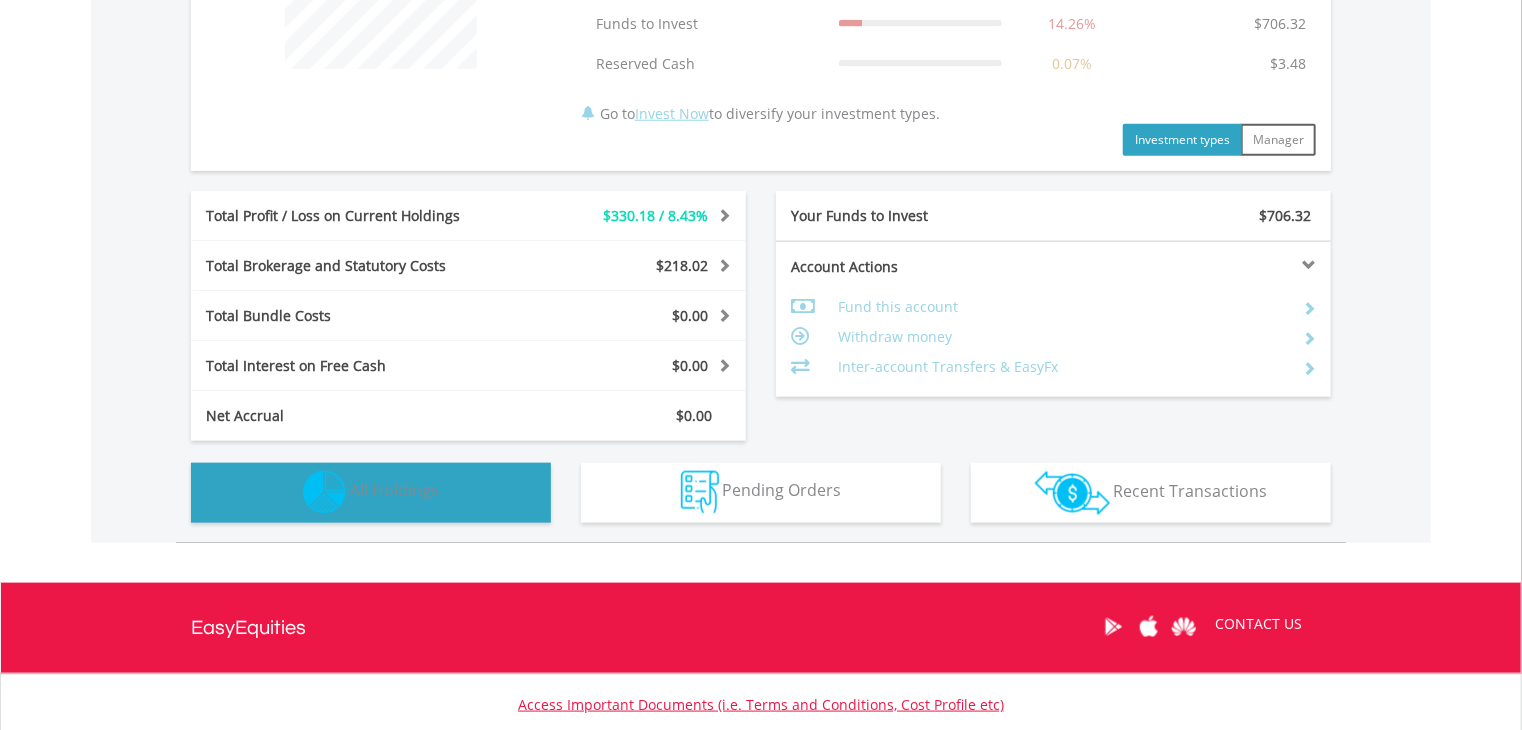 click on "All Holdings" at bounding box center [394, 491] 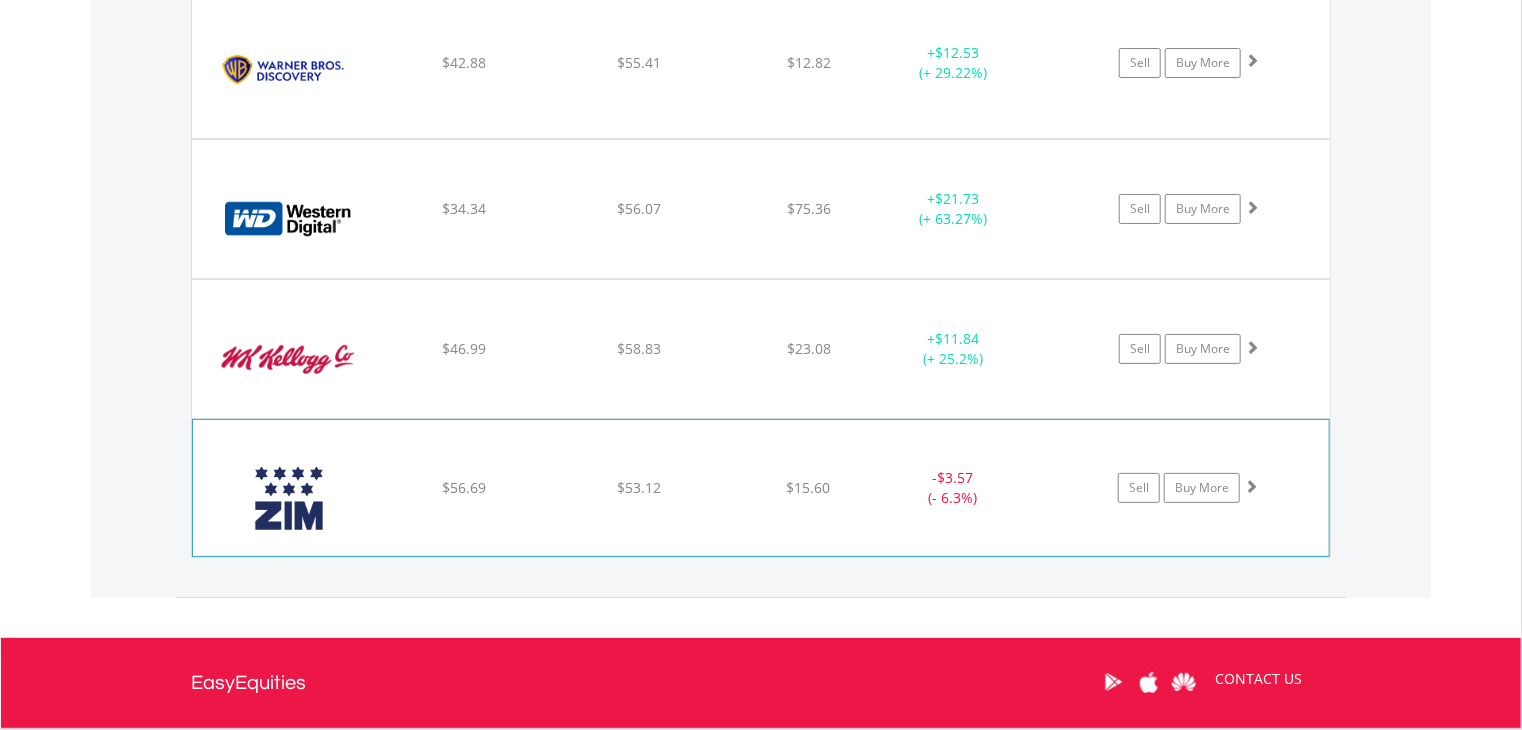 scroll, scrollTop: 12076, scrollLeft: 0, axis: vertical 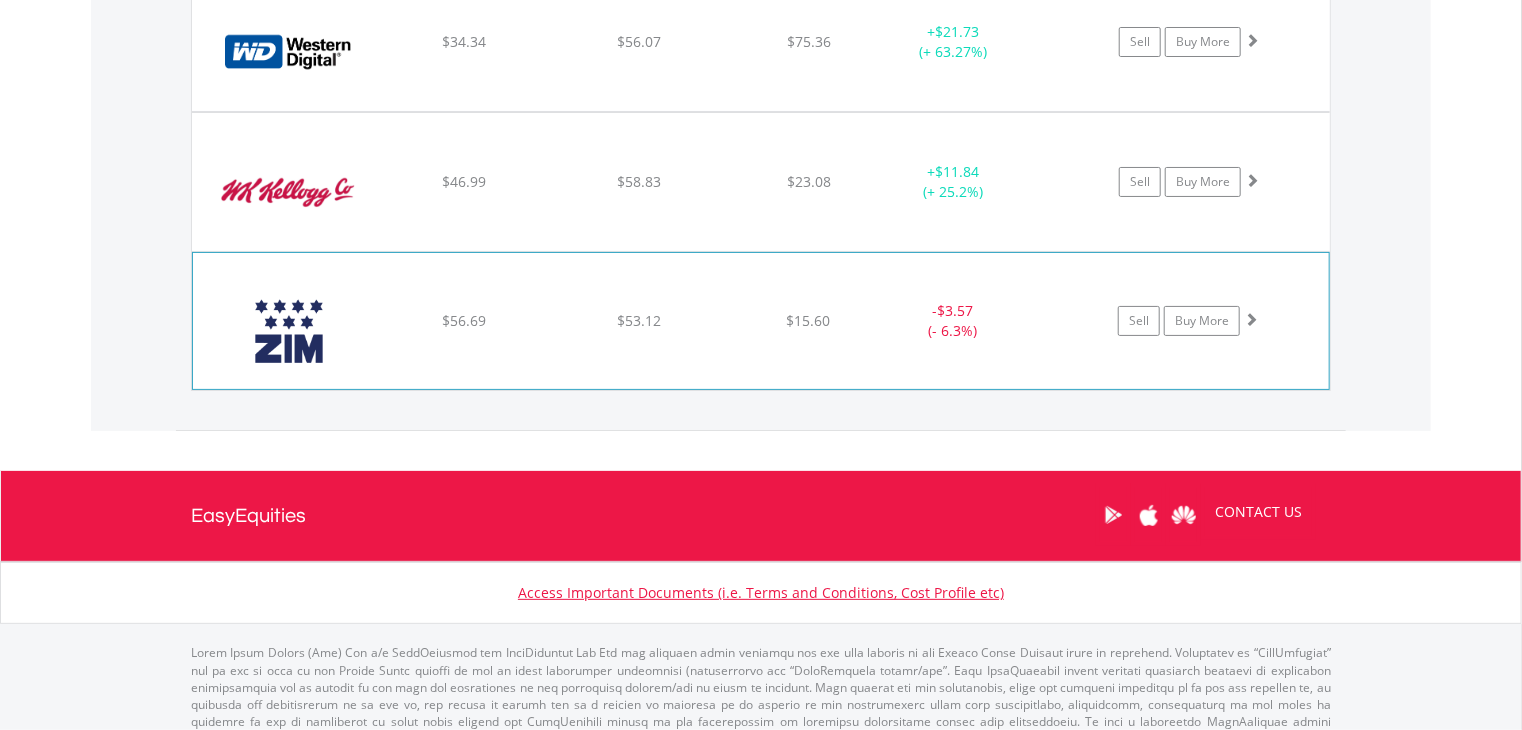click on "﻿
ZIM Integrated Shipping Services Ltd
$56.69
$53.12
$15.60
-  $3.57 (- 6.3%)
Sell
Buy More" at bounding box center [761, -10419] 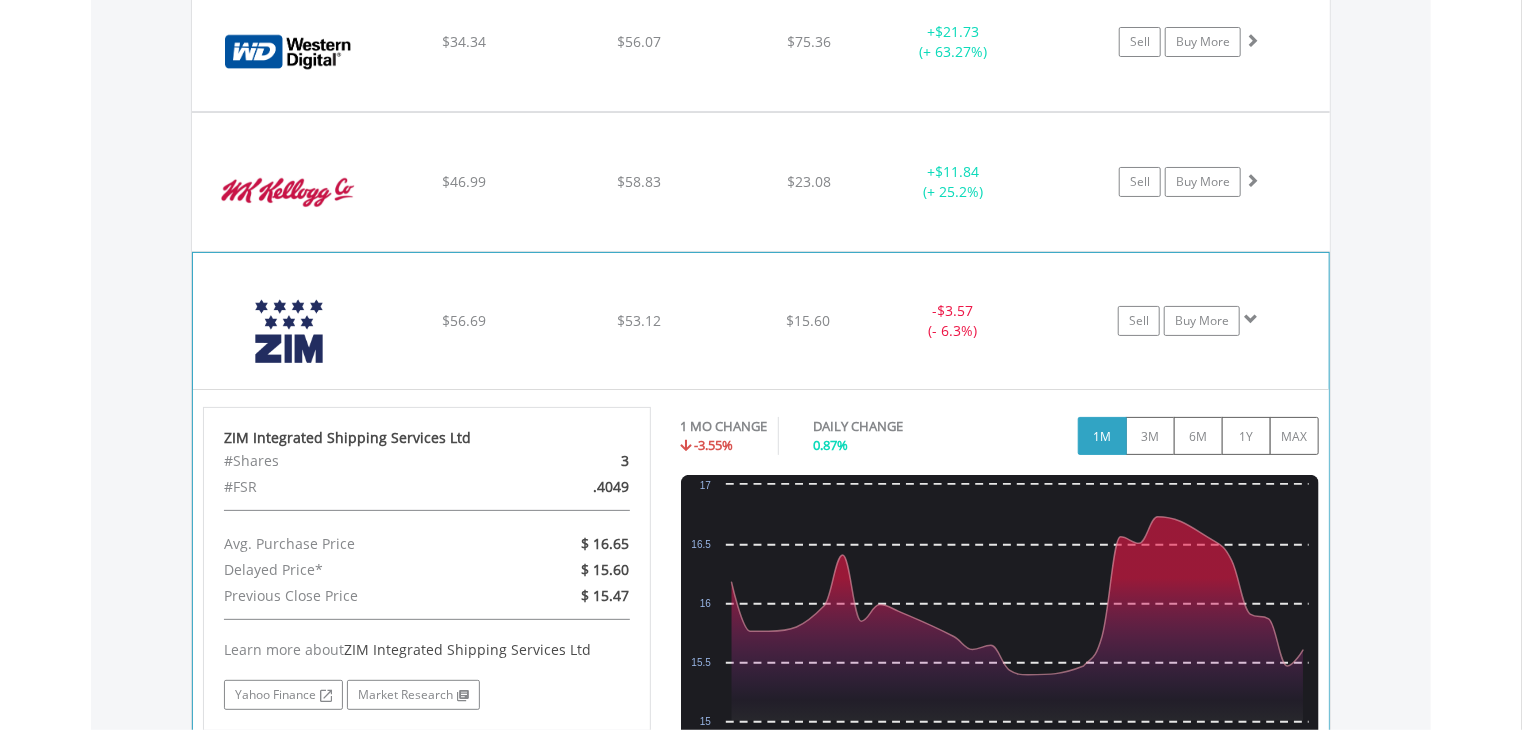 click on "﻿
ZIM Integrated Shipping Services Ltd
$56.69
$53.12
$15.60
-  $3.57 (- 6.3%)
Sell
Buy More" at bounding box center (761, -10419) 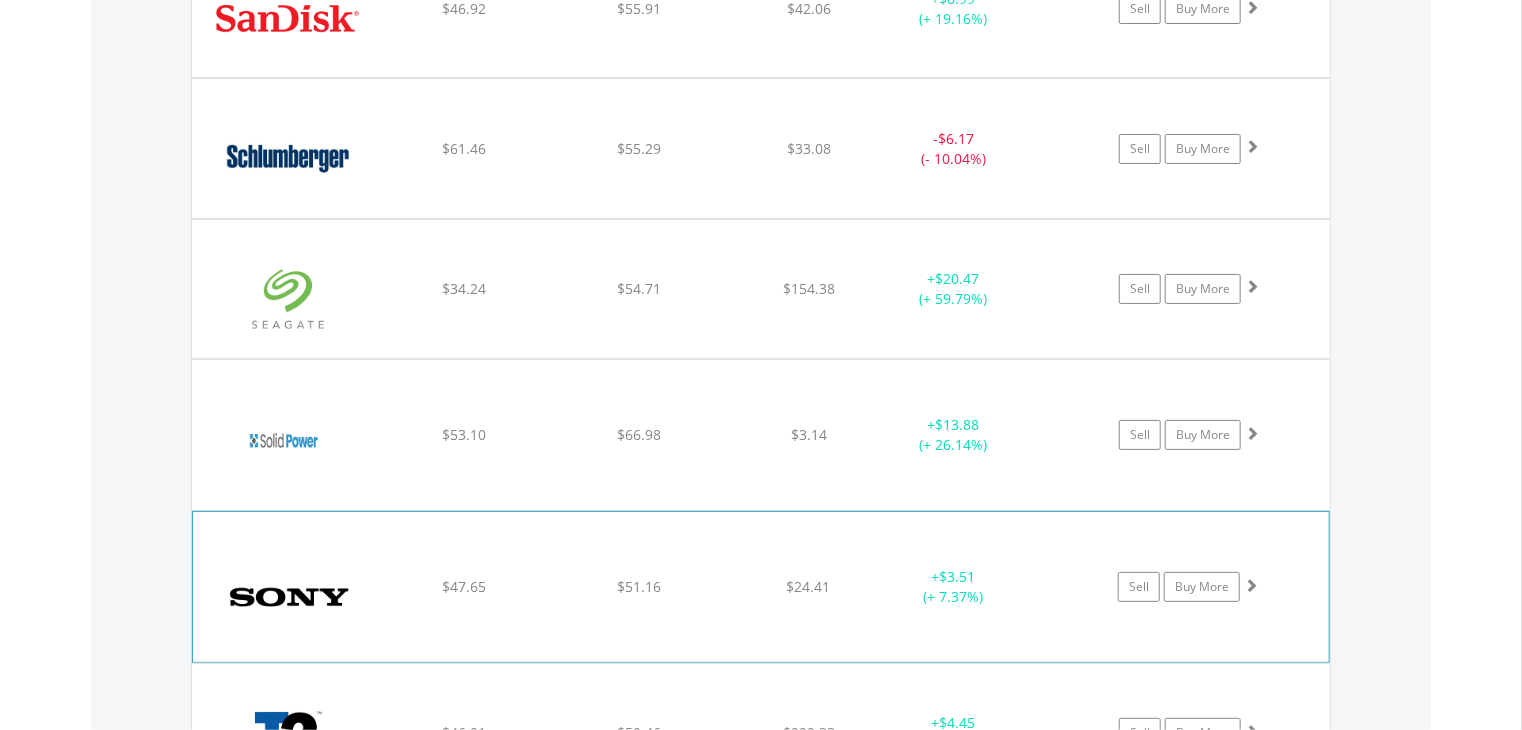 scroll, scrollTop: 9876, scrollLeft: 0, axis: vertical 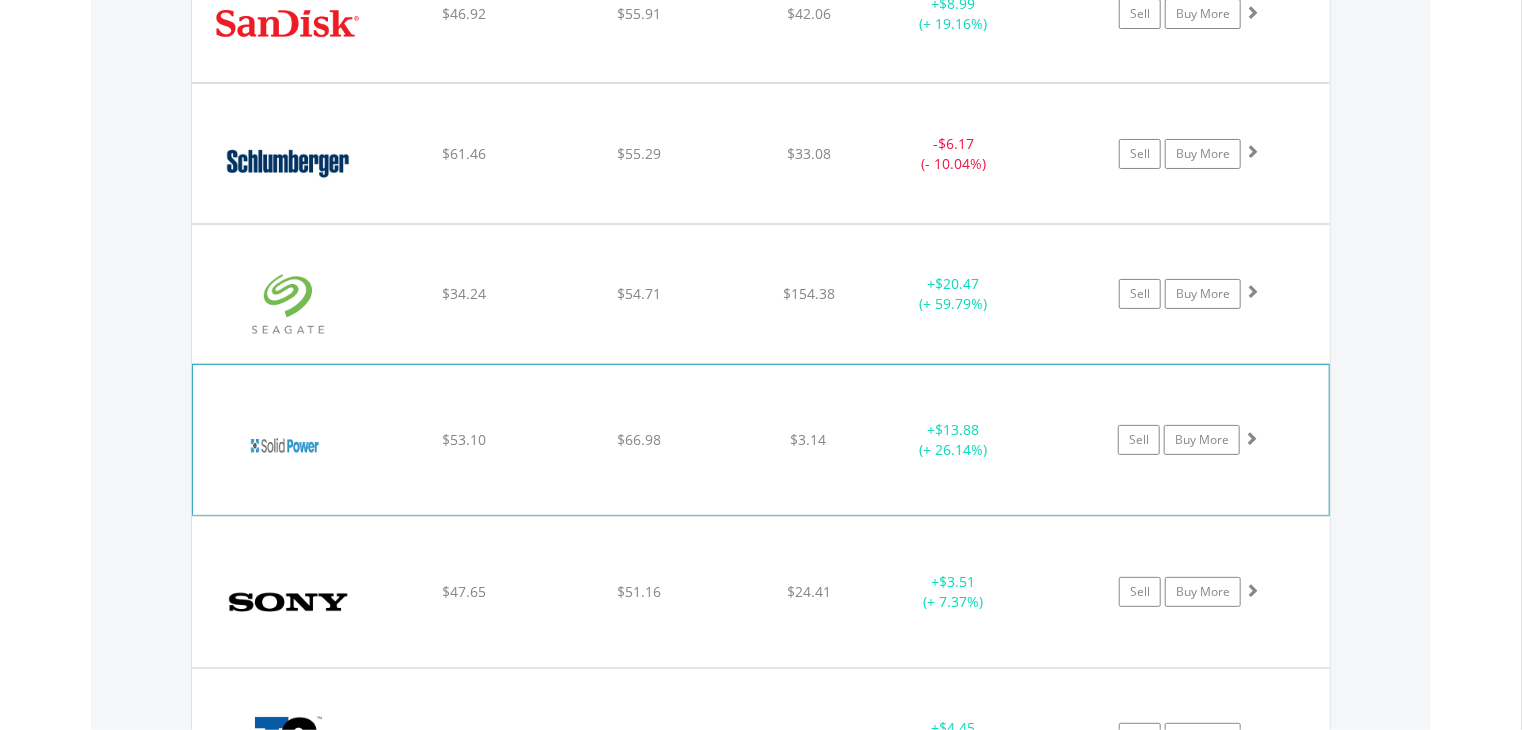 click on "﻿
Solid Power Inc
$53.10
$66.98
$3.14
+  $13.88 (+ 26.14%)
Sell
Buy More" at bounding box center [761, -8219] 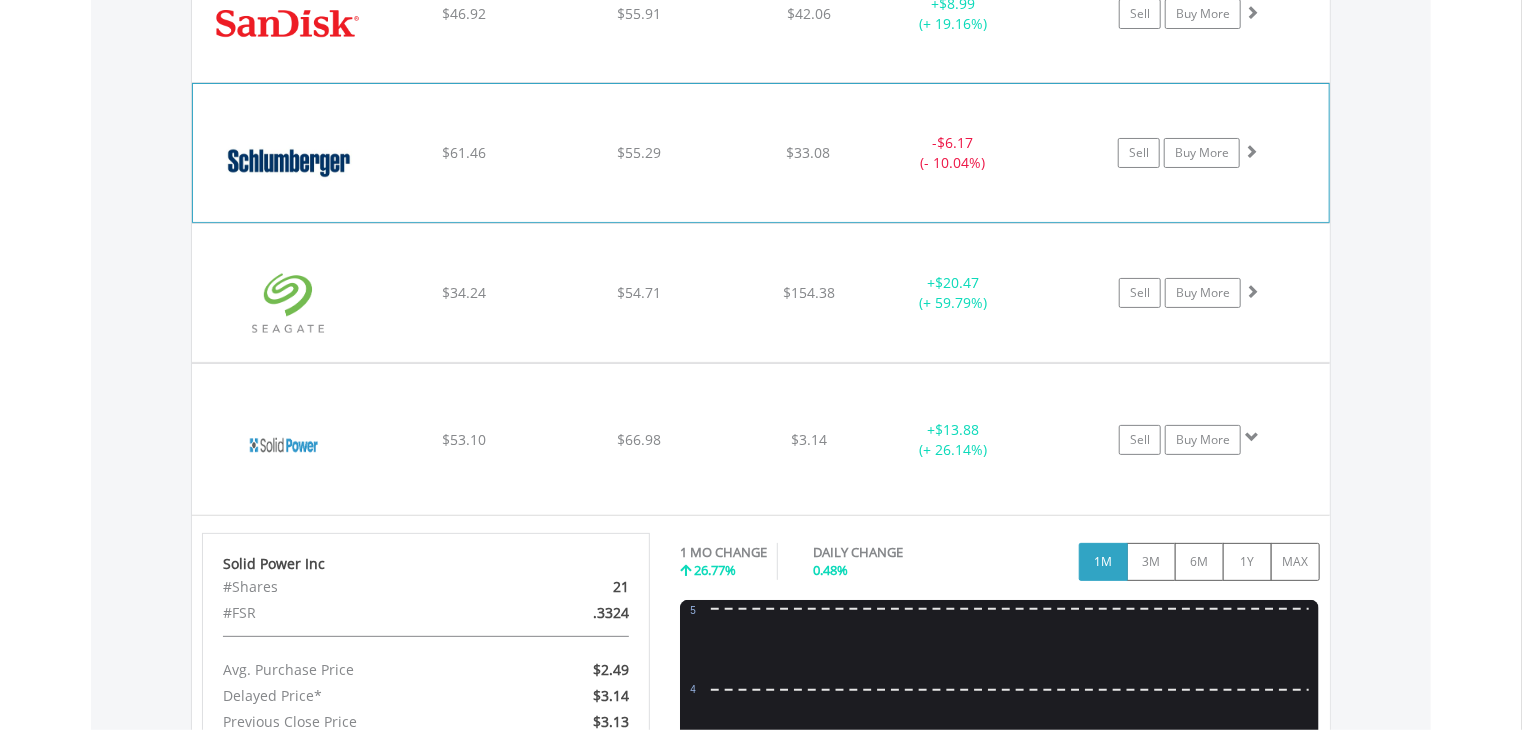 click on "﻿
Schlumberger Ltd
$61.46
$55.29
$33.08
-  $6.17 (- 10.04%)
Sell
Buy More" at bounding box center [761, -8219] 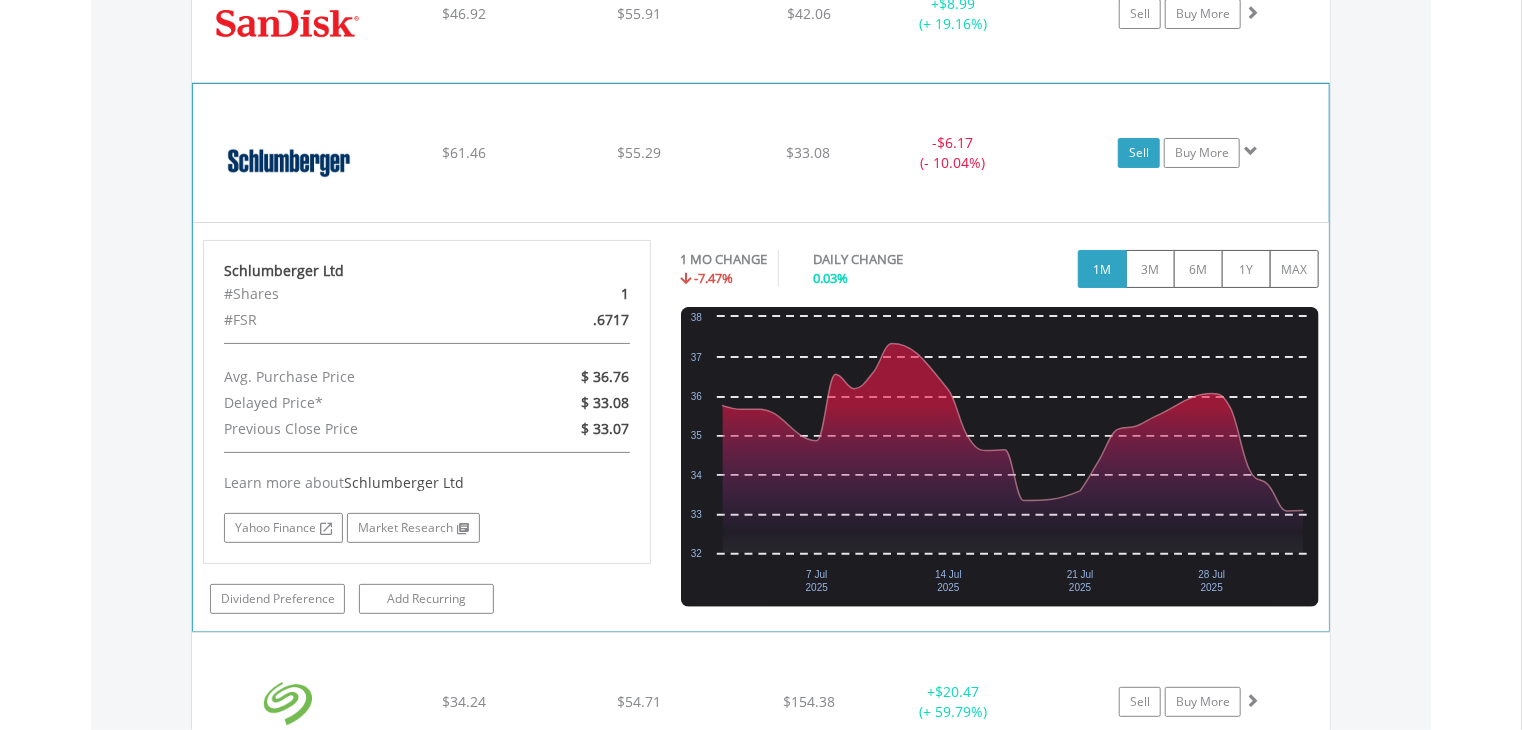 click on "Sell" at bounding box center (1139, 153) 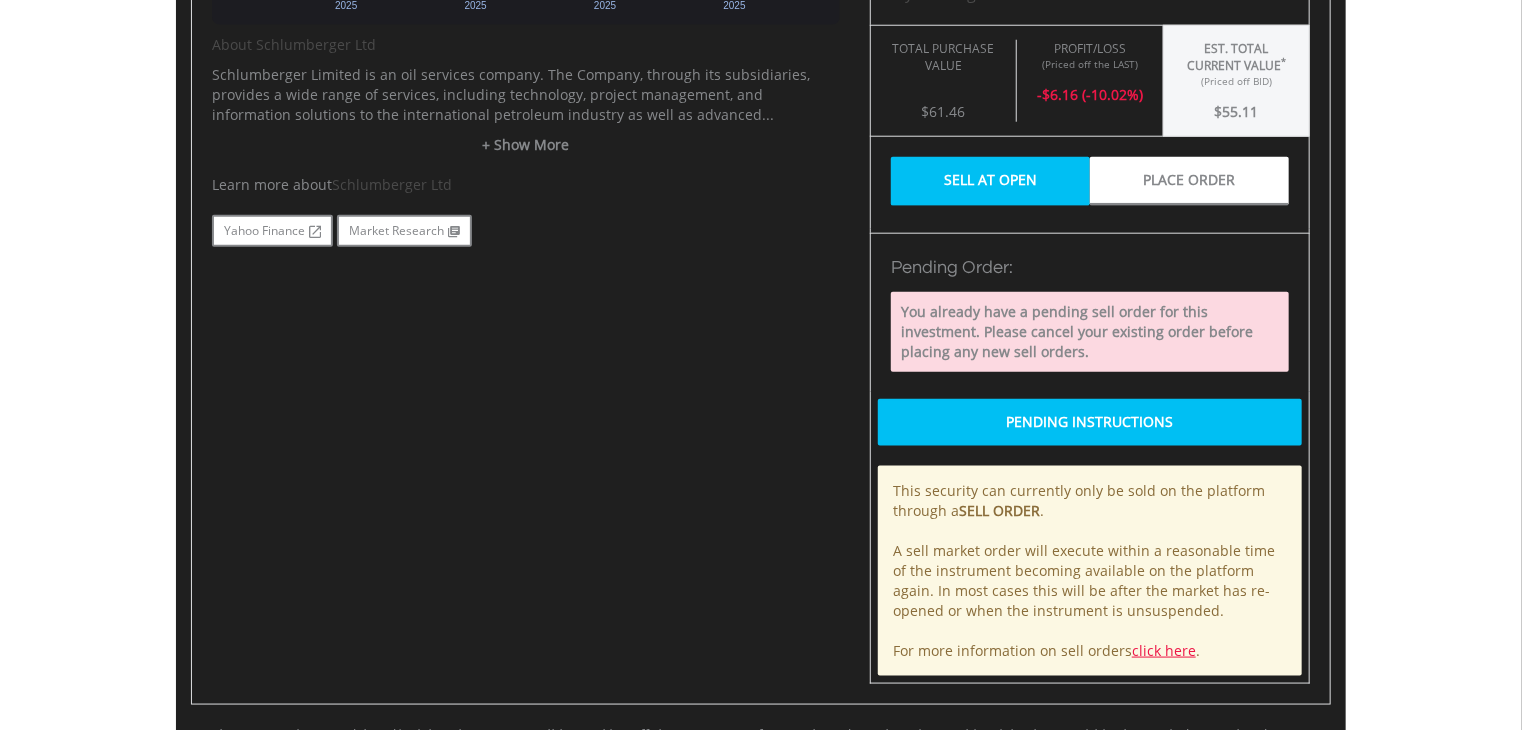 scroll, scrollTop: 1000, scrollLeft: 0, axis: vertical 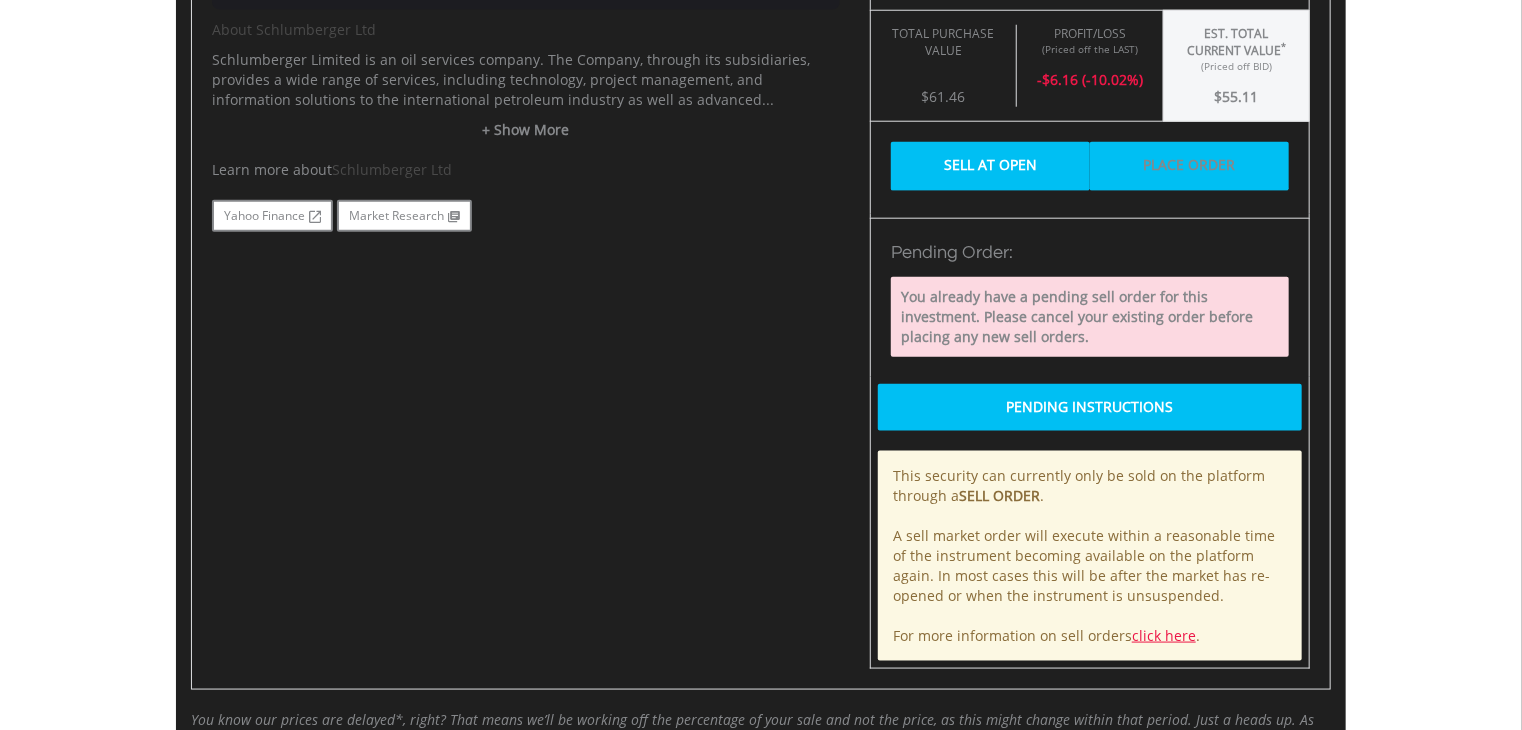 drag, startPoint x: 1106, startPoint y: 145, endPoint x: 1115, endPoint y: 150, distance: 10.29563 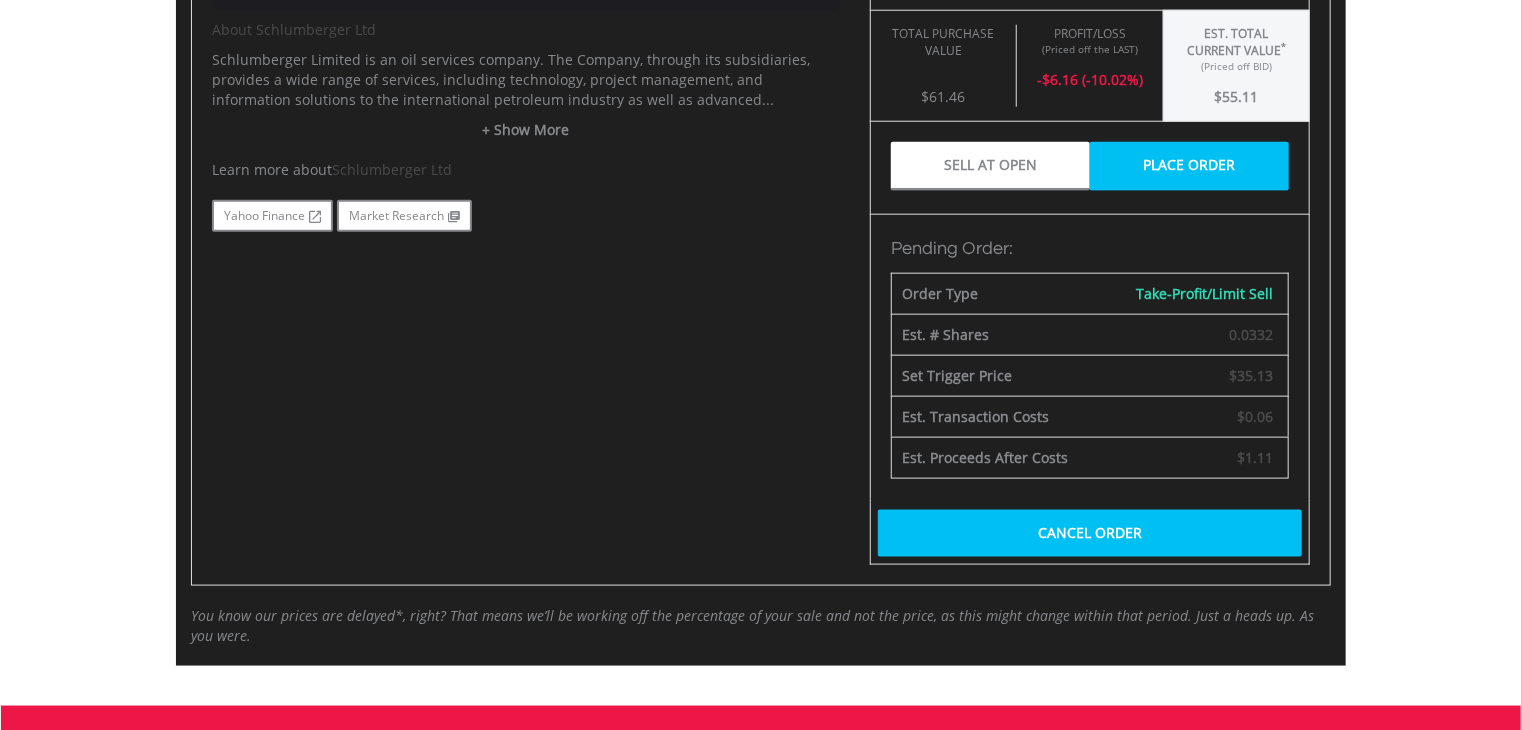 click on "Cancel Order" at bounding box center [1090, 533] 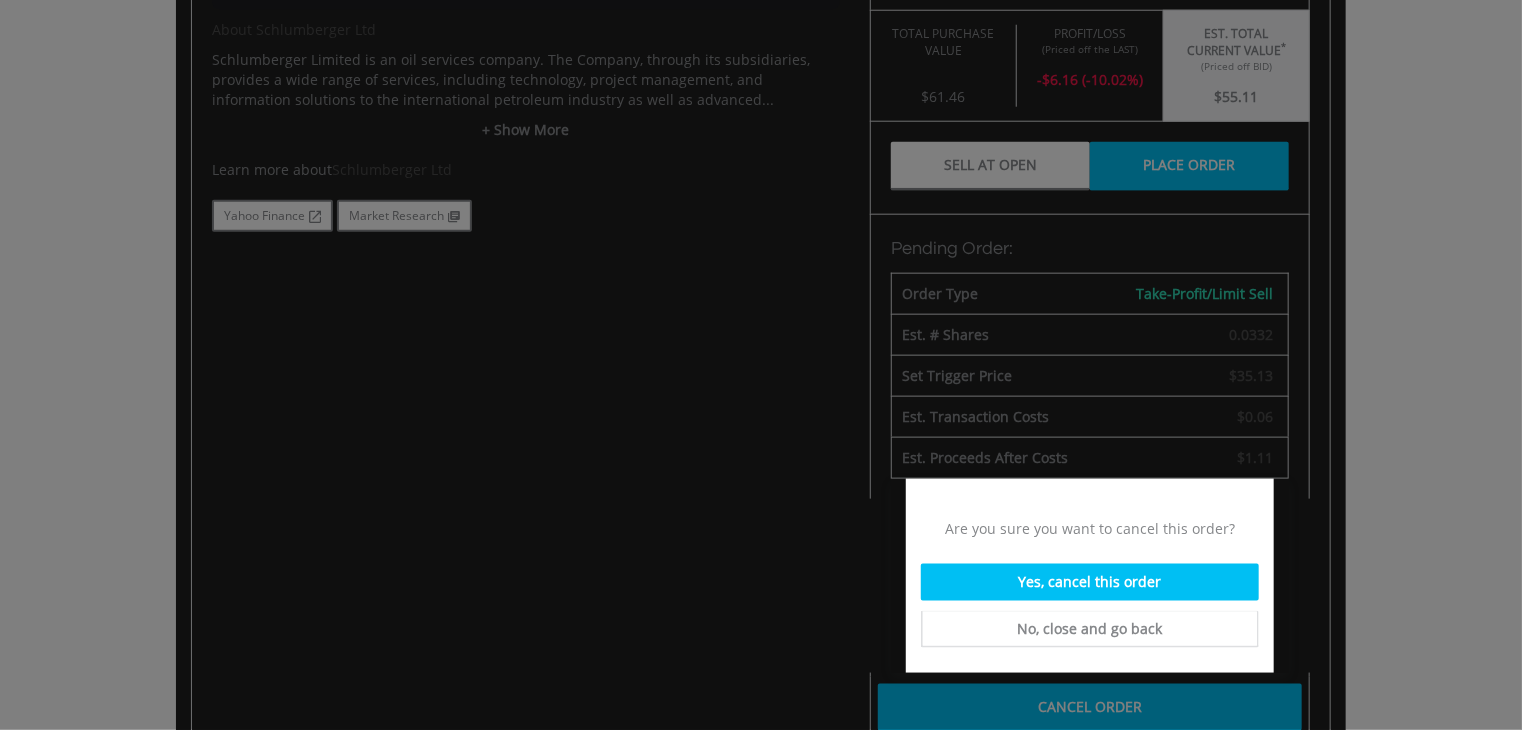 click on "Yes, cancel this order" at bounding box center [1090, 582] 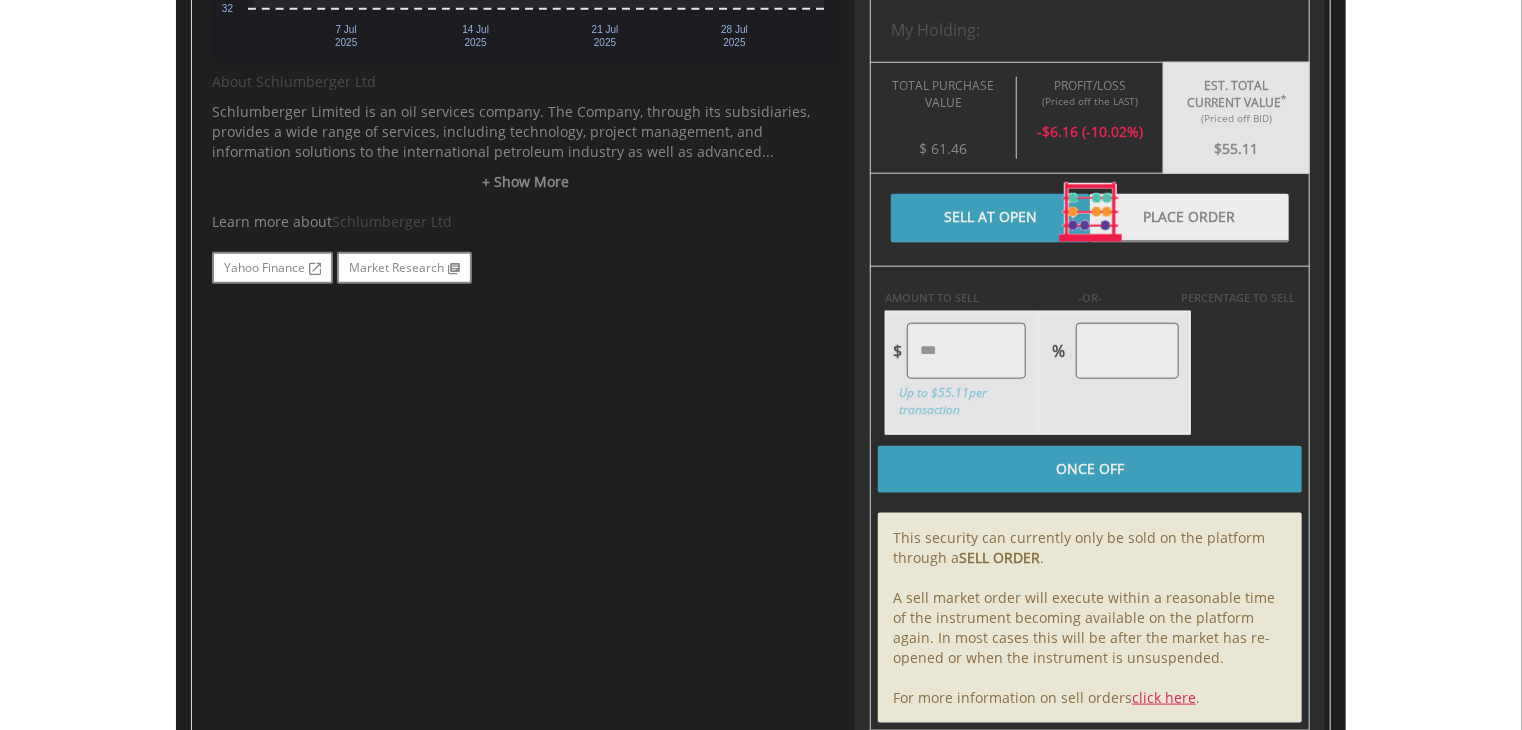 scroll, scrollTop: 916, scrollLeft: 0, axis: vertical 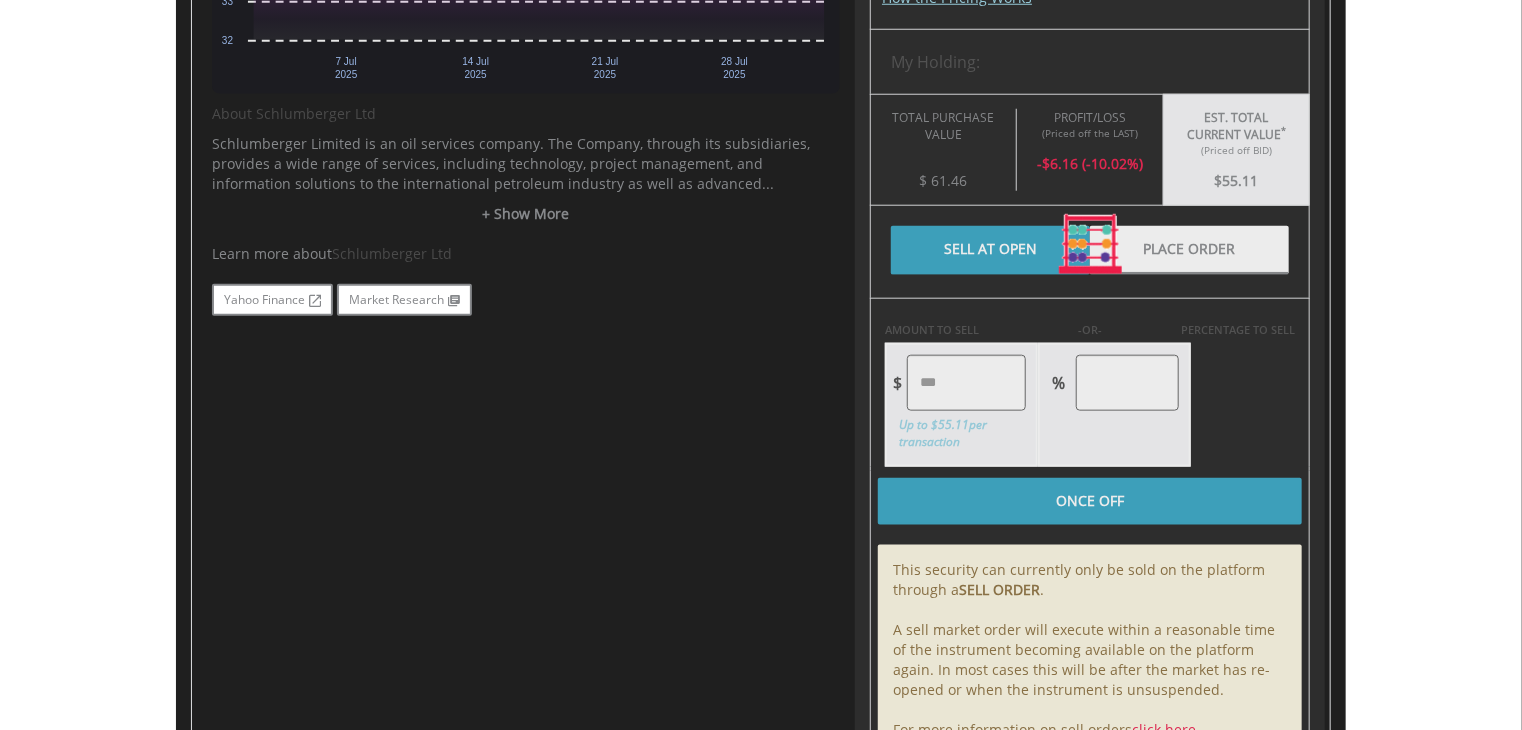 click at bounding box center (1090, 245) 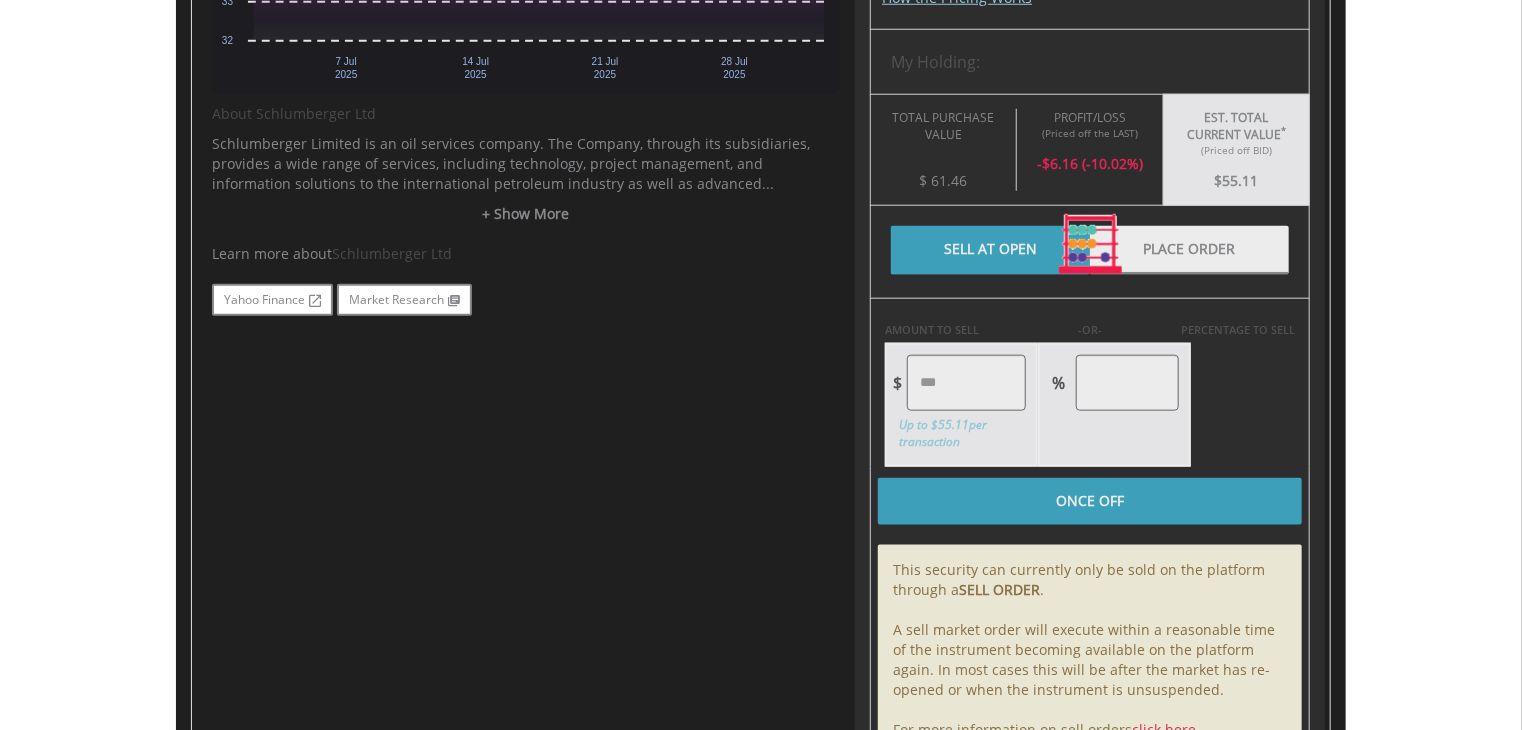 click at bounding box center (1090, 245) 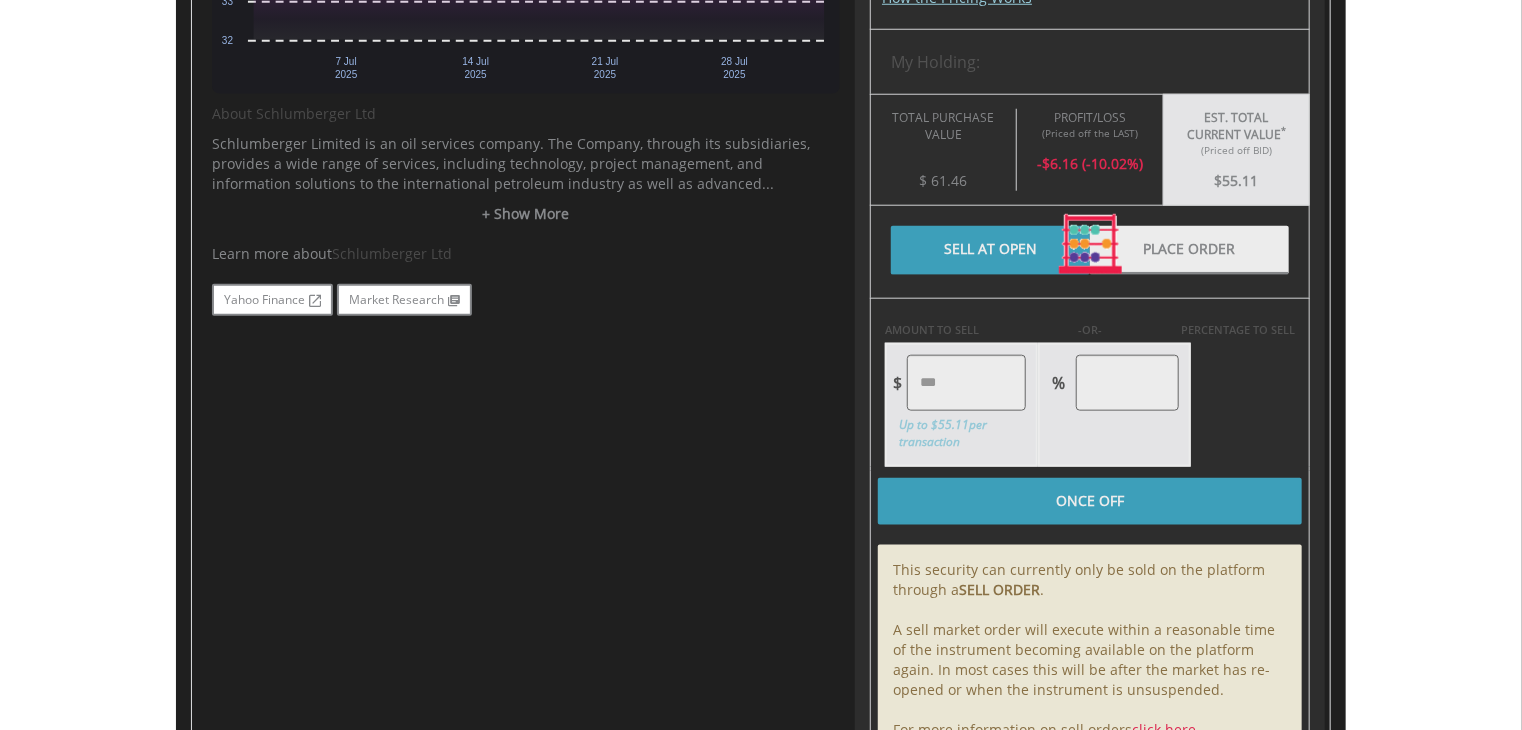 type on "*****" 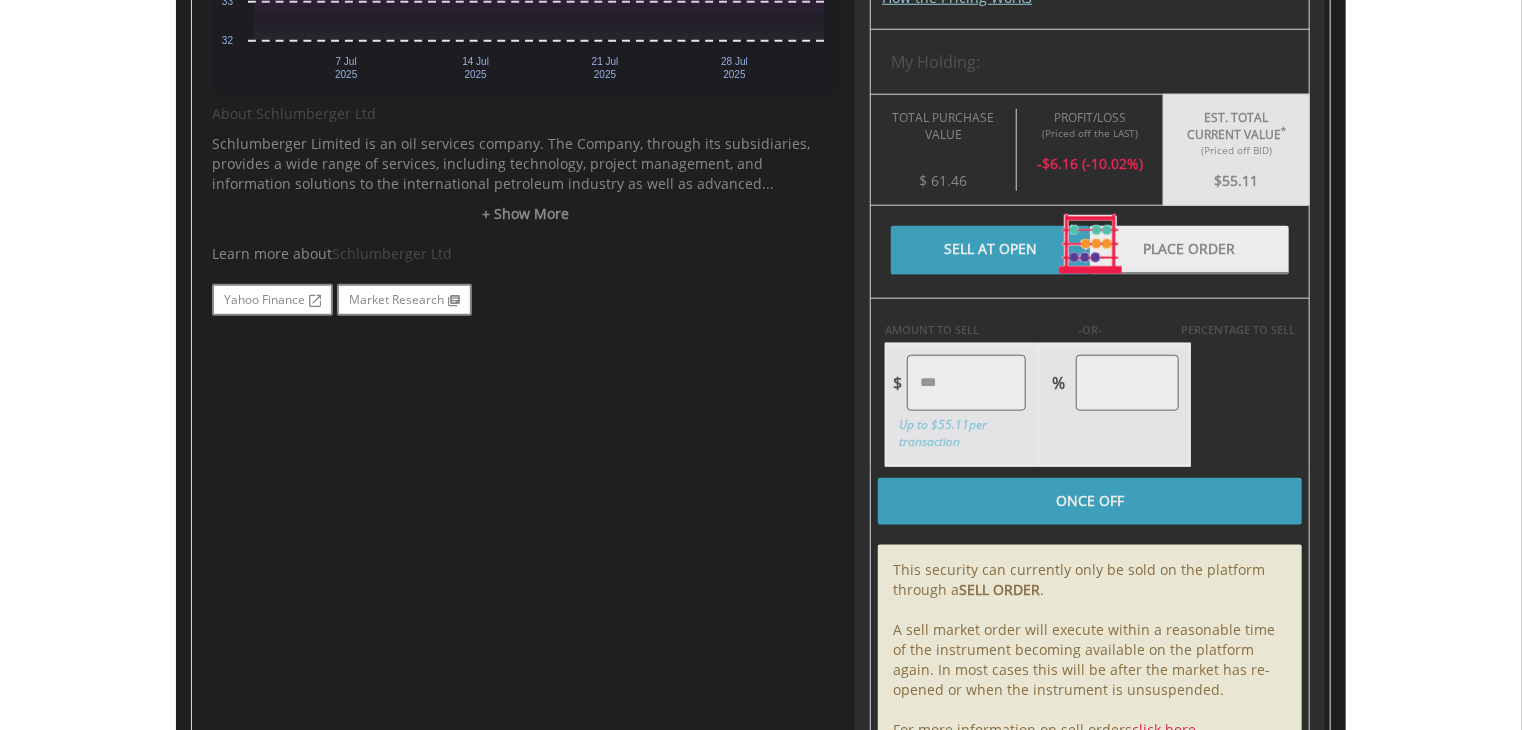 type on "******" 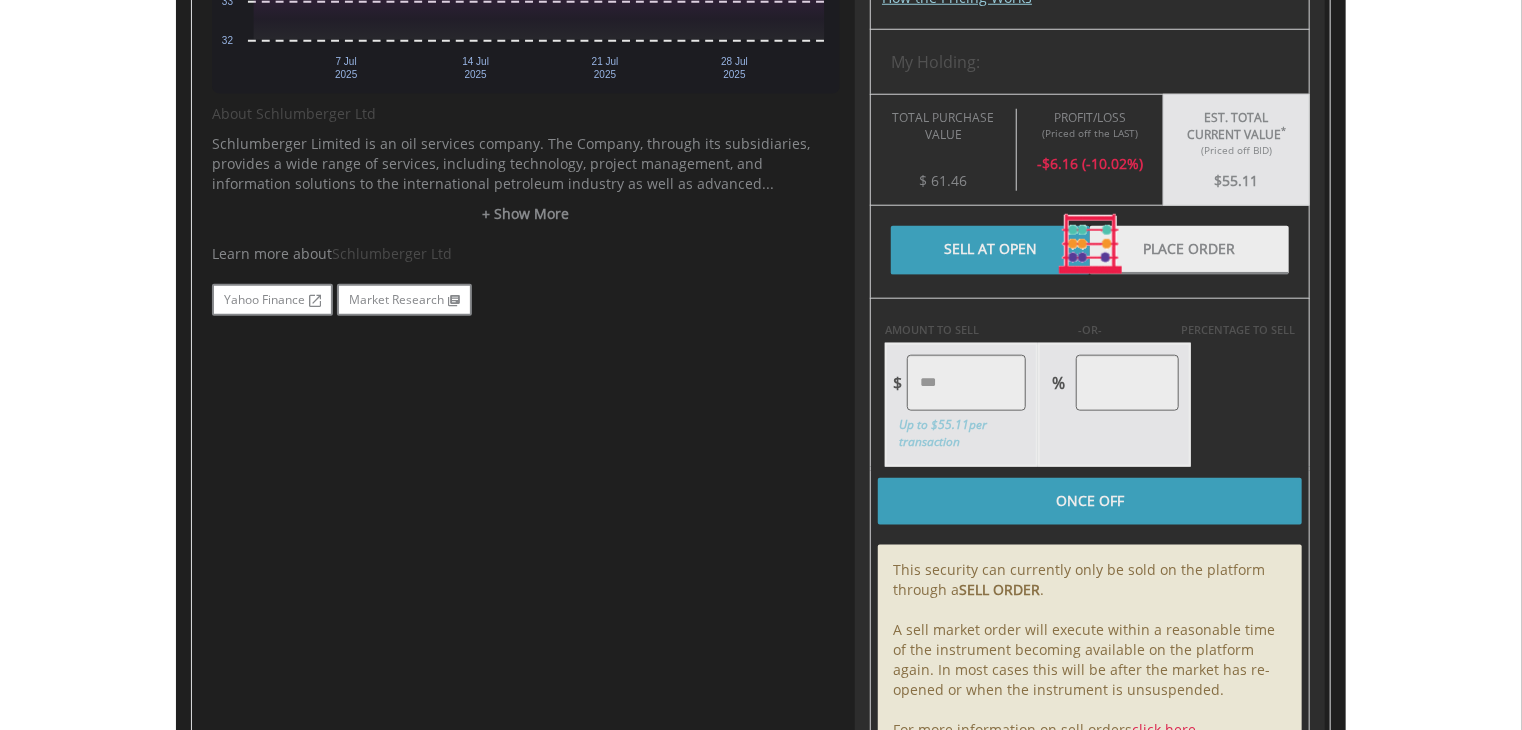 click at bounding box center [1090, 245] 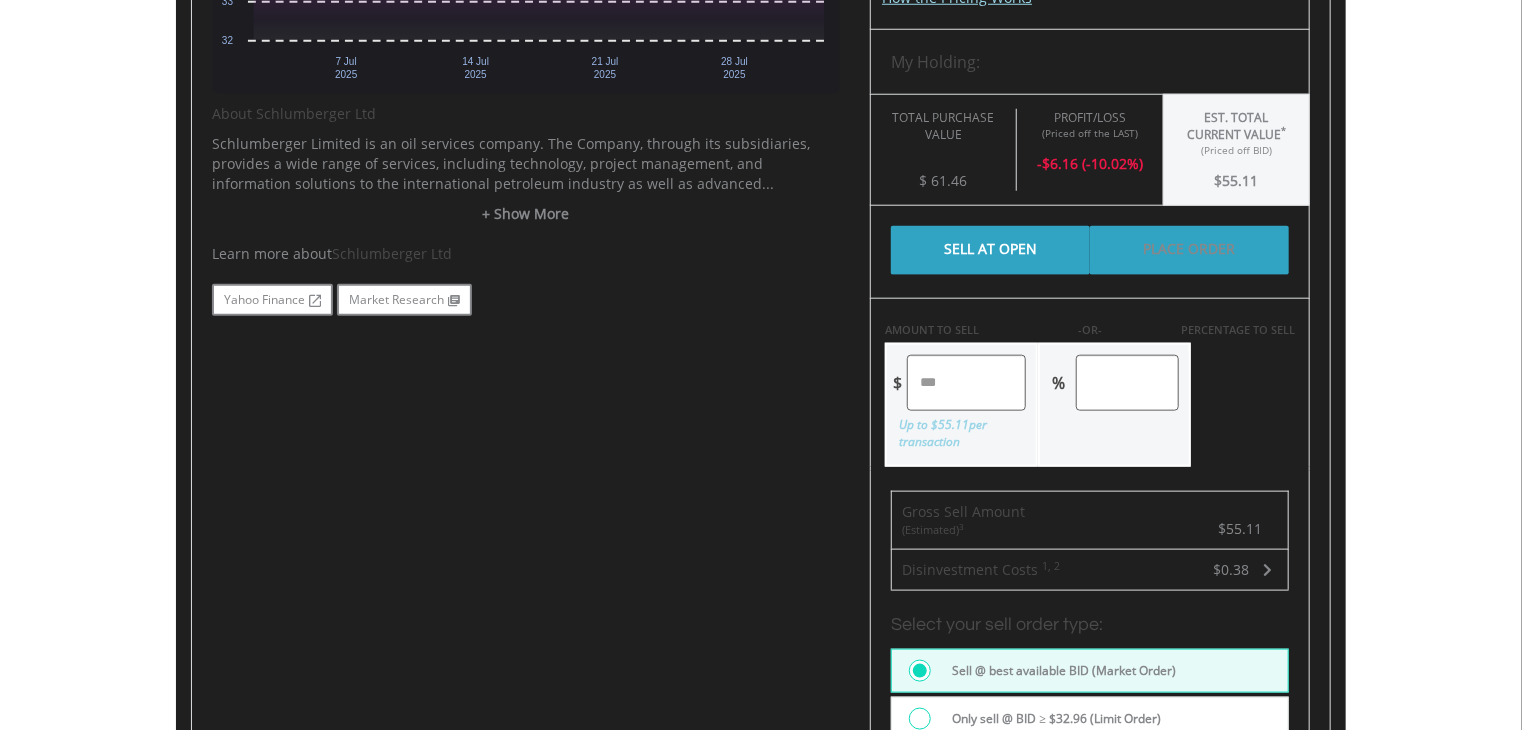 click on "Place Order" at bounding box center (1189, 250) 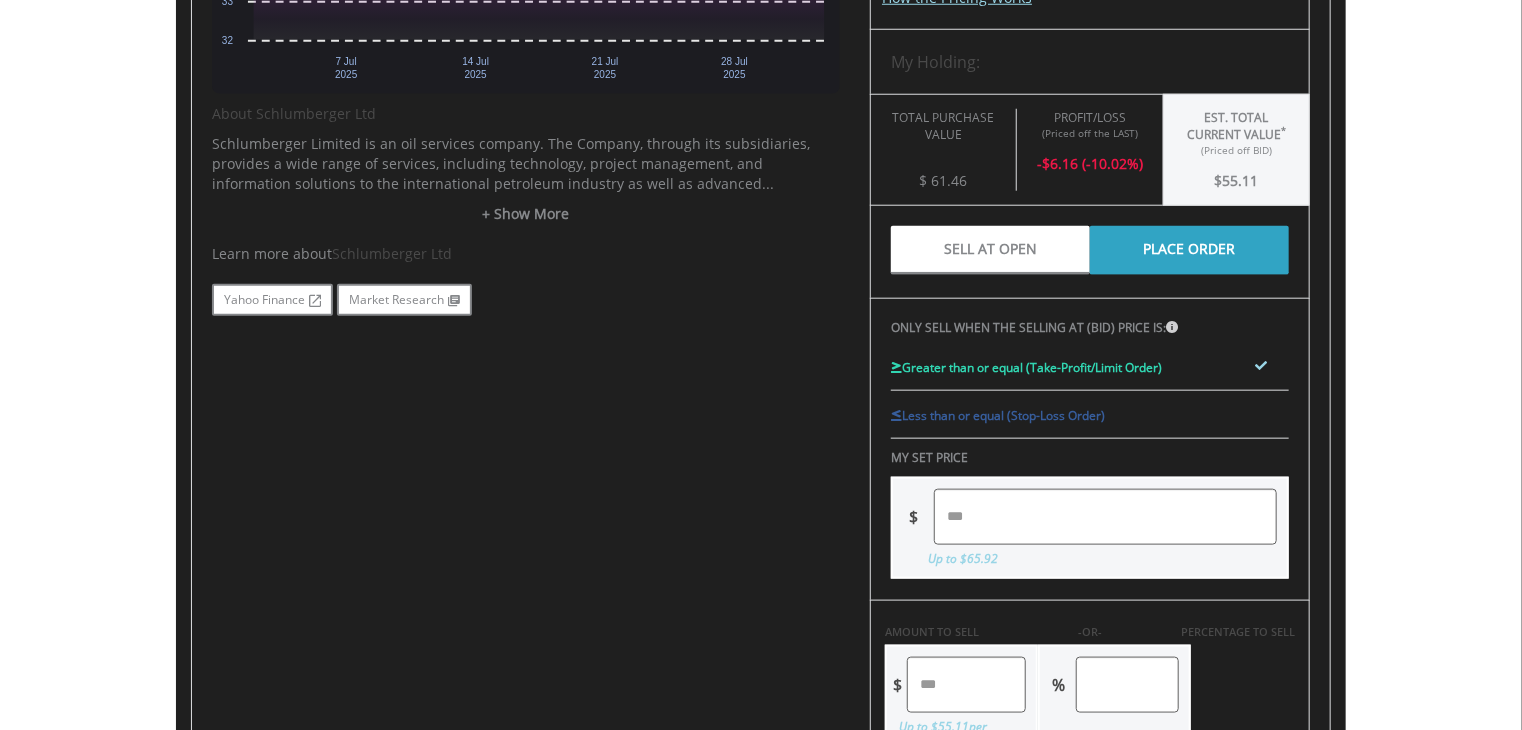 click at bounding box center [1105, 517] 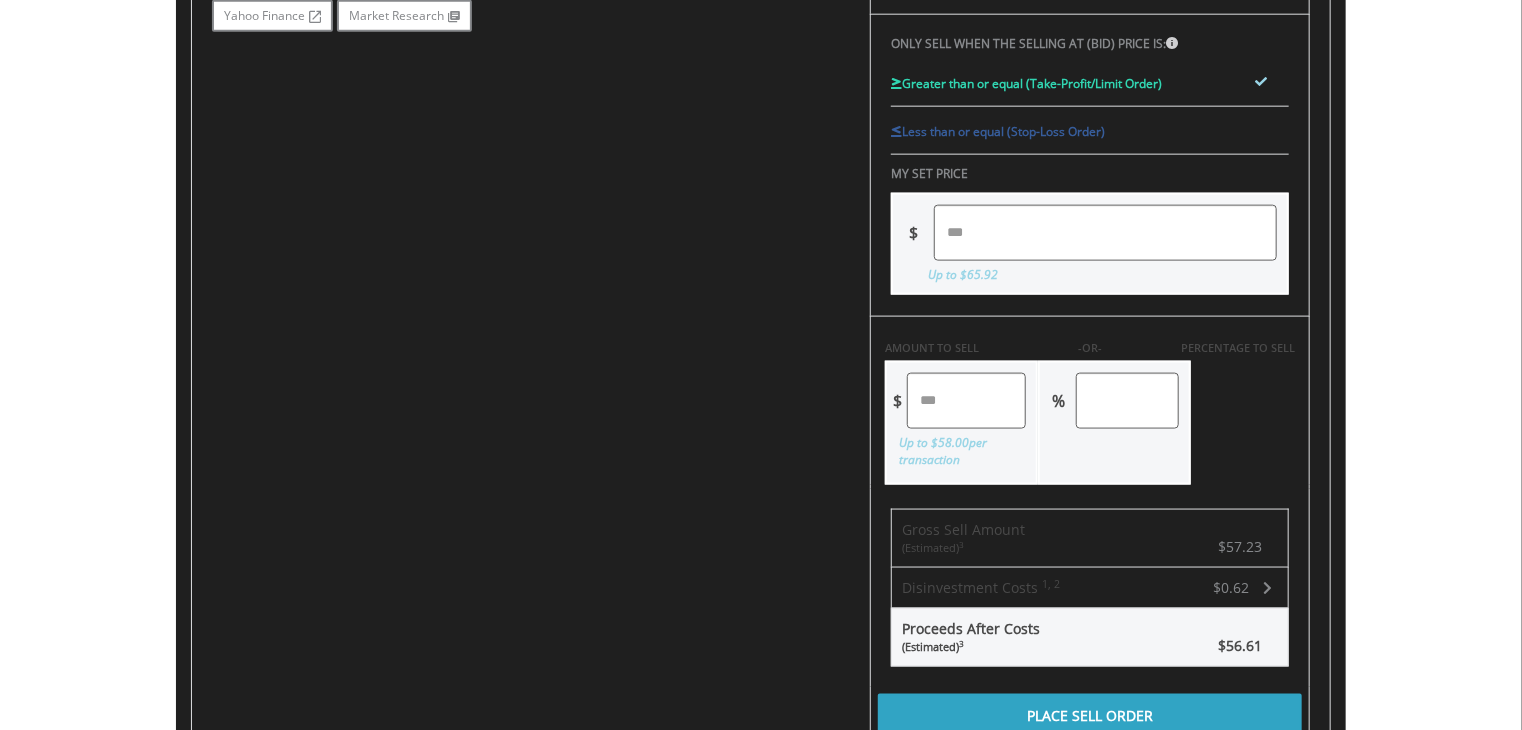 scroll, scrollTop: 1216, scrollLeft: 0, axis: vertical 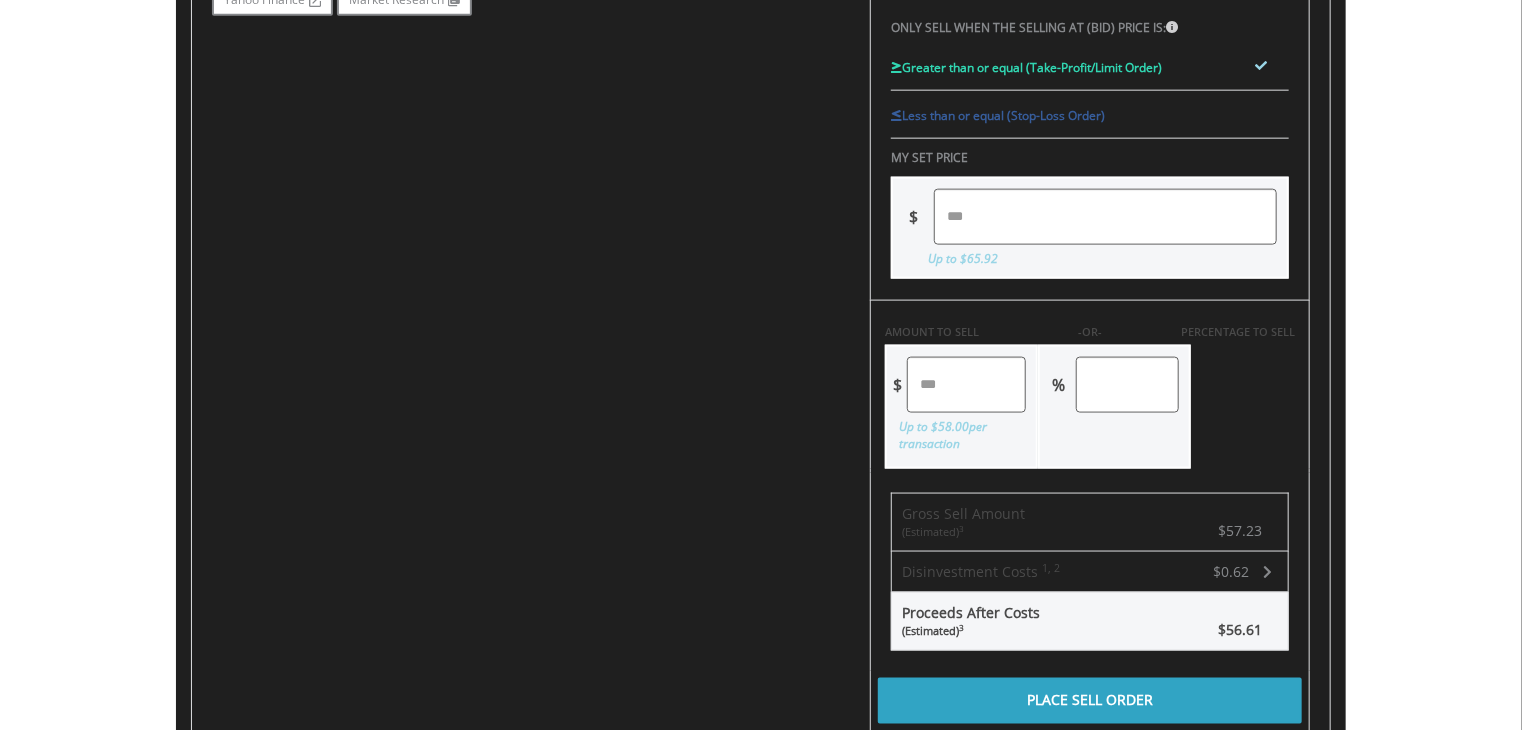 drag, startPoint x: 972, startPoint y: 385, endPoint x: 747, endPoint y: 384, distance: 225.00223 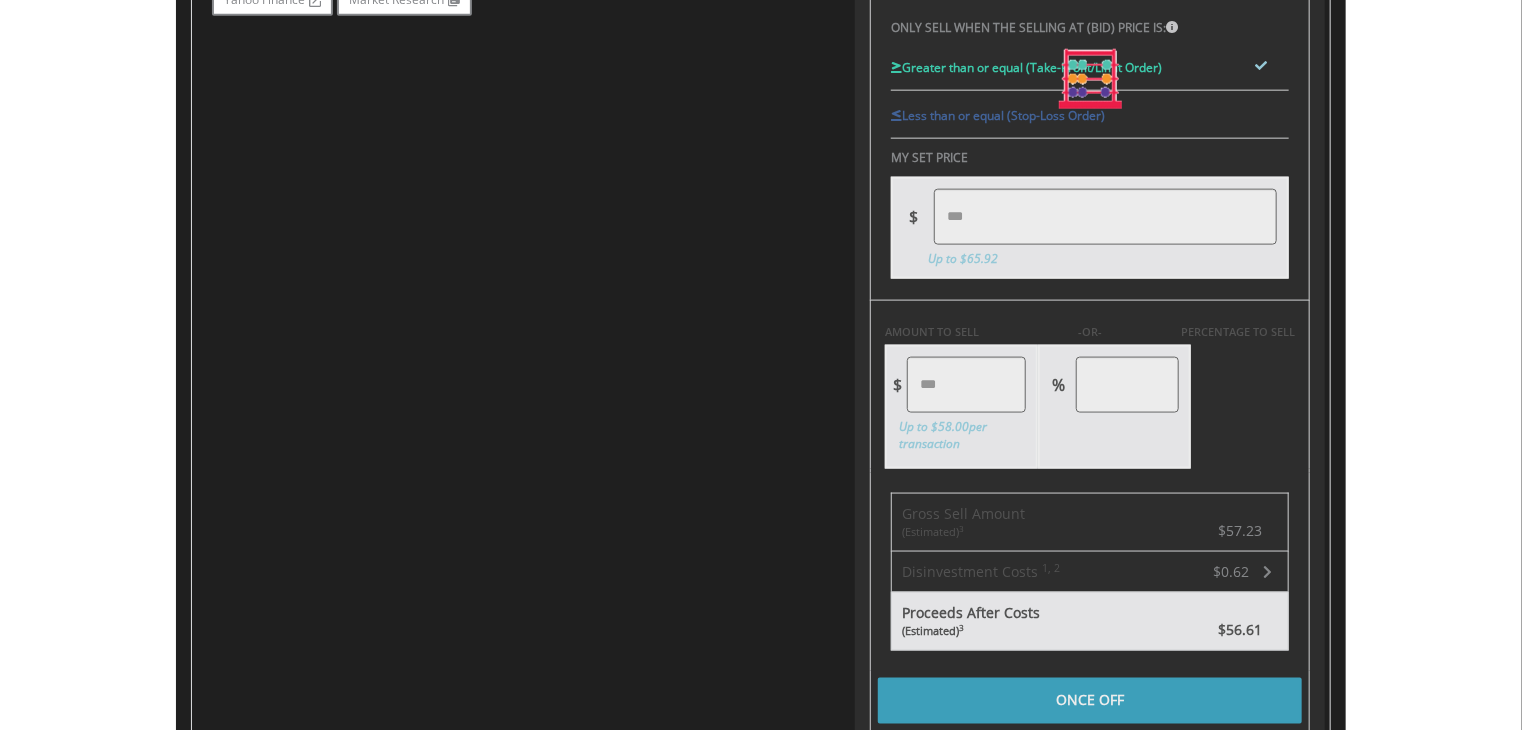 type on "****" 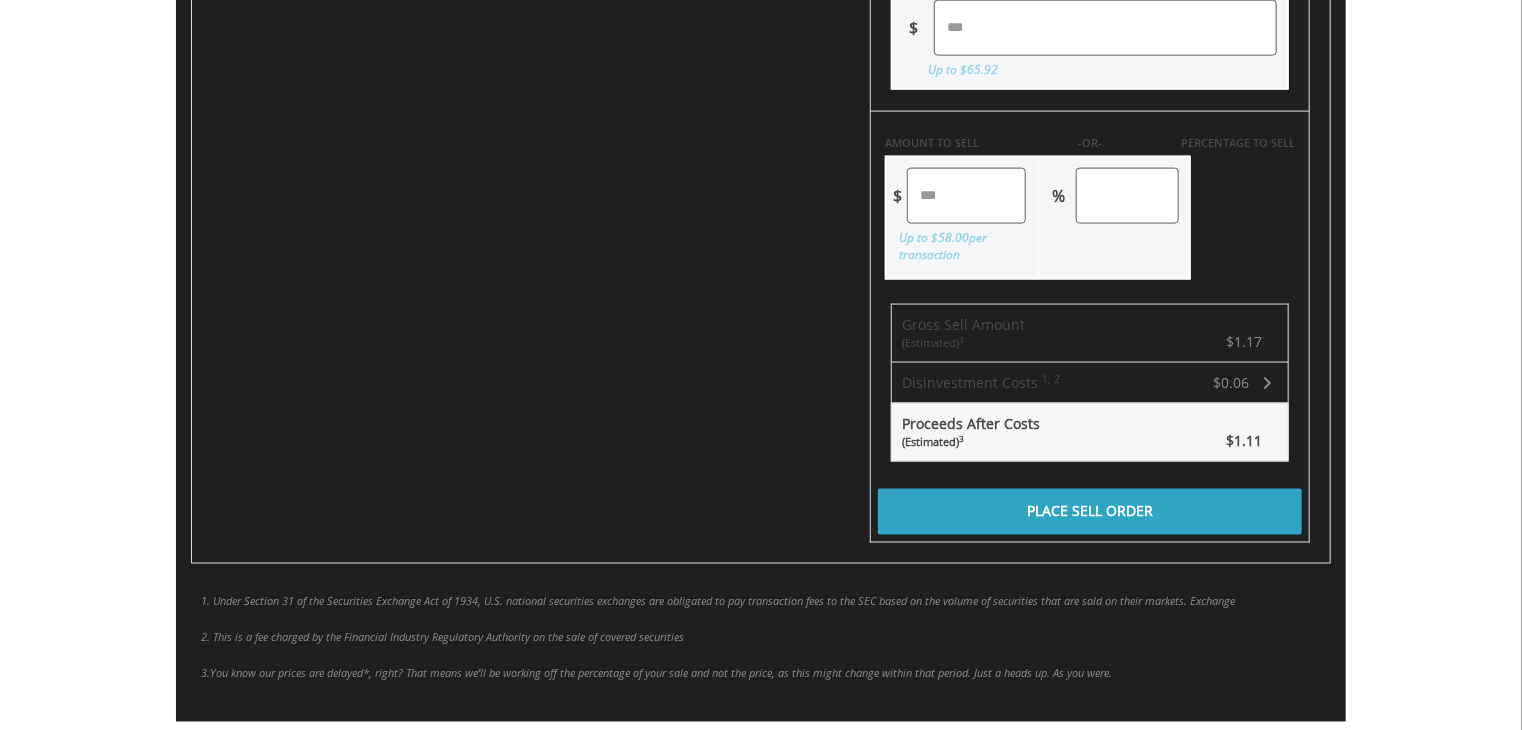 scroll, scrollTop: 1416, scrollLeft: 0, axis: vertical 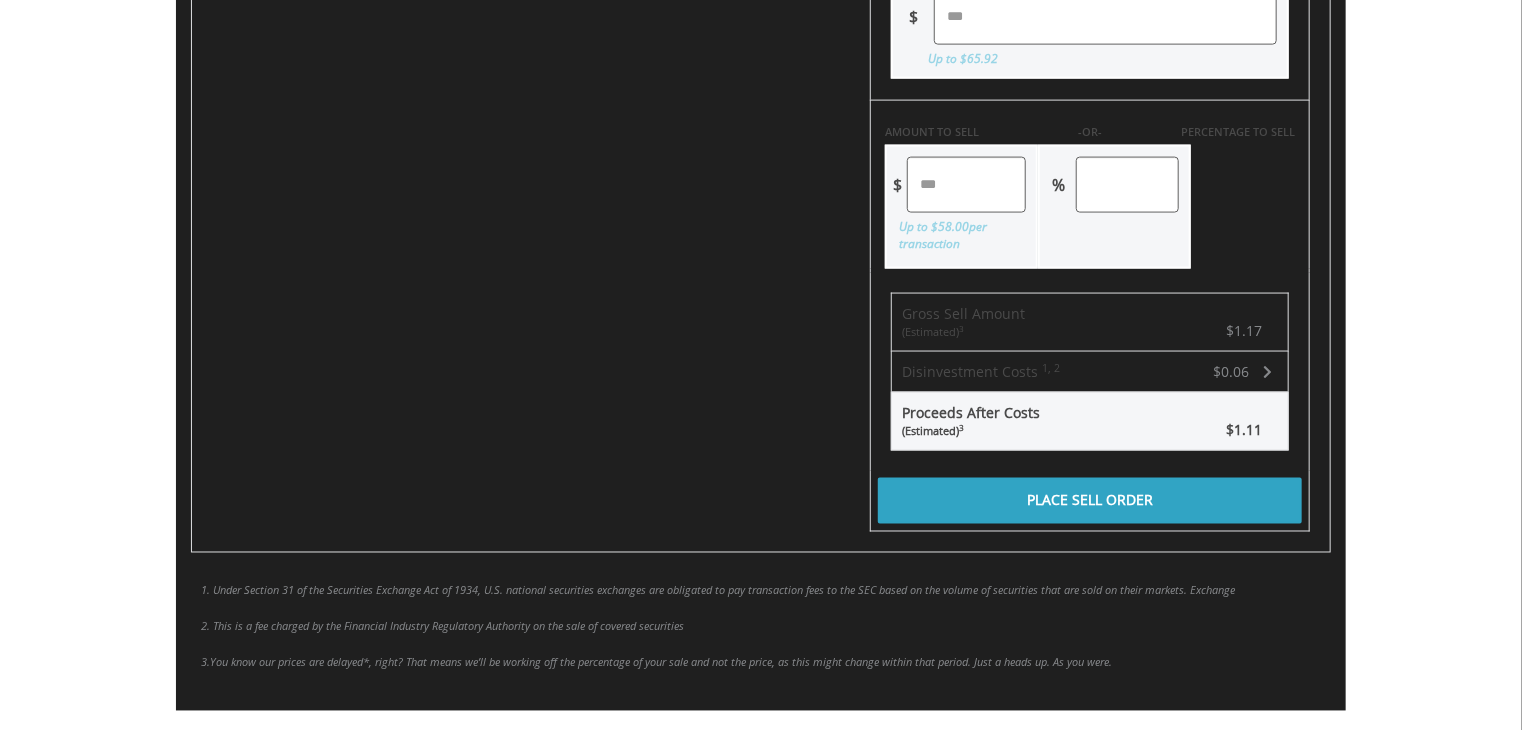 click on "Place Sell Order" at bounding box center (1090, 501) 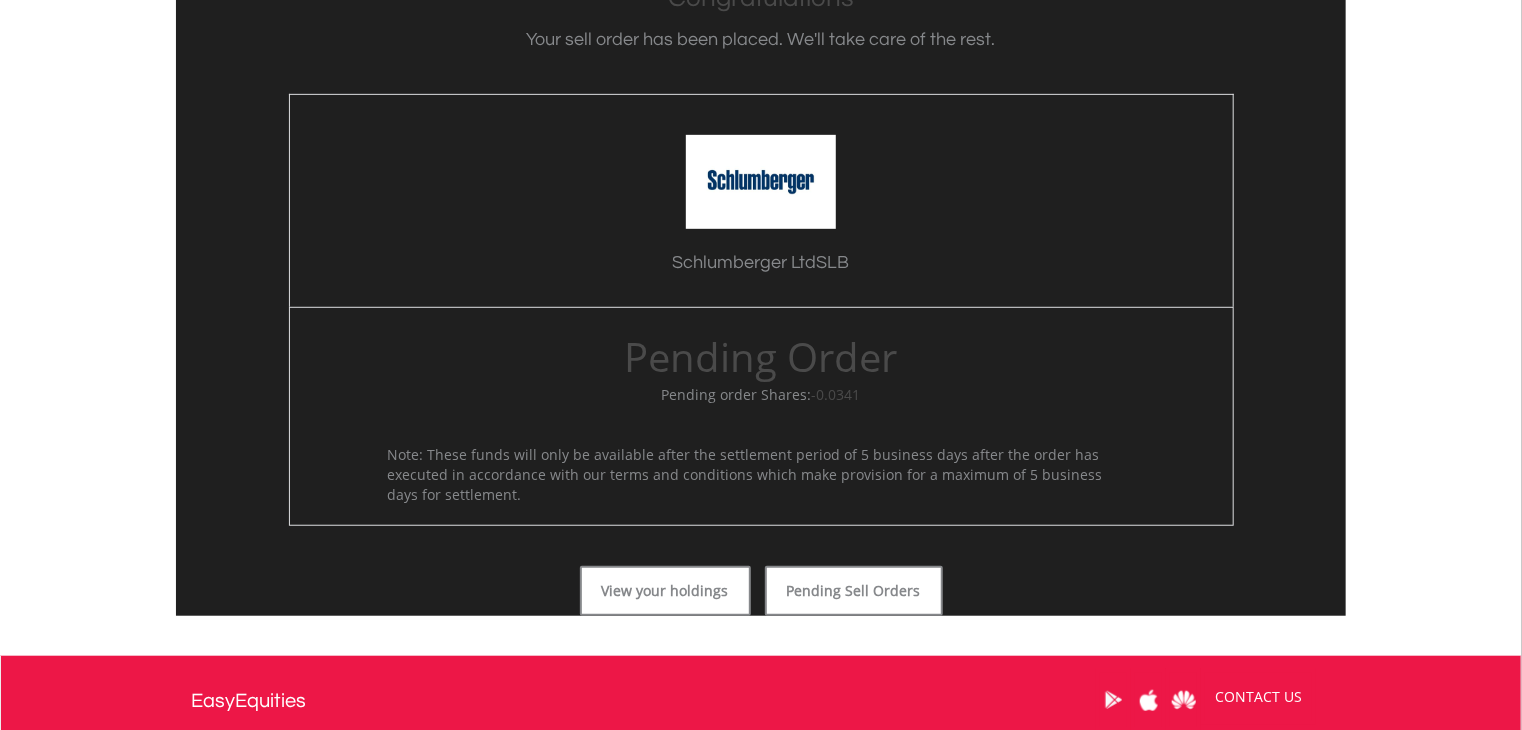 scroll, scrollTop: 689, scrollLeft: 0, axis: vertical 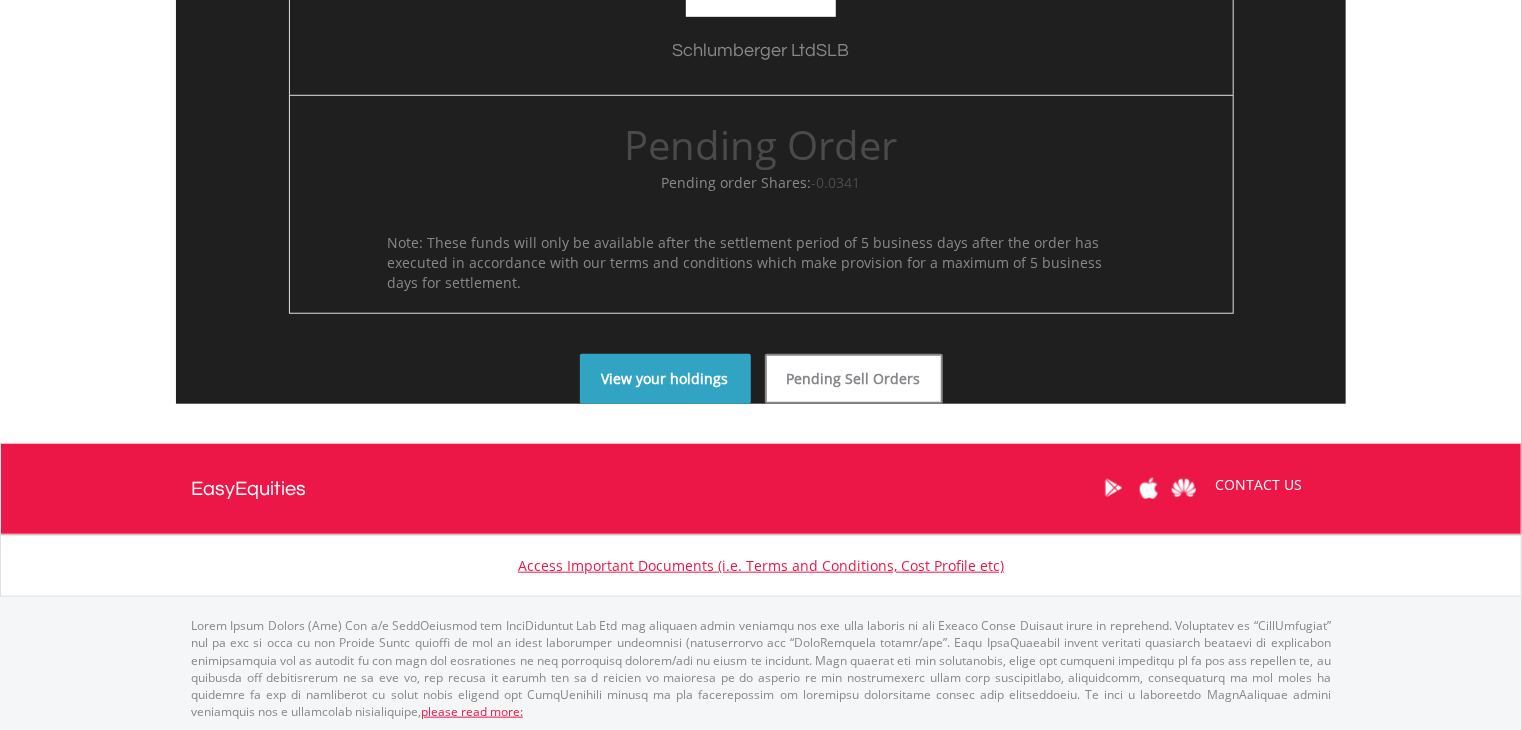 click on "View your holdings" at bounding box center (665, 379) 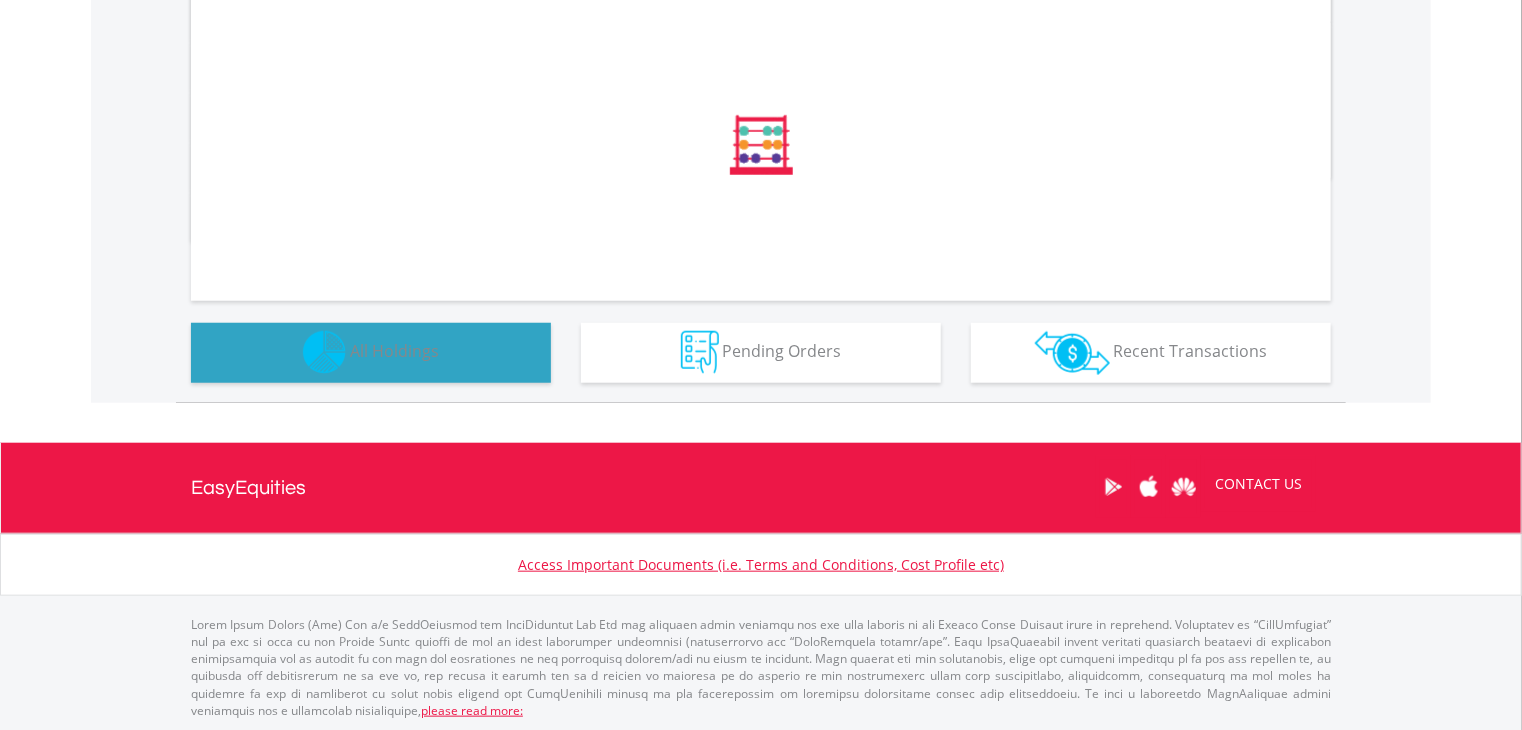 click on "Holdings
All Holdings" at bounding box center (371, 353) 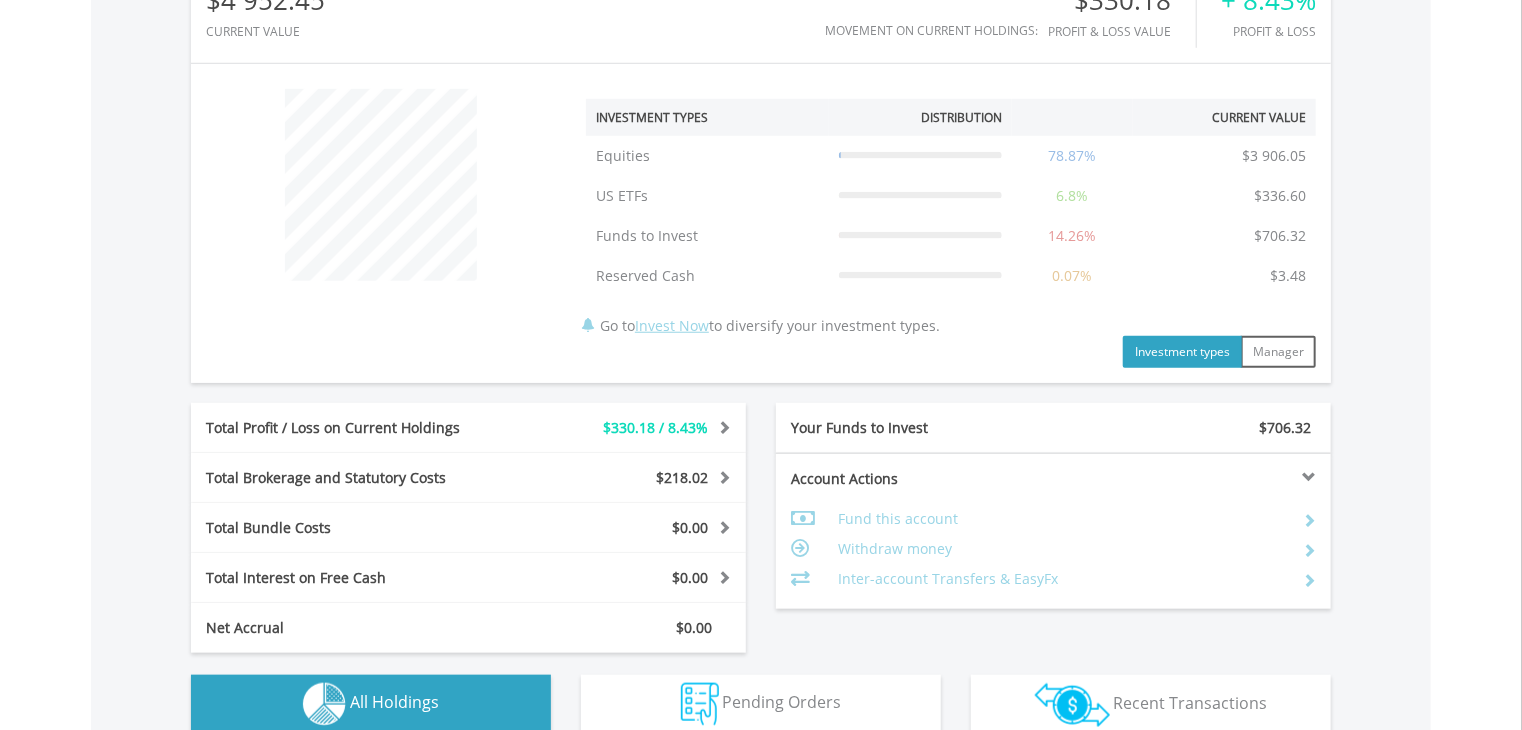 scroll, scrollTop: 1100, scrollLeft: 0, axis: vertical 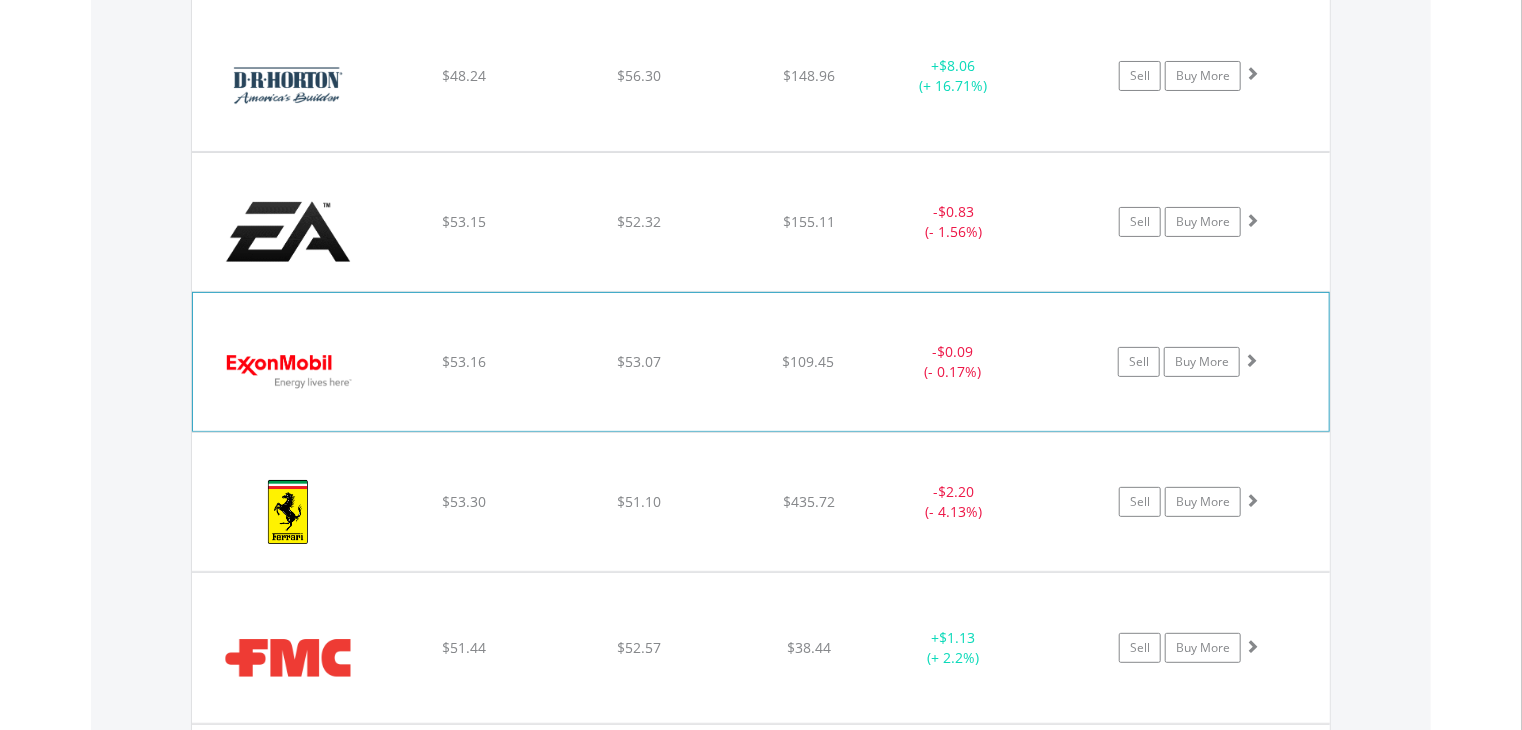 click on "﻿
Exxon Mobil Corp
$53.16
$53.07
$109.45
-  $0.09 (- 0.17%)
Sell
Buy More" at bounding box center [761, -2225] 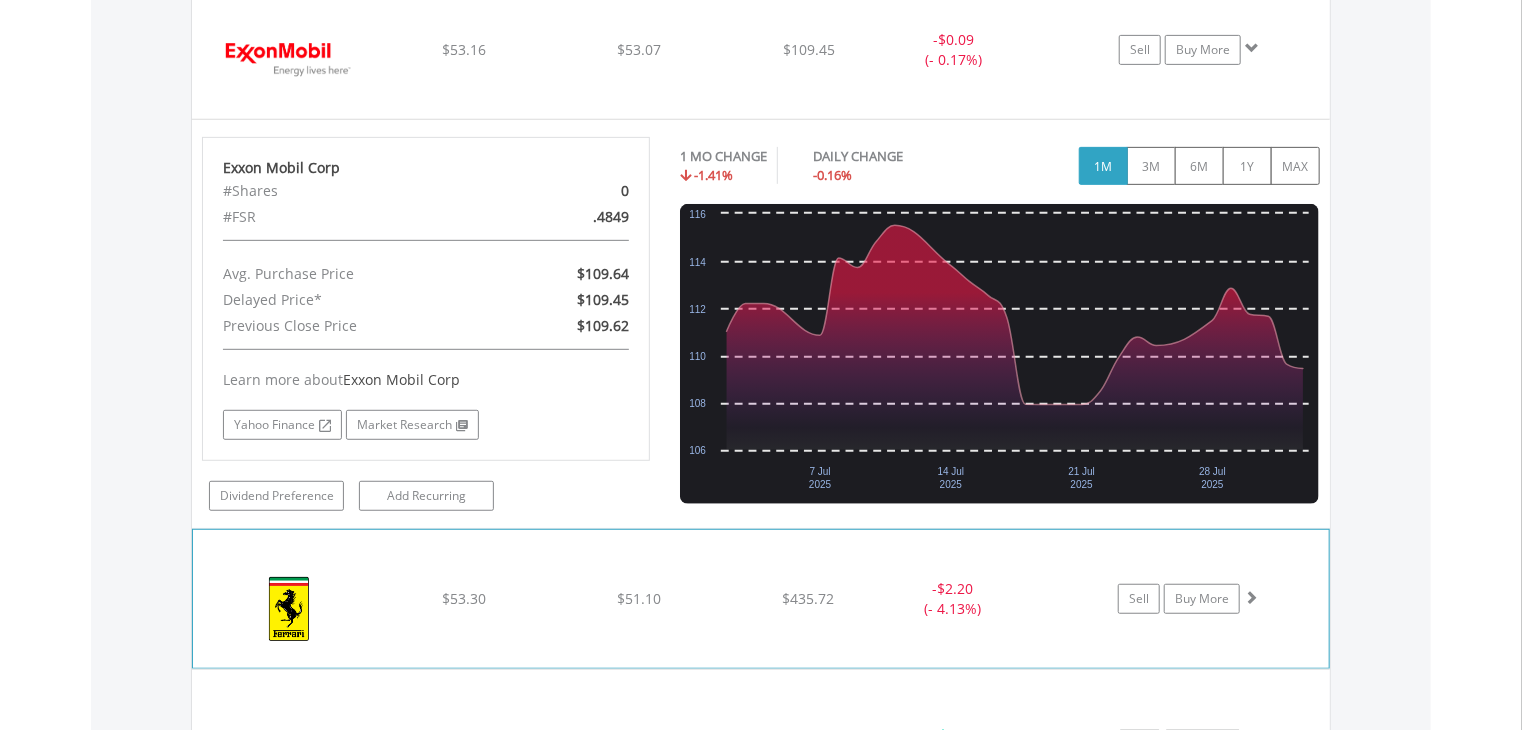 scroll, scrollTop: 4182, scrollLeft: 0, axis: vertical 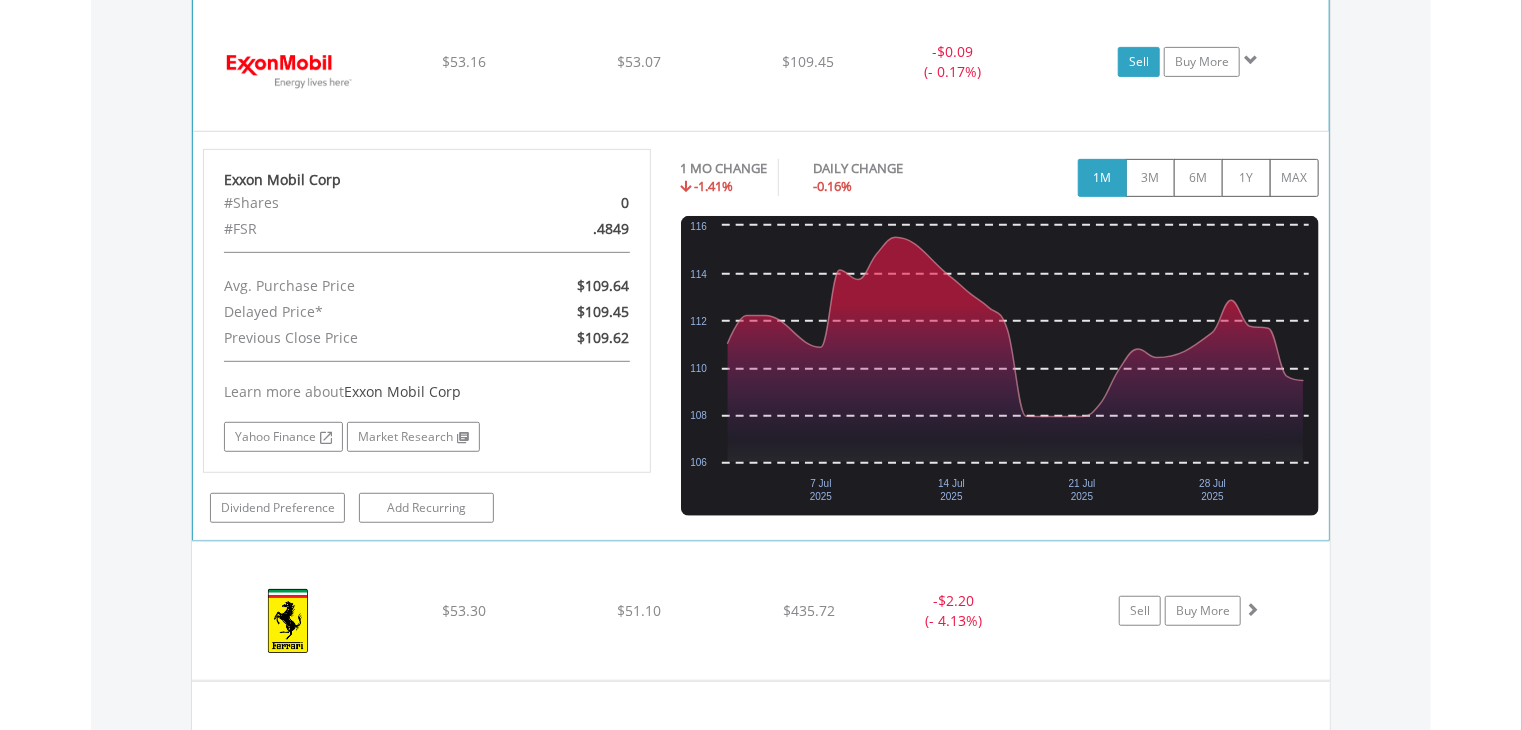 click on "Sell" at bounding box center [1139, 62] 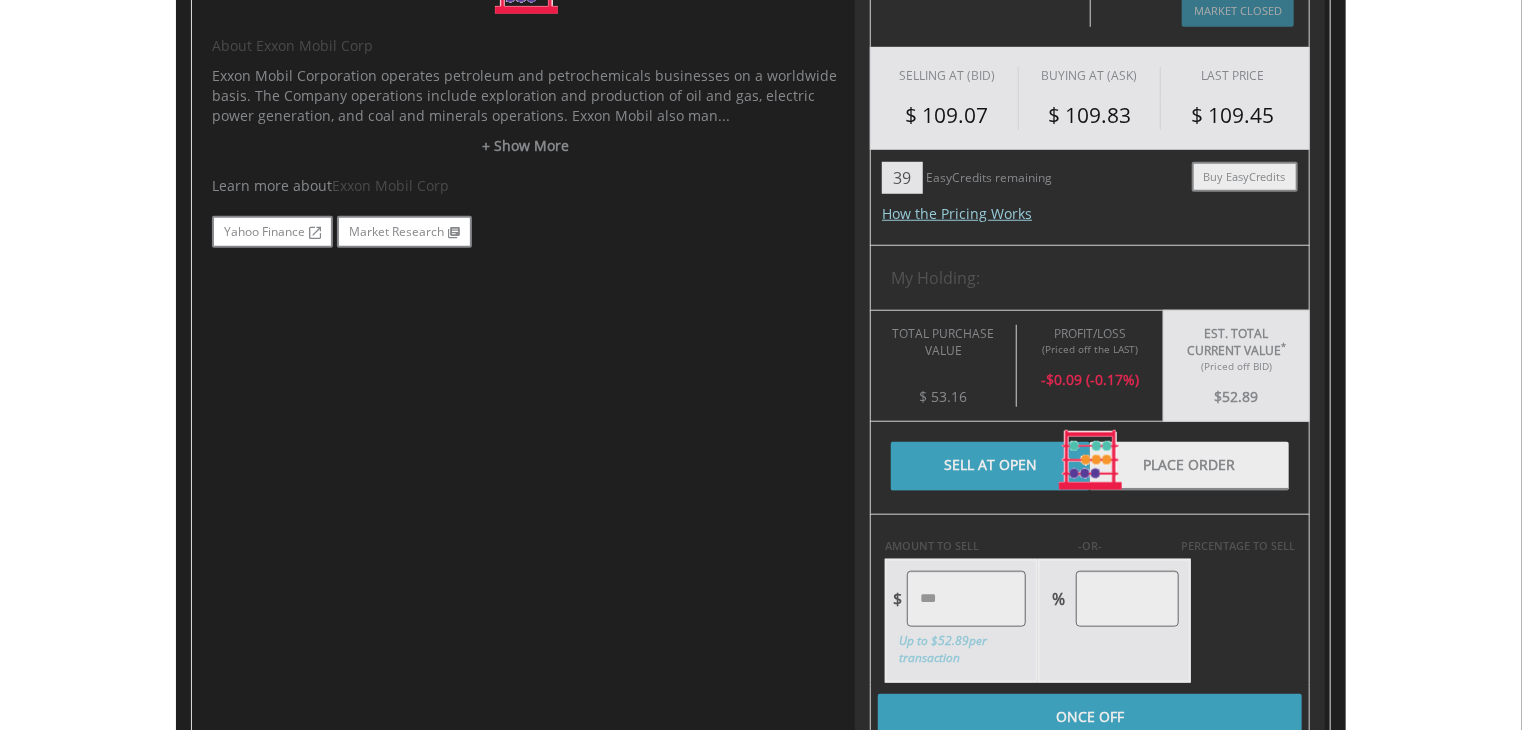 scroll, scrollTop: 800, scrollLeft: 0, axis: vertical 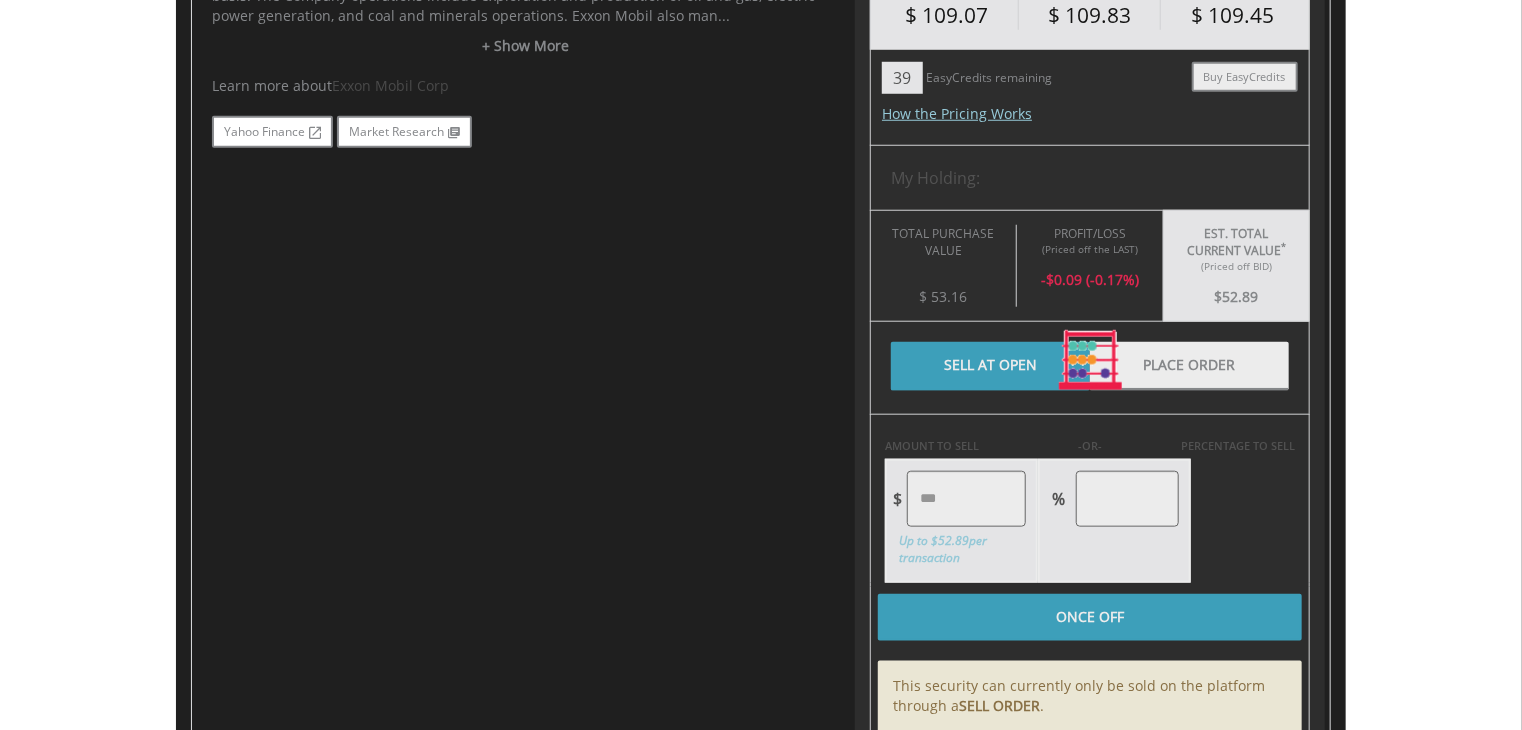 type on "*****" 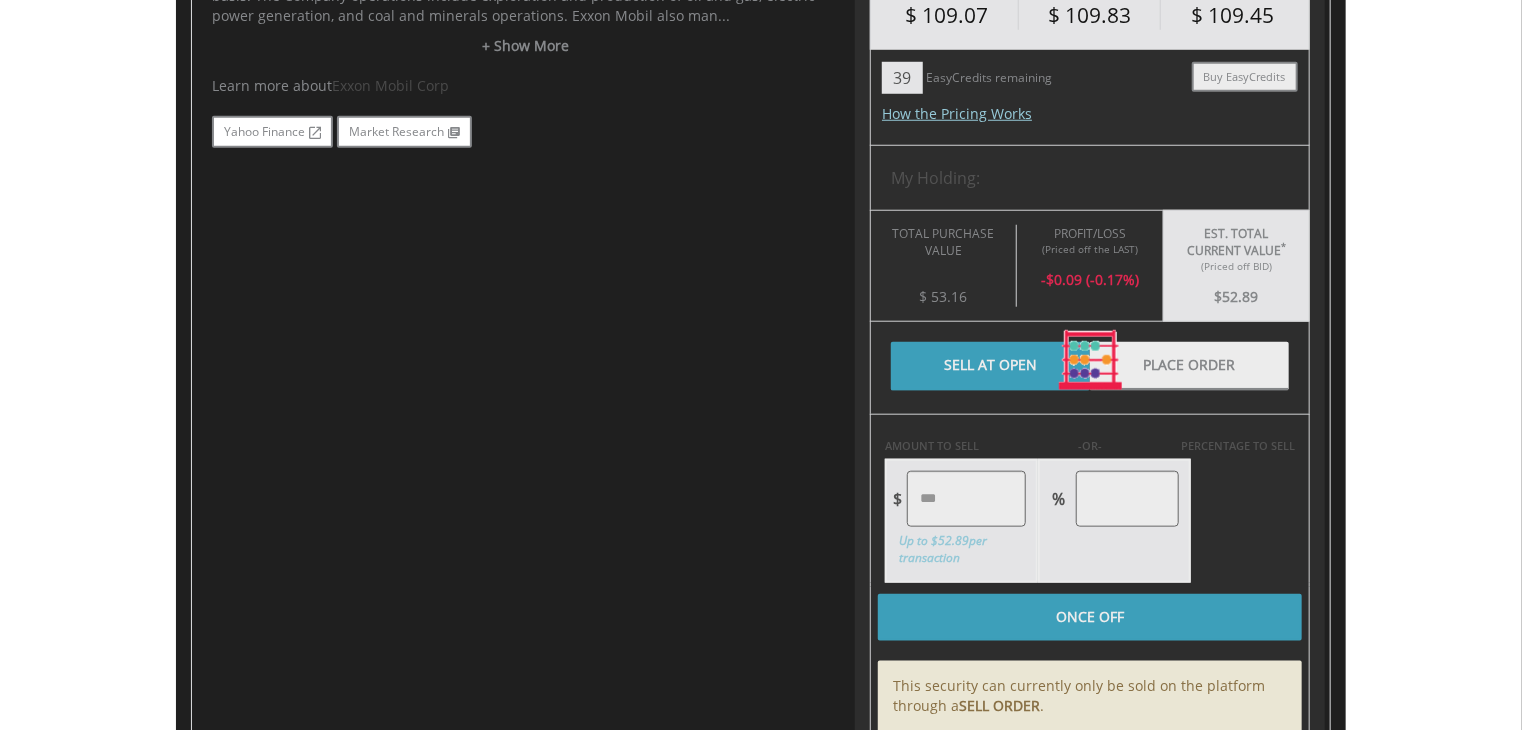 type on "******" 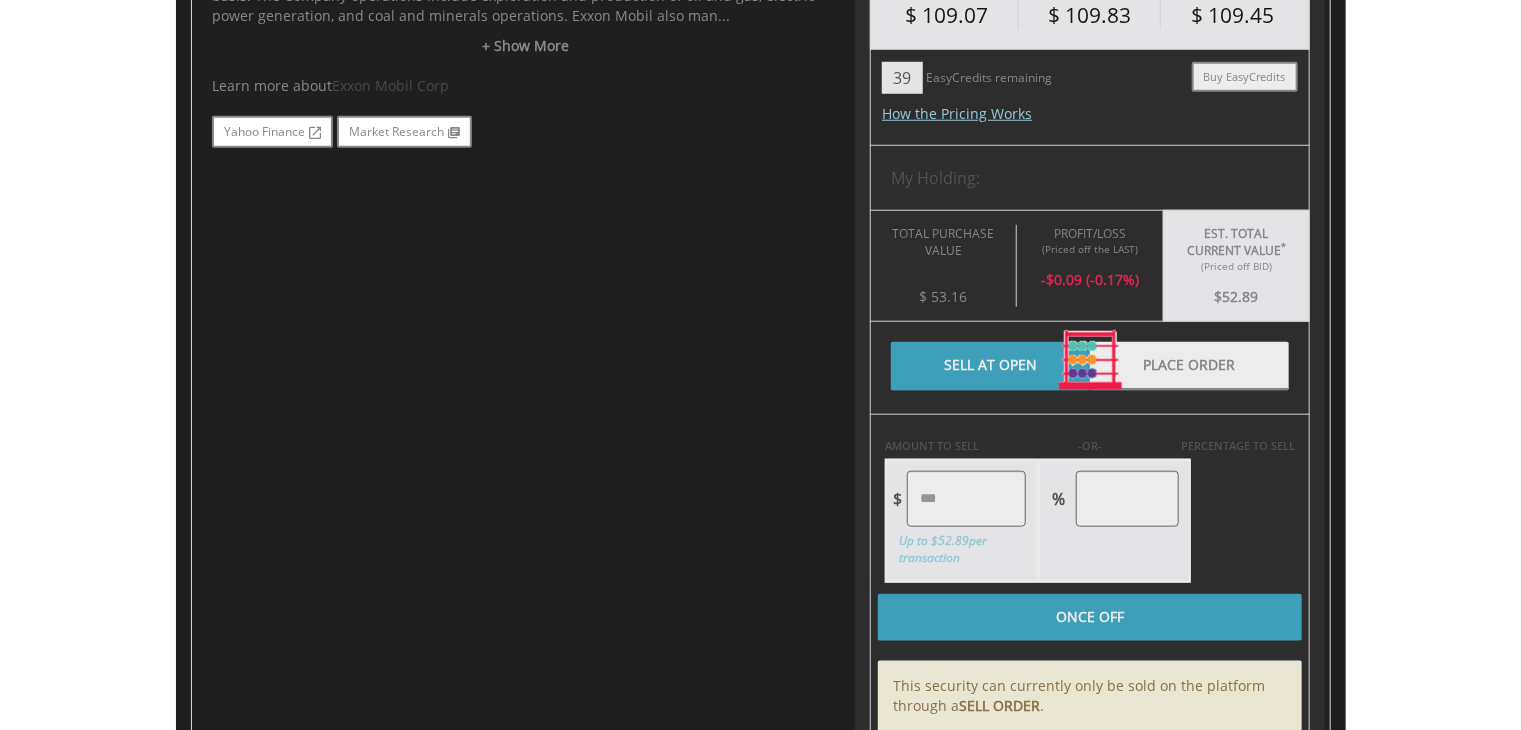 click at bounding box center (1090, 361) 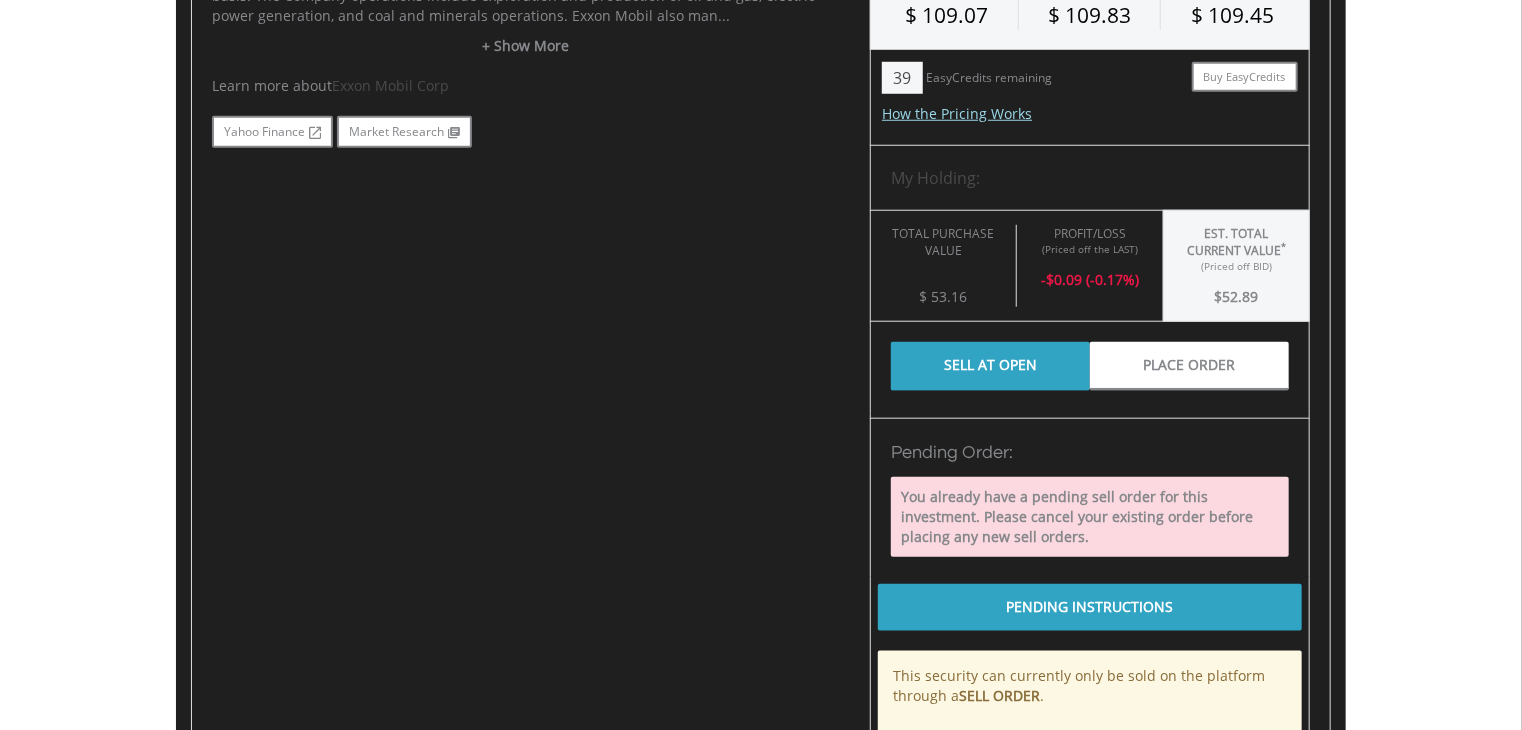 scroll, scrollTop: 1084, scrollLeft: 0, axis: vertical 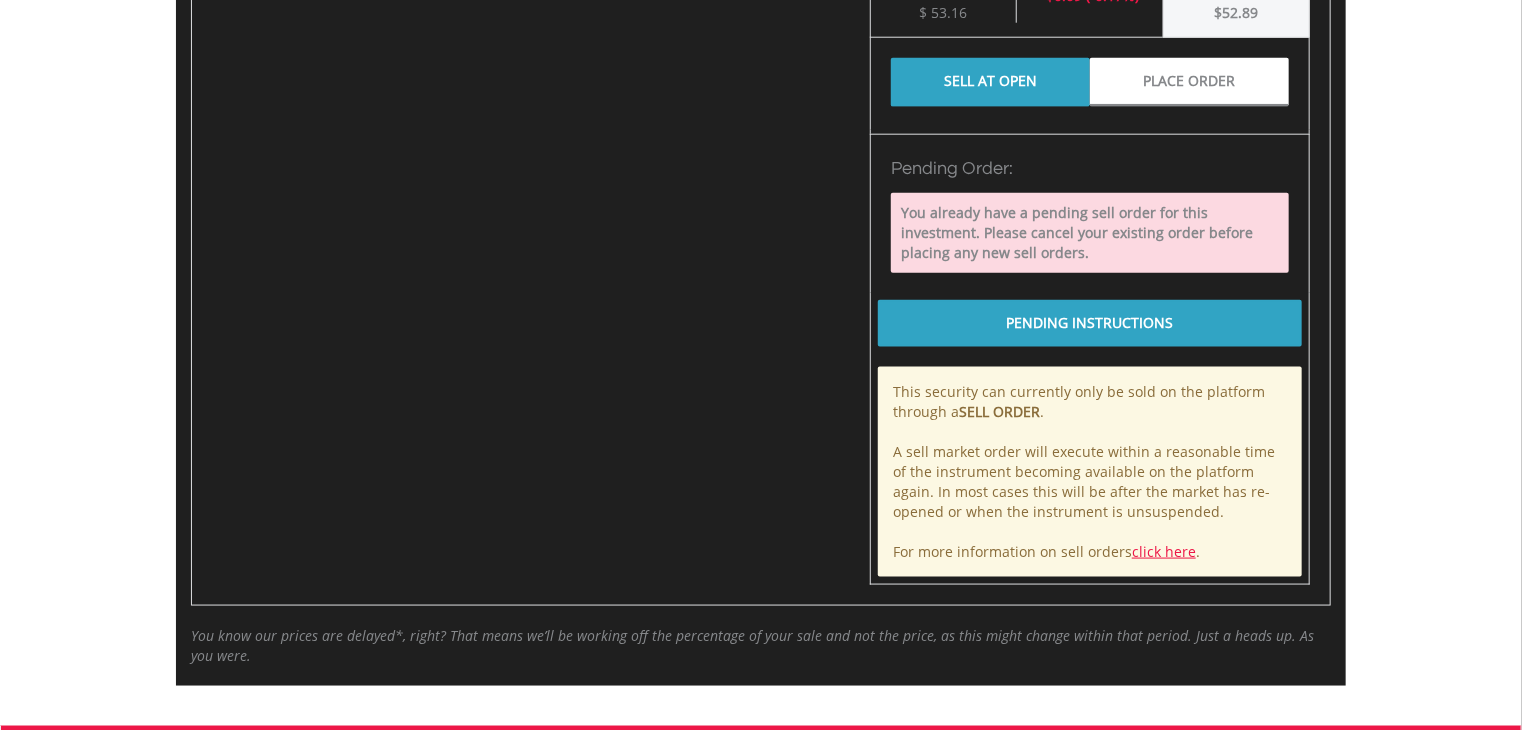 click on "This security can currently only be sold on the platform through a  SELL ORDER .  A sell market order will execute within a reasonable time of the instrument becoming available on the platform again. In most cases this will be after the market has re-opened or when the instrument is unsuspended.  For more information on sell orders  click here ." at bounding box center [1090, 472] 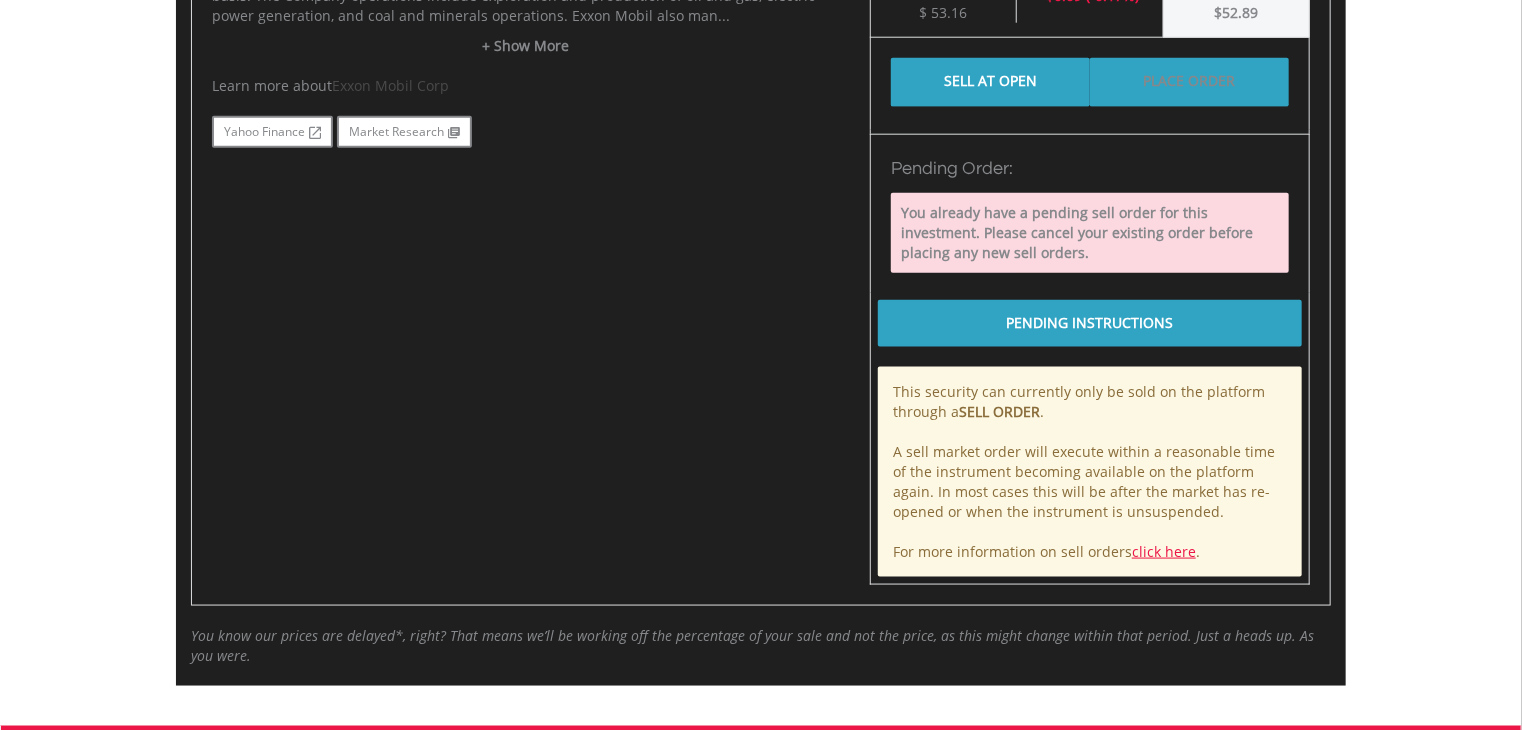 click on "Place Order" at bounding box center [1189, 82] 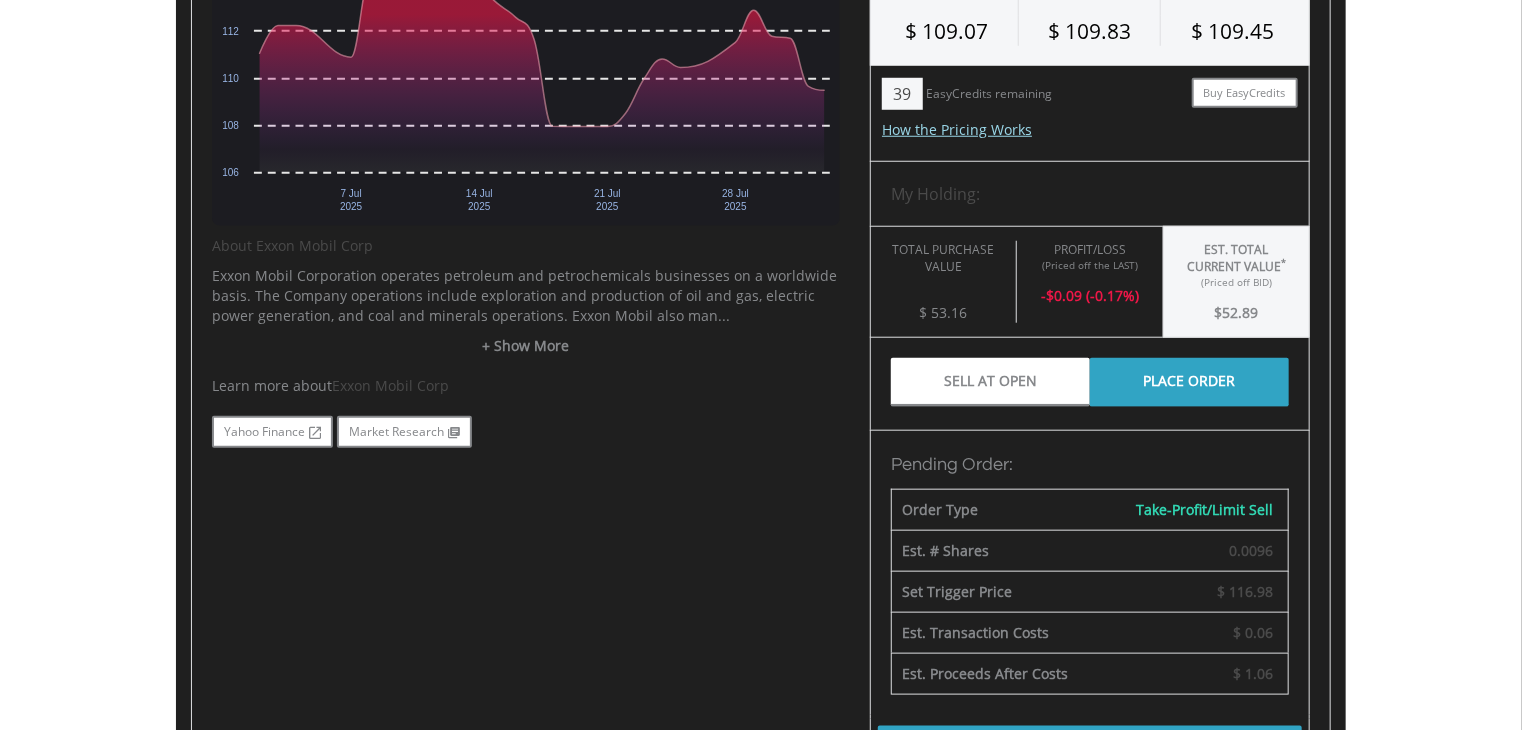 scroll, scrollTop: 1084, scrollLeft: 0, axis: vertical 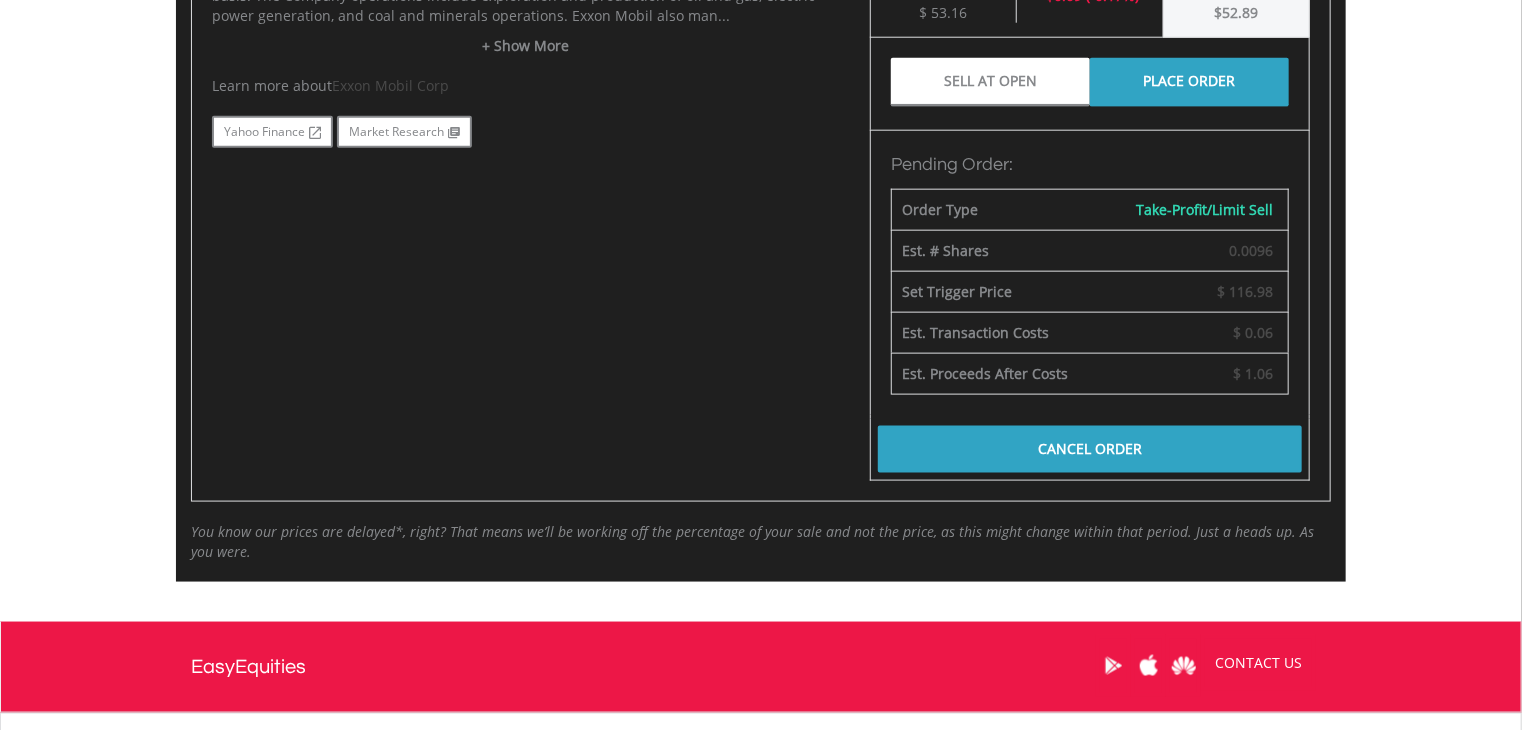 click on "Cancel Order" at bounding box center [1090, 449] 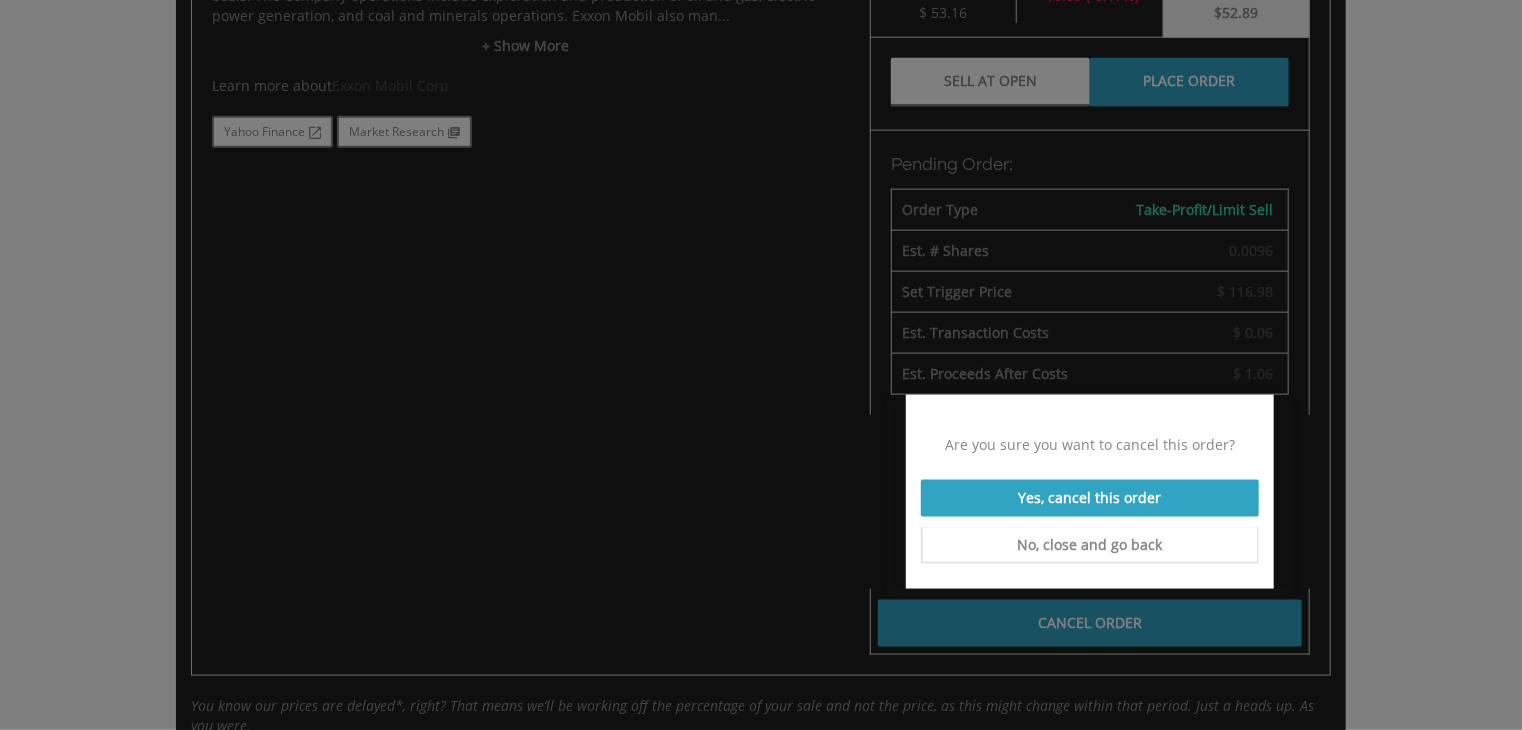 click on "Yes, cancel this order" at bounding box center (1090, 498) 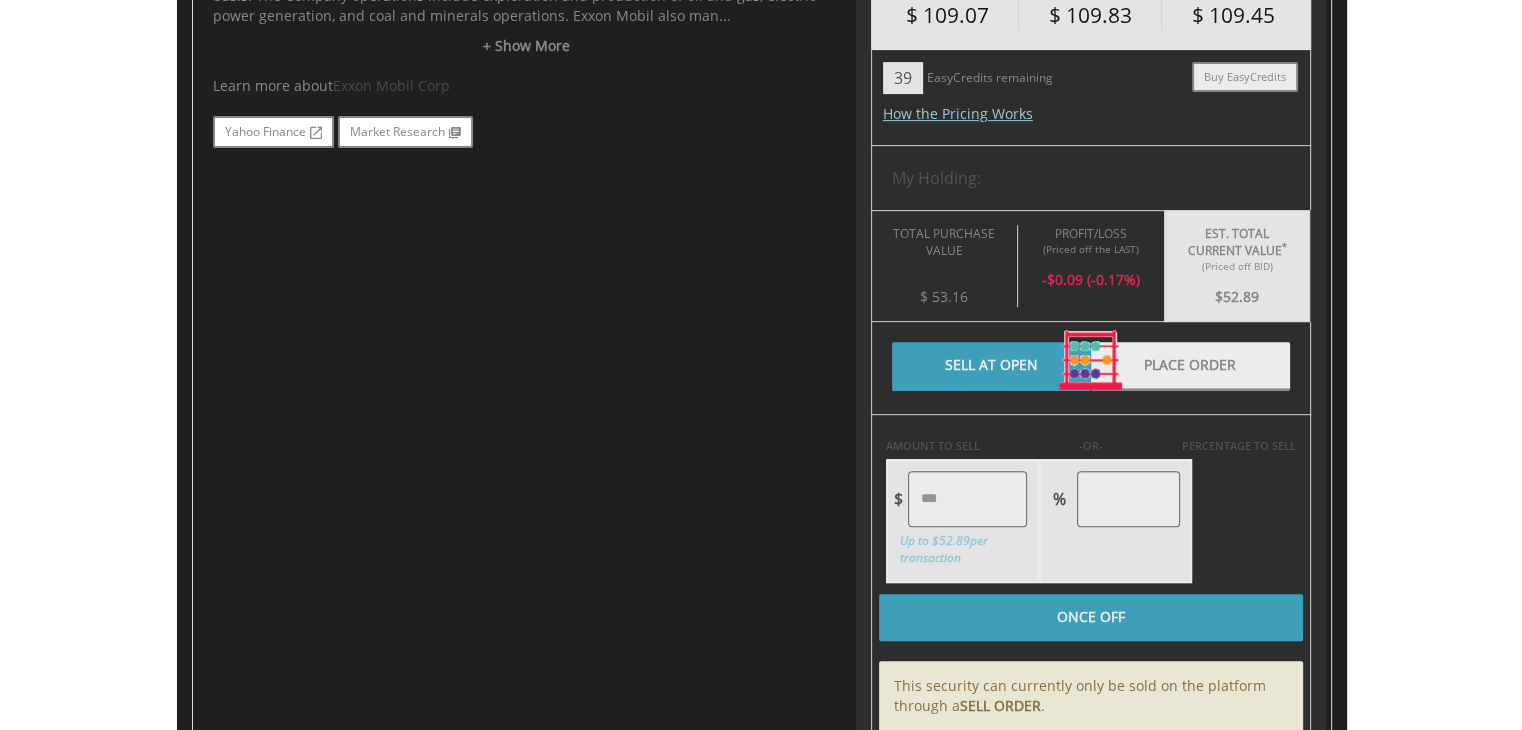scroll, scrollTop: 800, scrollLeft: 0, axis: vertical 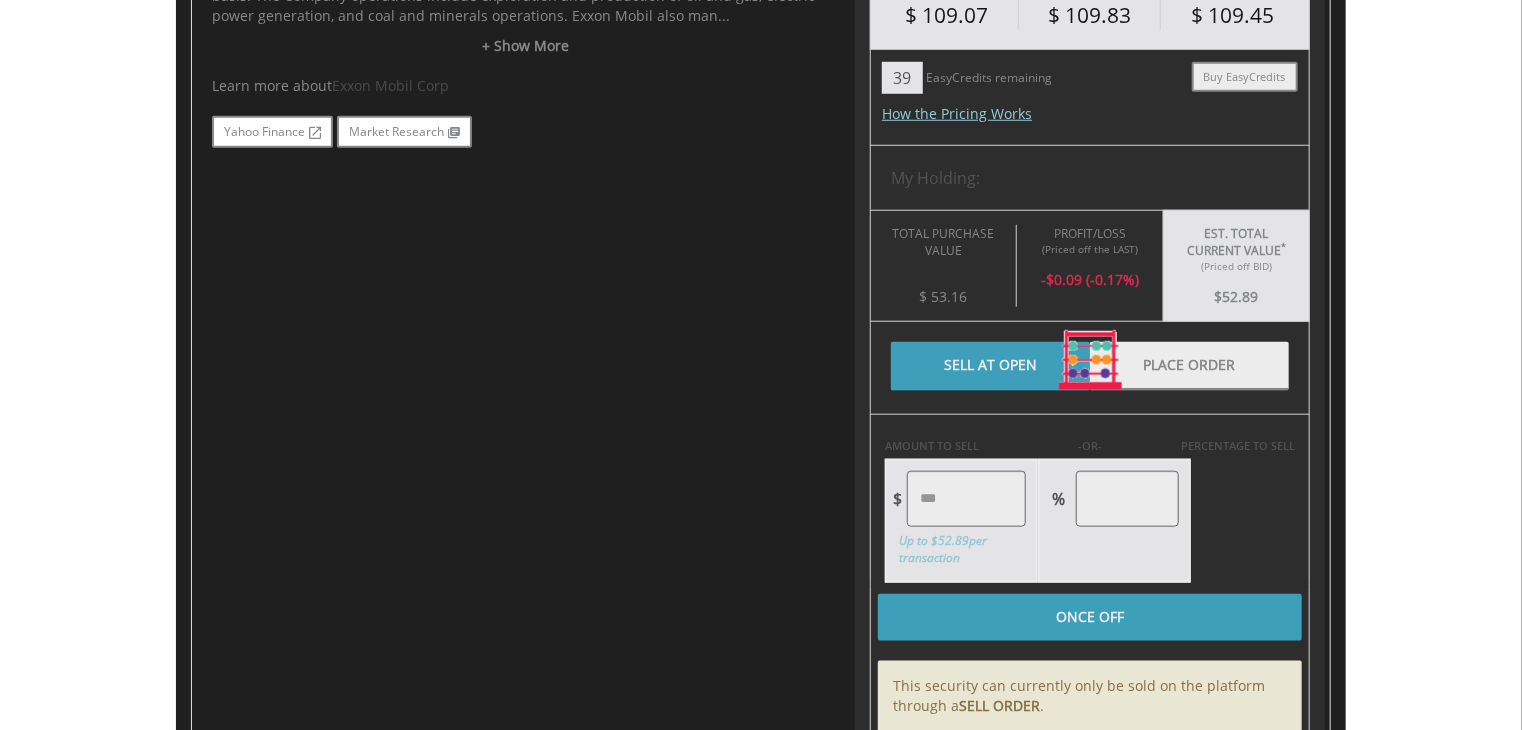 type on "*****" 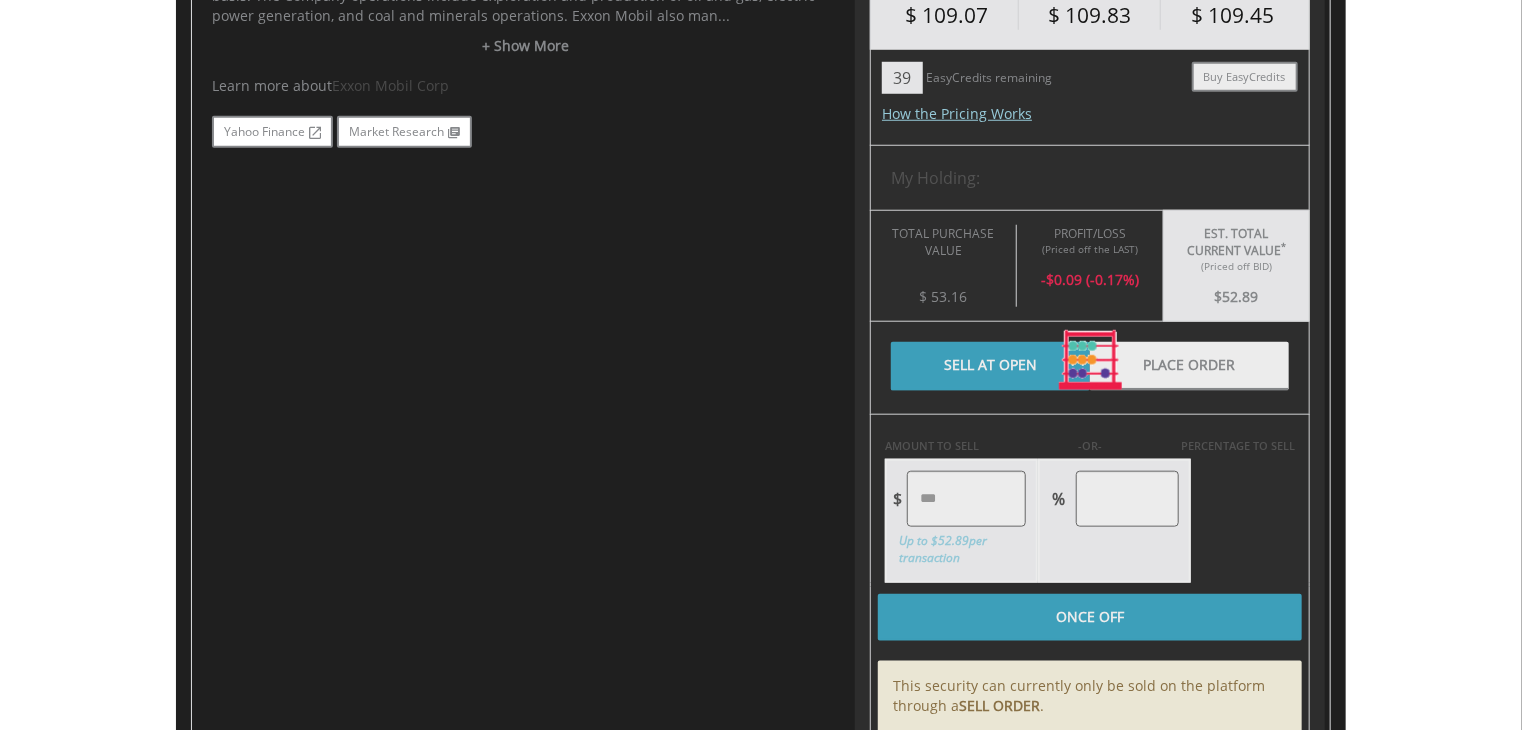 type on "******" 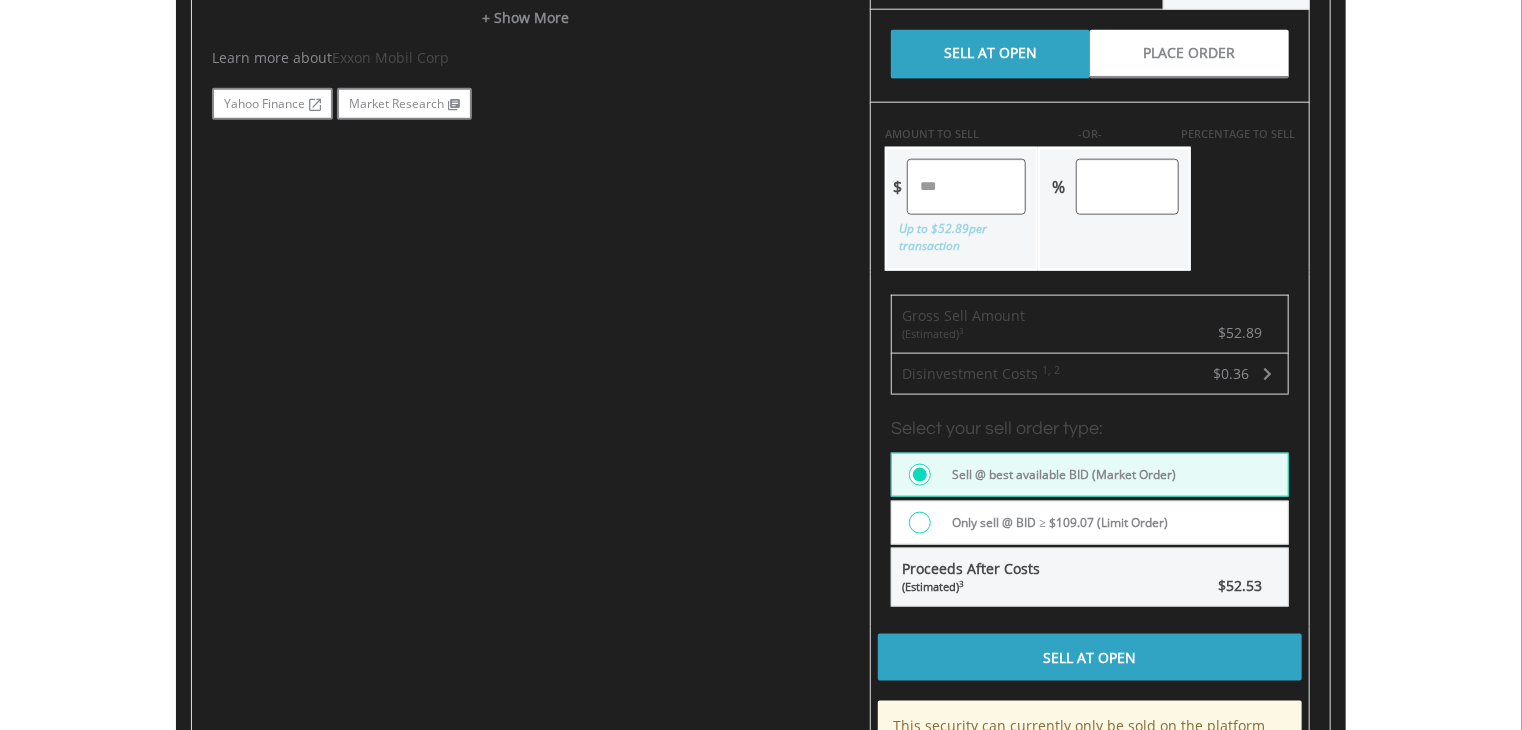 scroll, scrollTop: 1084, scrollLeft: 0, axis: vertical 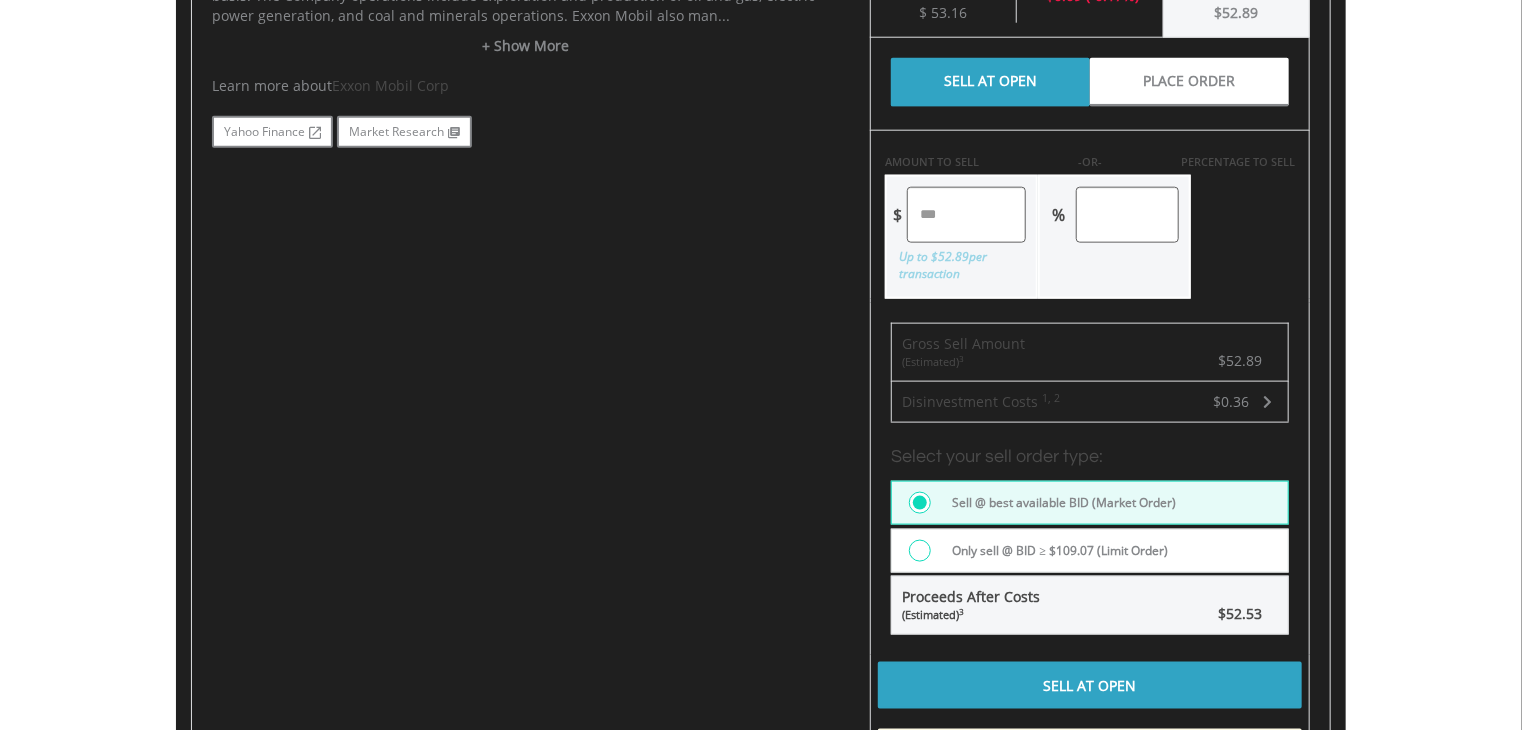 click on "Sell At Open
Place Order" at bounding box center [1090, 84] 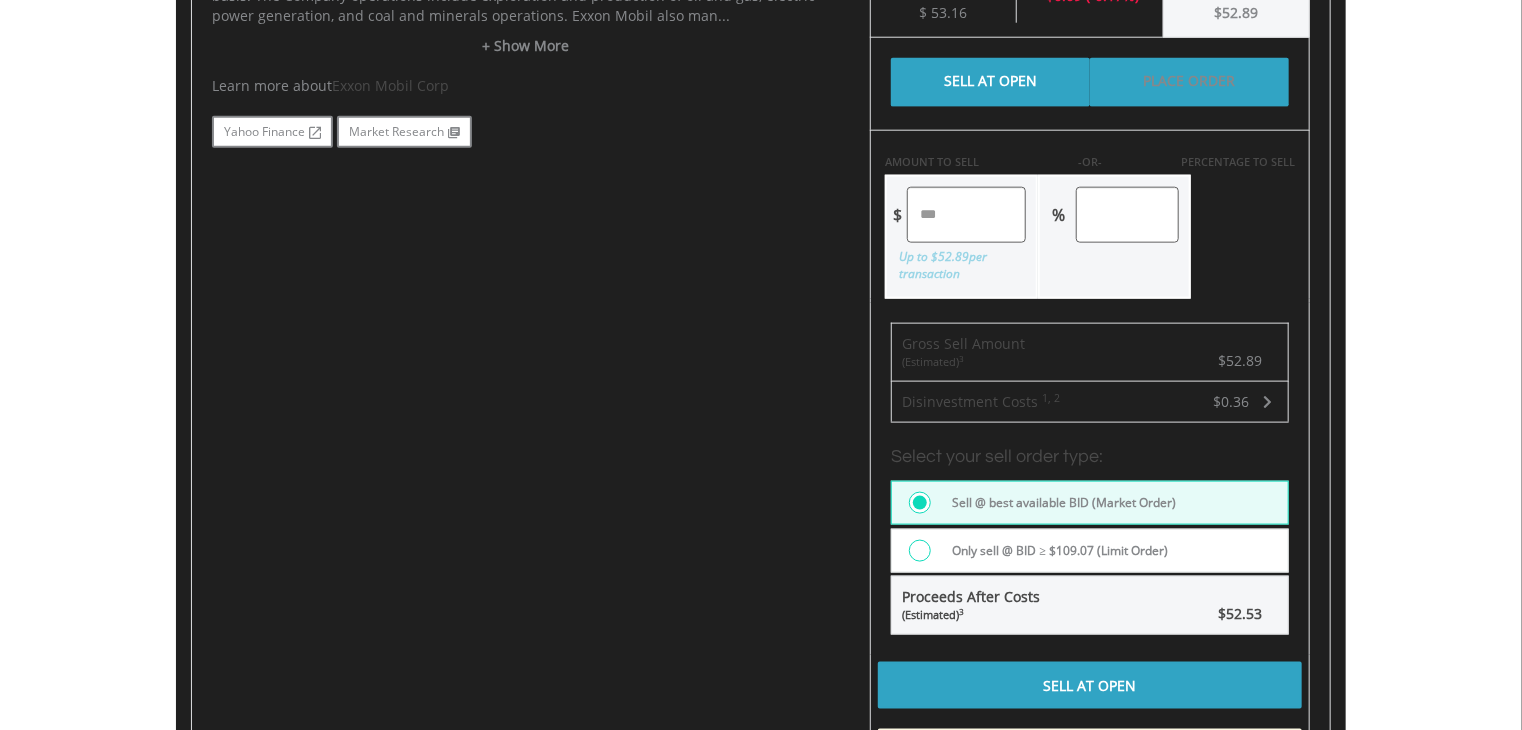 click on "Place Order" at bounding box center [1189, 82] 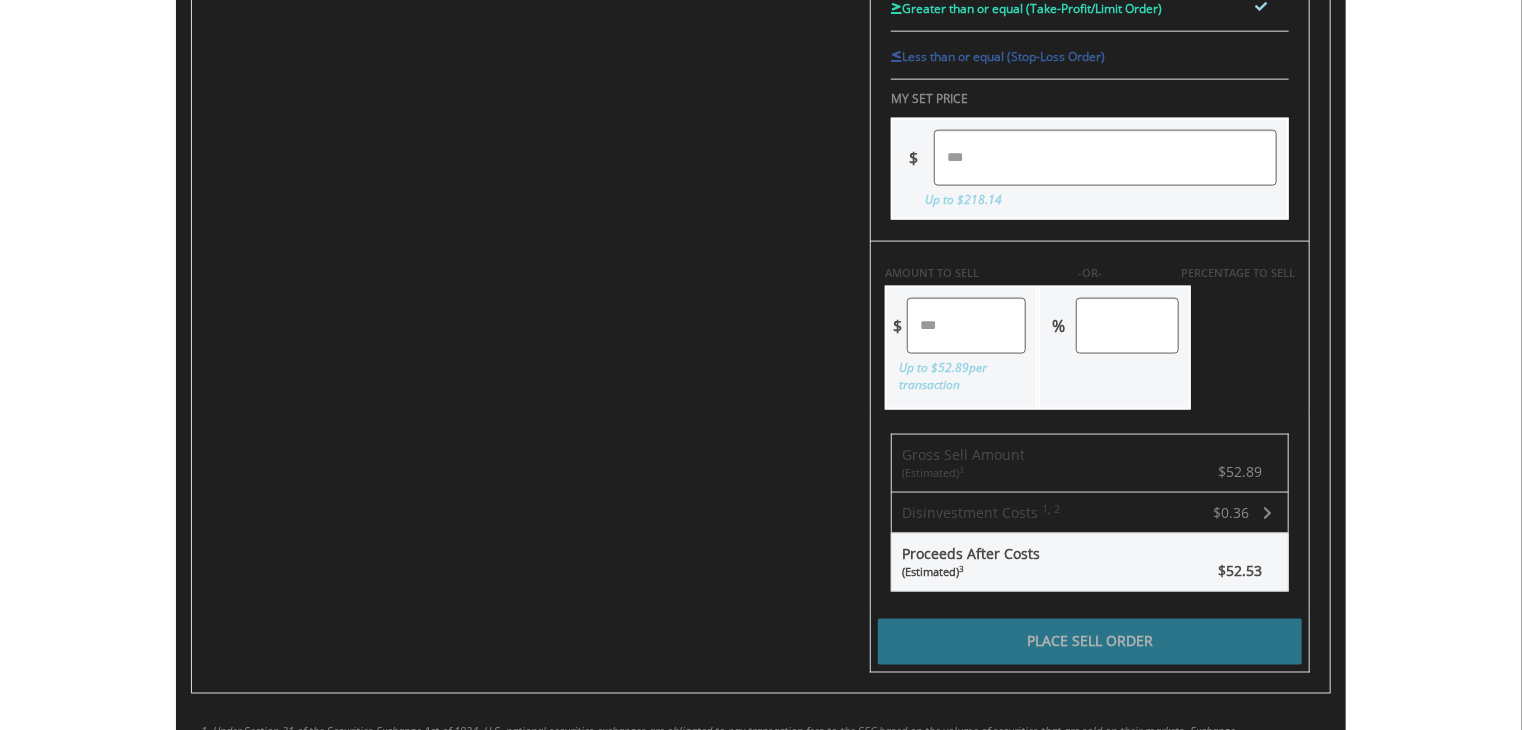 scroll, scrollTop: 1284, scrollLeft: 0, axis: vertical 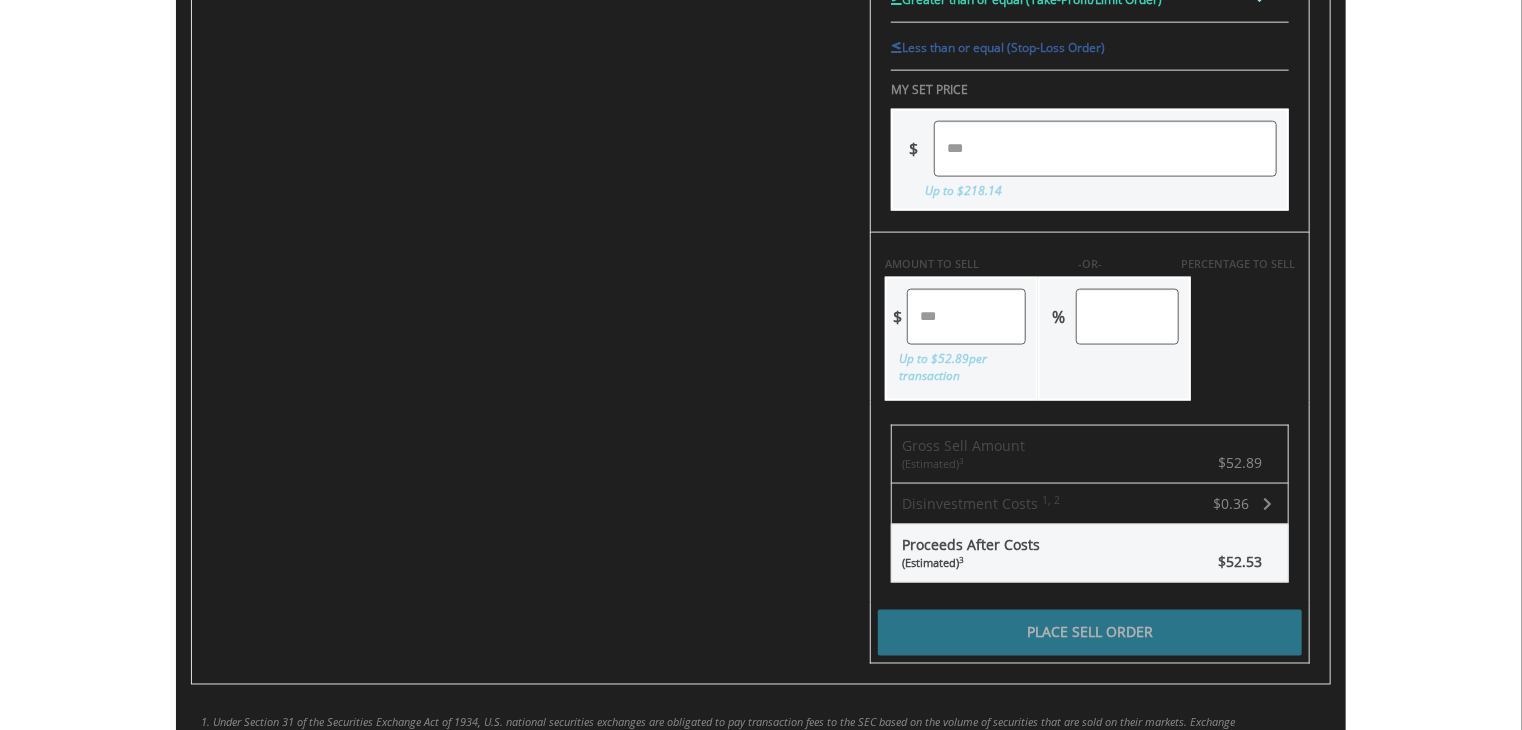 click at bounding box center [1105, 149] 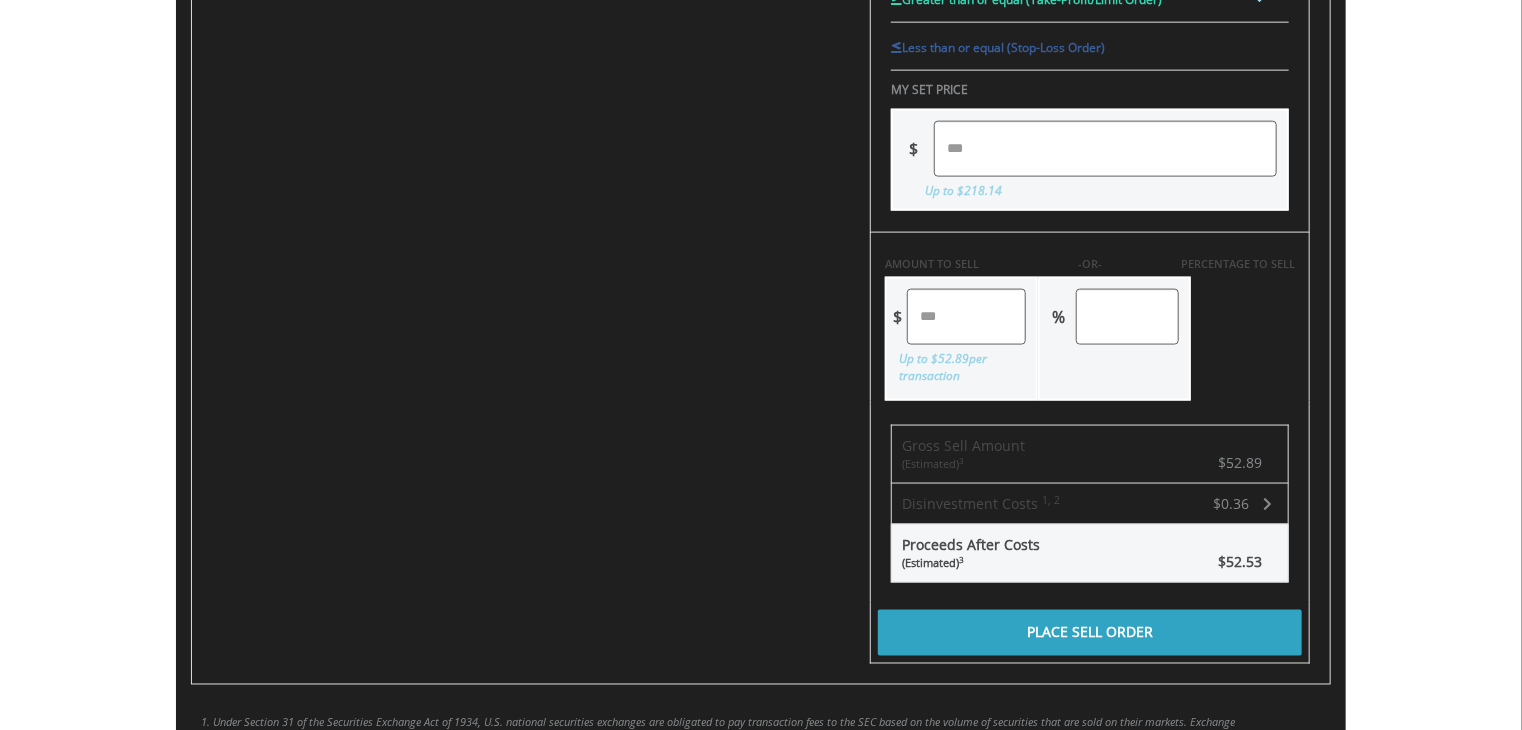 type on "***" 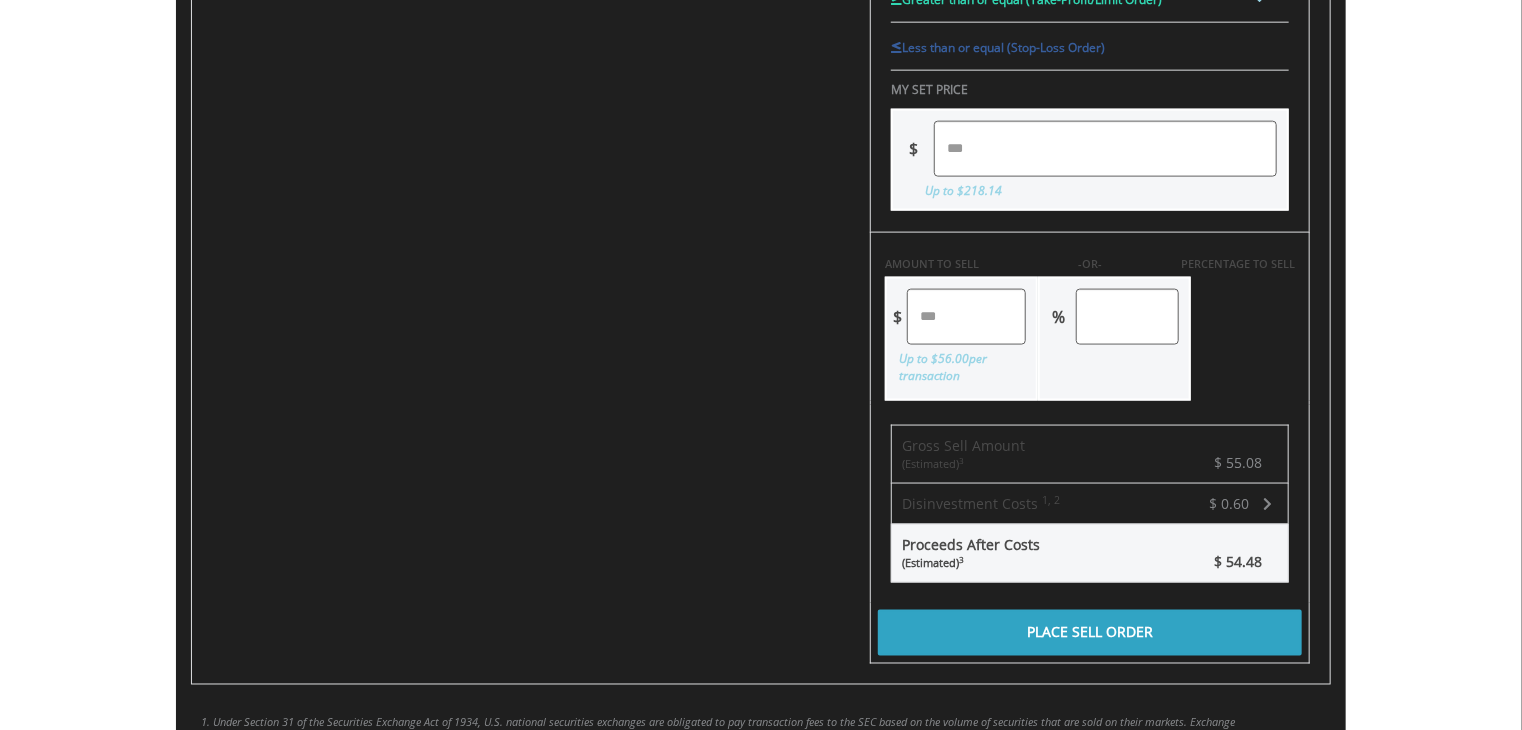 drag, startPoint x: 977, startPoint y: 314, endPoint x: 831, endPoint y: 310, distance: 146.05478 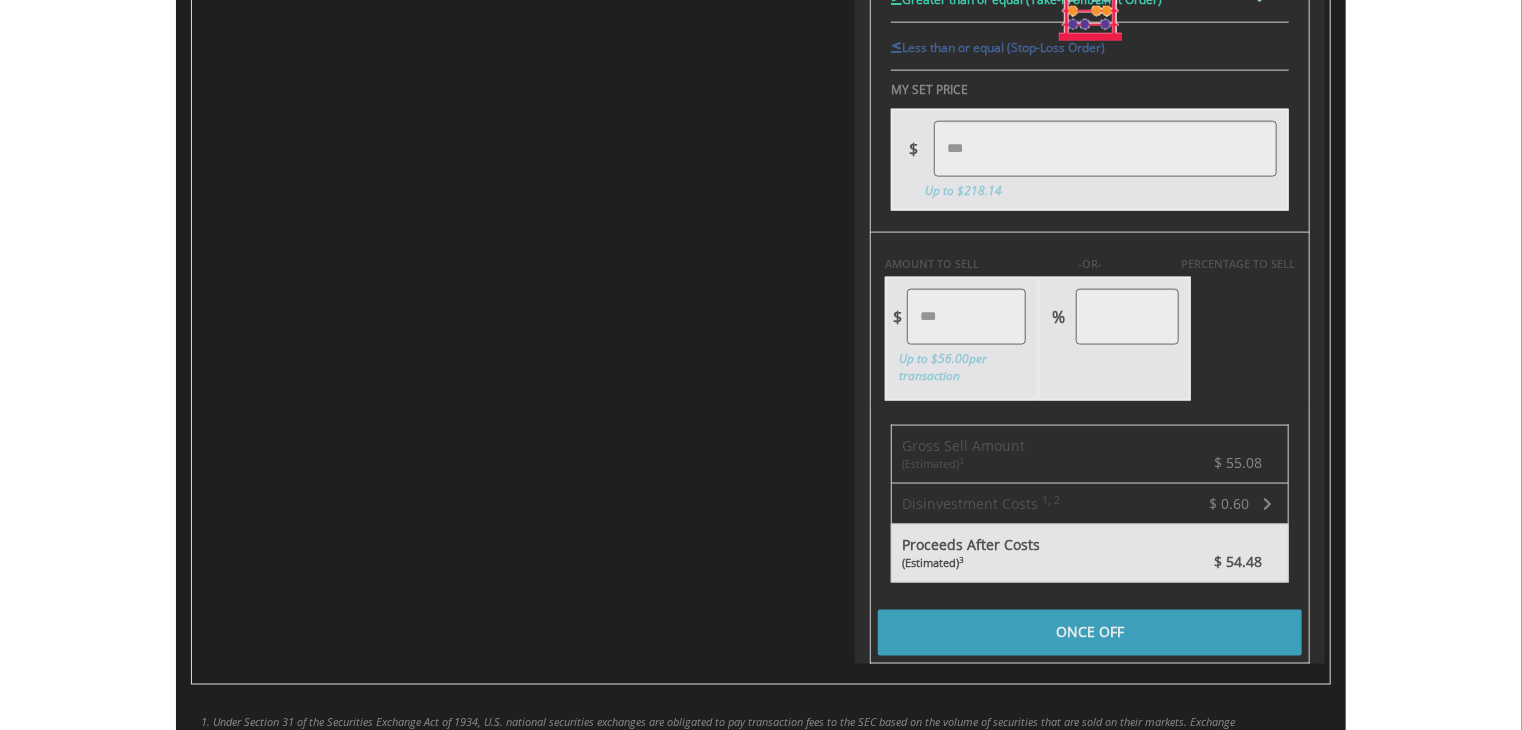 type on "****" 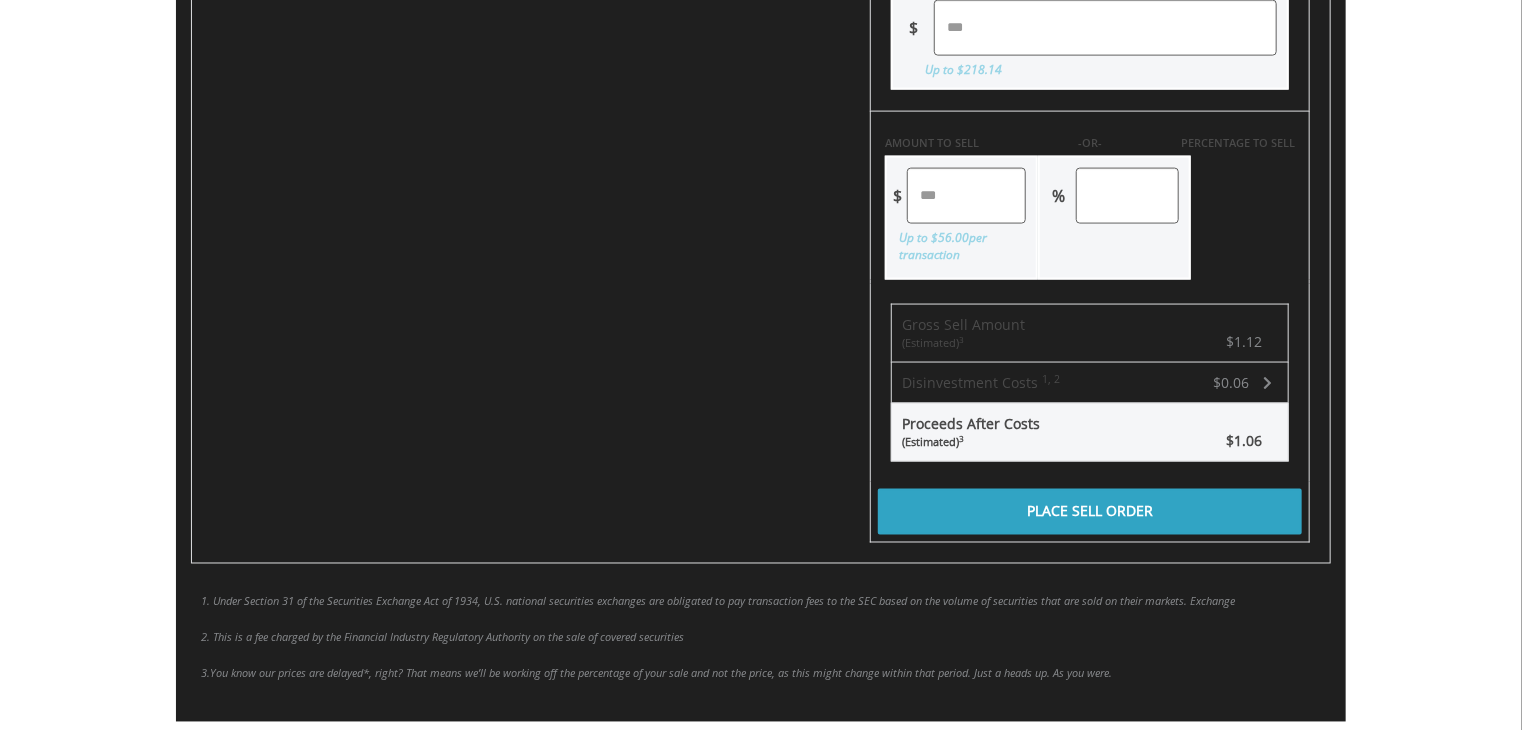 scroll, scrollTop: 1584, scrollLeft: 0, axis: vertical 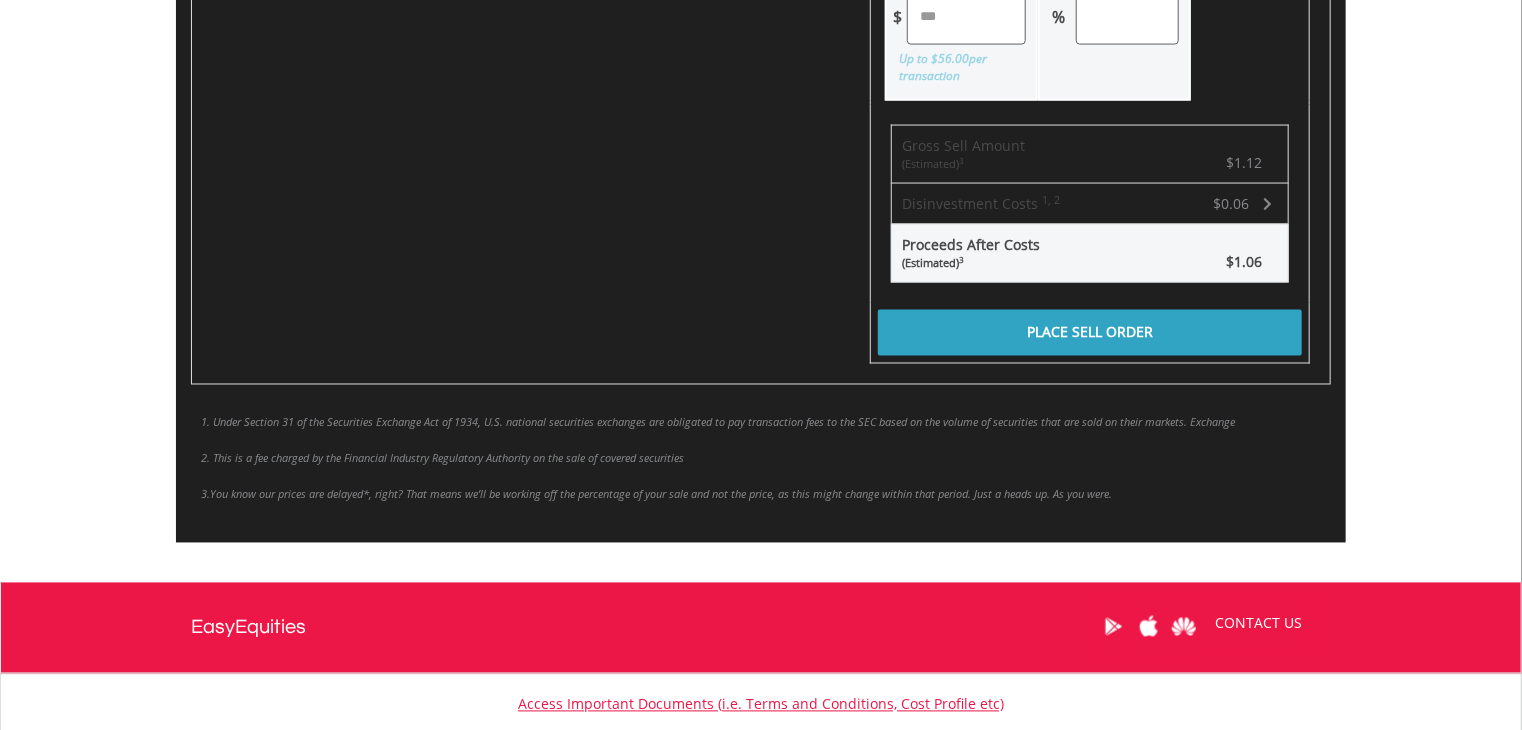 click on "Place Sell Order" at bounding box center [1090, 333] 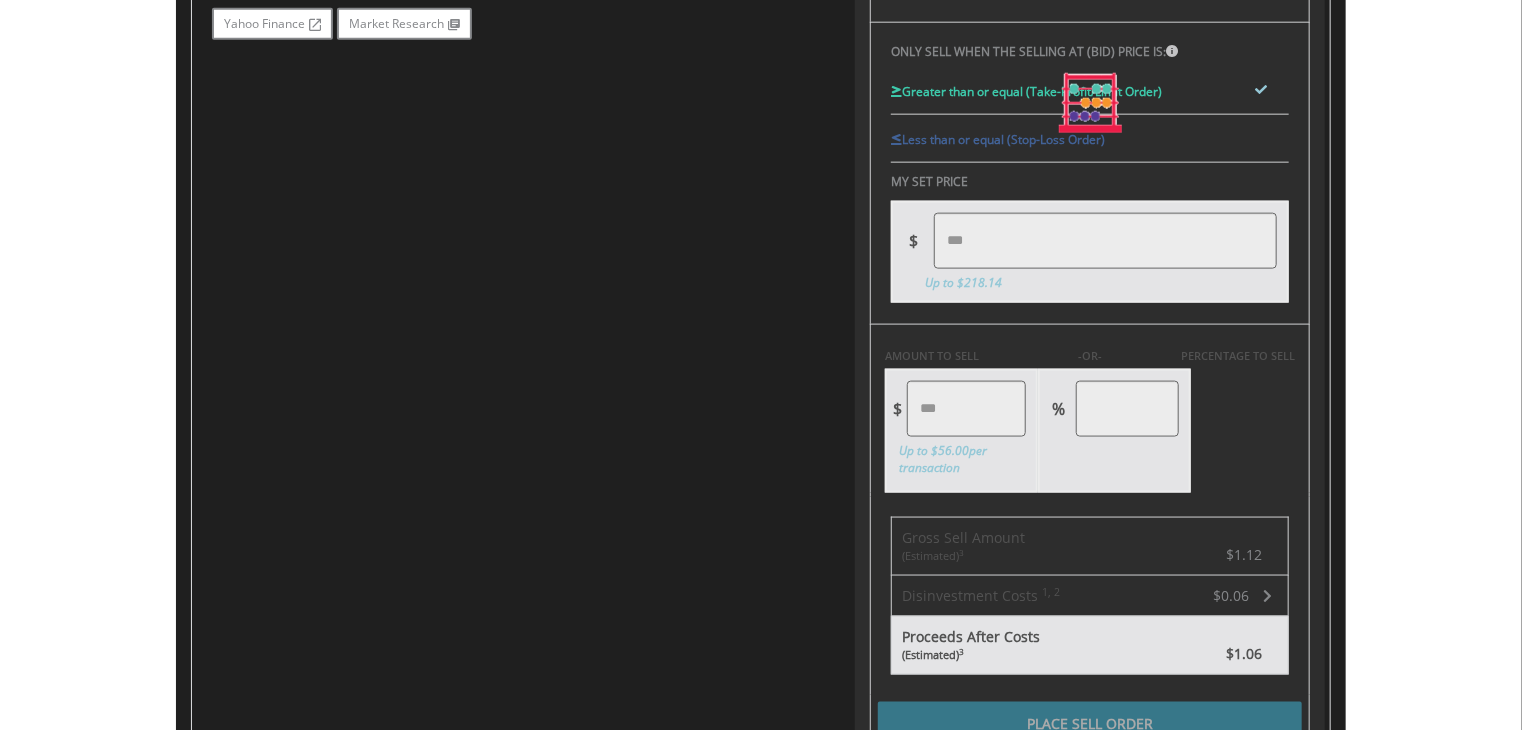 scroll, scrollTop: 1184, scrollLeft: 0, axis: vertical 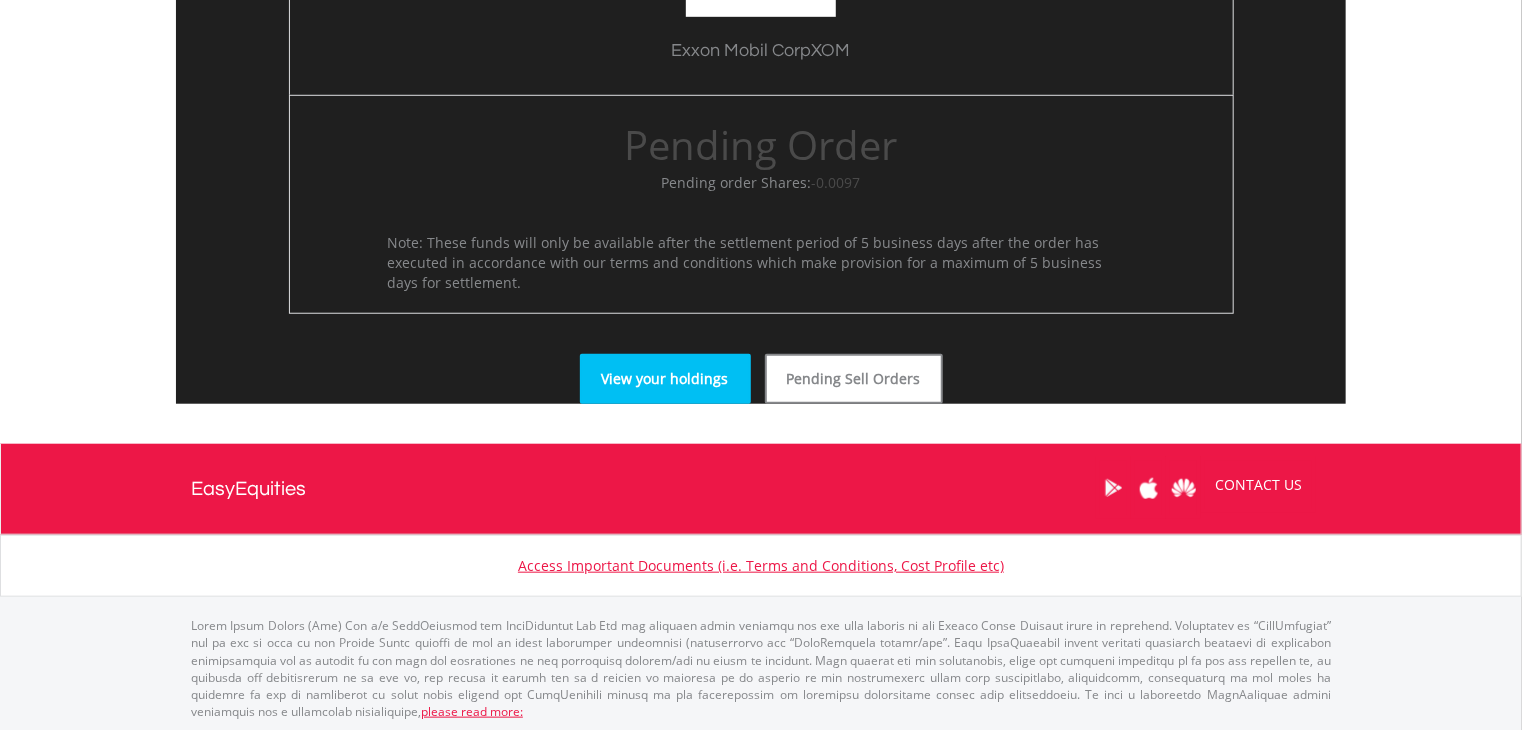 click on "View your holdings" at bounding box center [665, 379] 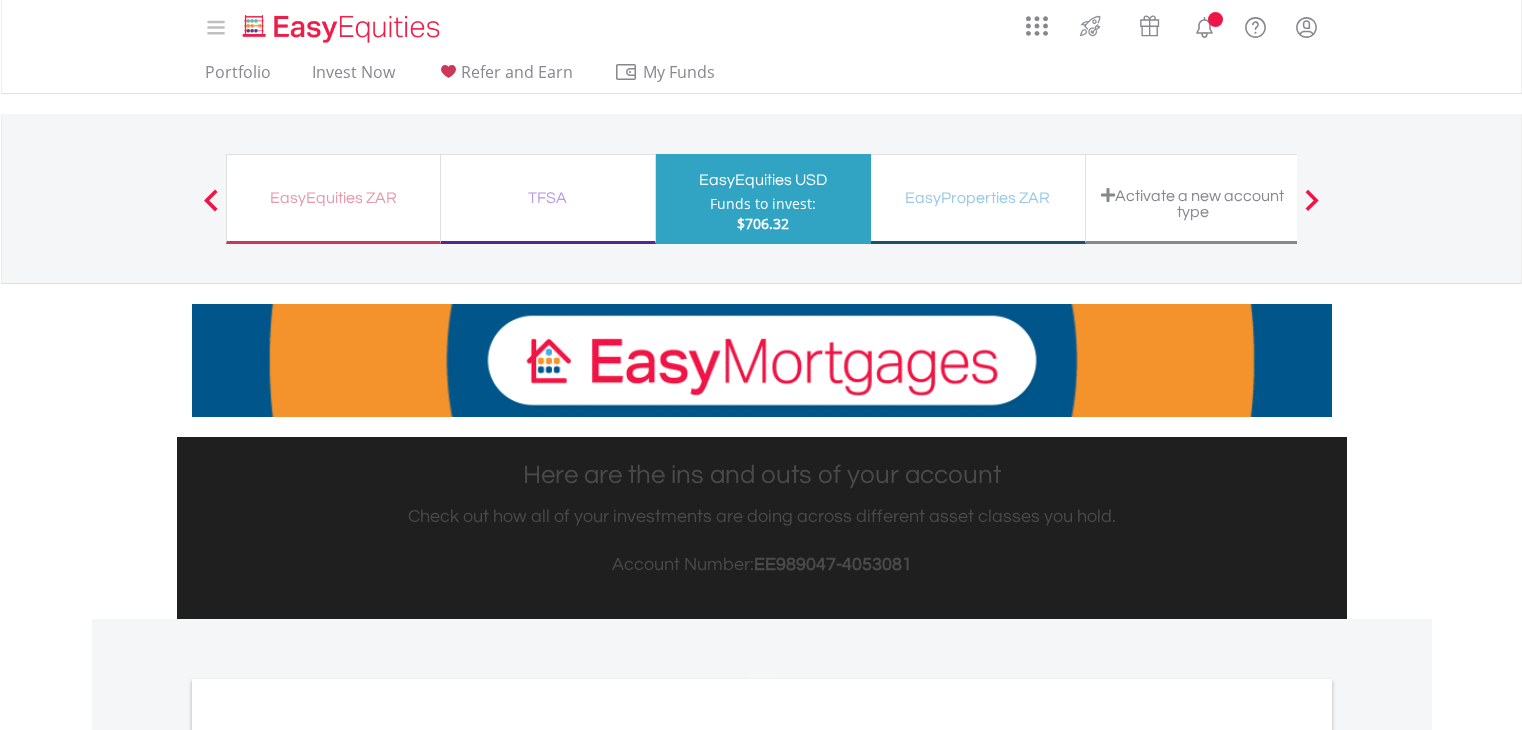 scroll, scrollTop: 0, scrollLeft: 0, axis: both 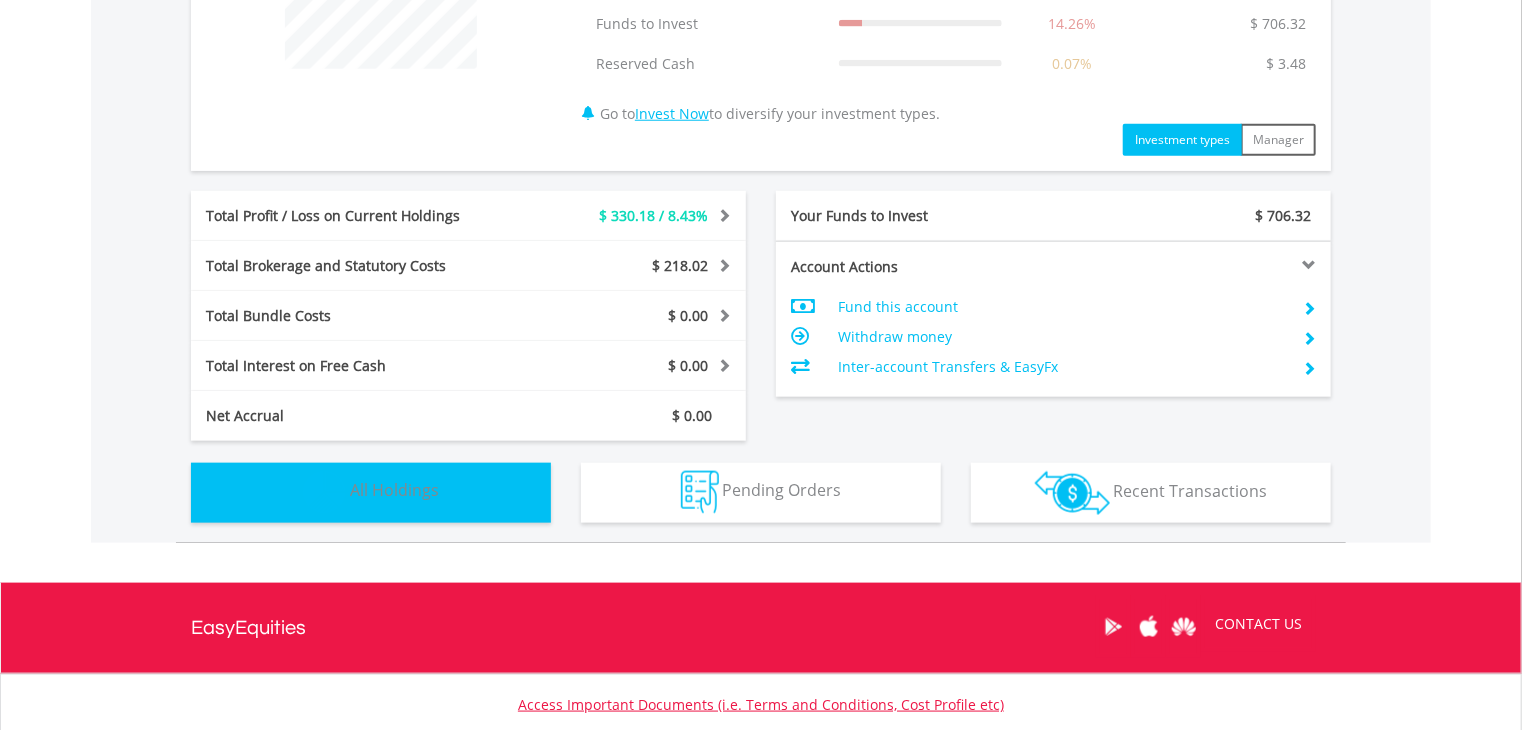 drag, startPoint x: 418, startPoint y: 509, endPoint x: 425, endPoint y: 518, distance: 11.401754 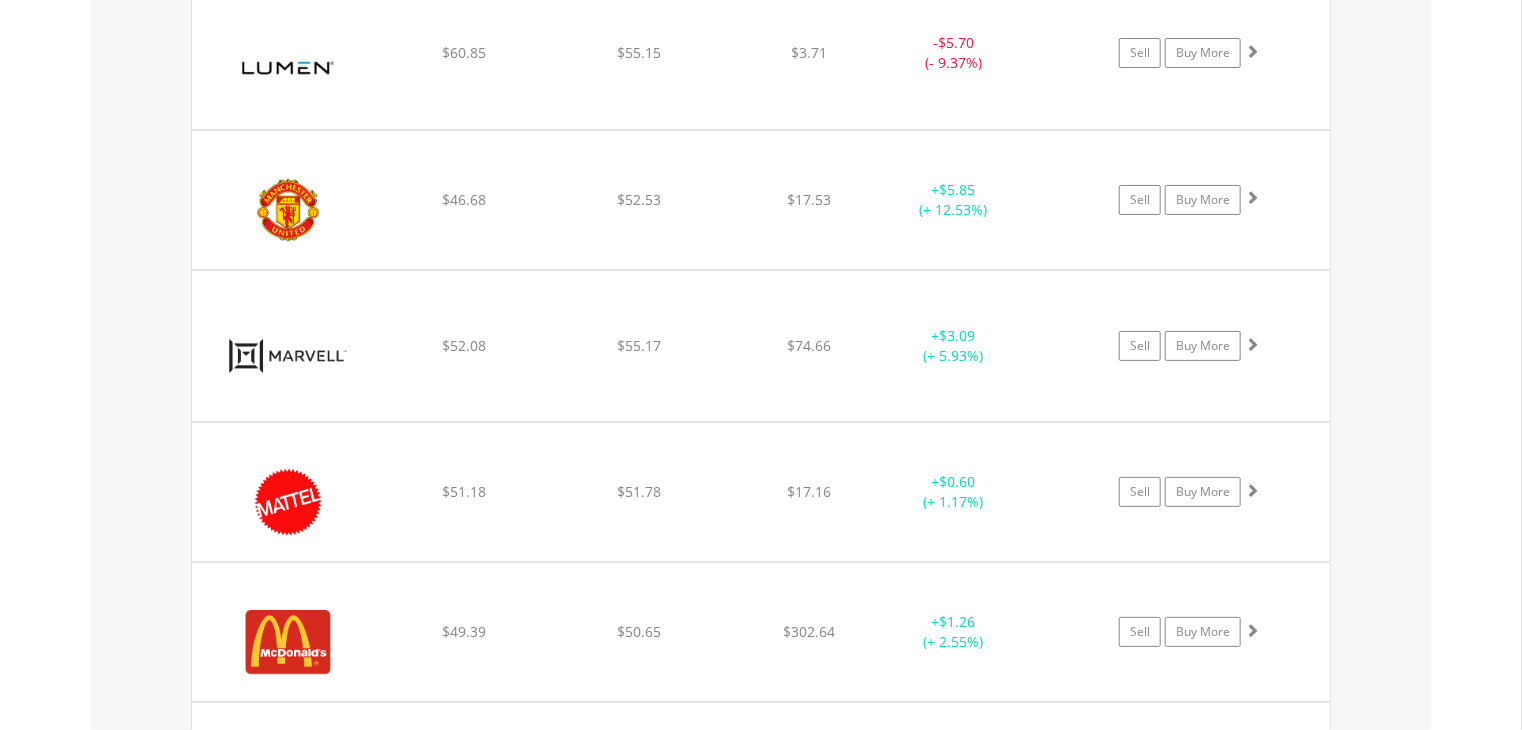 scroll, scrollTop: 7082, scrollLeft: 0, axis: vertical 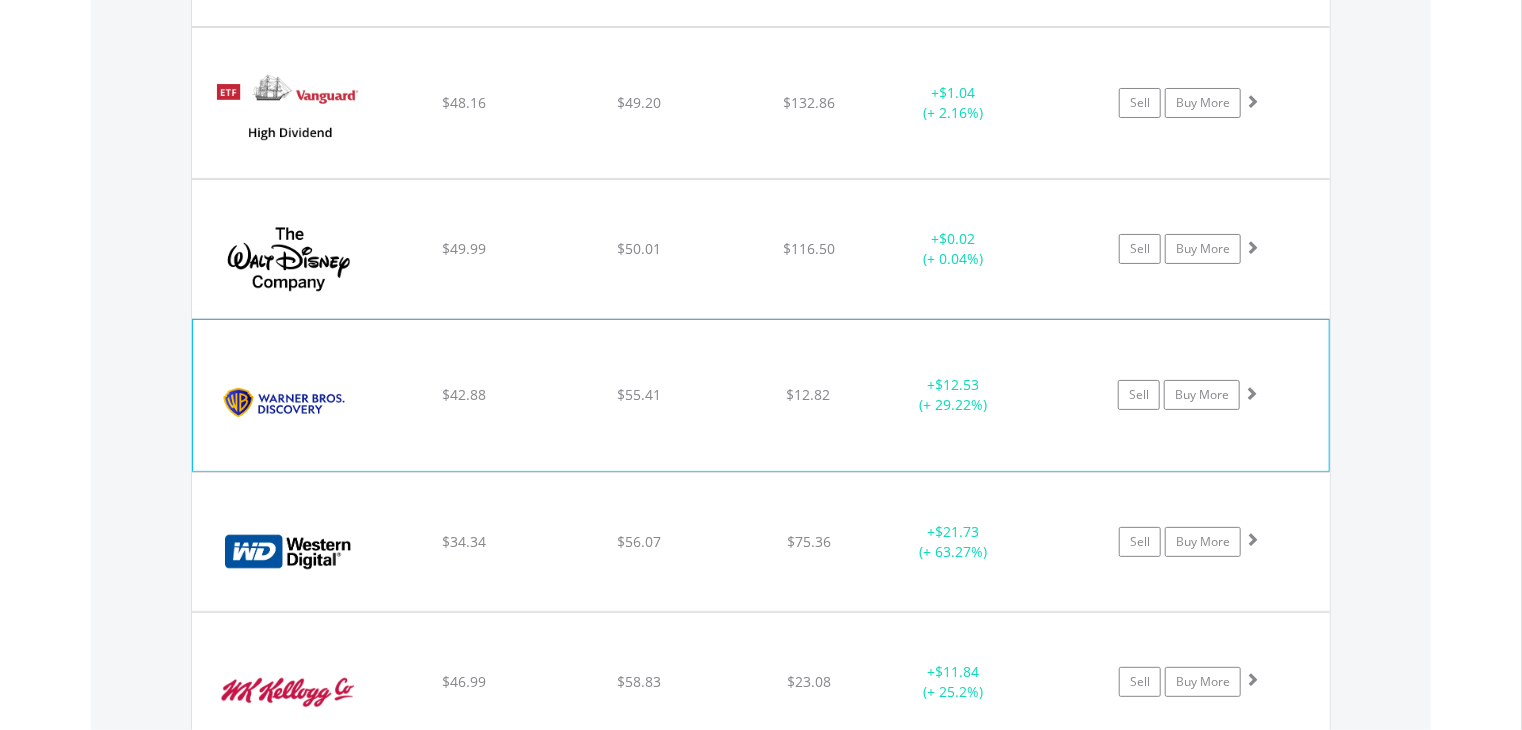 click on "﻿
Warner Bros Discovery Inc
$42.88
$55.41
$12.82
+  $12.53 (+ 29.22%)
Sell
Buy More" at bounding box center [761, -9919] 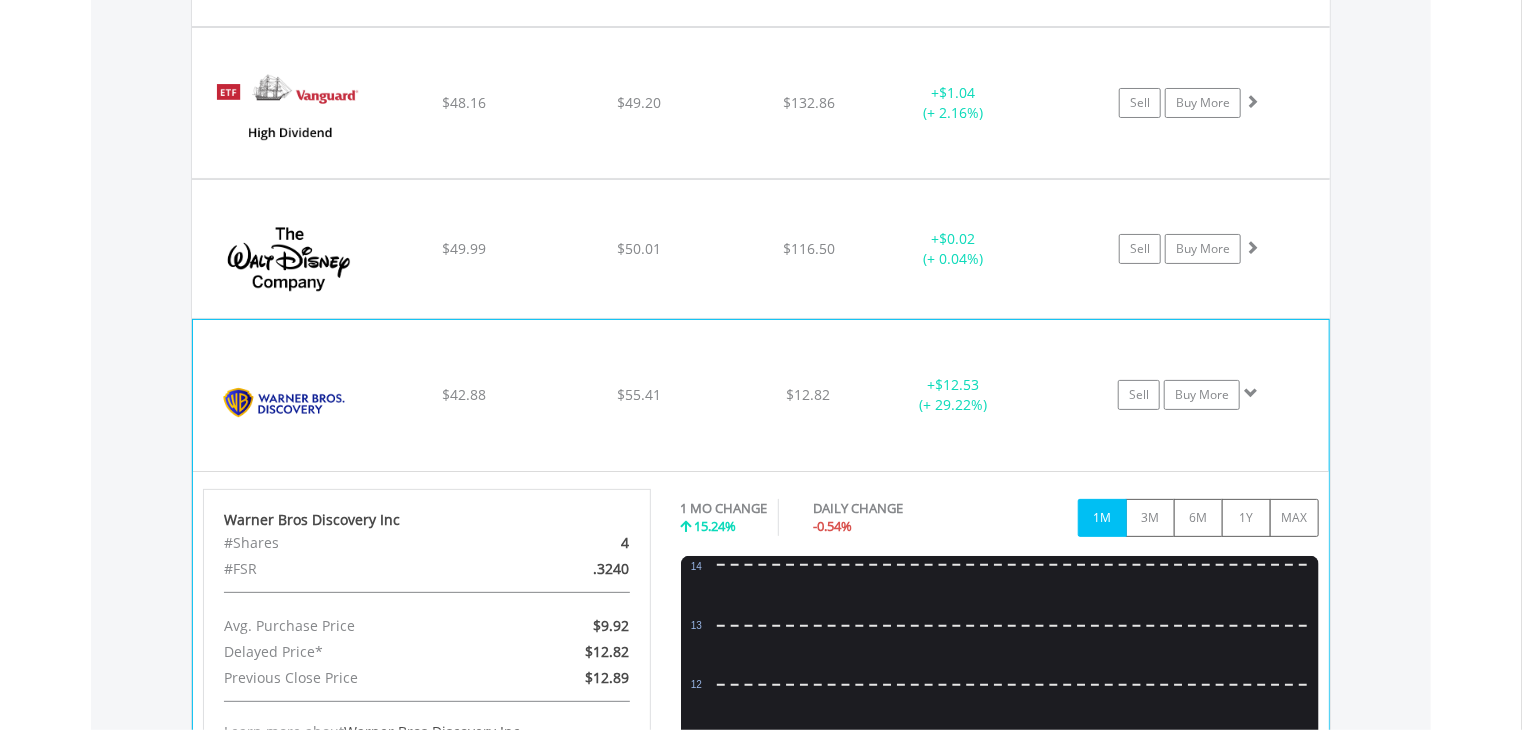 scroll, scrollTop: 11776, scrollLeft: 0, axis: vertical 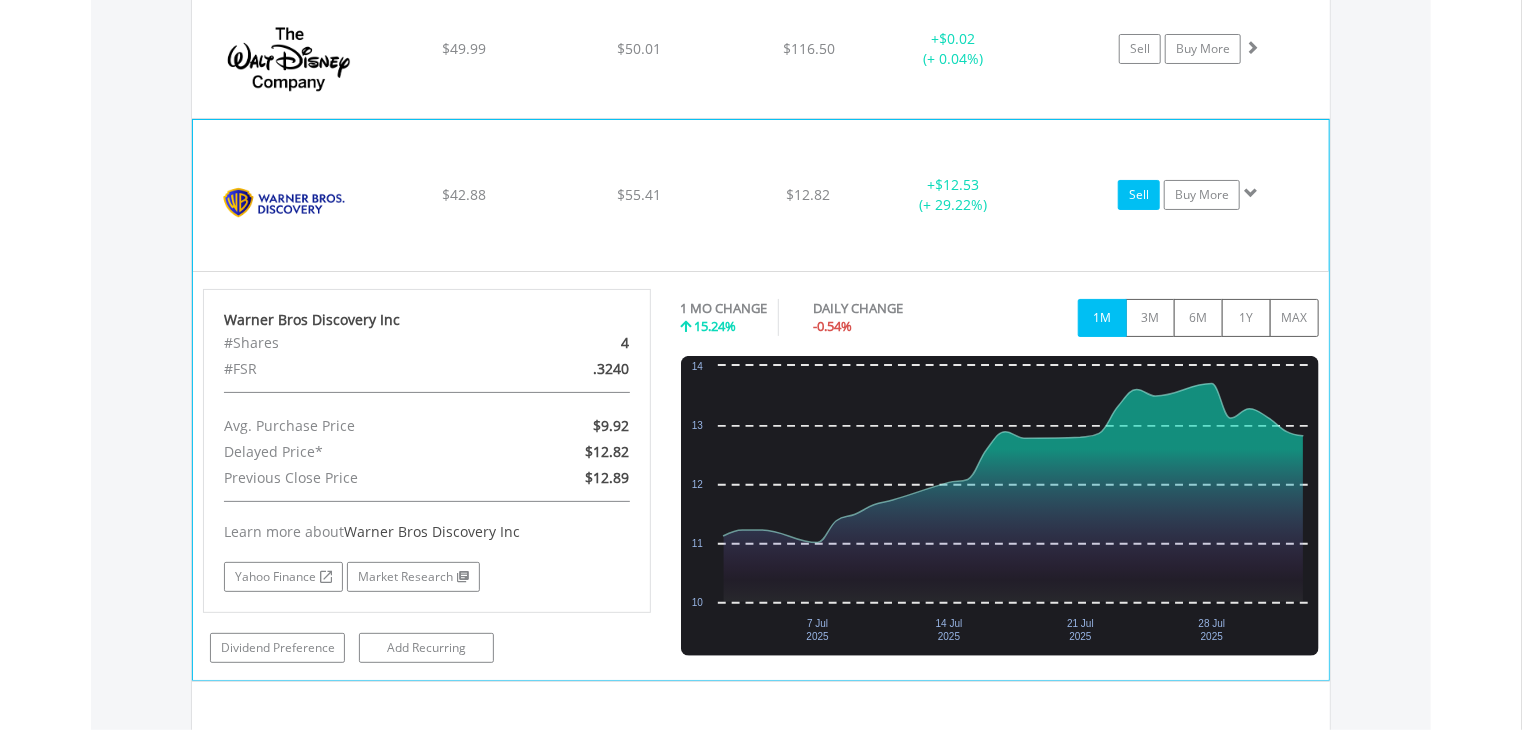 click on "Sell" at bounding box center (1139, 195) 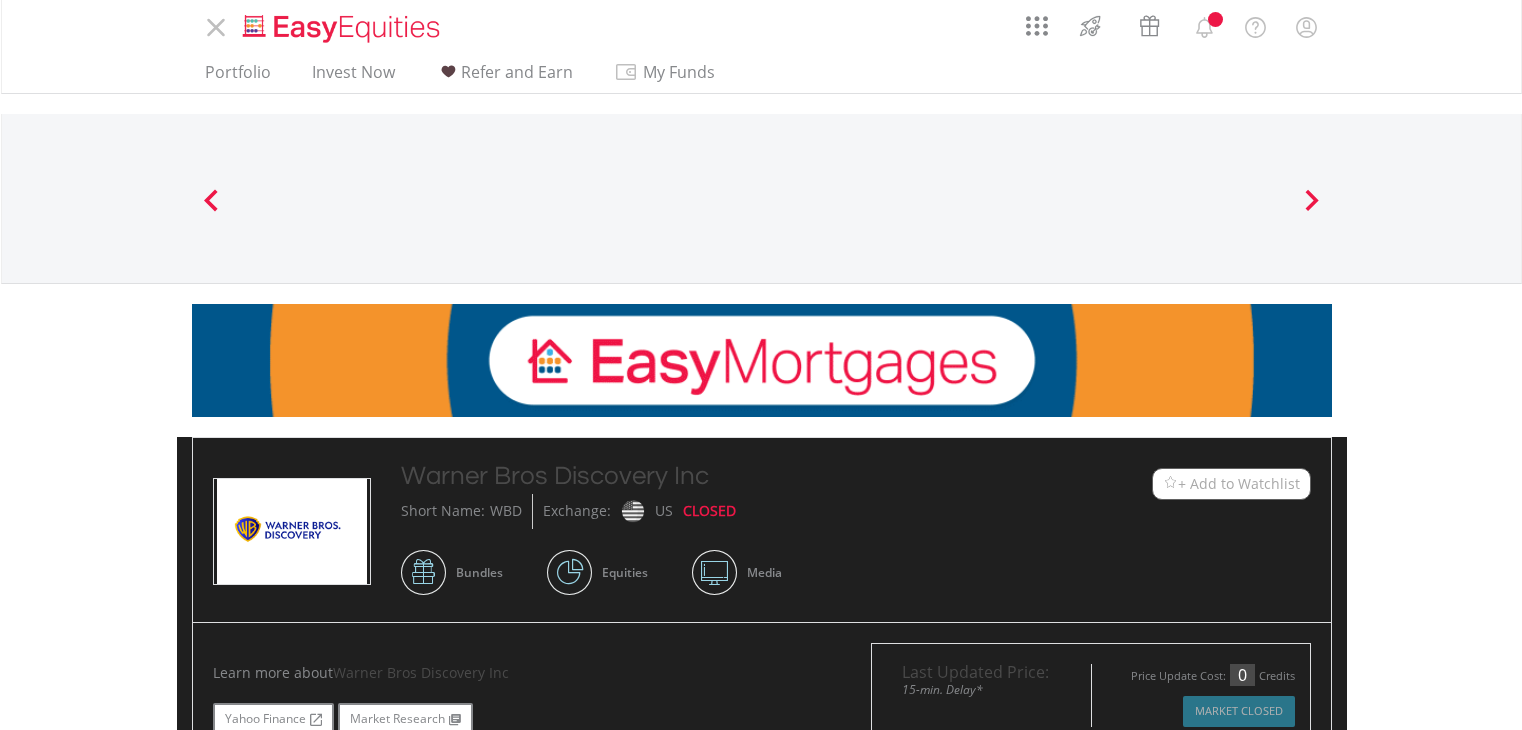 scroll, scrollTop: 0, scrollLeft: 0, axis: both 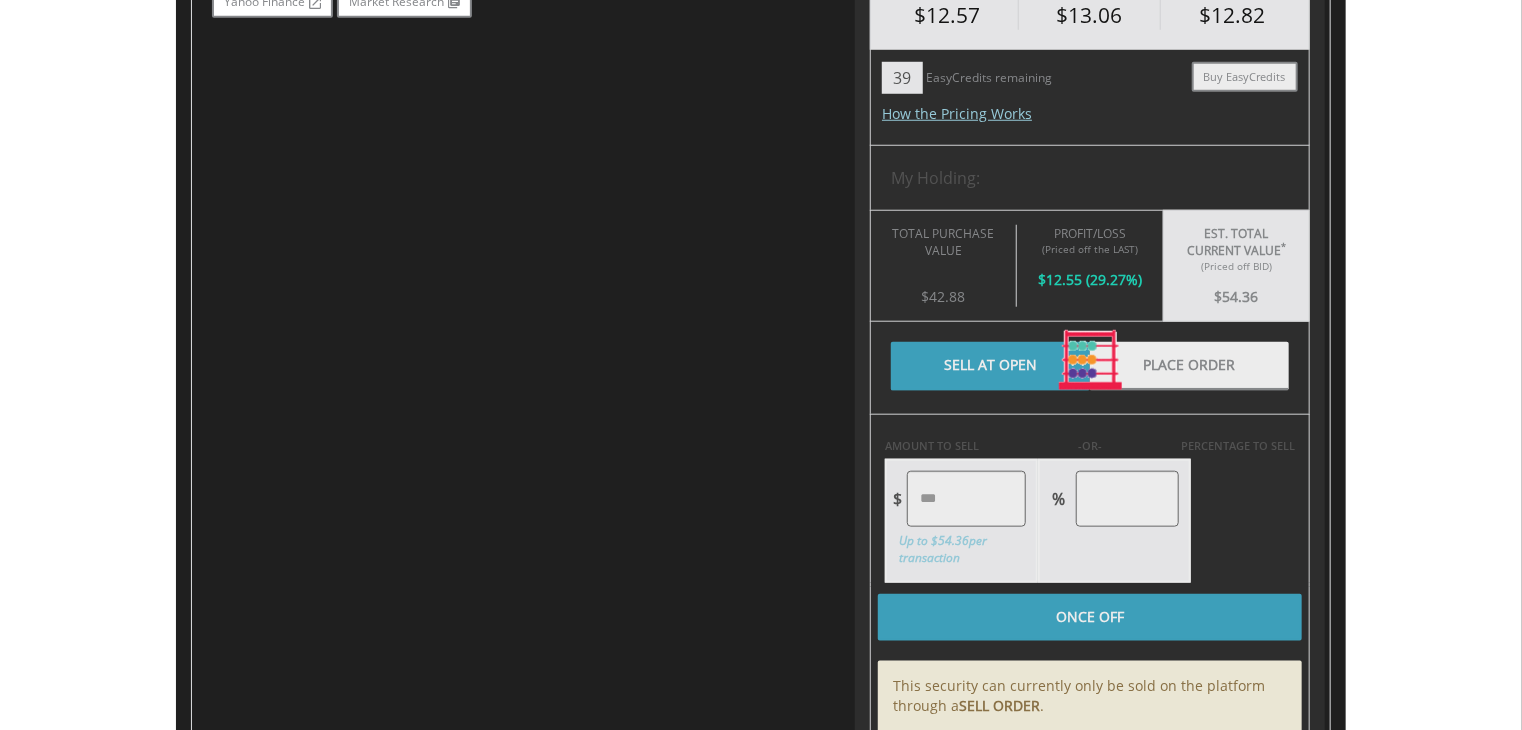 click at bounding box center [1090, 361] 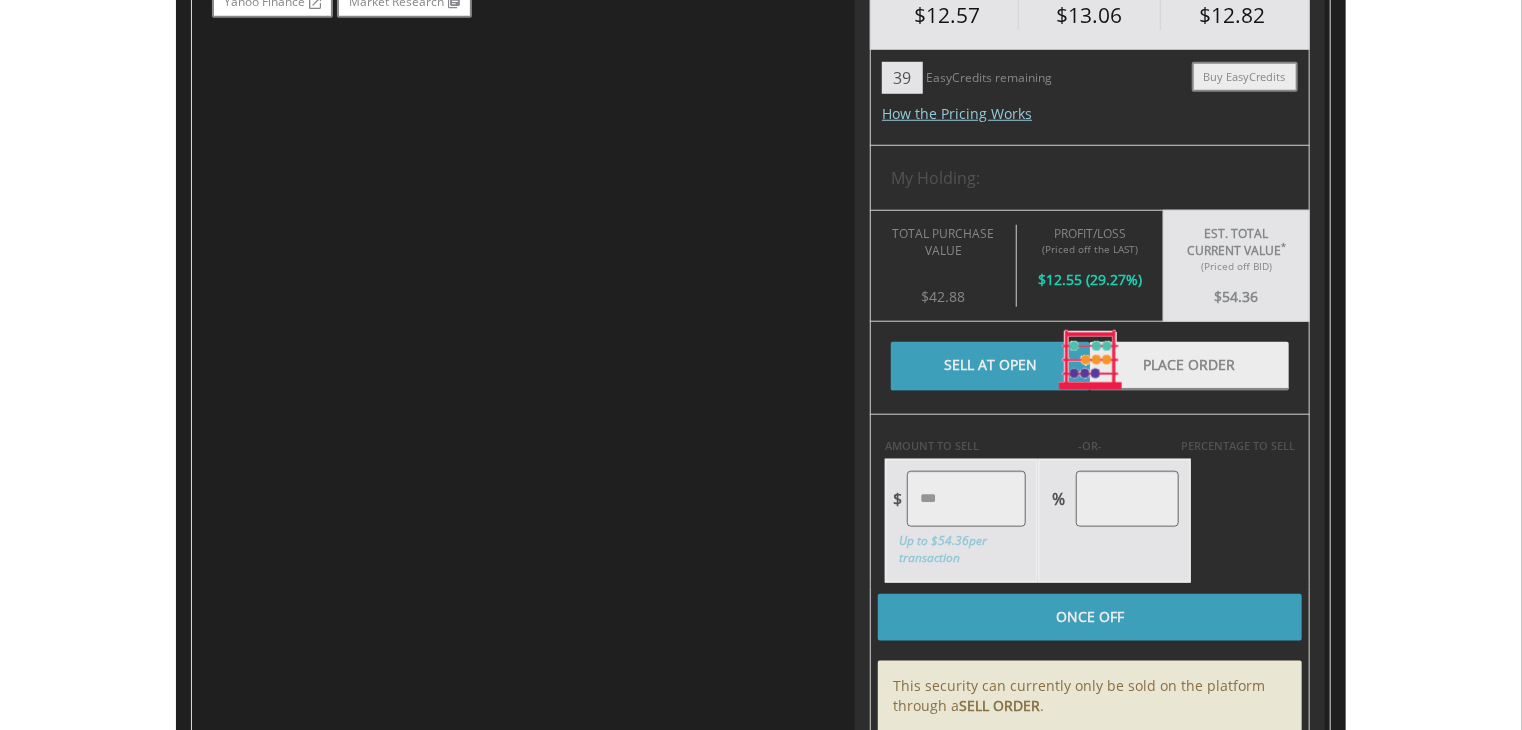 scroll, scrollTop: 1084, scrollLeft: 0, axis: vertical 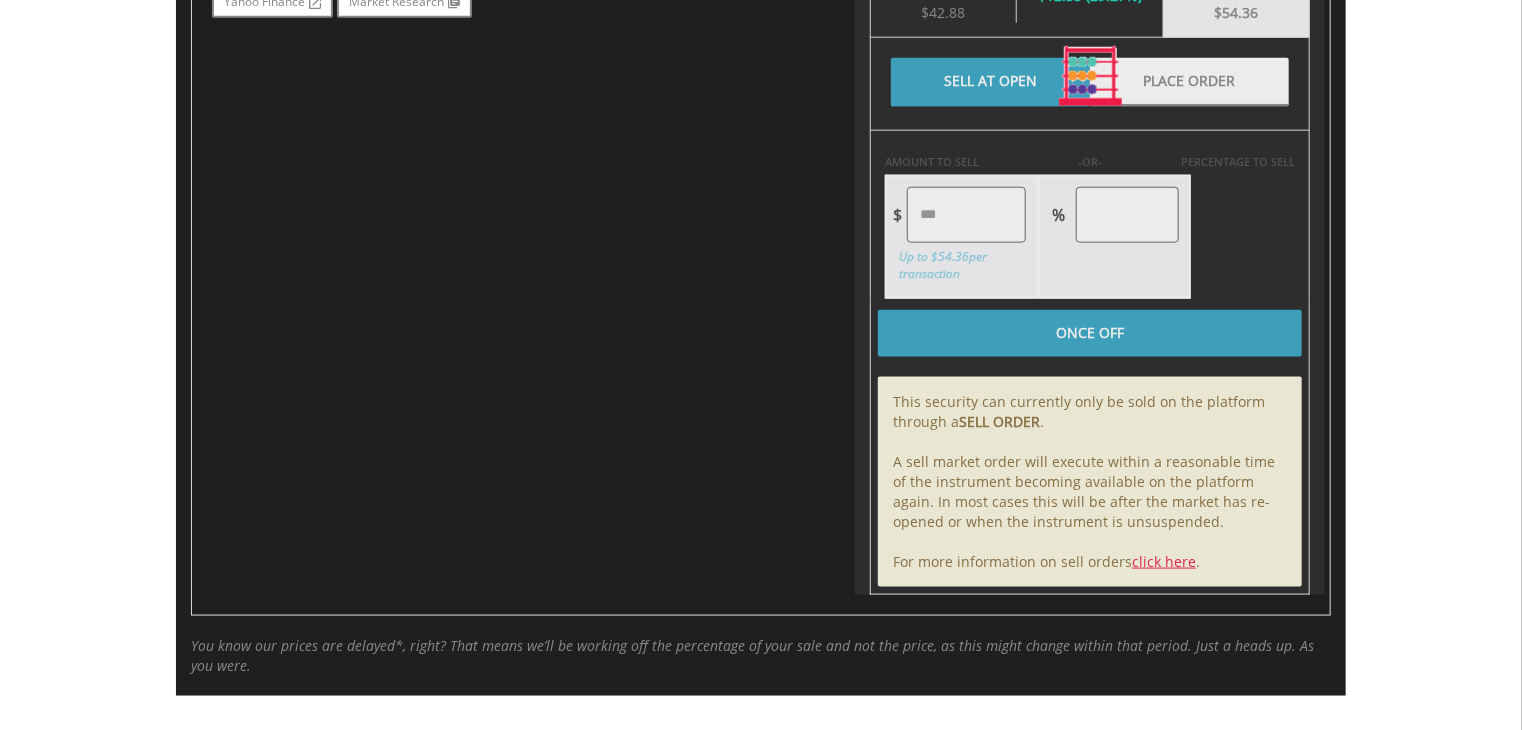 type on "*****" 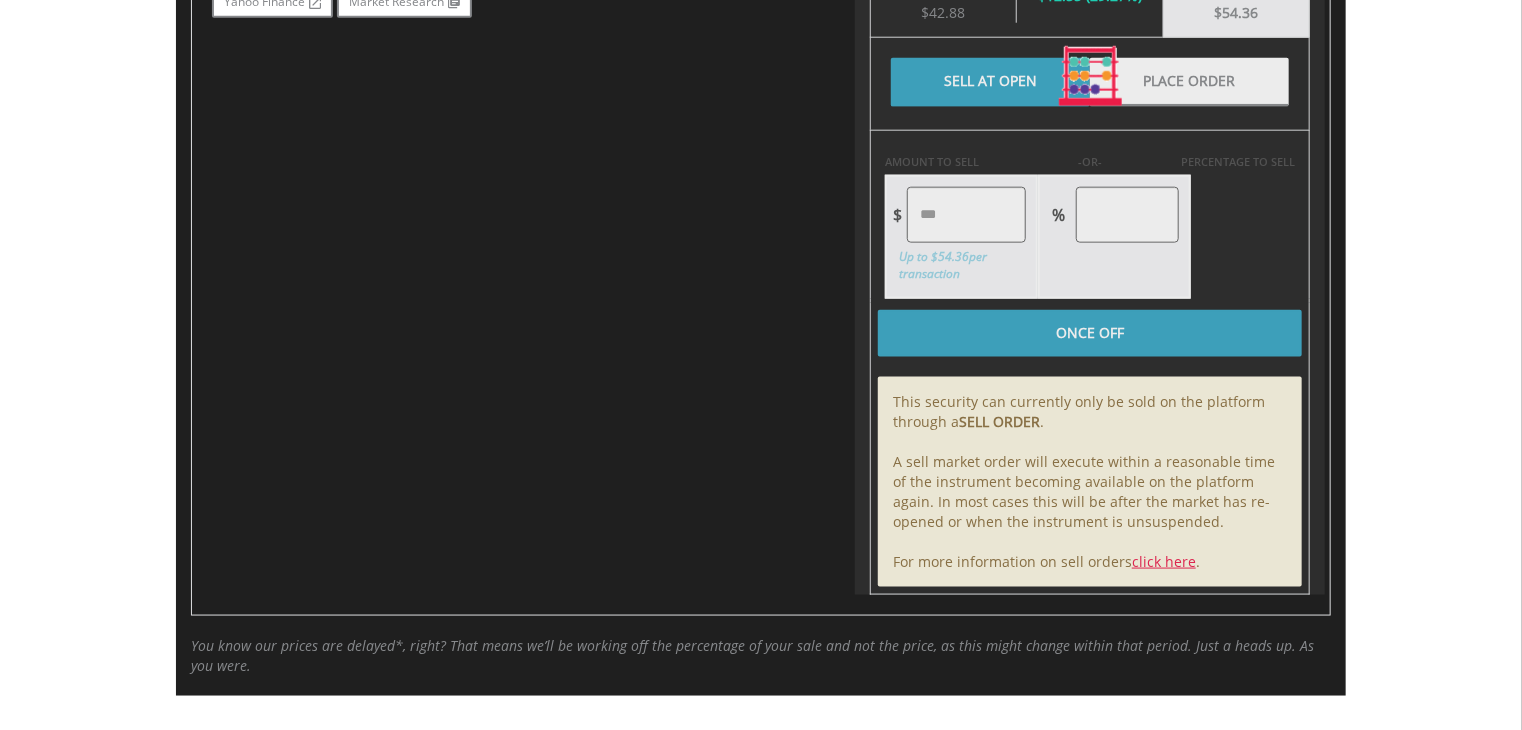 type on "******" 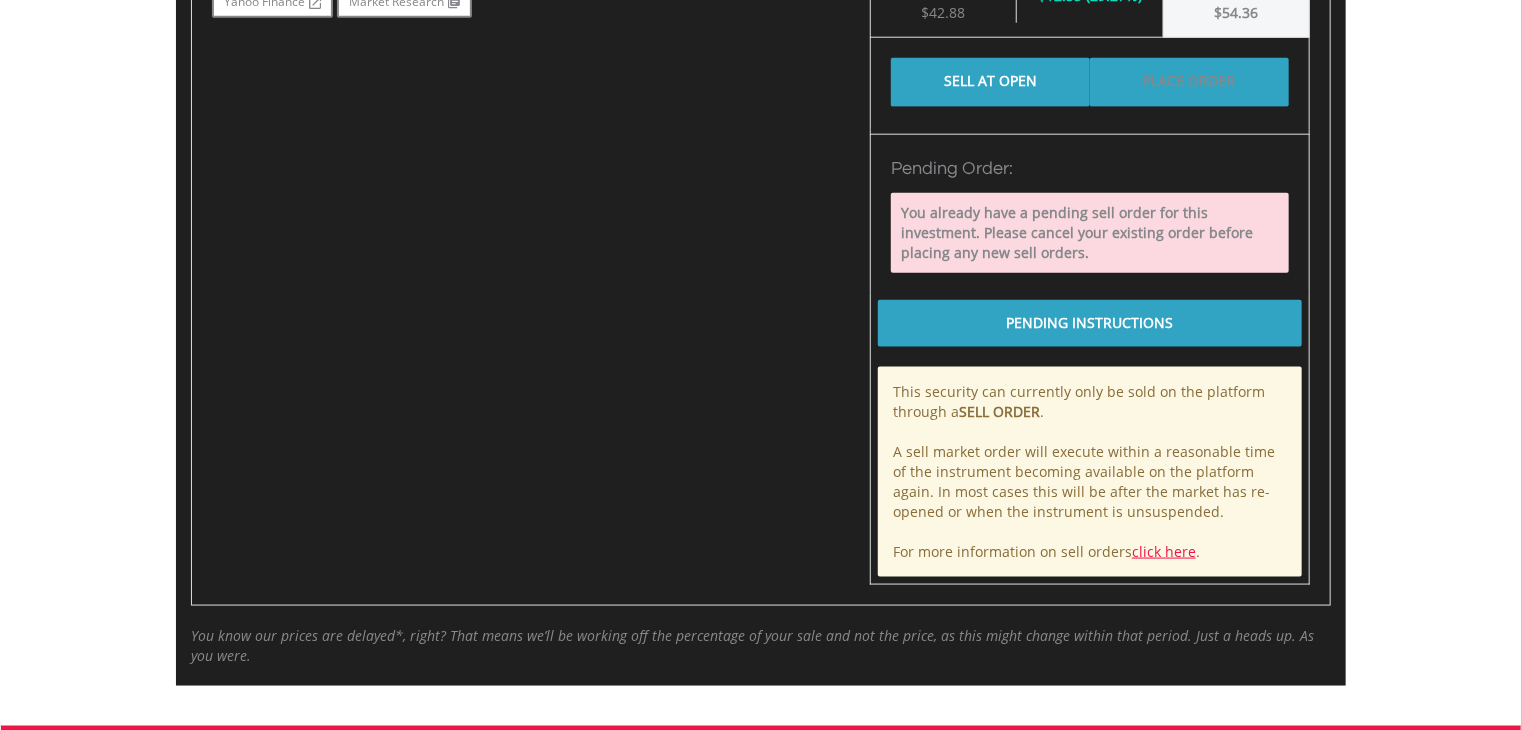 click on "Place Order" at bounding box center [1189, 82] 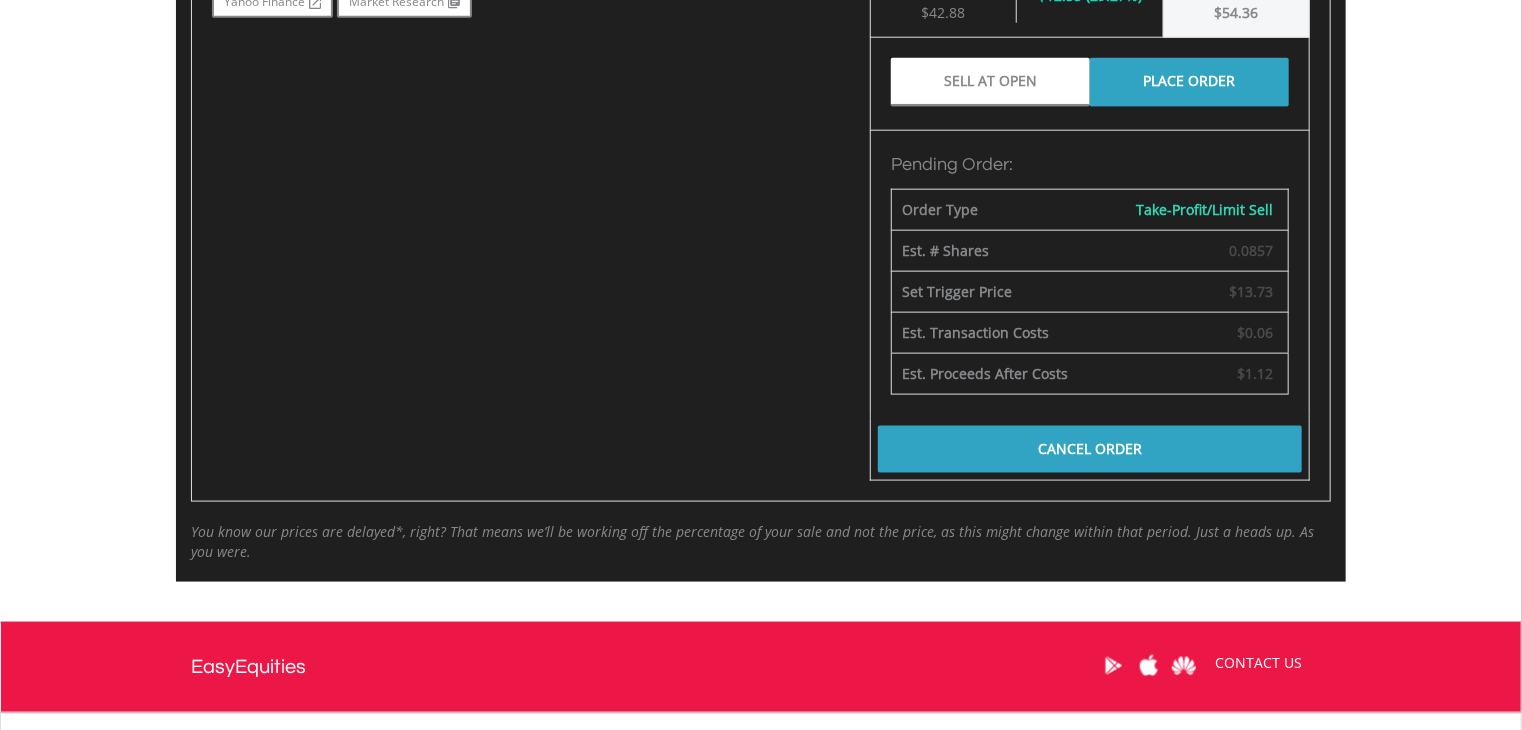 click on "Cancel Order" at bounding box center [1090, 449] 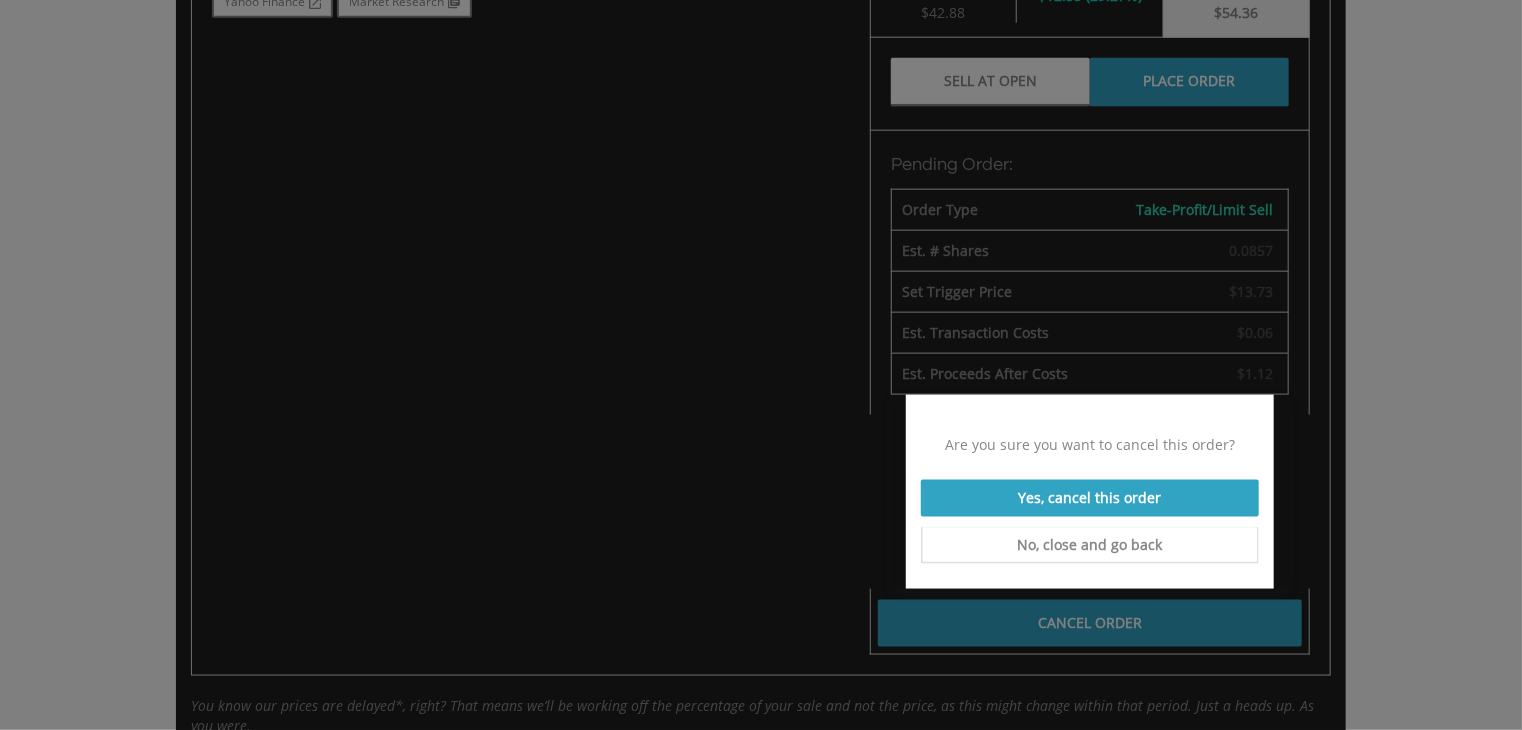 click on "Yes, cancel this order" at bounding box center [1090, 498] 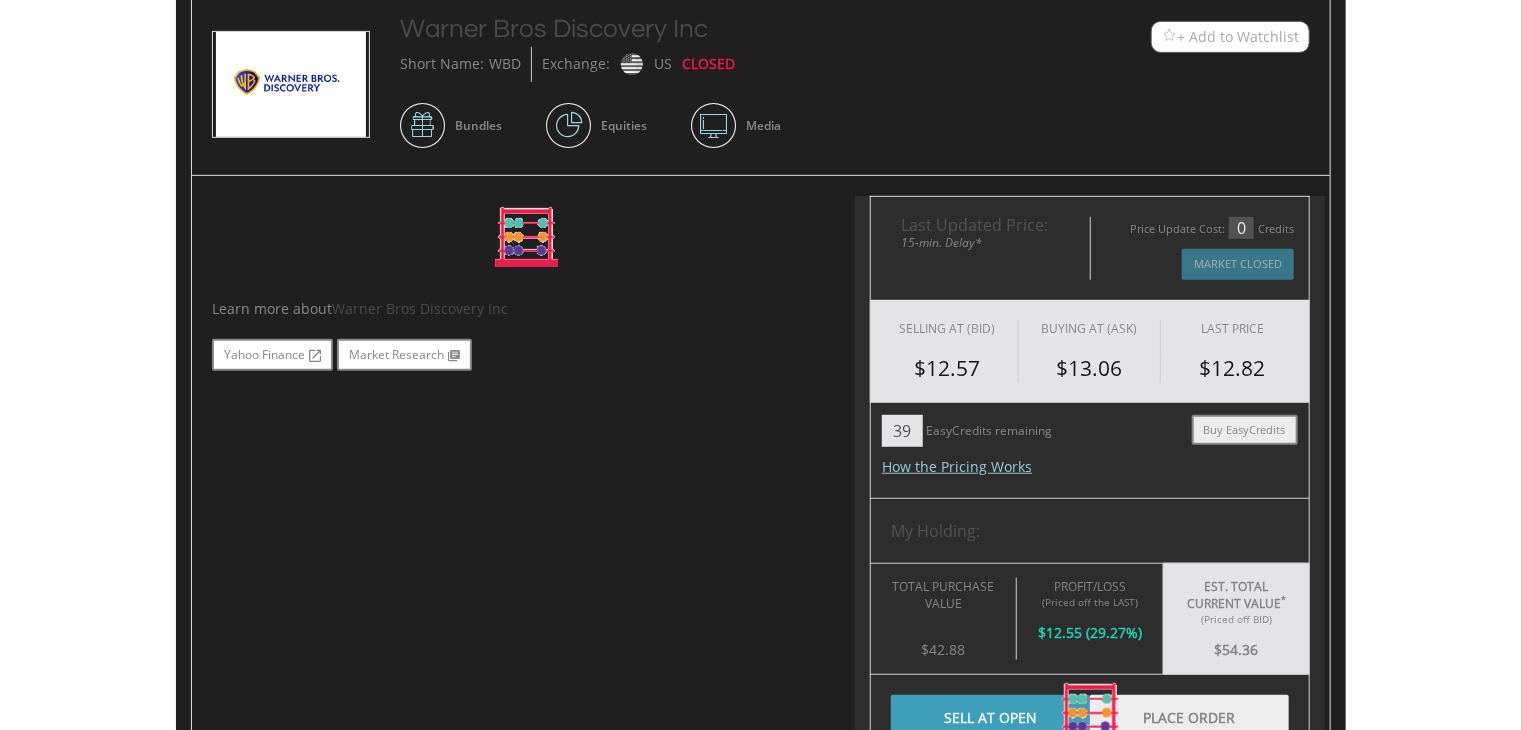 scroll, scrollTop: 547, scrollLeft: 0, axis: vertical 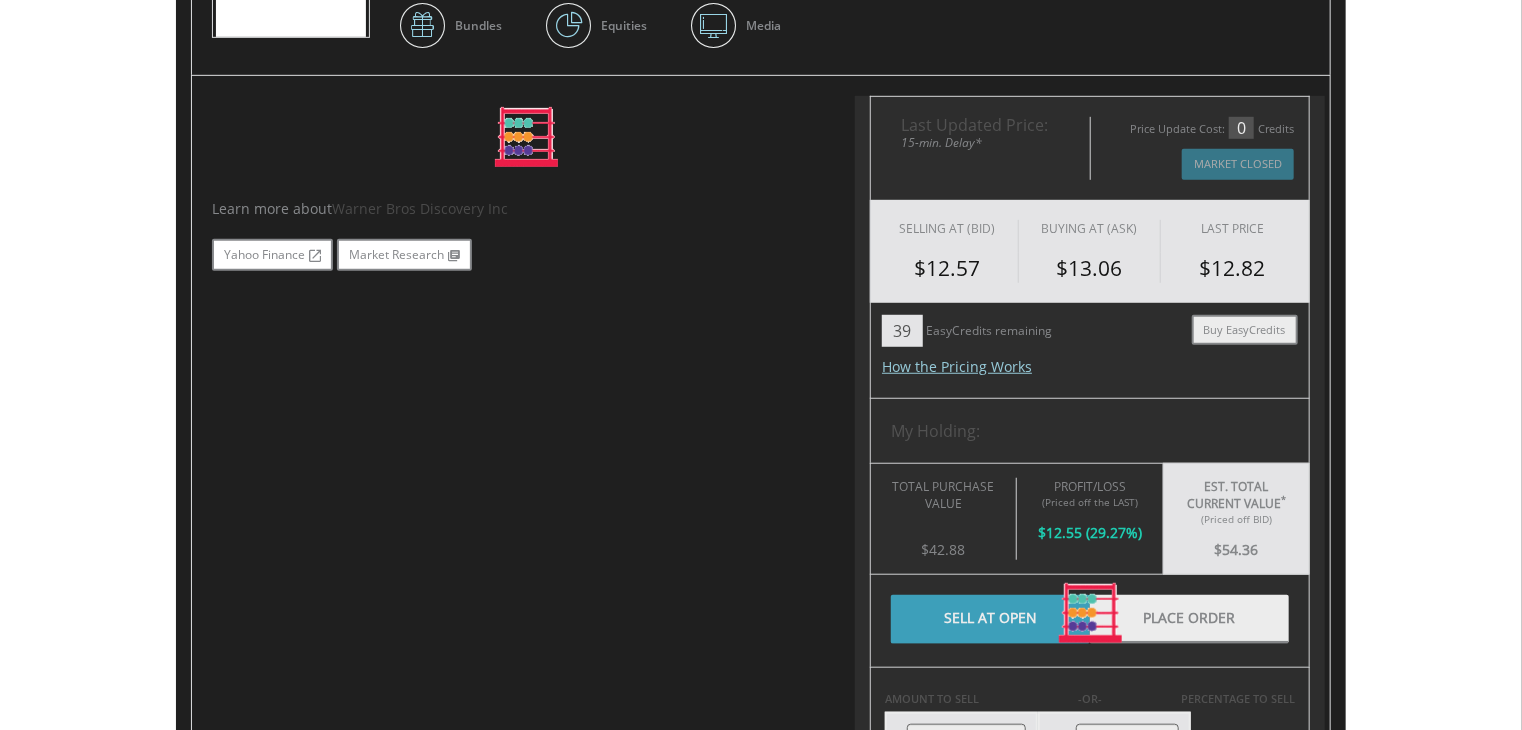type on "*****" 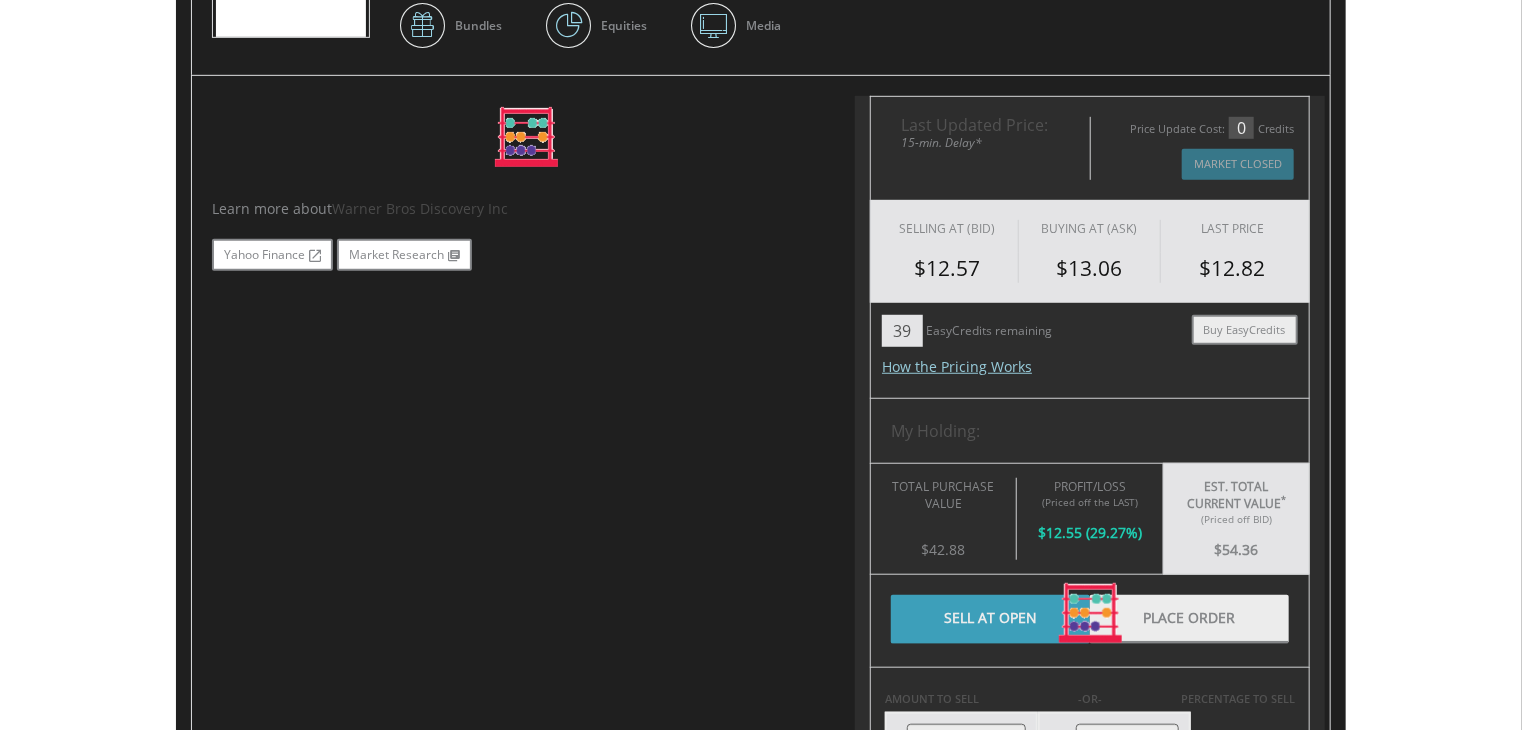 type on "******" 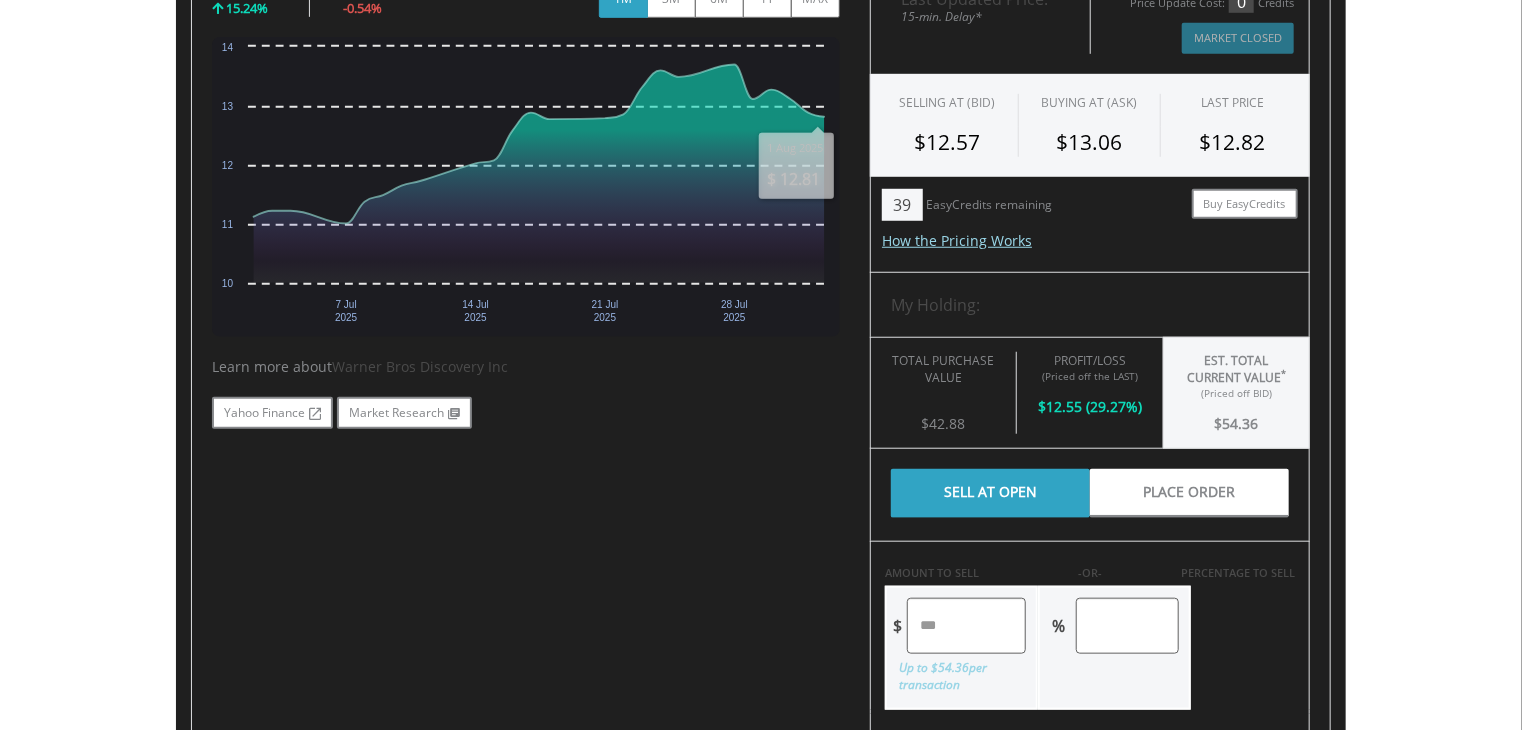 scroll, scrollTop: 847, scrollLeft: 0, axis: vertical 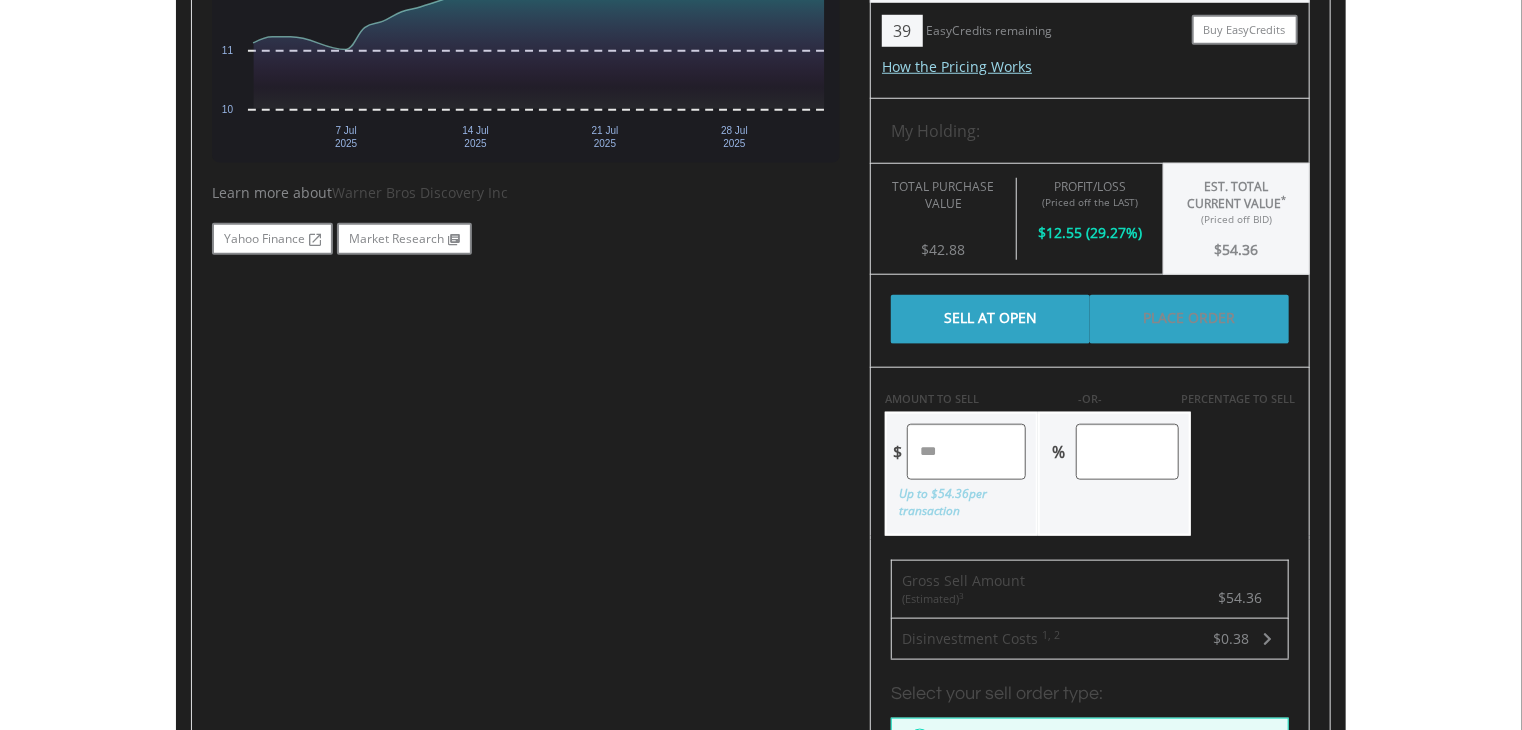click on "Place Order" at bounding box center (1189, 319) 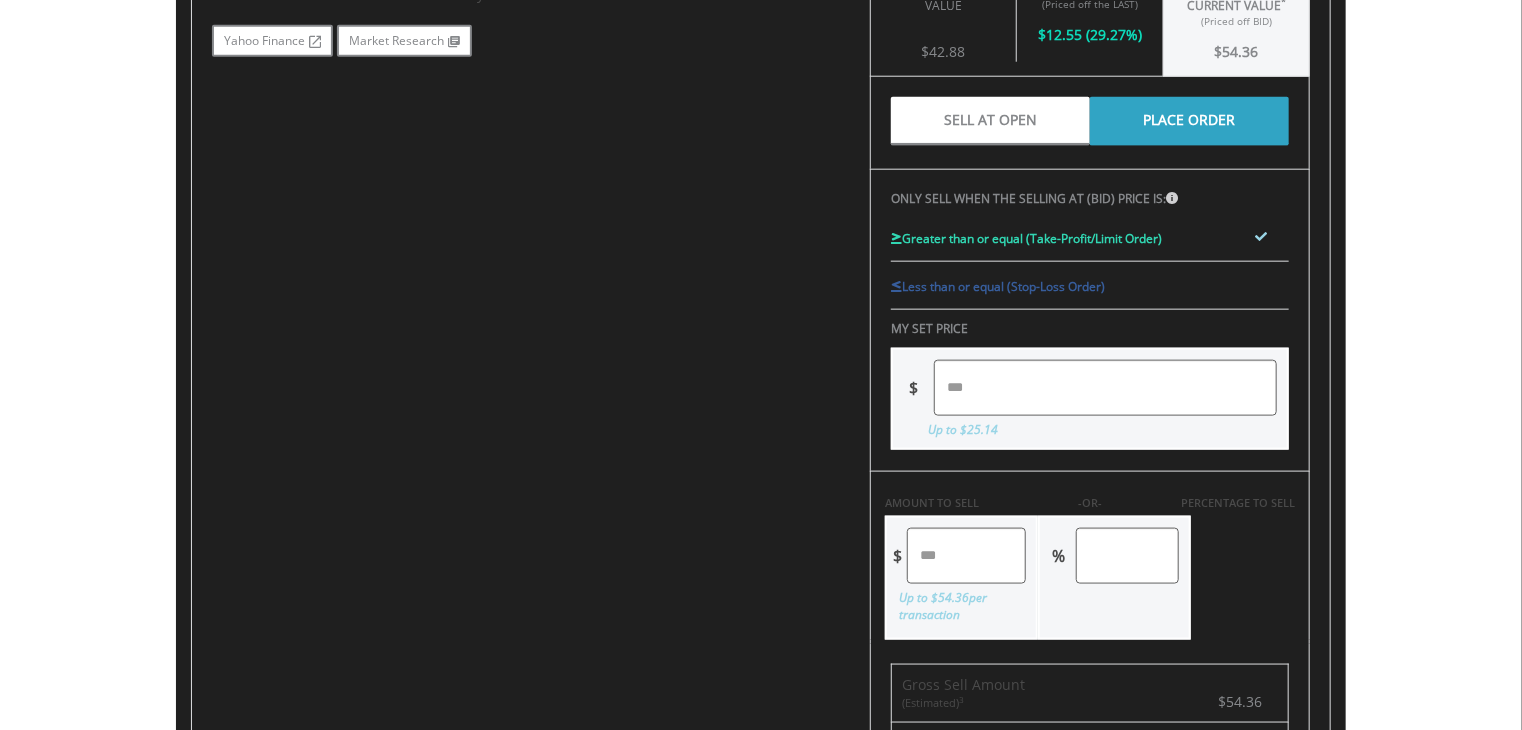 scroll, scrollTop: 1047, scrollLeft: 0, axis: vertical 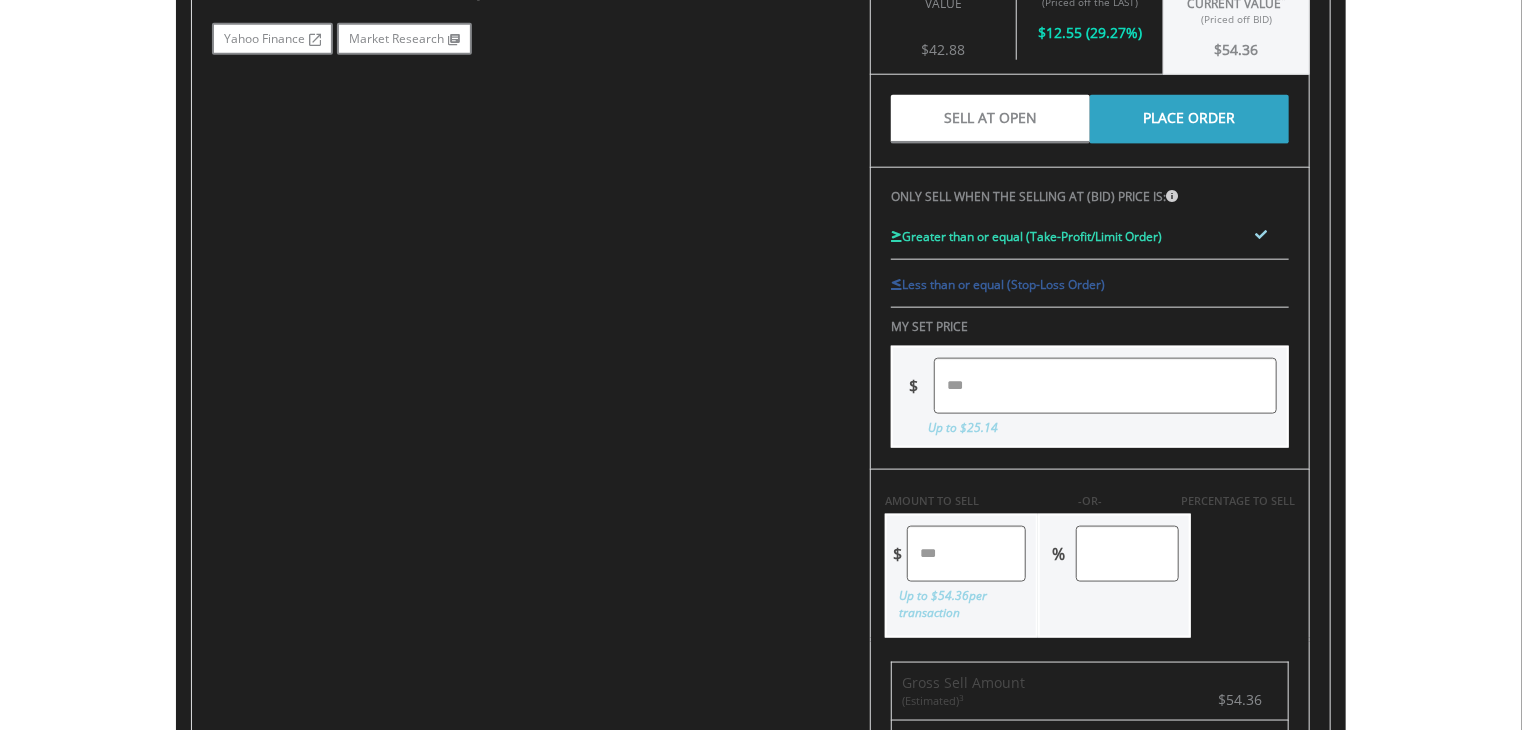 click at bounding box center (1105, 386) 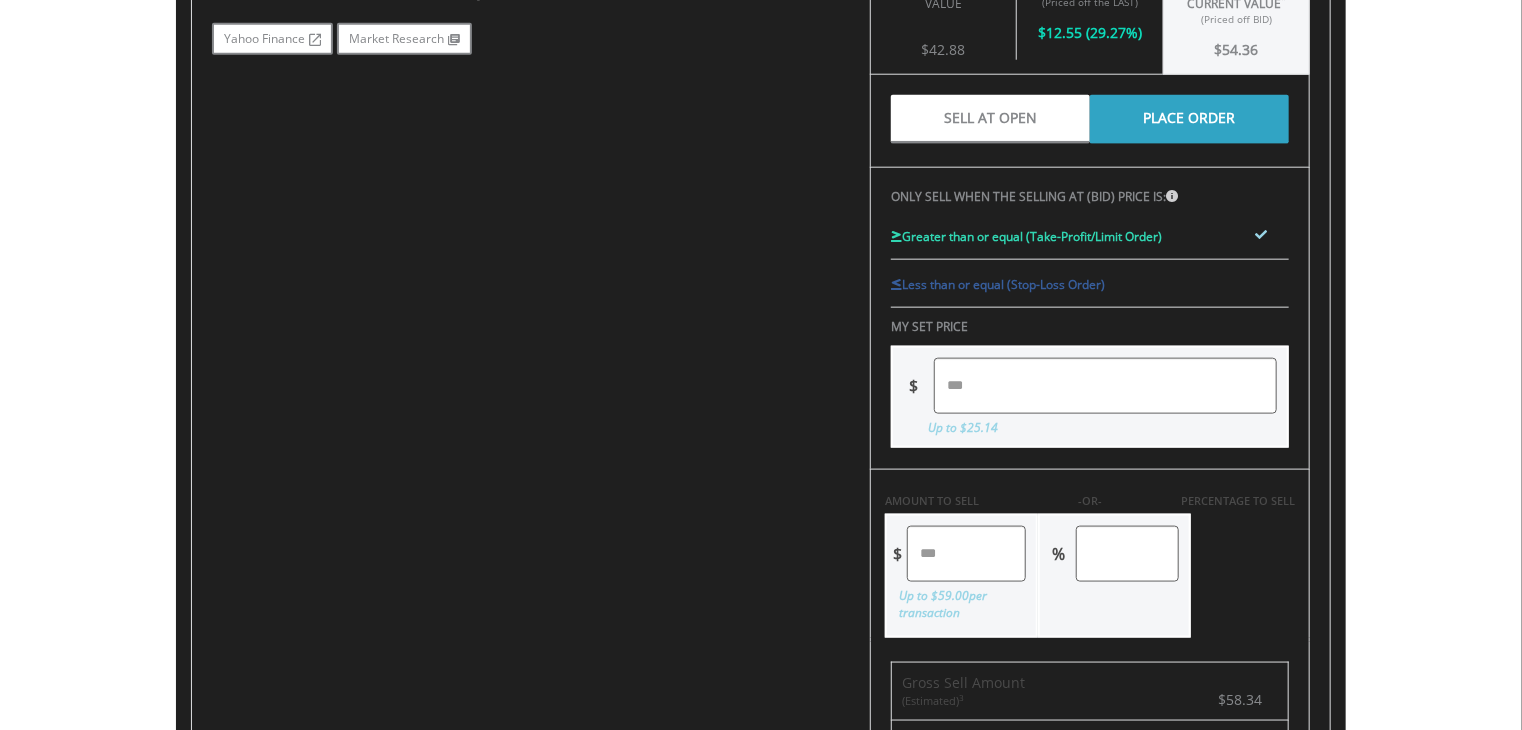 drag, startPoint x: 993, startPoint y: 549, endPoint x: 710, endPoint y: 538, distance: 283.2137 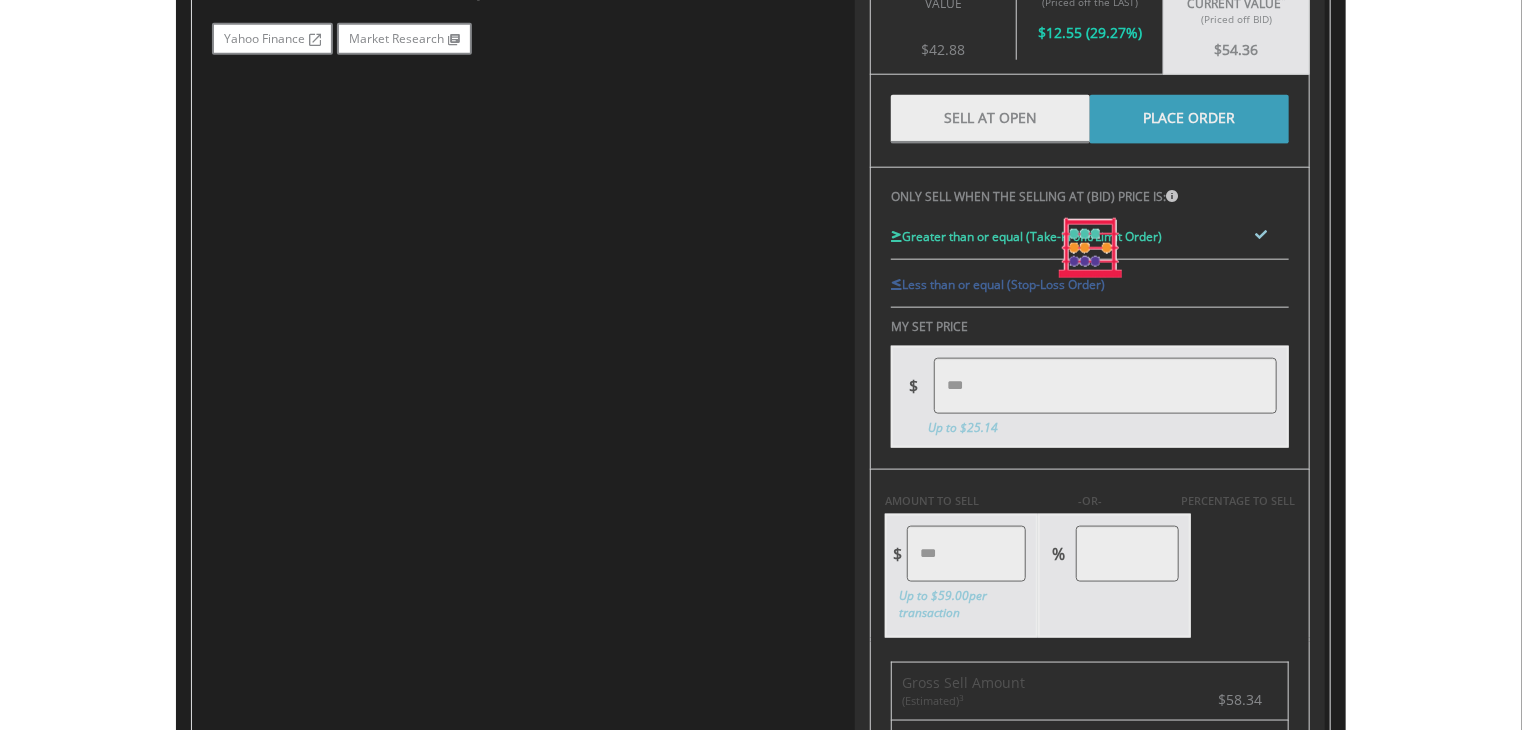 type on "****" 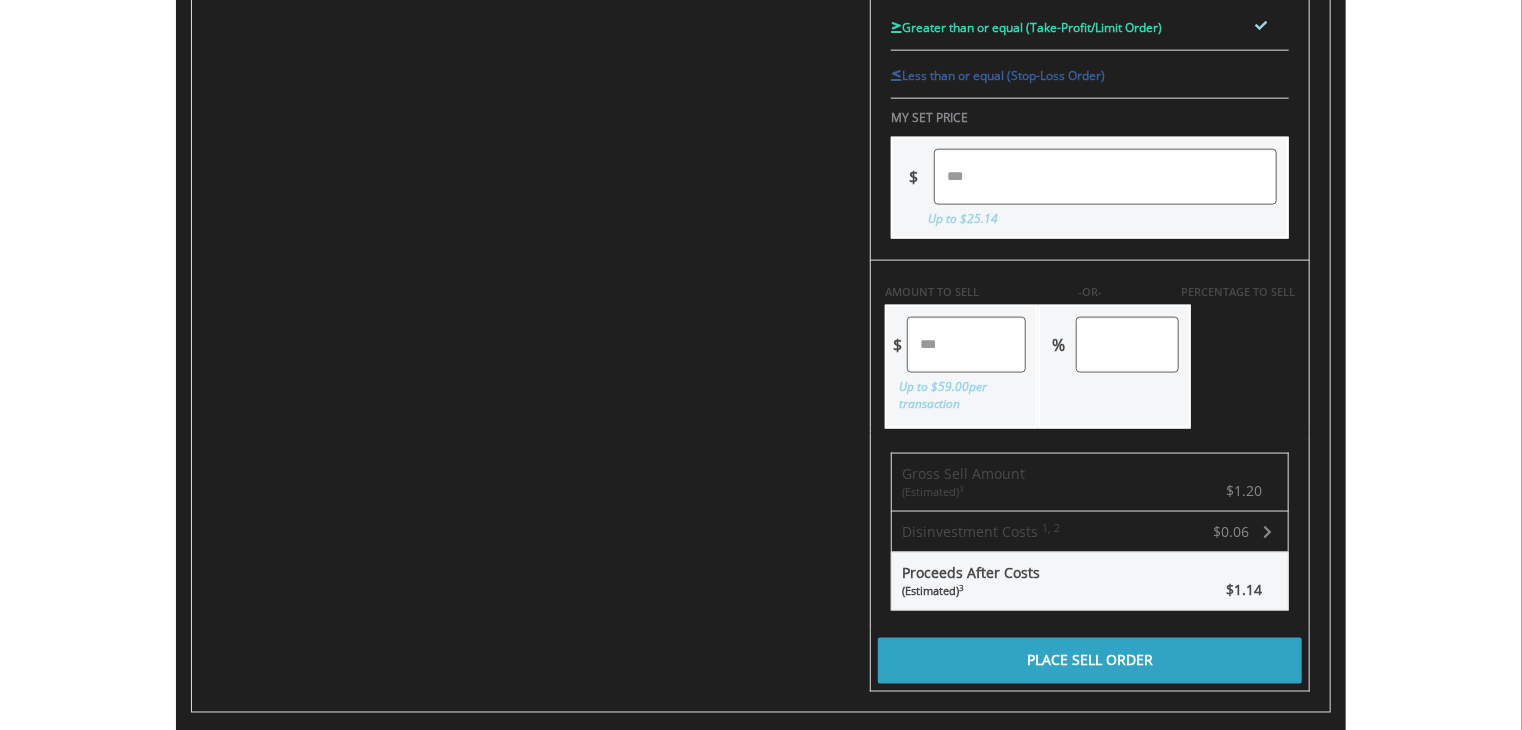 scroll, scrollTop: 1247, scrollLeft: 0, axis: vertical 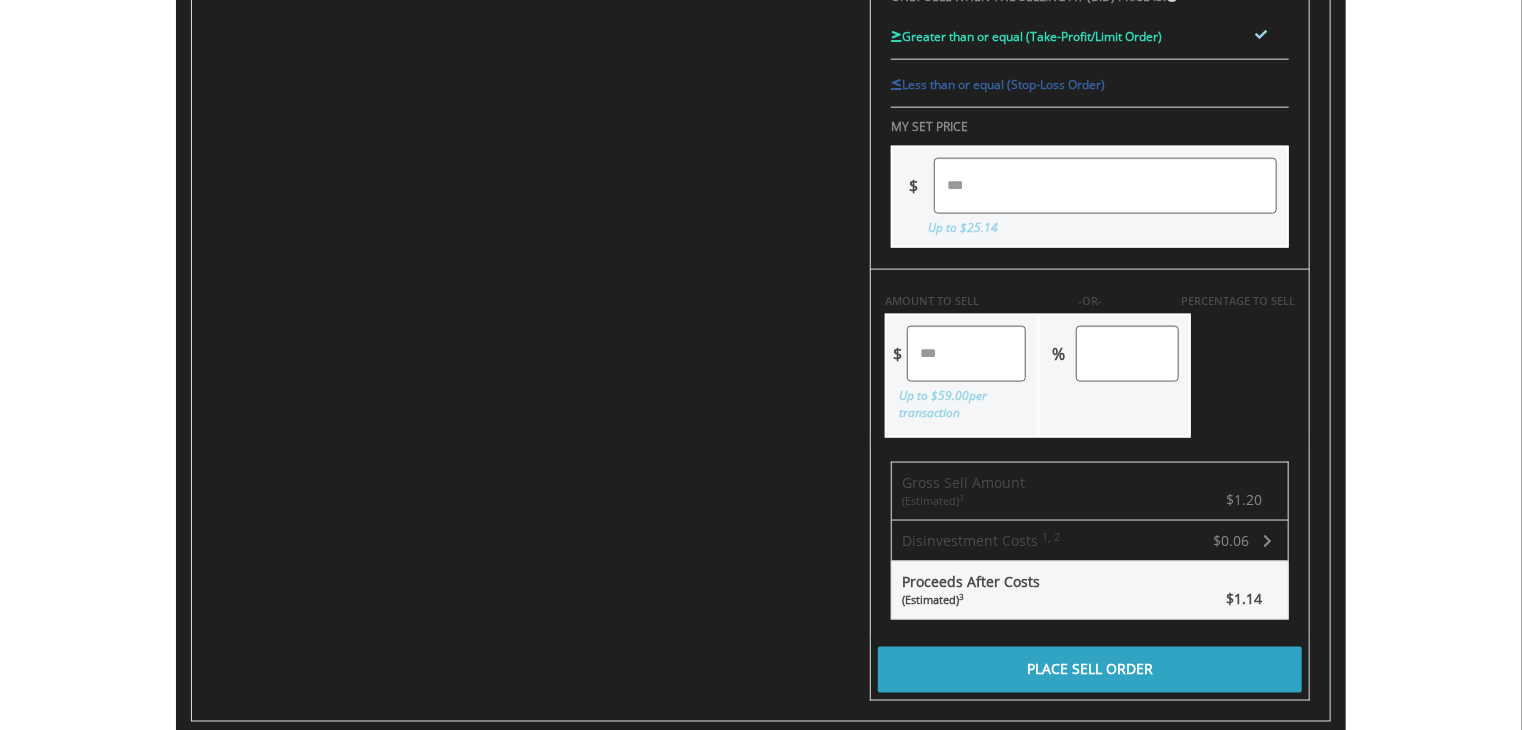 drag, startPoint x: 1166, startPoint y: 358, endPoint x: 1005, endPoint y: 345, distance: 161.52399 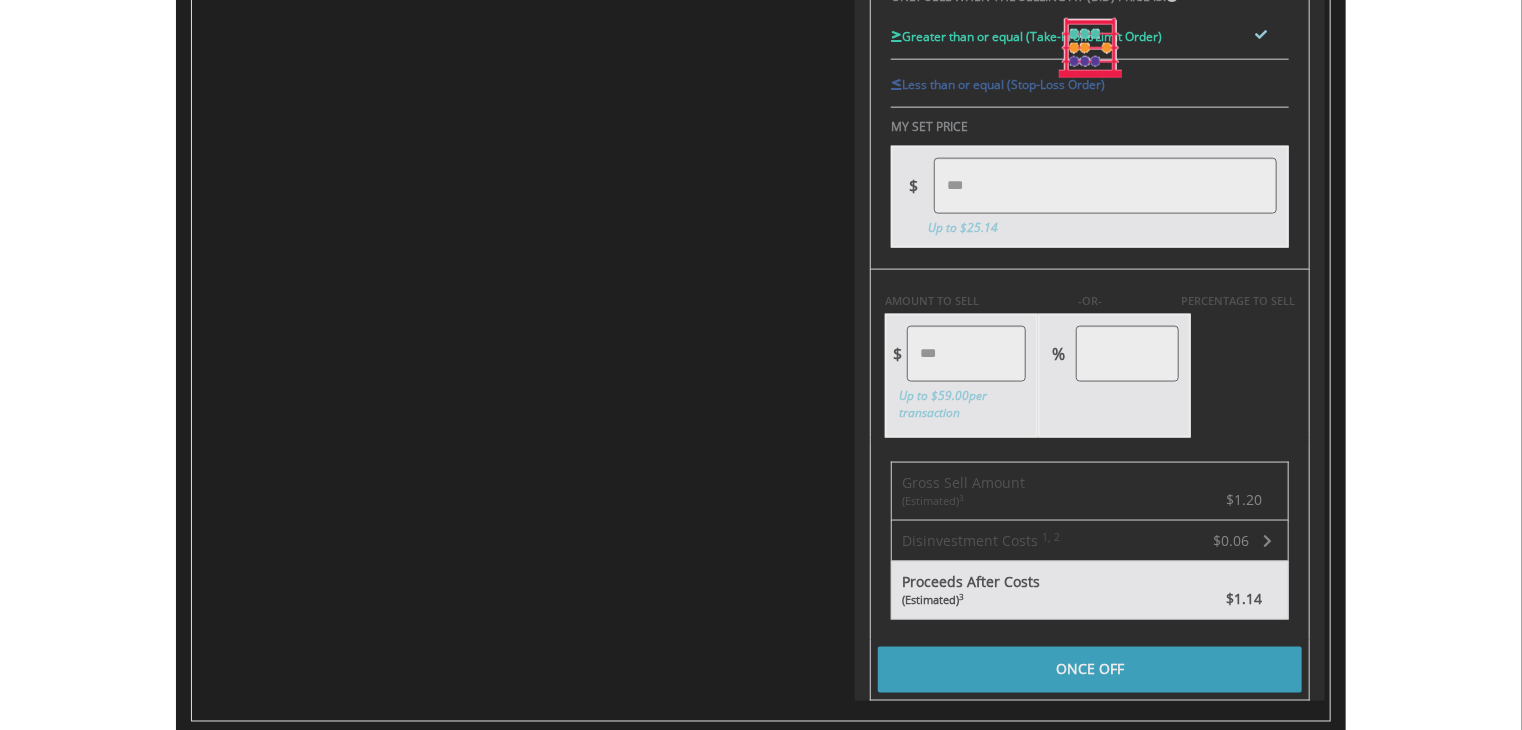 type on "*****" 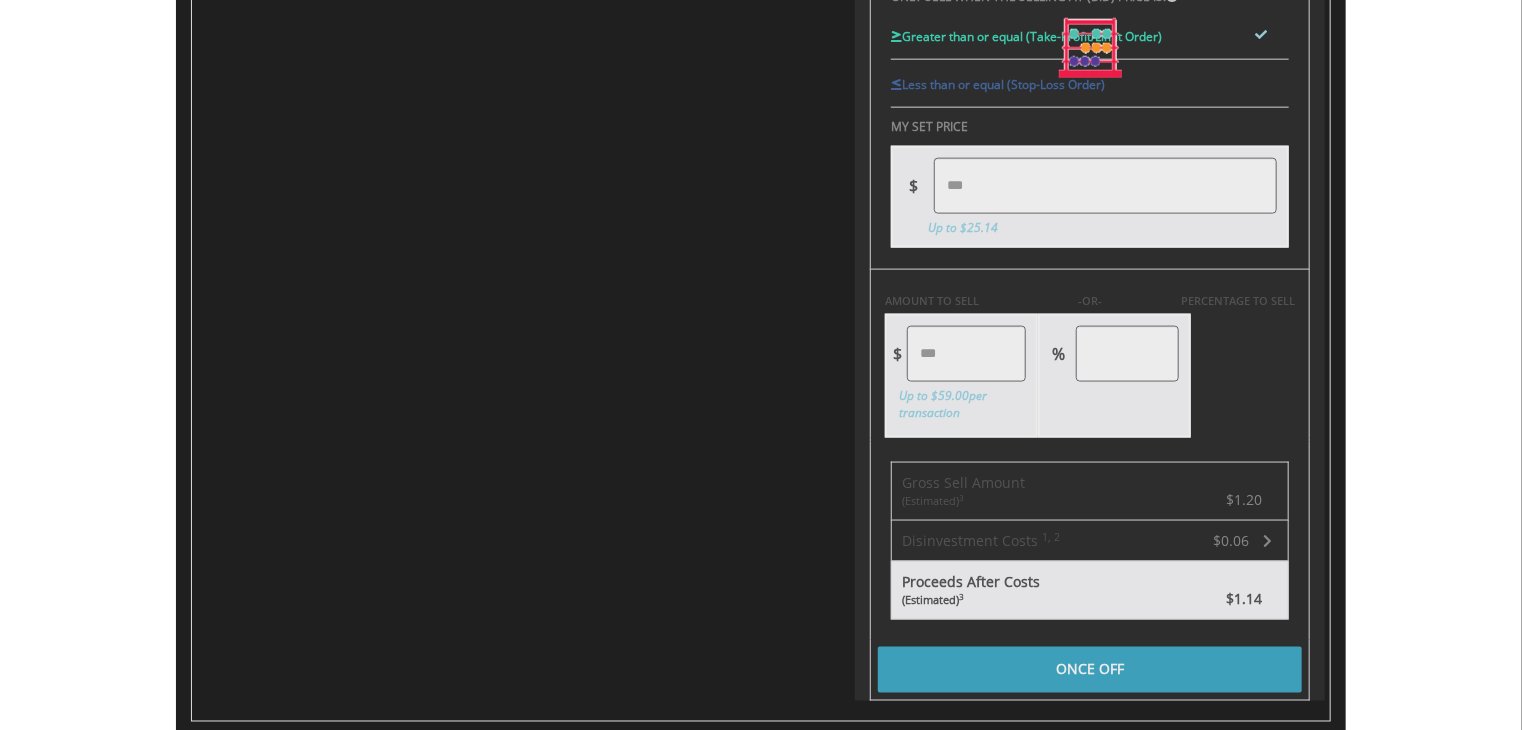 type on "******" 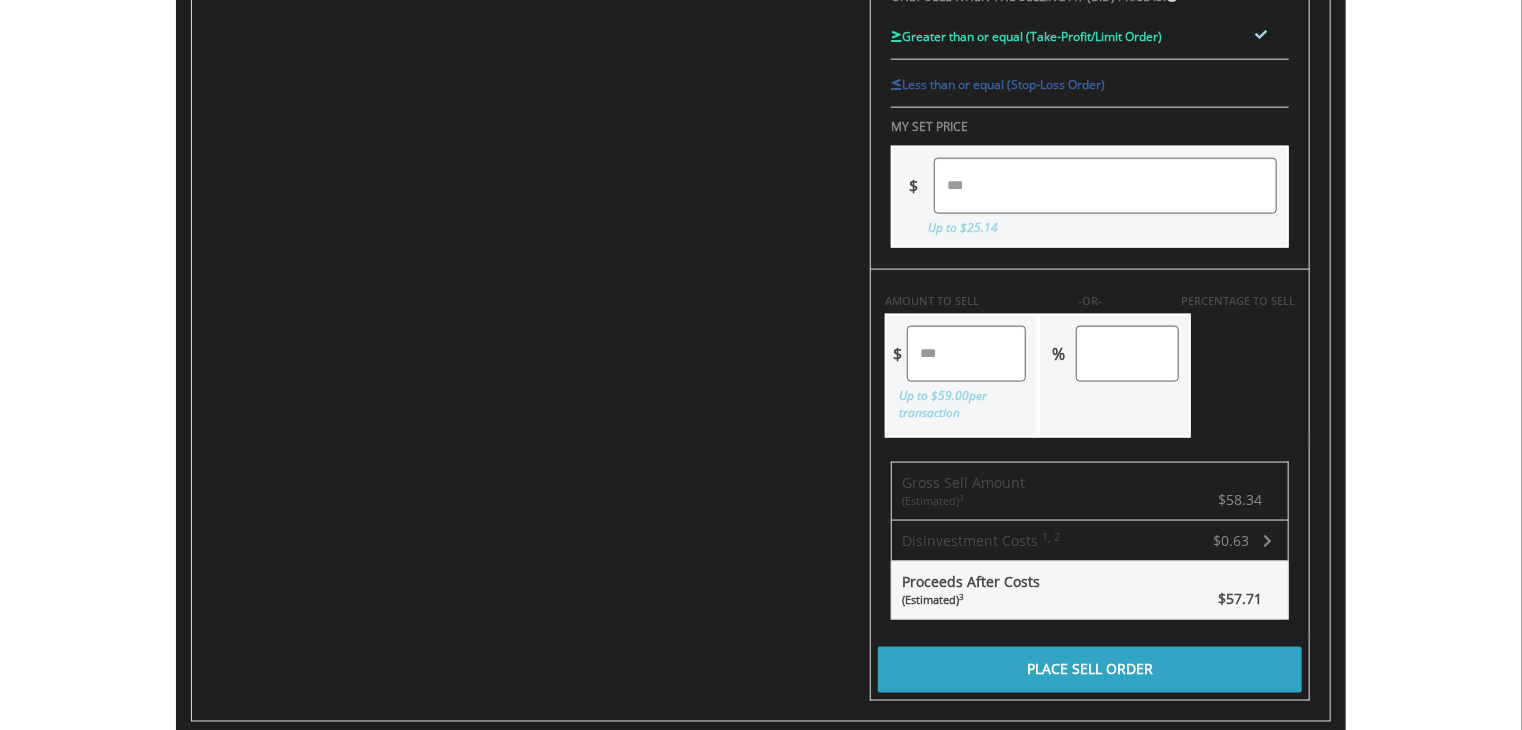 drag, startPoint x: 1012, startPoint y: 342, endPoint x: 848, endPoint y: 347, distance: 164.0762 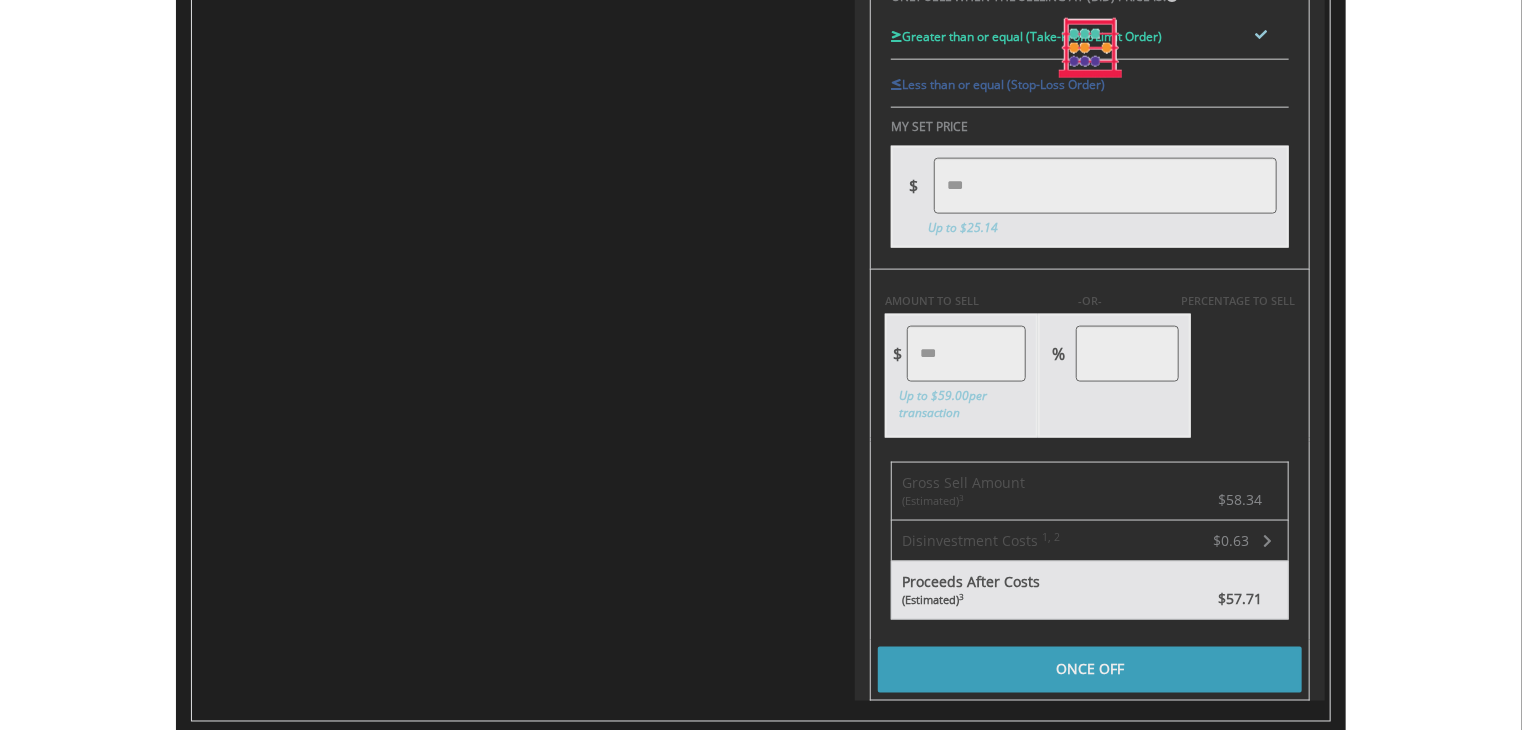 type on "****" 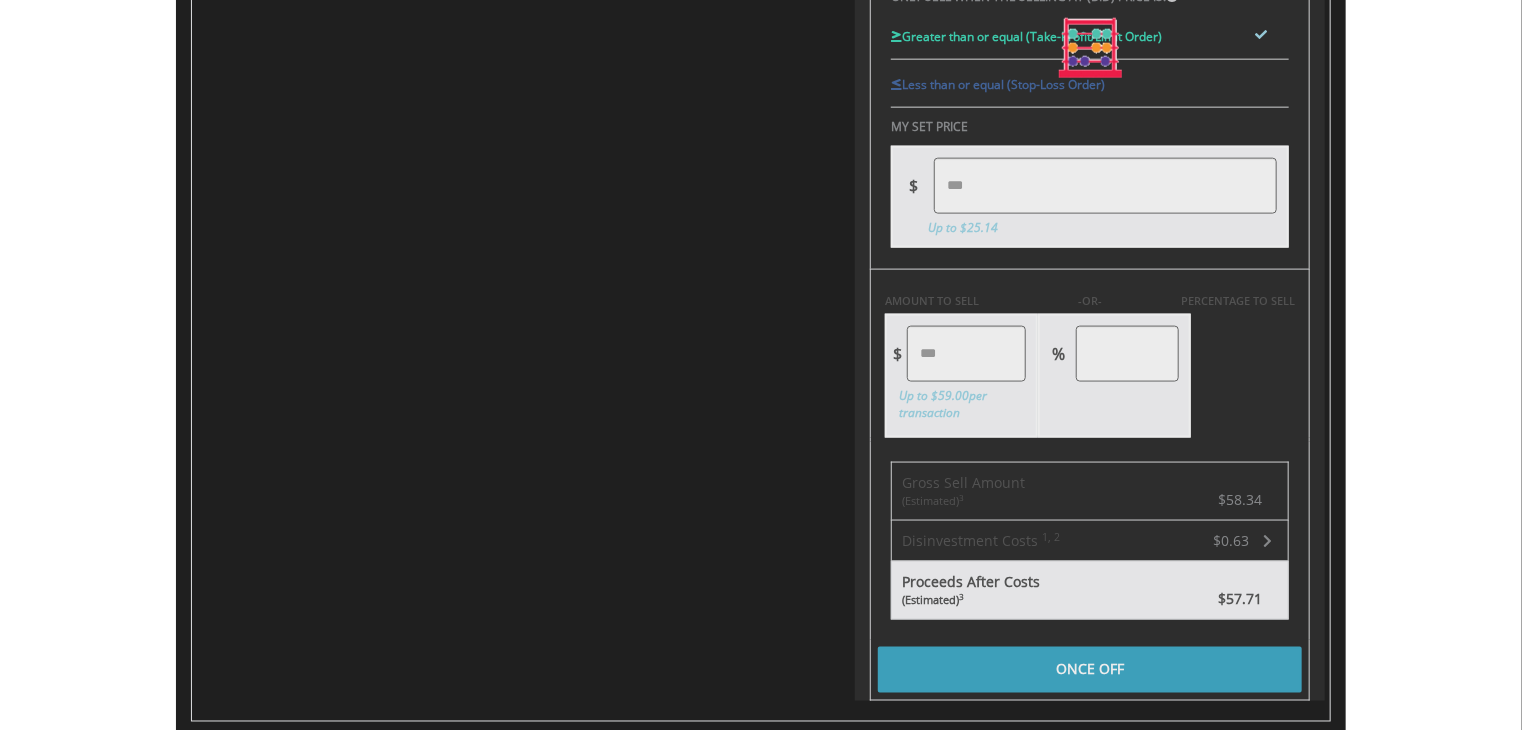 type on "****" 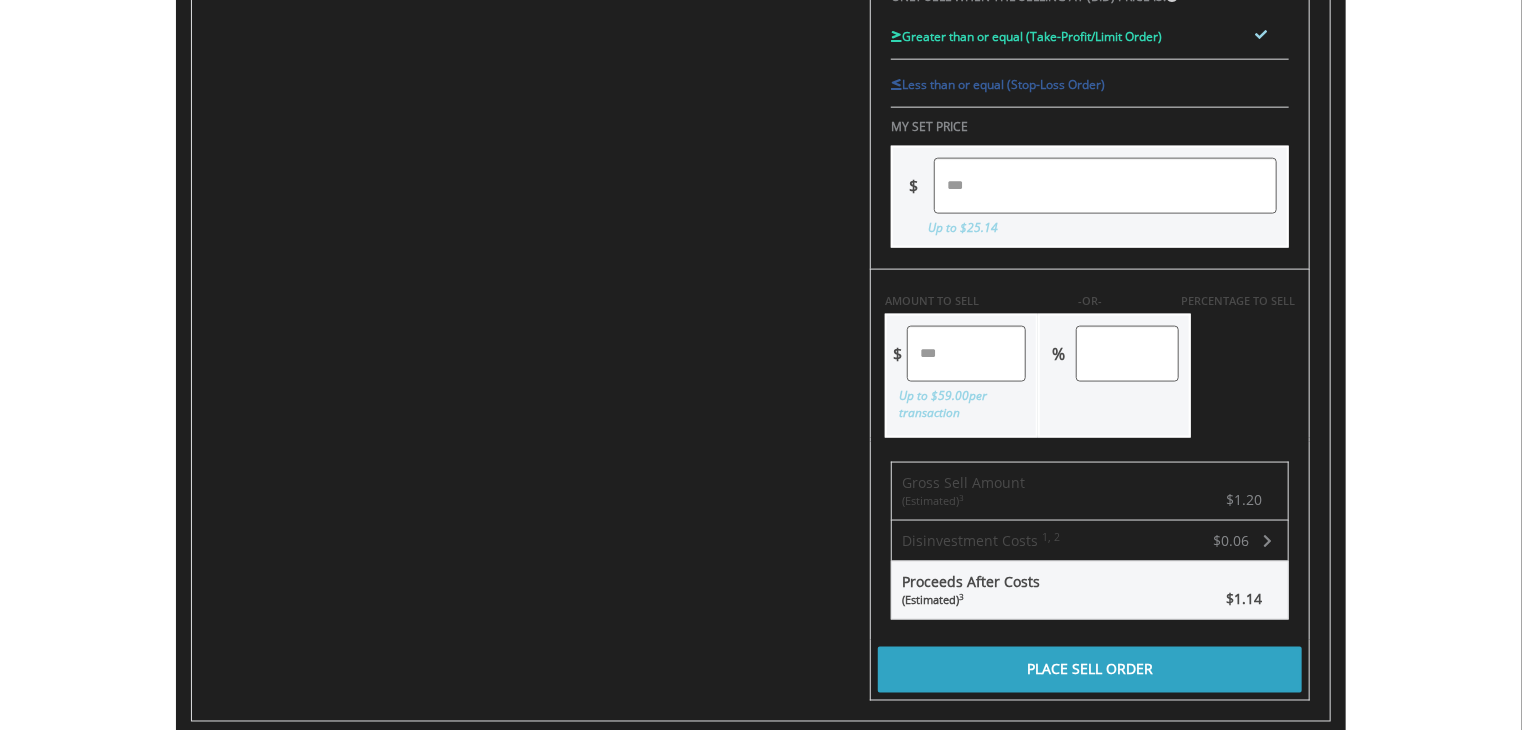 scroll, scrollTop: 1347, scrollLeft: 0, axis: vertical 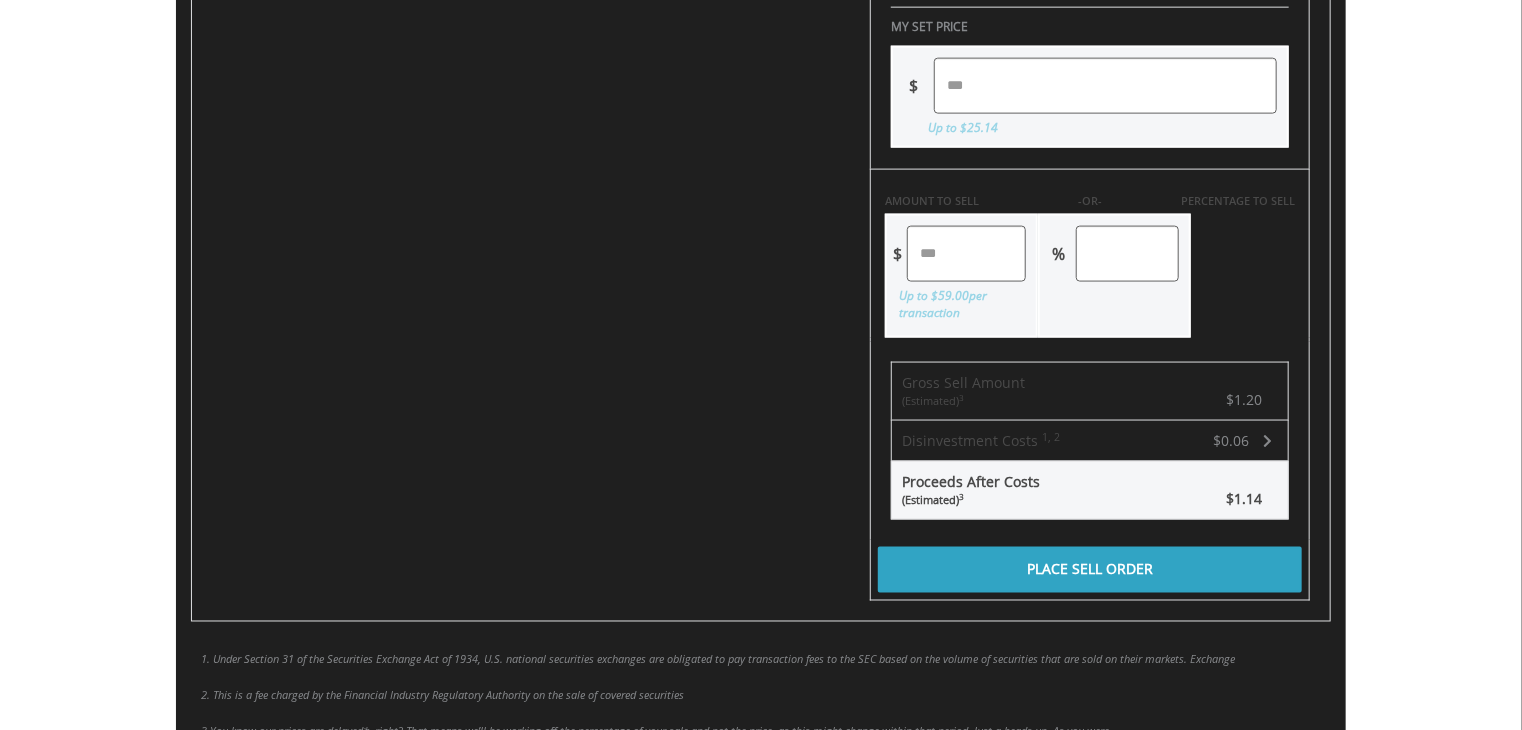 click on "Place Sell Order" at bounding box center [1090, 570] 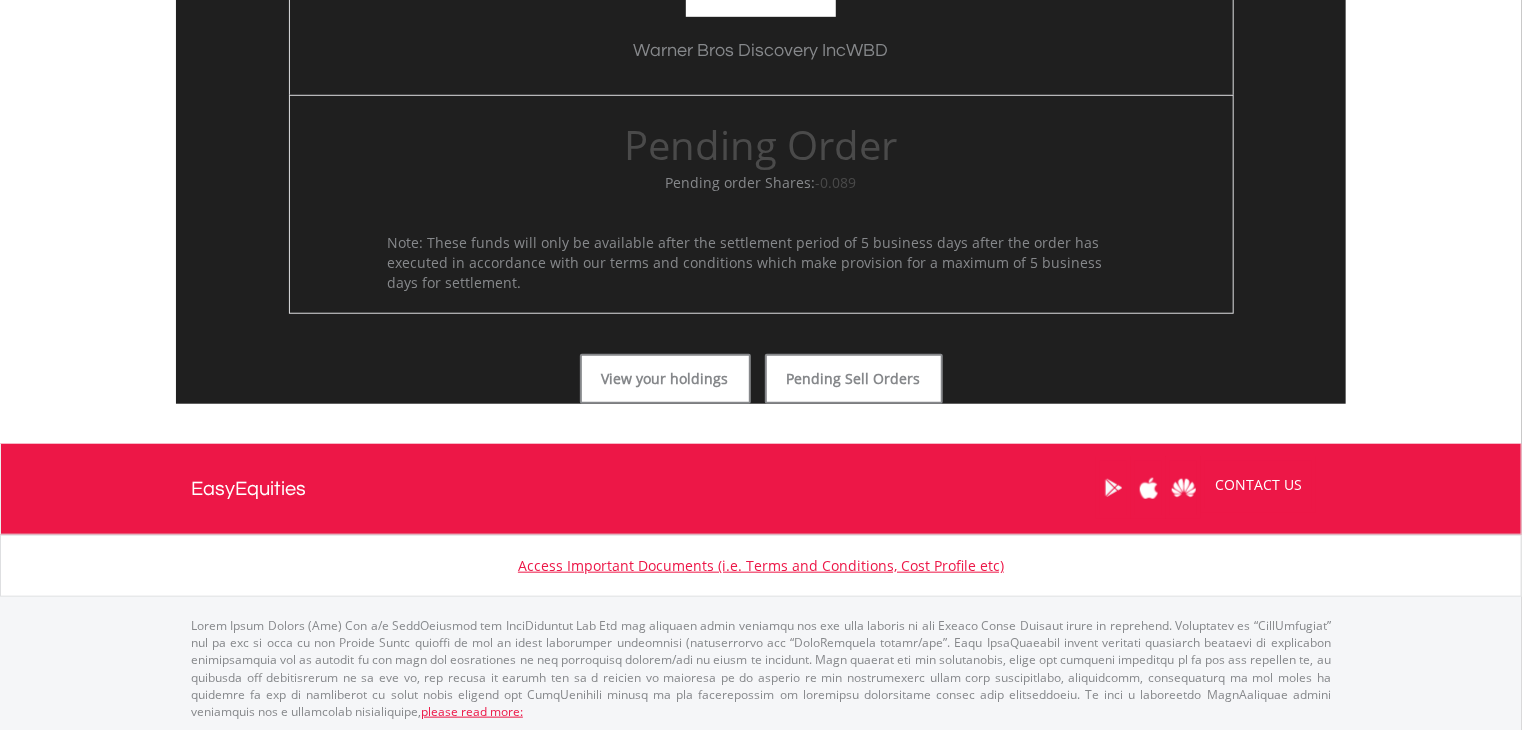 scroll, scrollTop: 700, scrollLeft: 0, axis: vertical 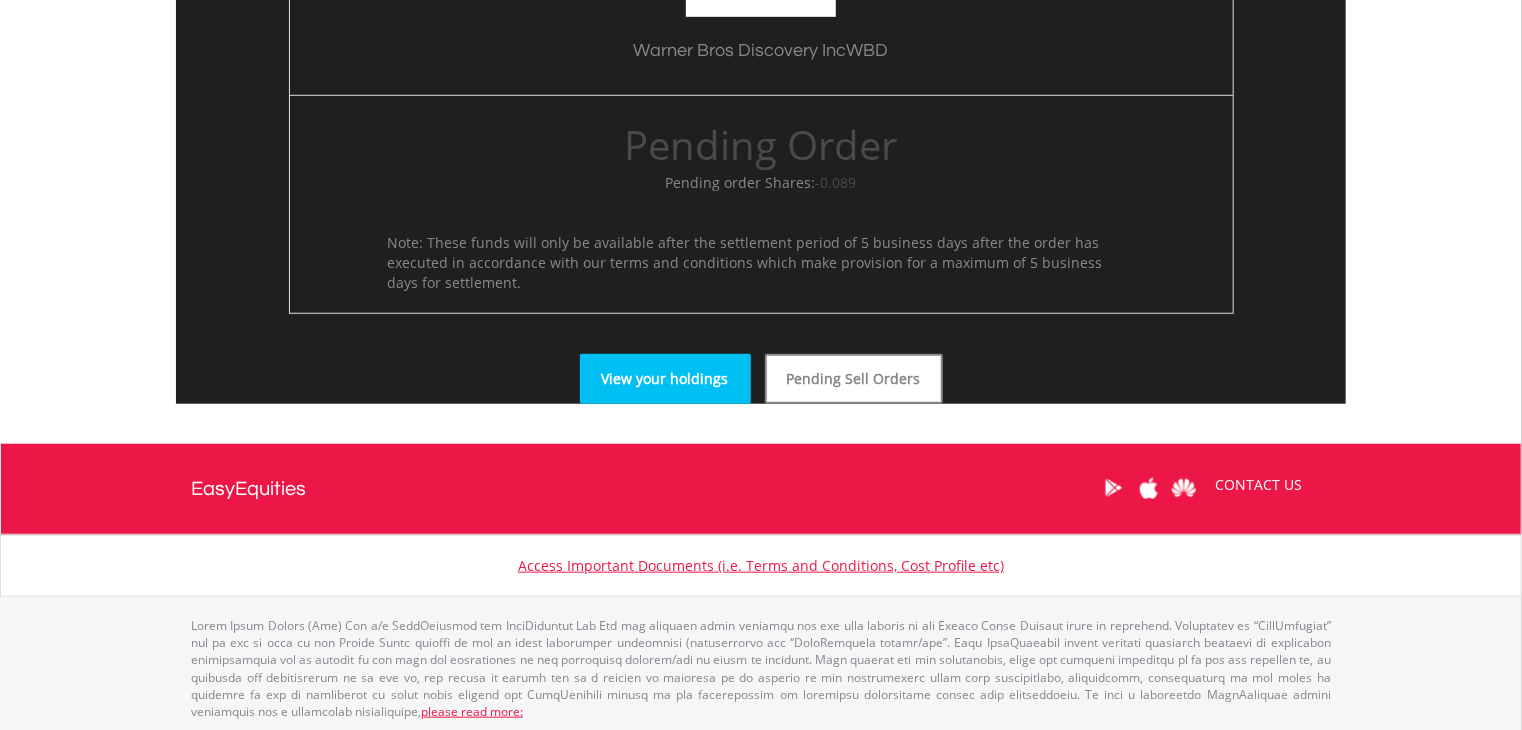 click on "View your holdings" at bounding box center (665, 379) 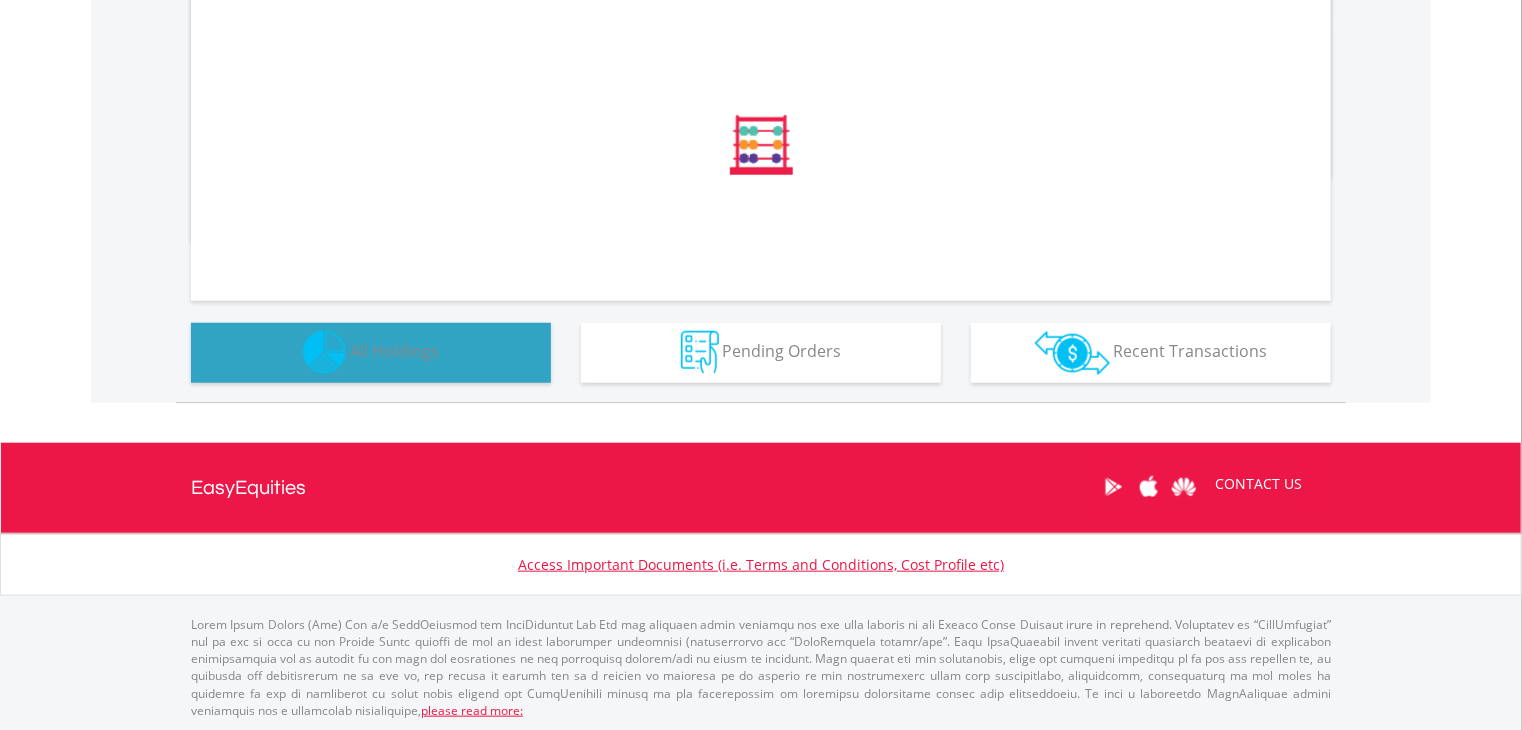 click on "Holdings
All Holdings" at bounding box center (371, 353) 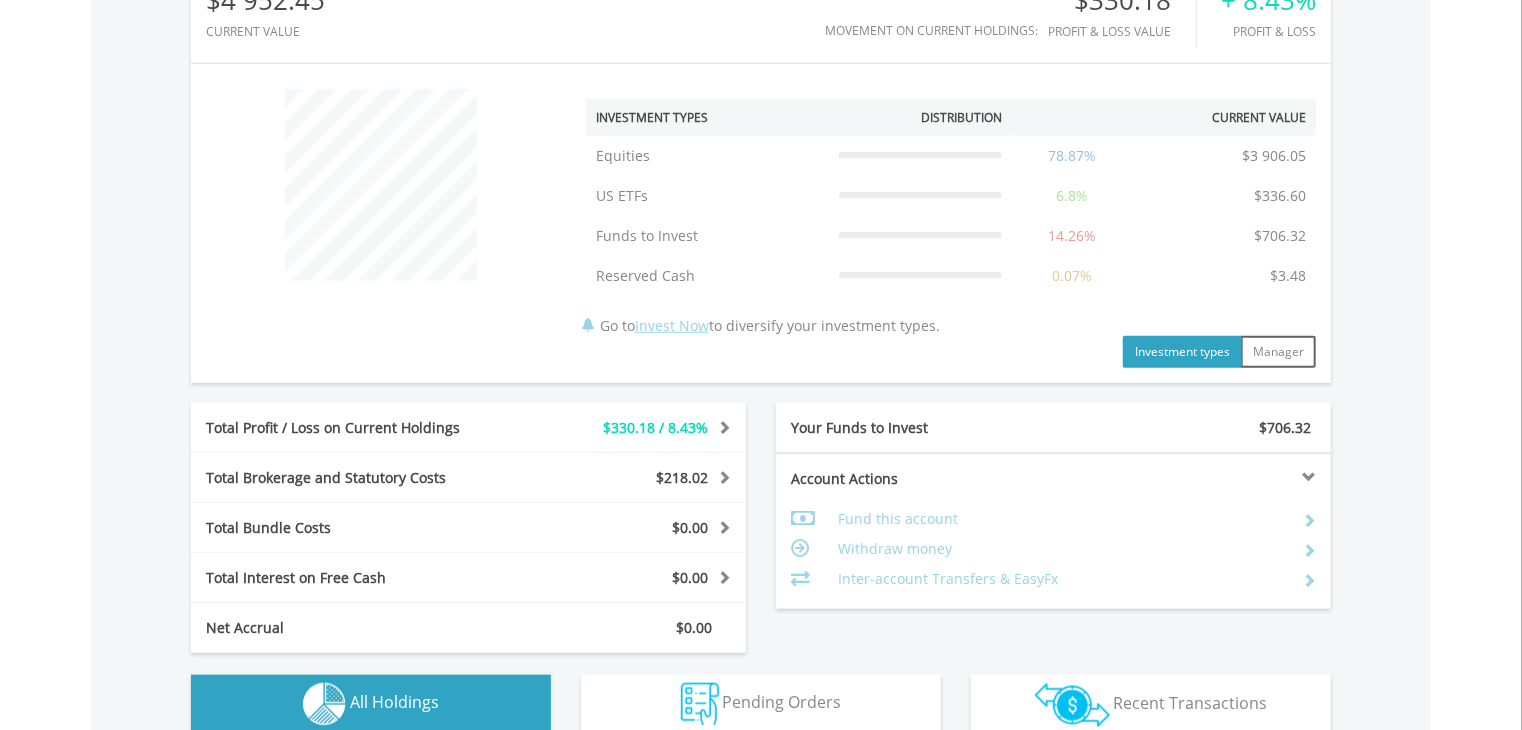 scroll, scrollTop: 1100, scrollLeft: 0, axis: vertical 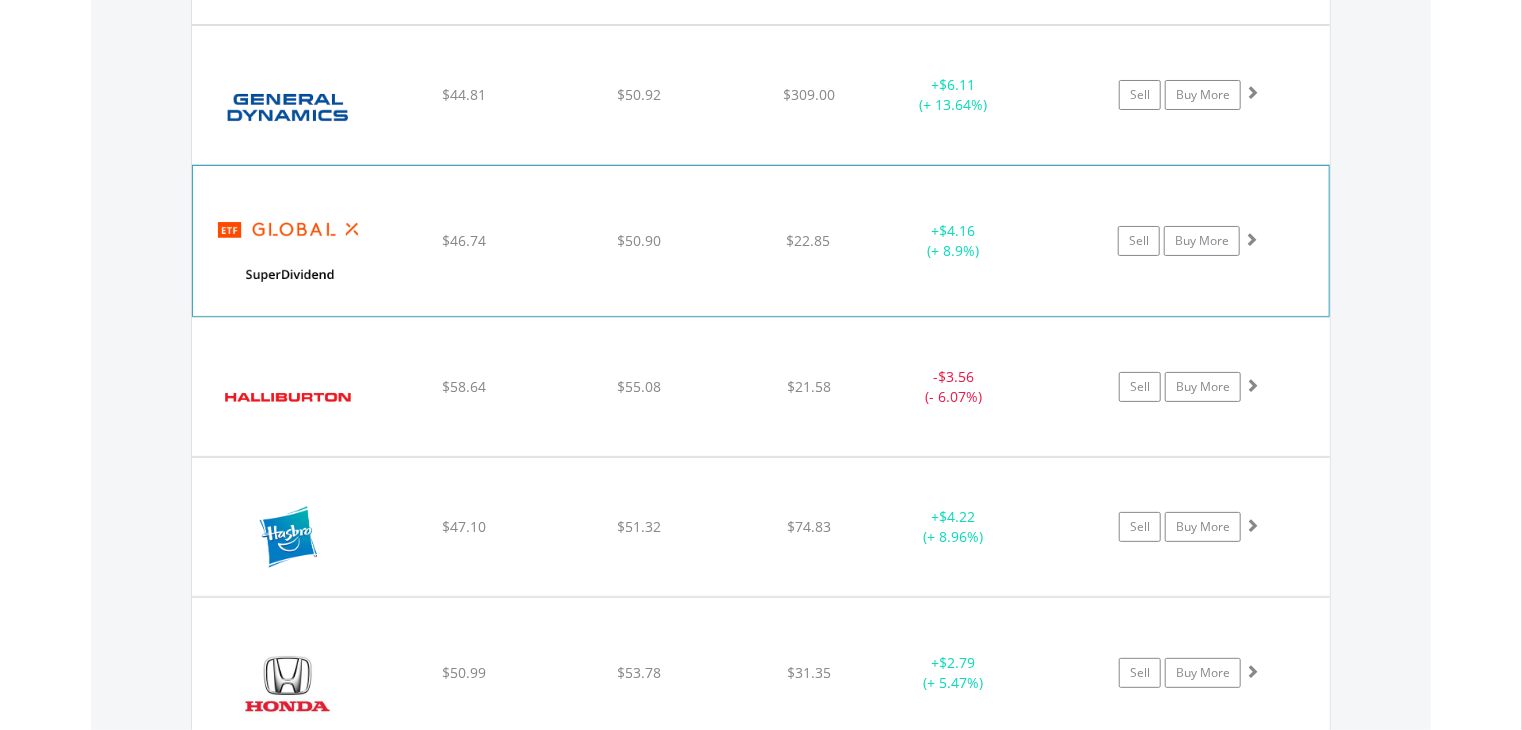 click on "﻿
Global X SuperDividend ETF
$46.74
$50.90
$22.85
+  $4.16 (+ 8.9%)
Sell
Buy More" at bounding box center (761, -2925) 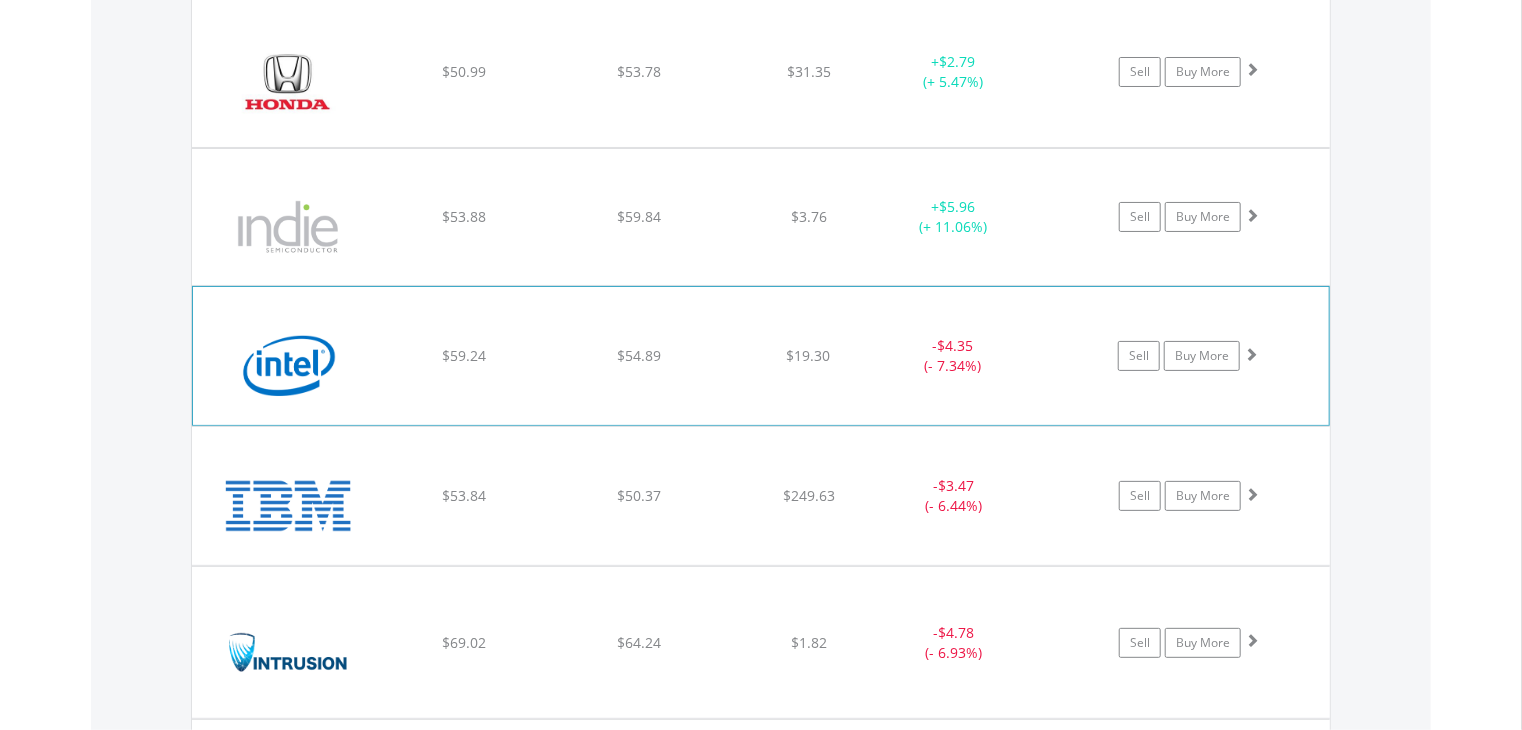 scroll, scrollTop: 5583, scrollLeft: 0, axis: vertical 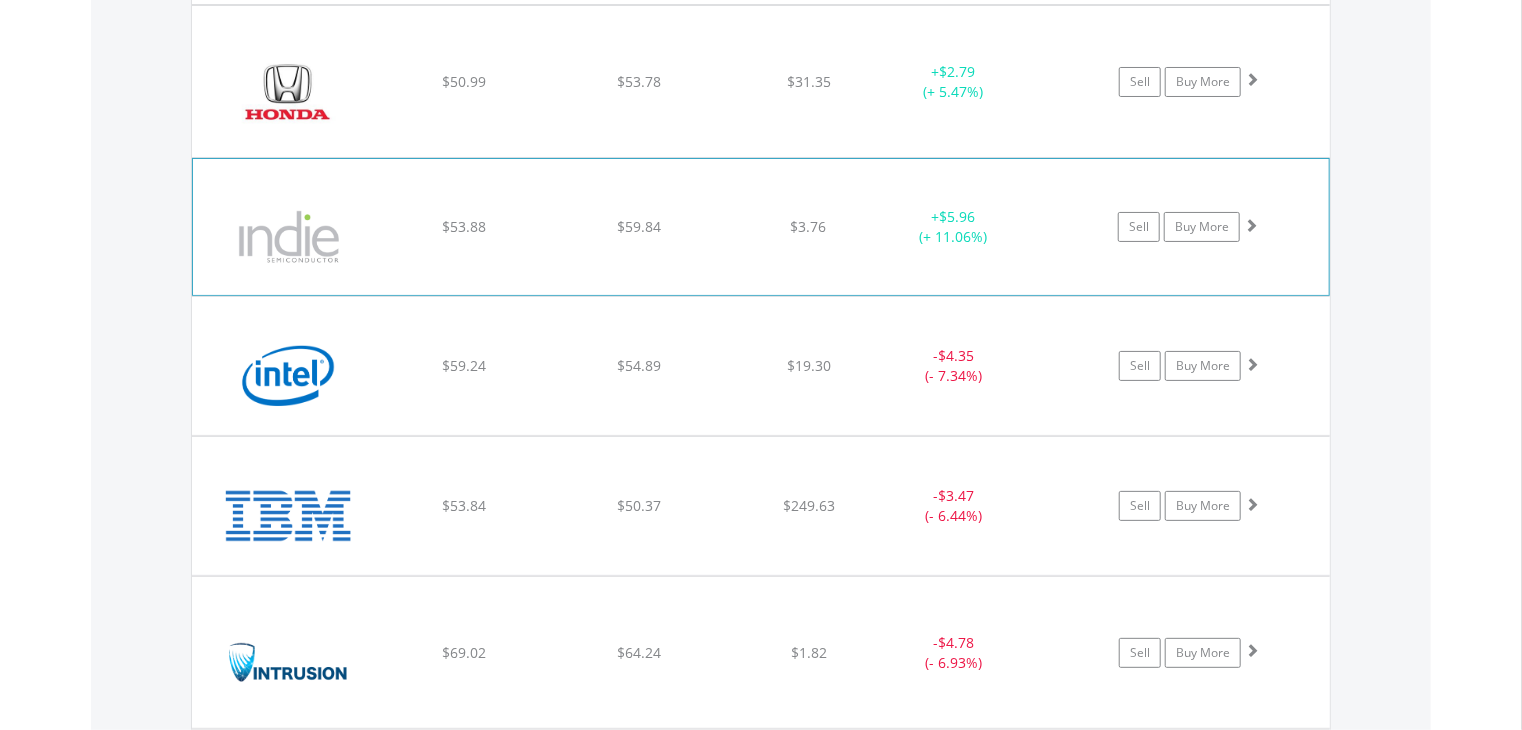click on "﻿
Indie Semiconductor Inc
$53.88
$59.84
$3.76
+  $5.96 (+ 11.06%)
Sell
Buy More" at bounding box center (761, -3926) 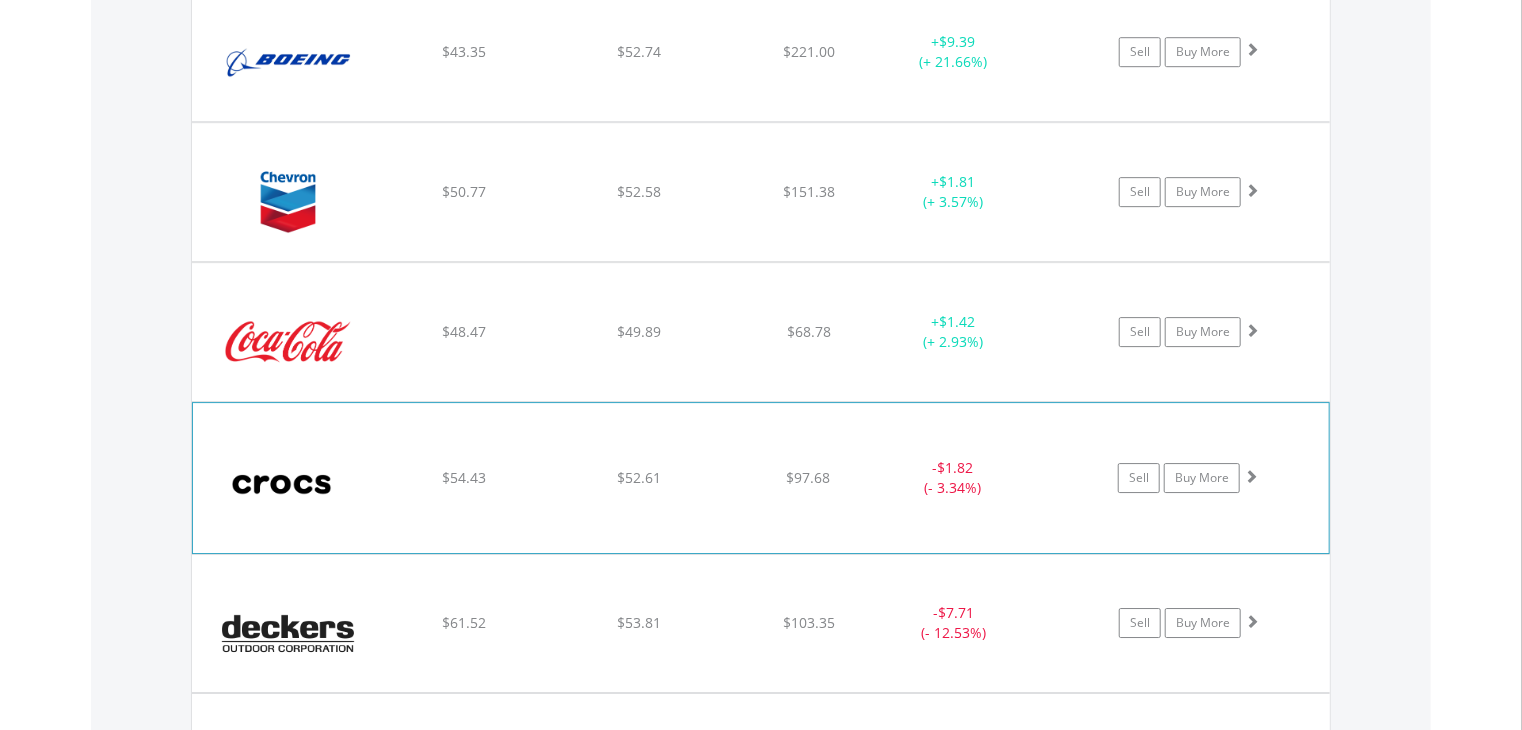 scroll, scrollTop: 3083, scrollLeft: 0, axis: vertical 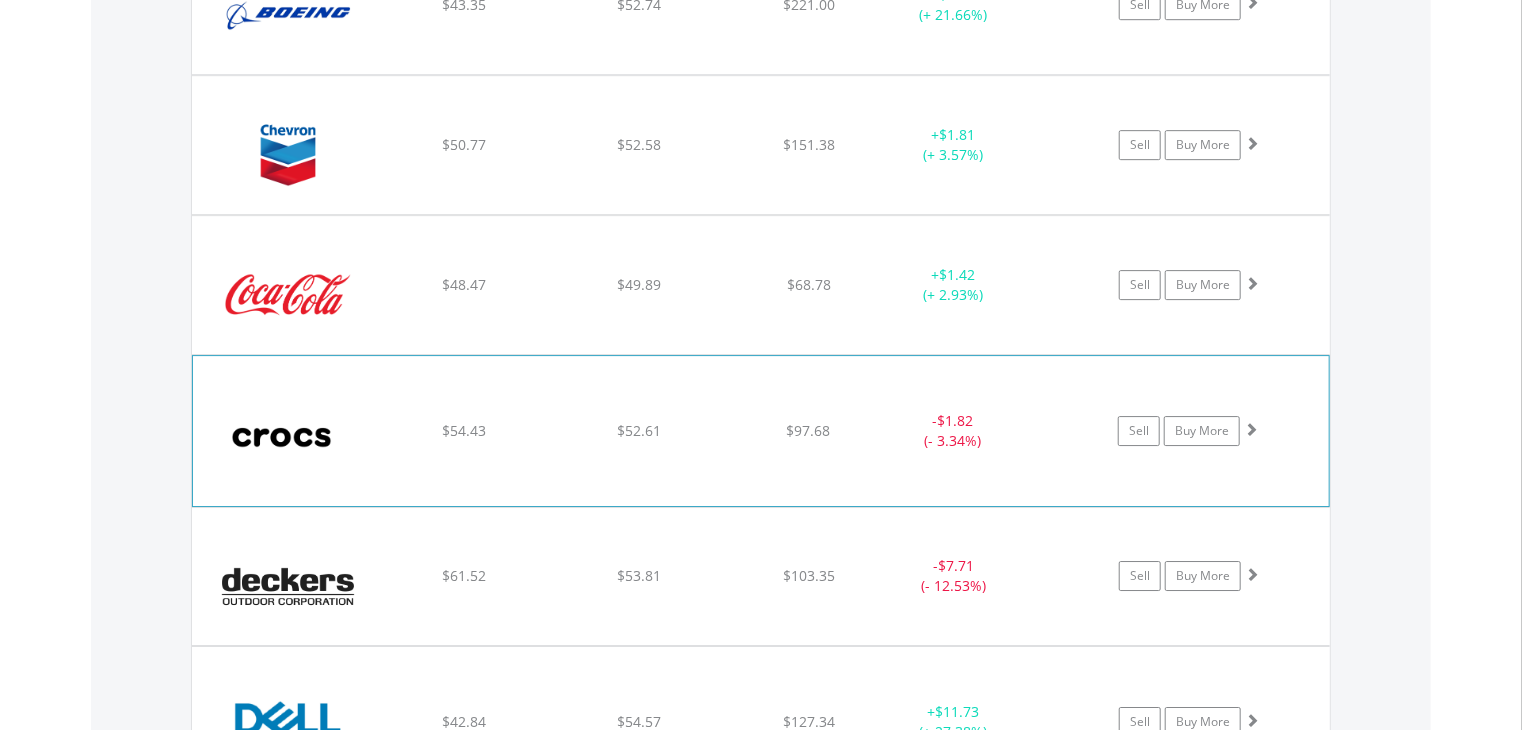 click on "﻿
Crocs Inc
$54.43
$52.61
$97.68
-  $1.82 (- 3.34%)
Sell
Buy More" at bounding box center (761, -1426) 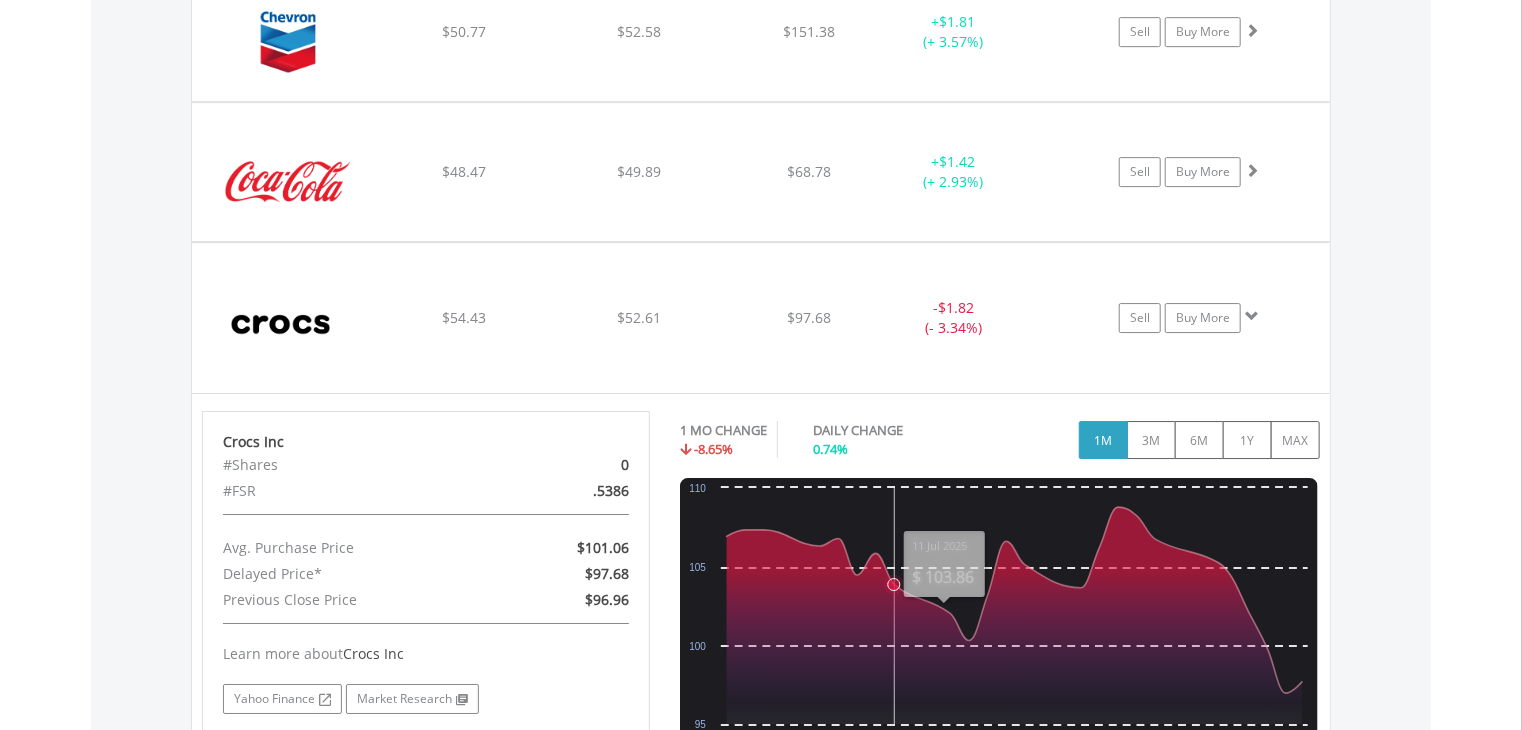 scroll, scrollTop: 3383, scrollLeft: 0, axis: vertical 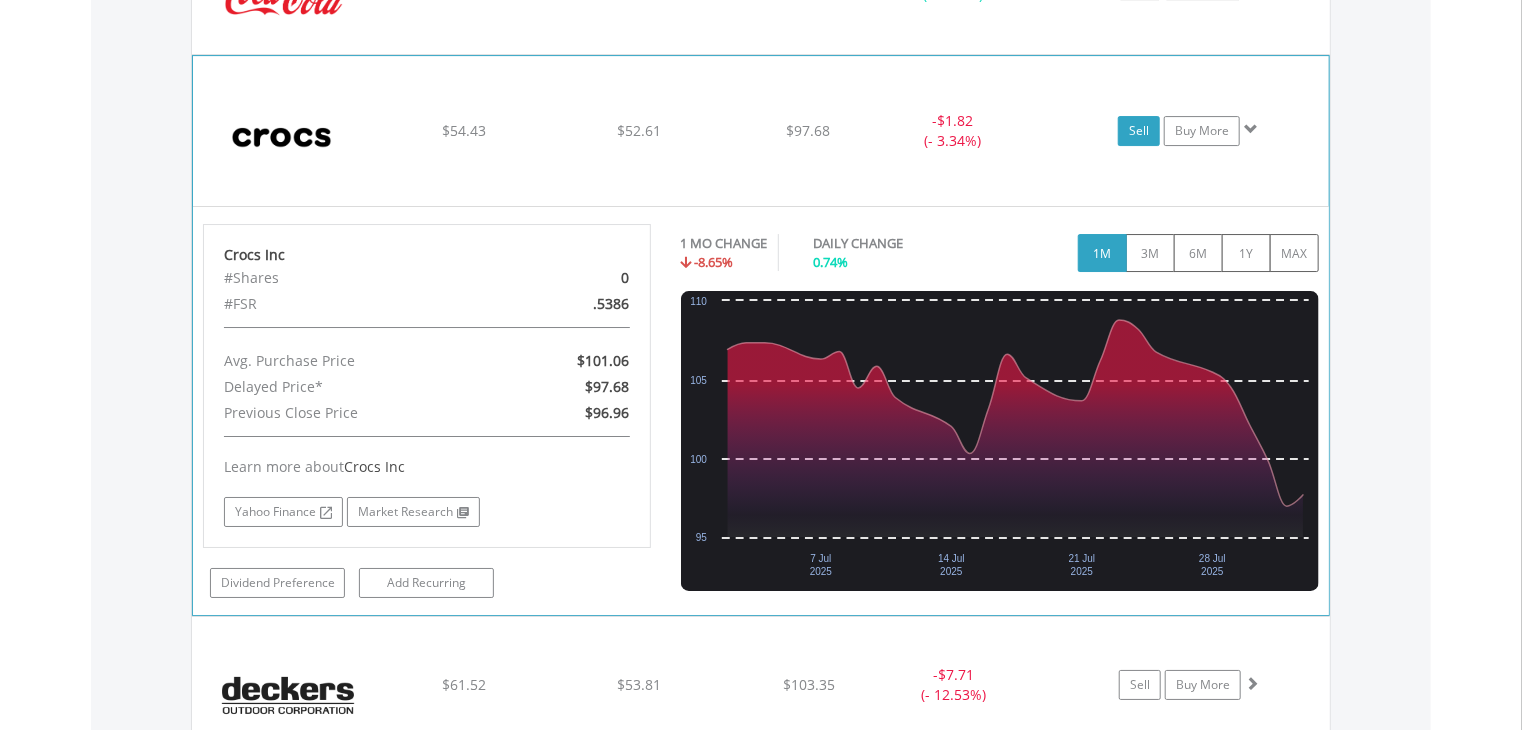 click on "Sell" at bounding box center (1139, 131) 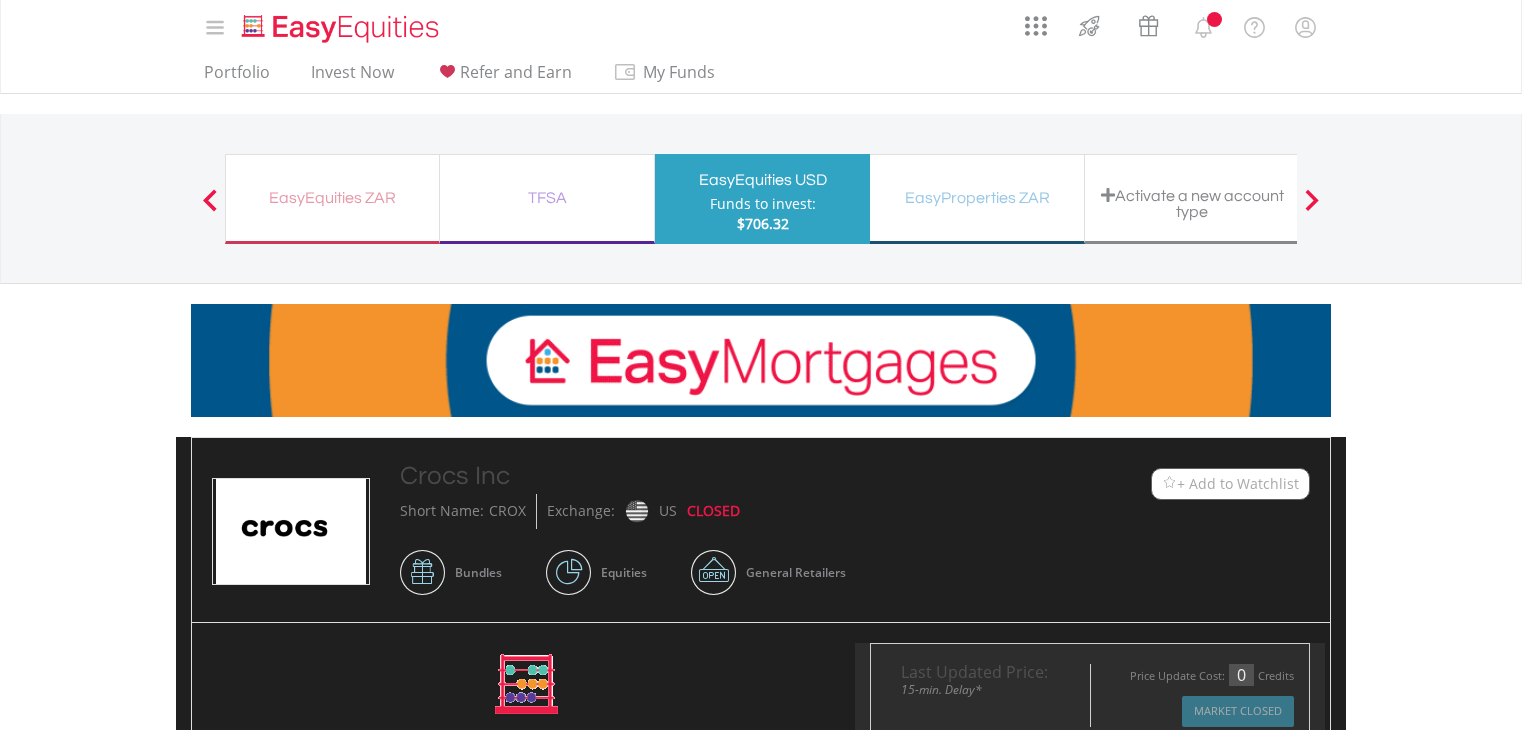 scroll, scrollTop: 0, scrollLeft: 0, axis: both 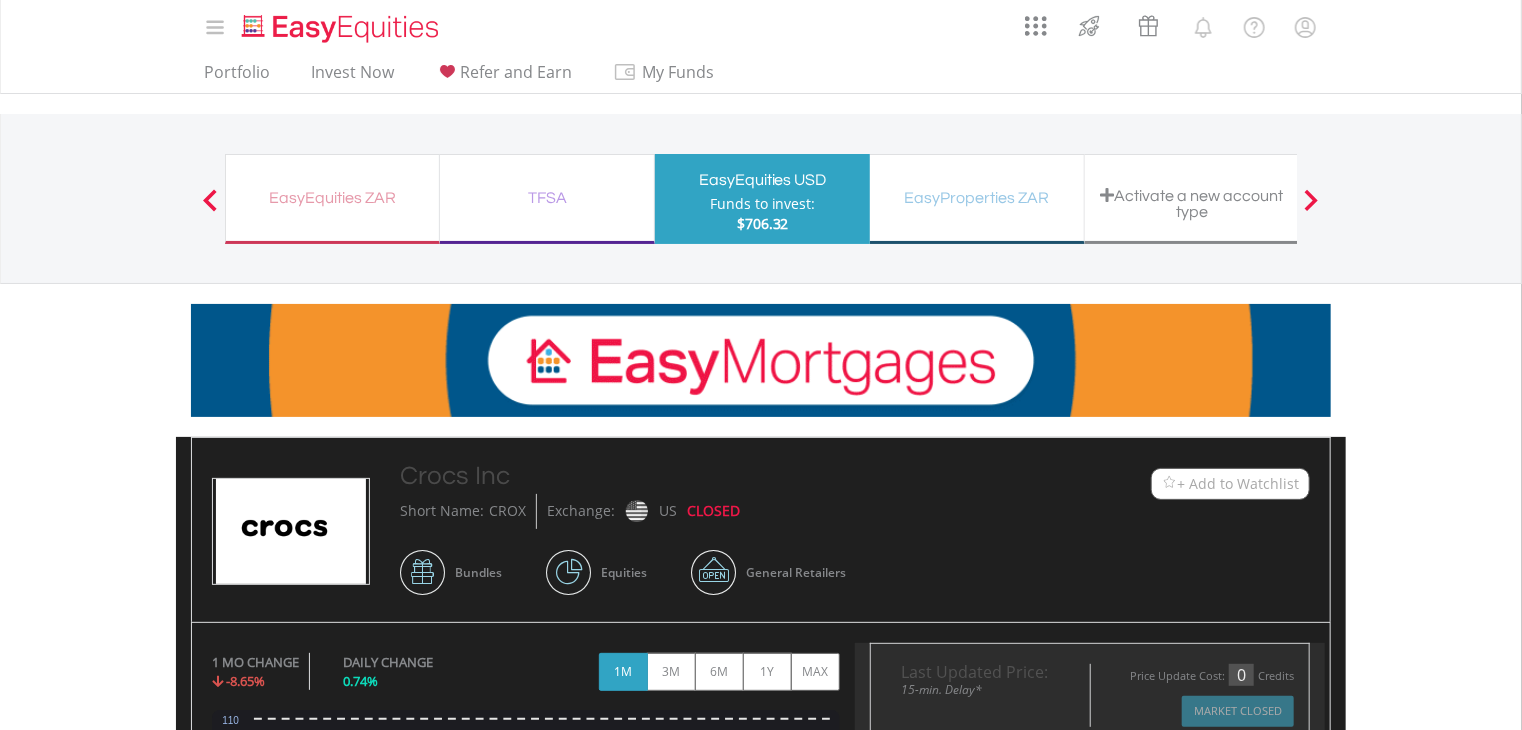 type on "*****" 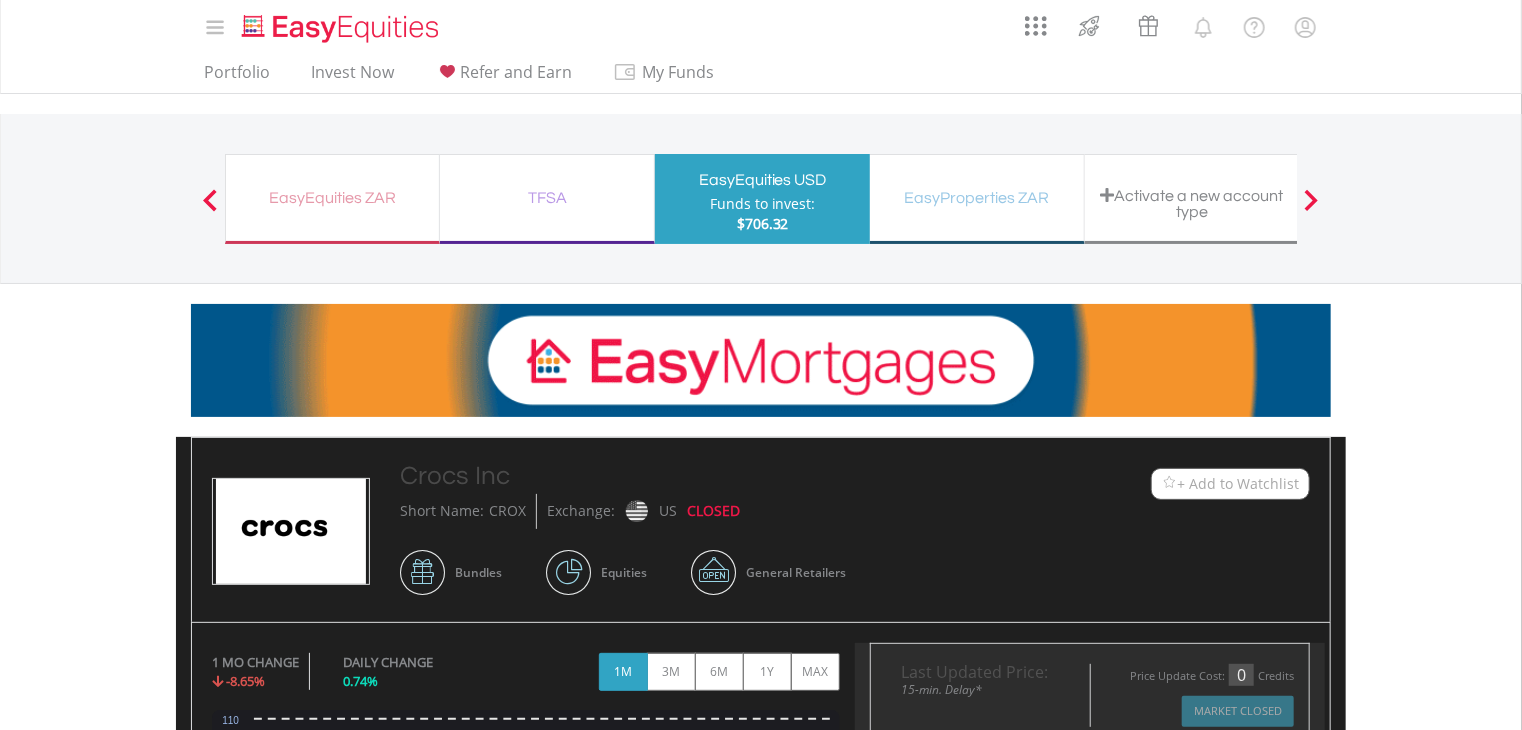type on "******" 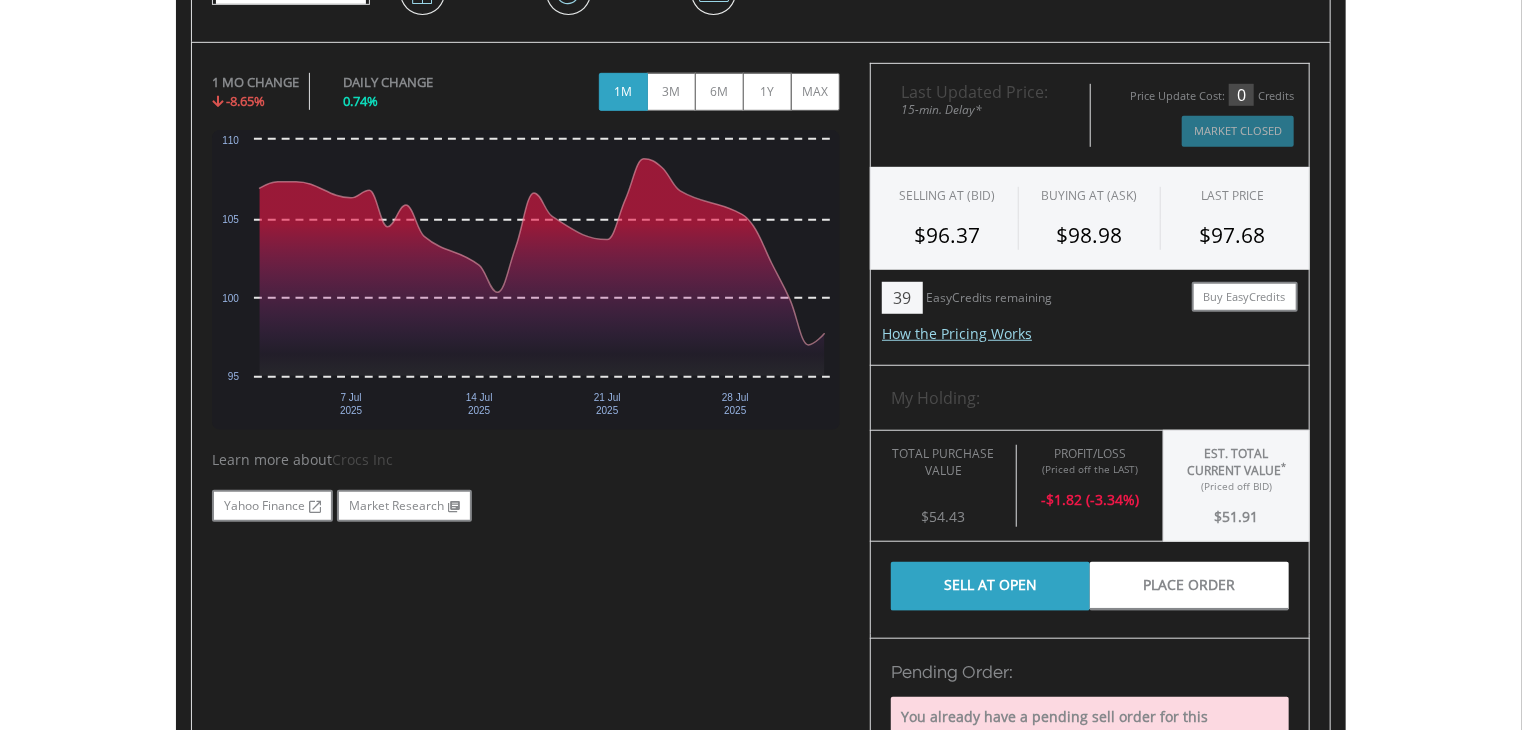 scroll, scrollTop: 600, scrollLeft: 0, axis: vertical 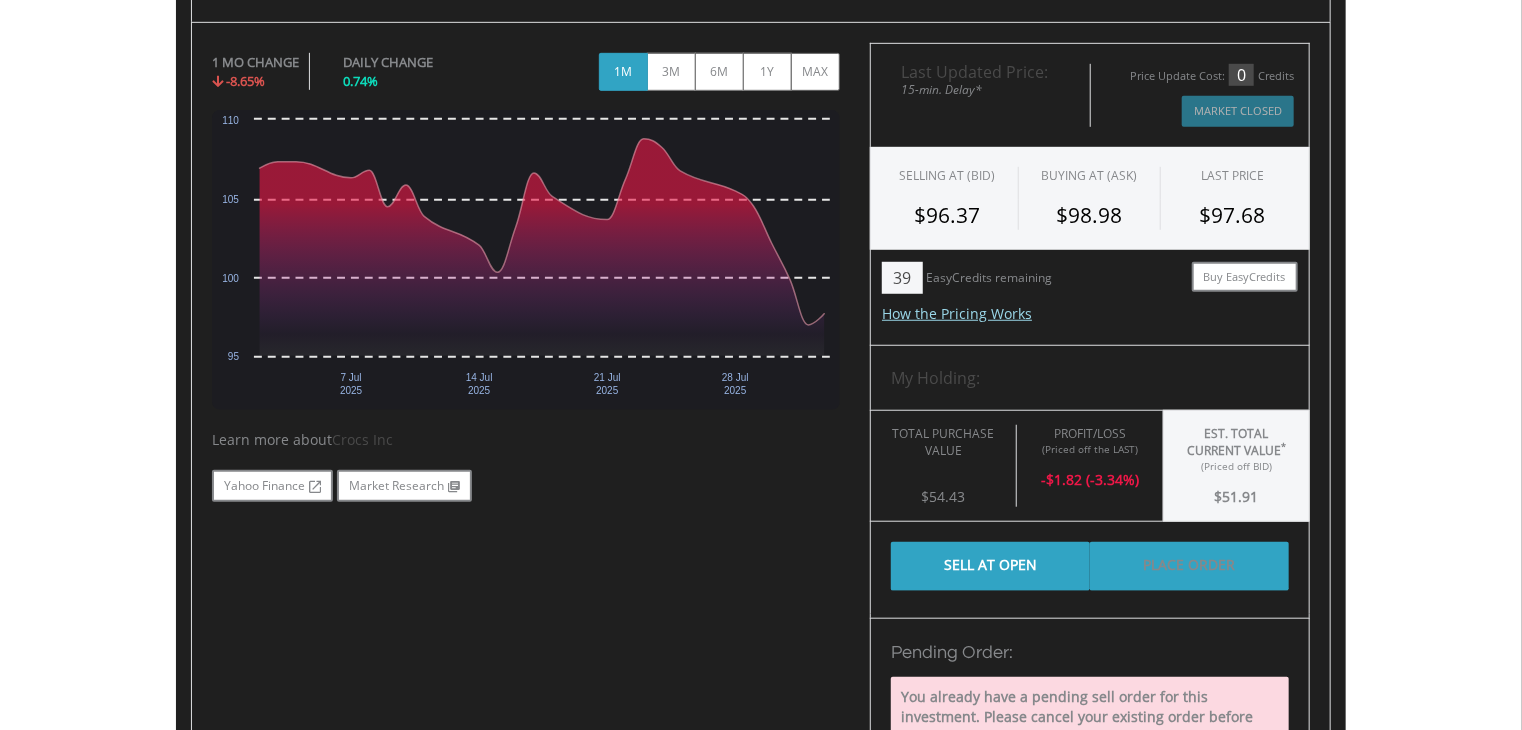 click on "Place Order" at bounding box center (1189, 566) 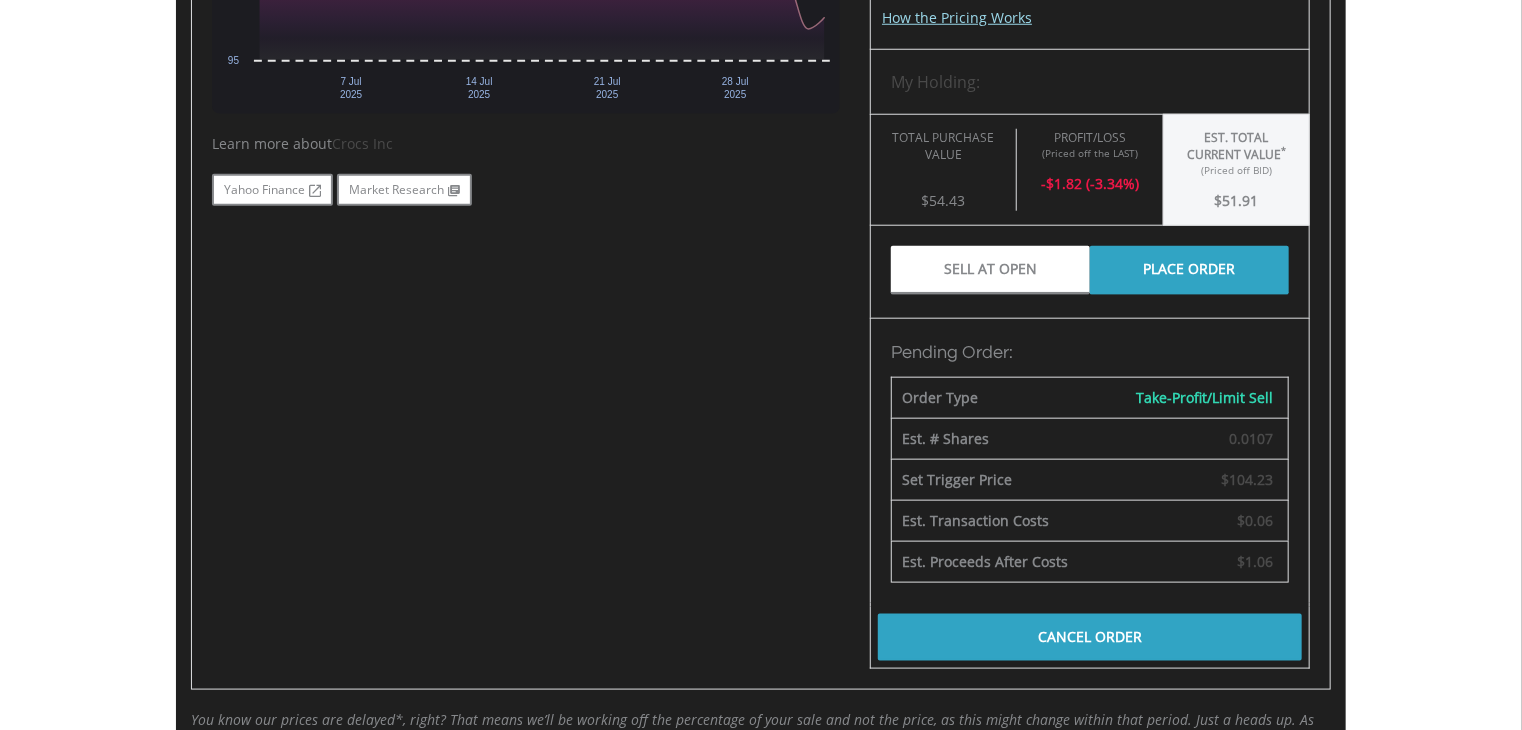 scroll, scrollTop: 900, scrollLeft: 0, axis: vertical 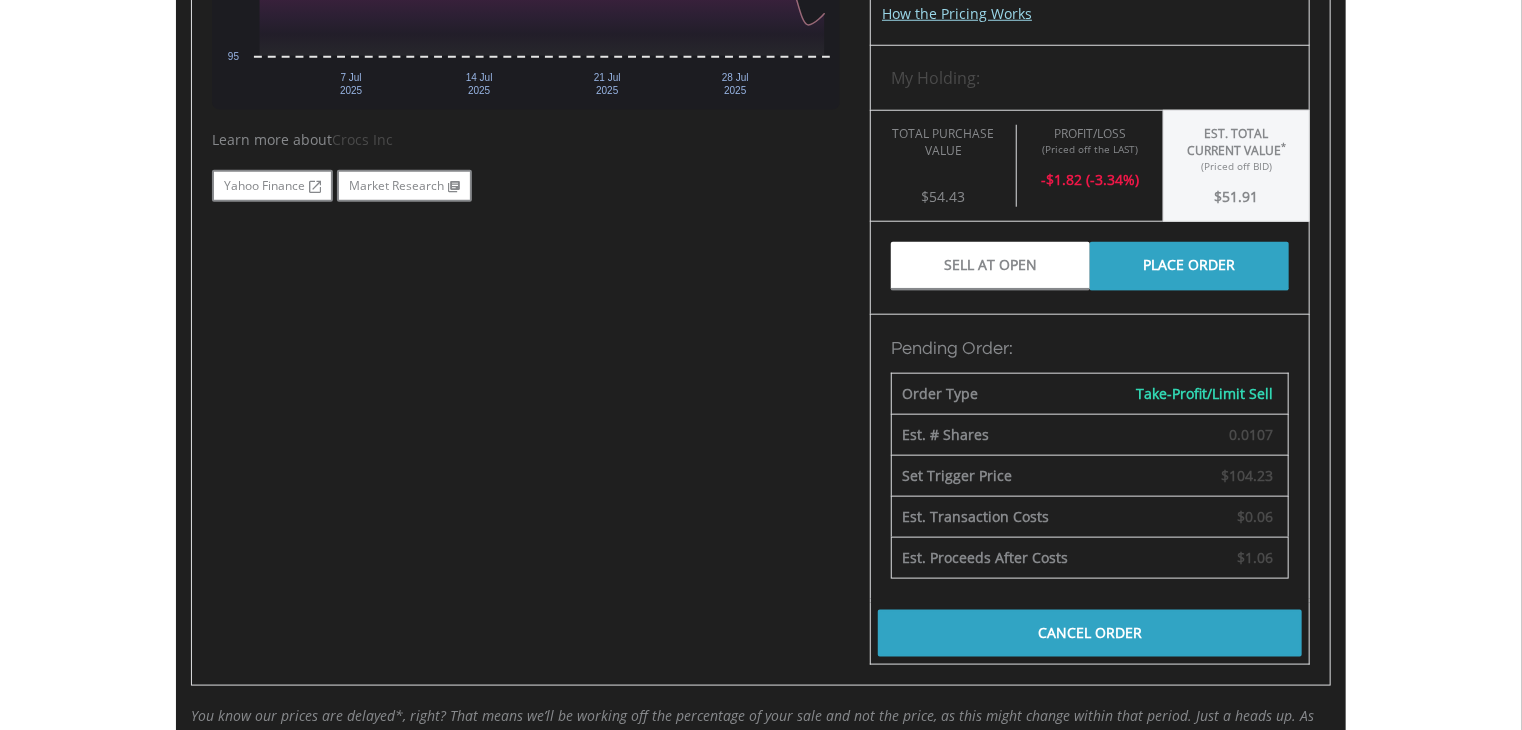 click on "Cancel Order" at bounding box center [1090, 633] 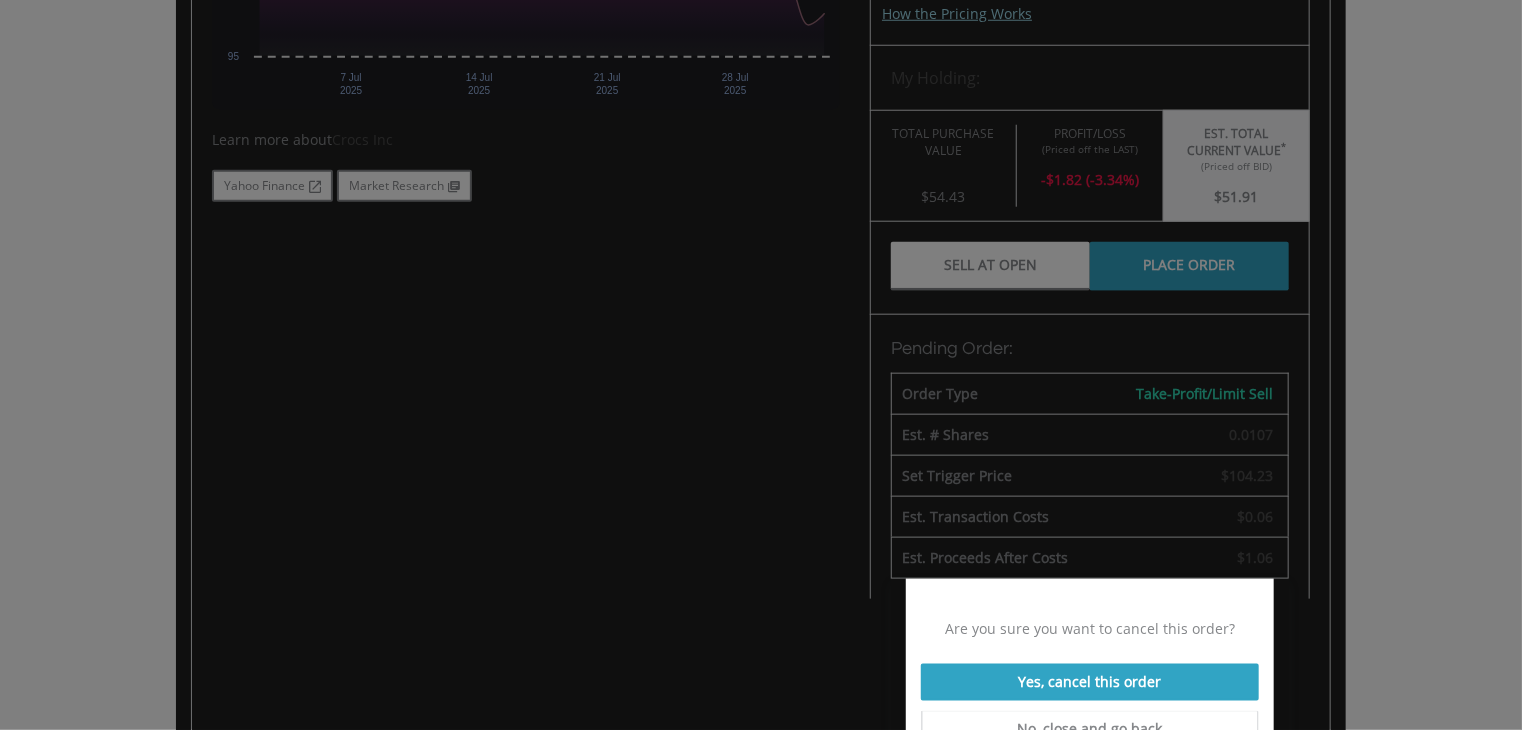 click on "Yes, cancel this order" at bounding box center (1090, 682) 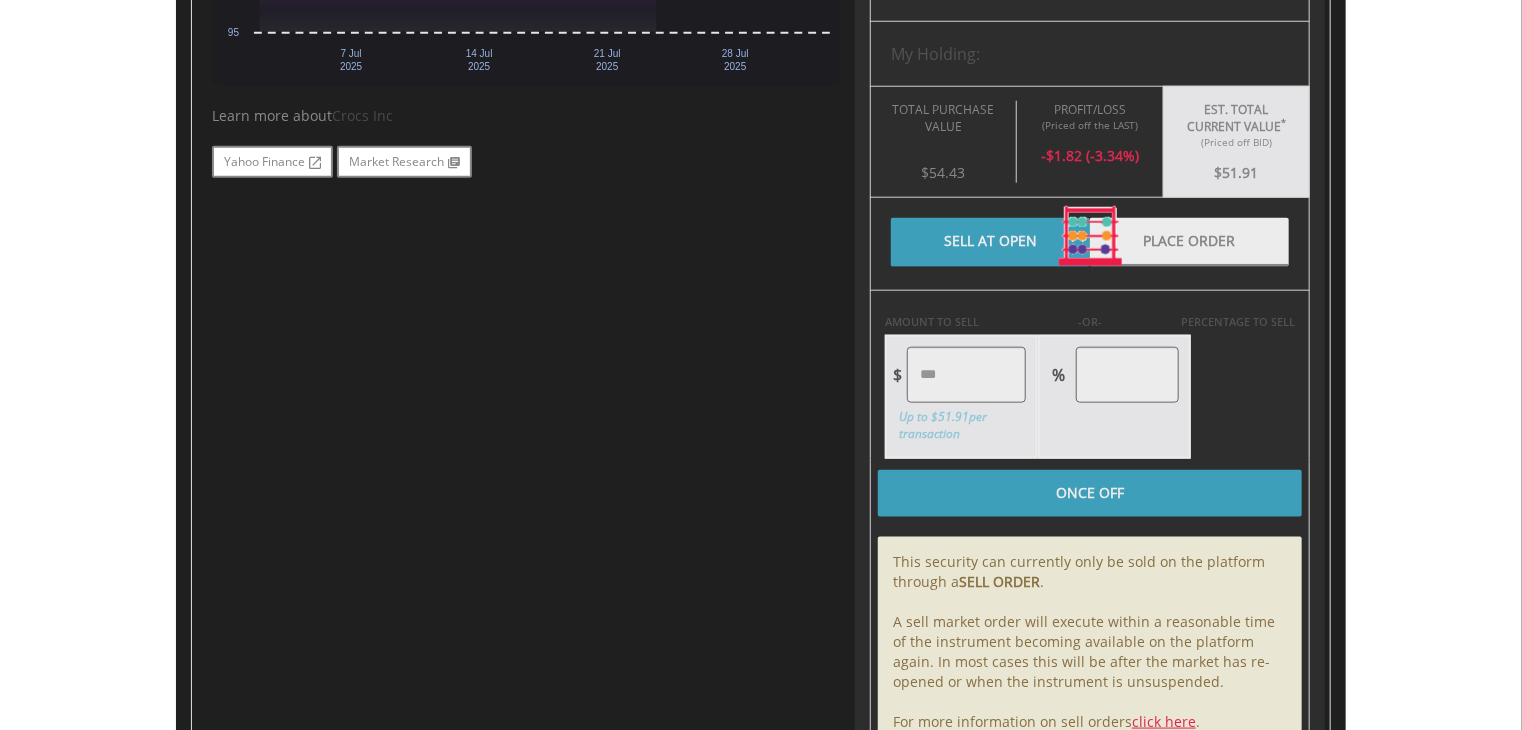 type on "*****" 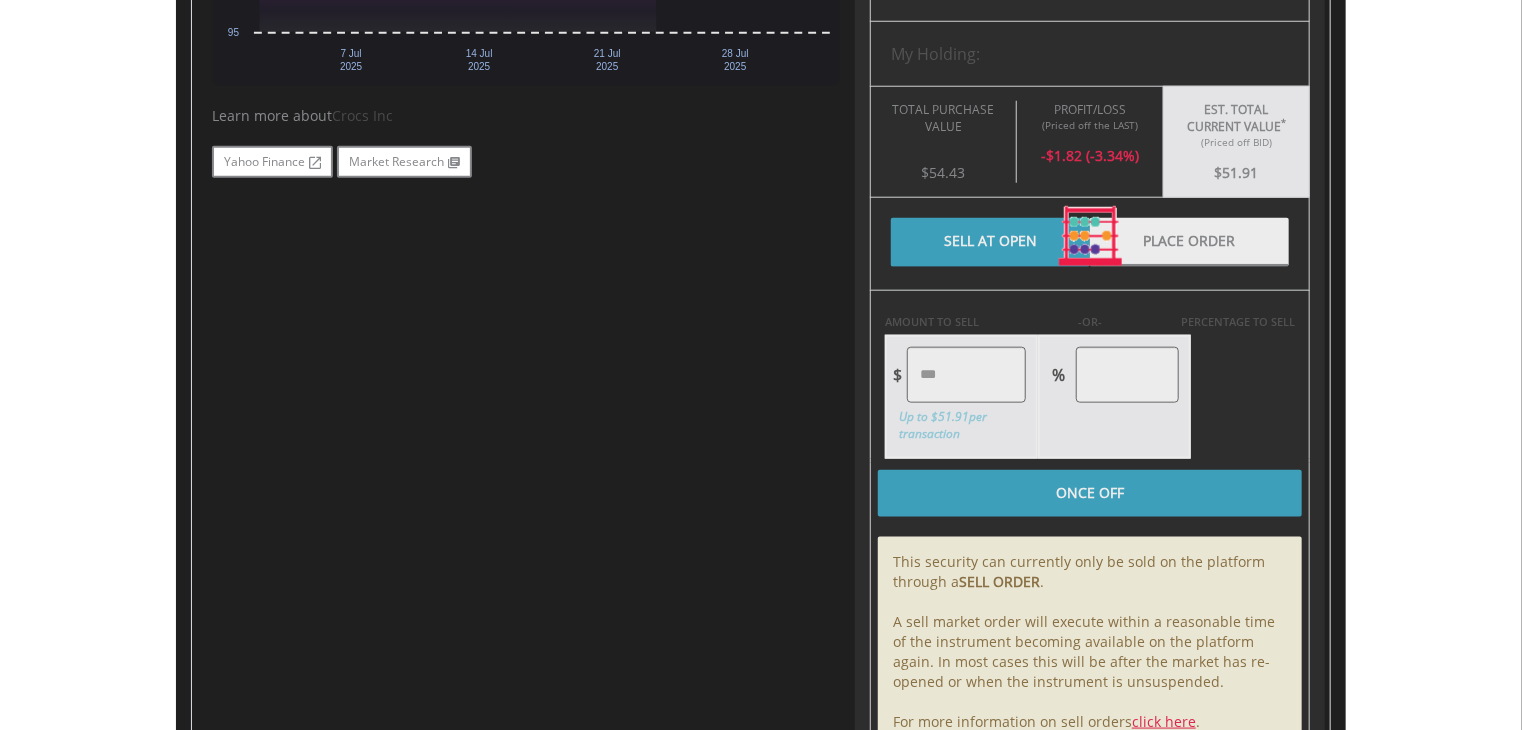 type on "******" 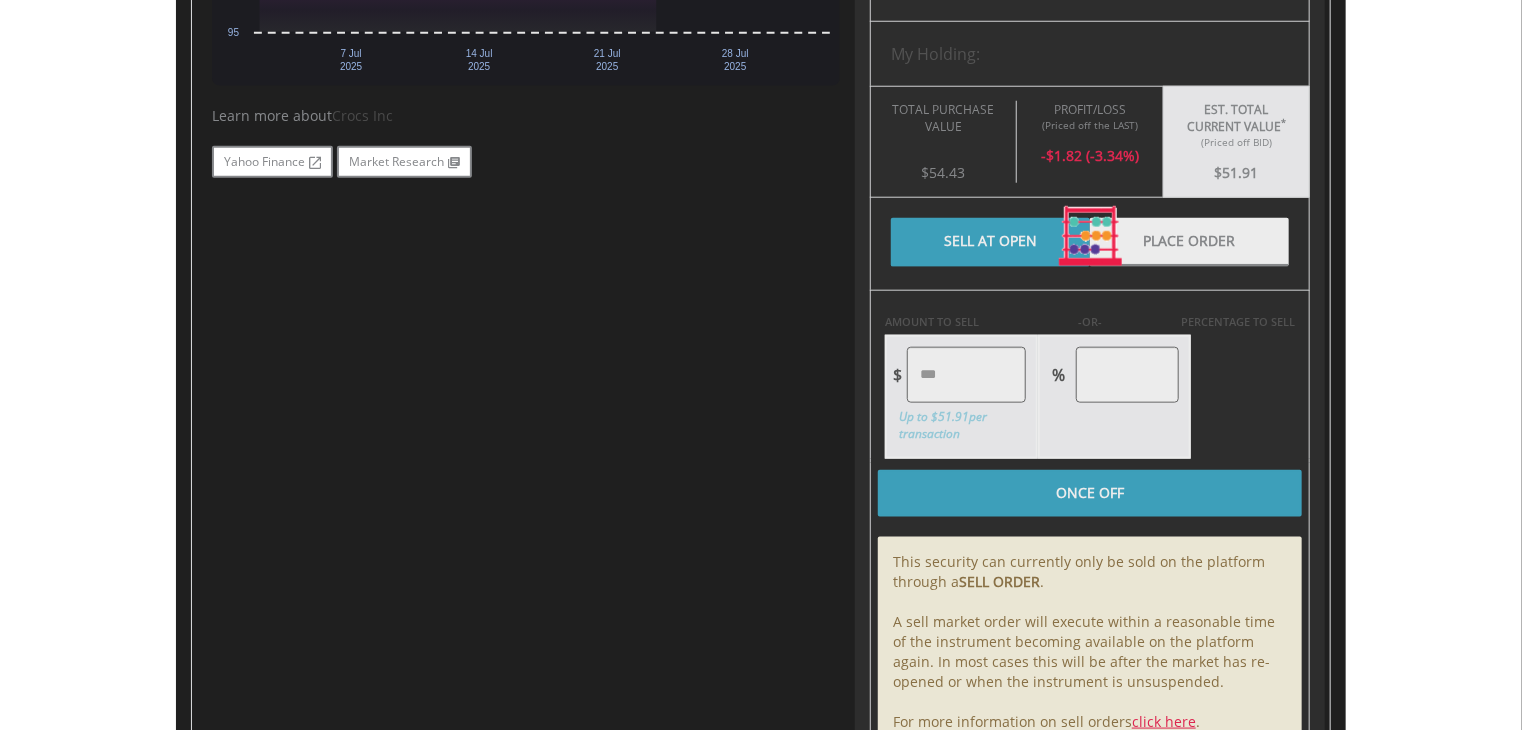 scroll, scrollTop: 916, scrollLeft: 0, axis: vertical 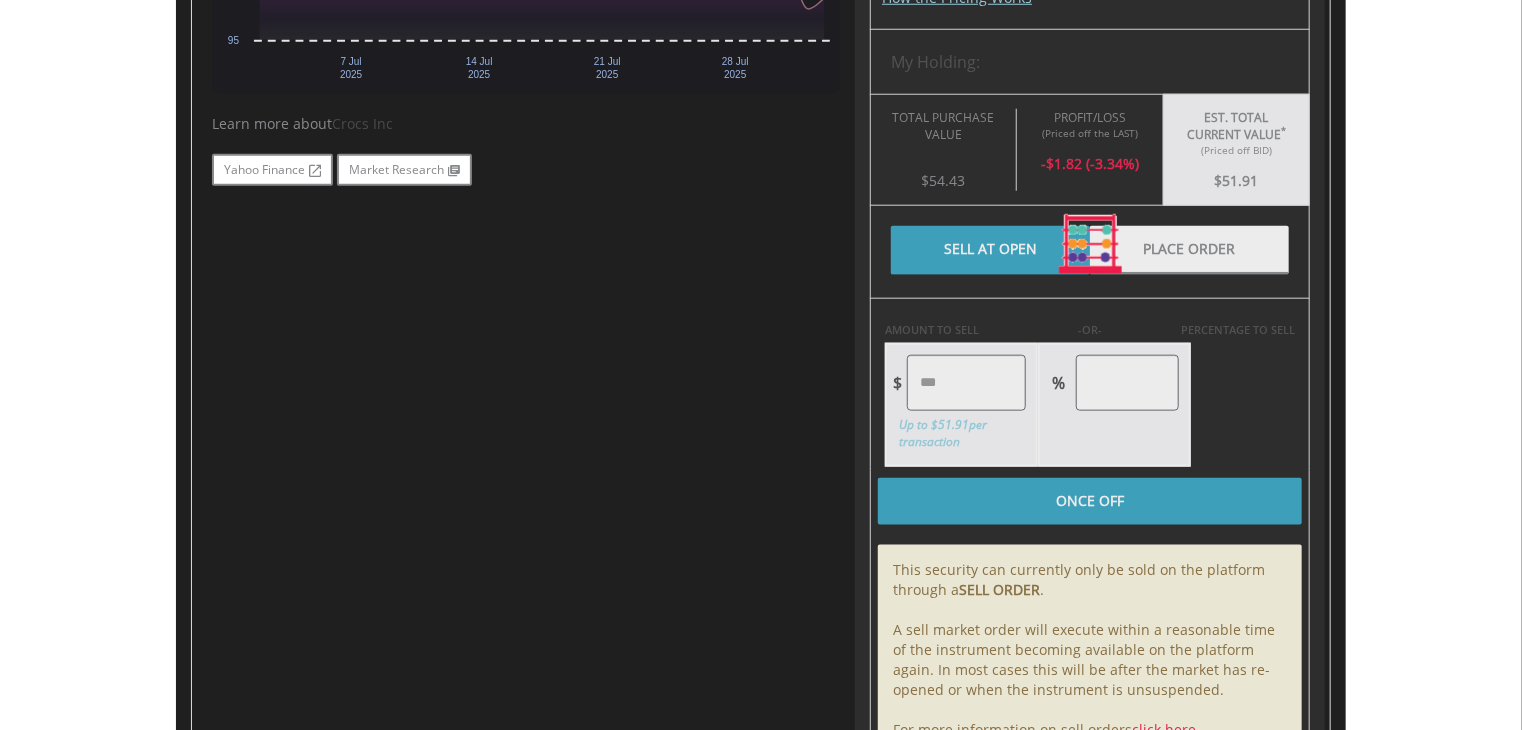 click at bounding box center (1090, 245) 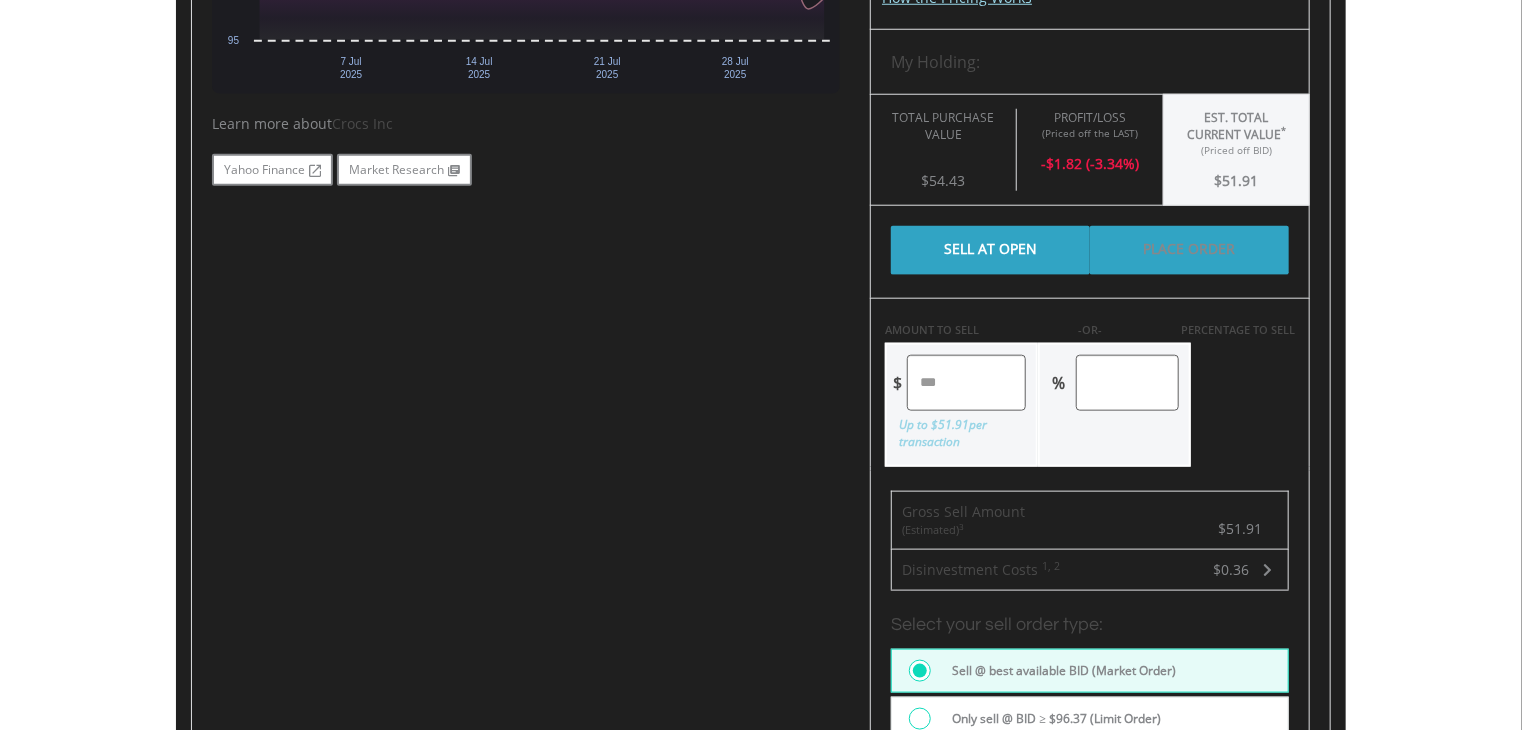 click on "Place Order" at bounding box center (1189, 250) 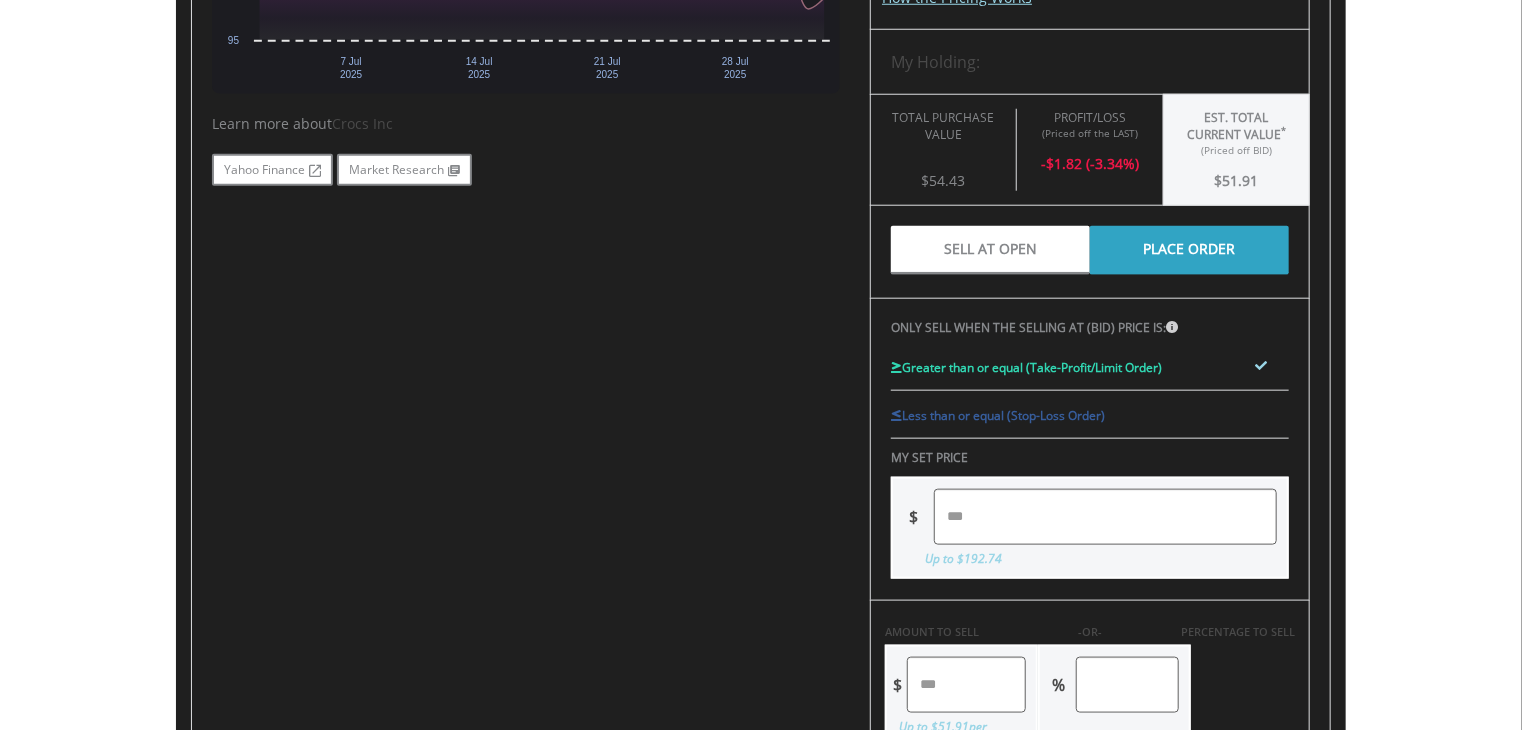 drag, startPoint x: 1017, startPoint y: 491, endPoint x: 1030, endPoint y: 497, distance: 14.3178215 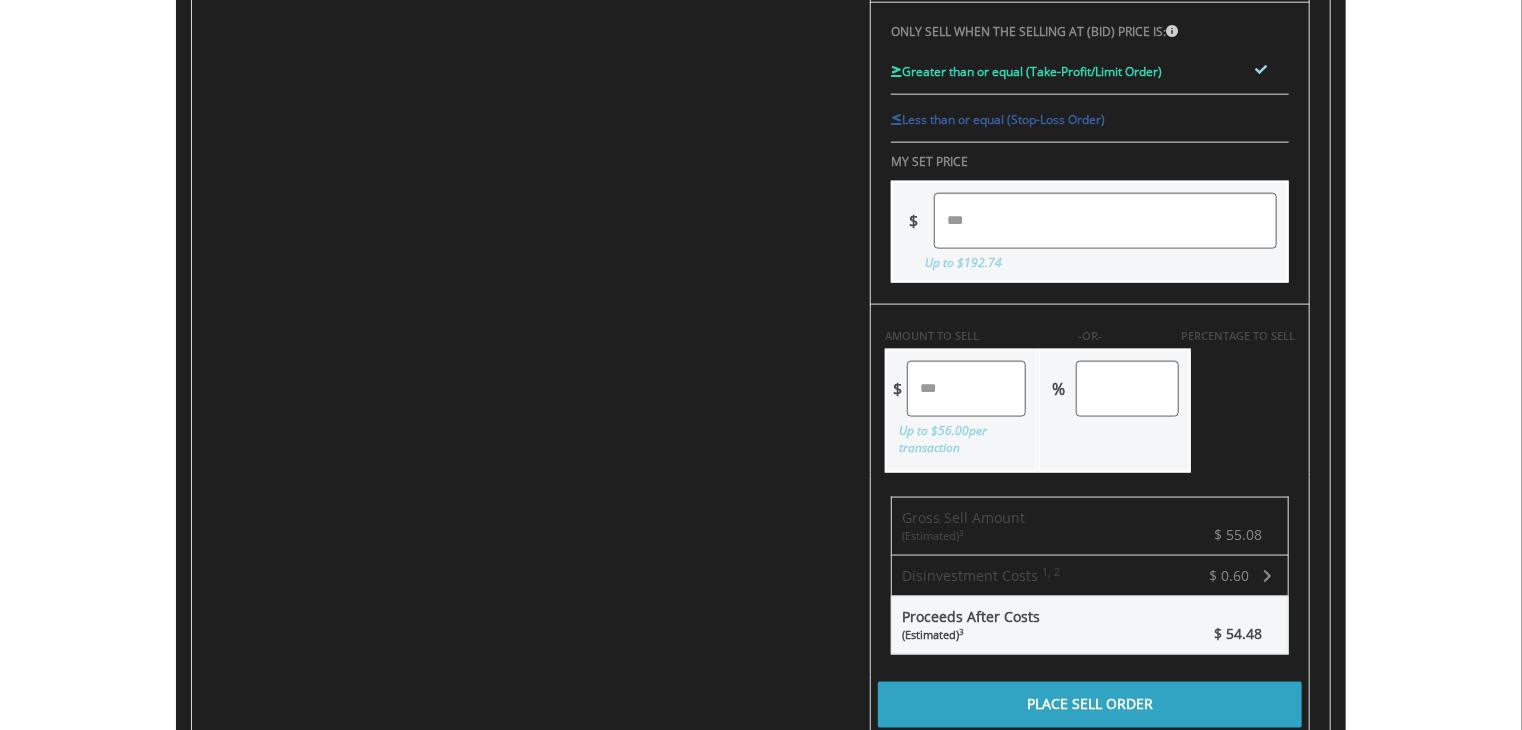 scroll, scrollTop: 1216, scrollLeft: 0, axis: vertical 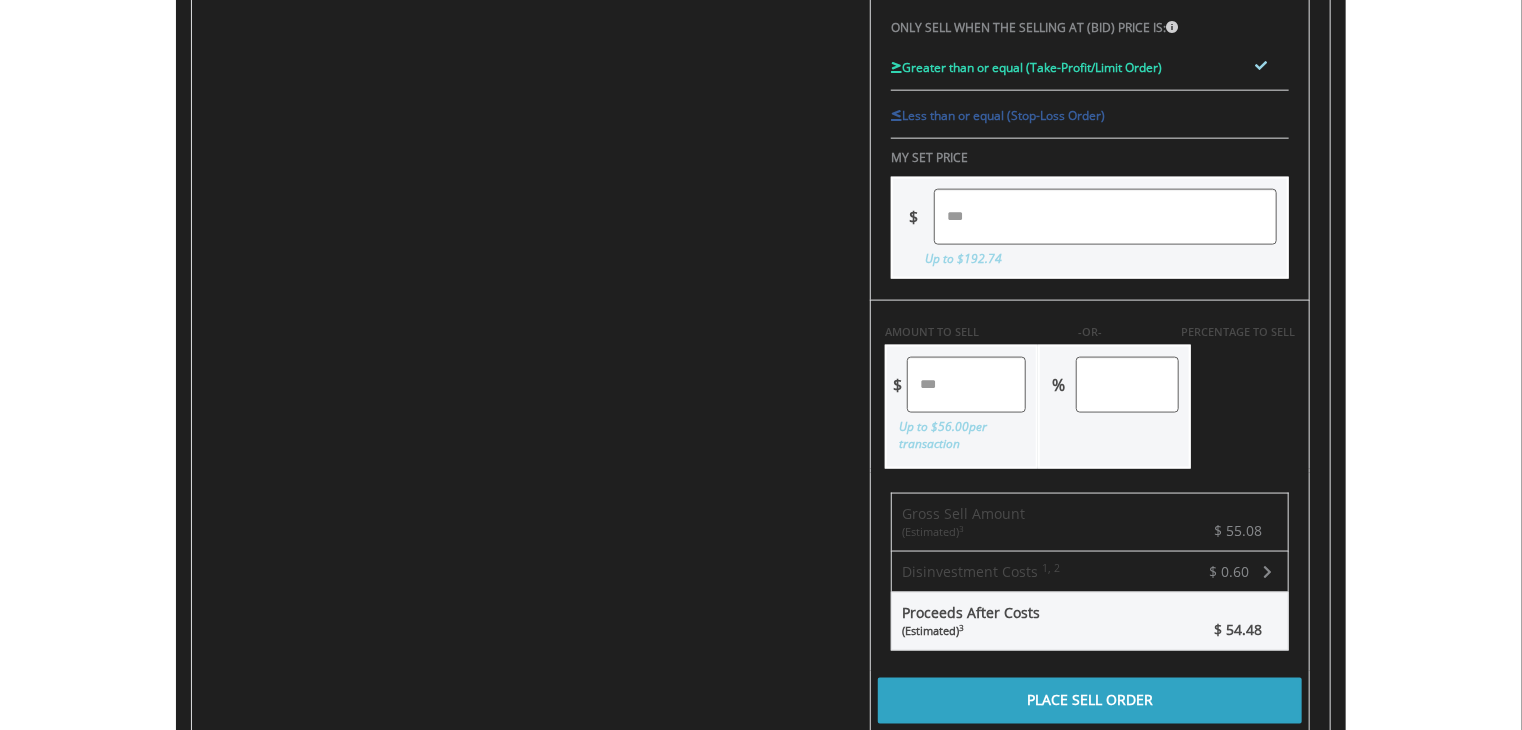 drag, startPoint x: 960, startPoint y: 374, endPoint x: 796, endPoint y: 374, distance: 164 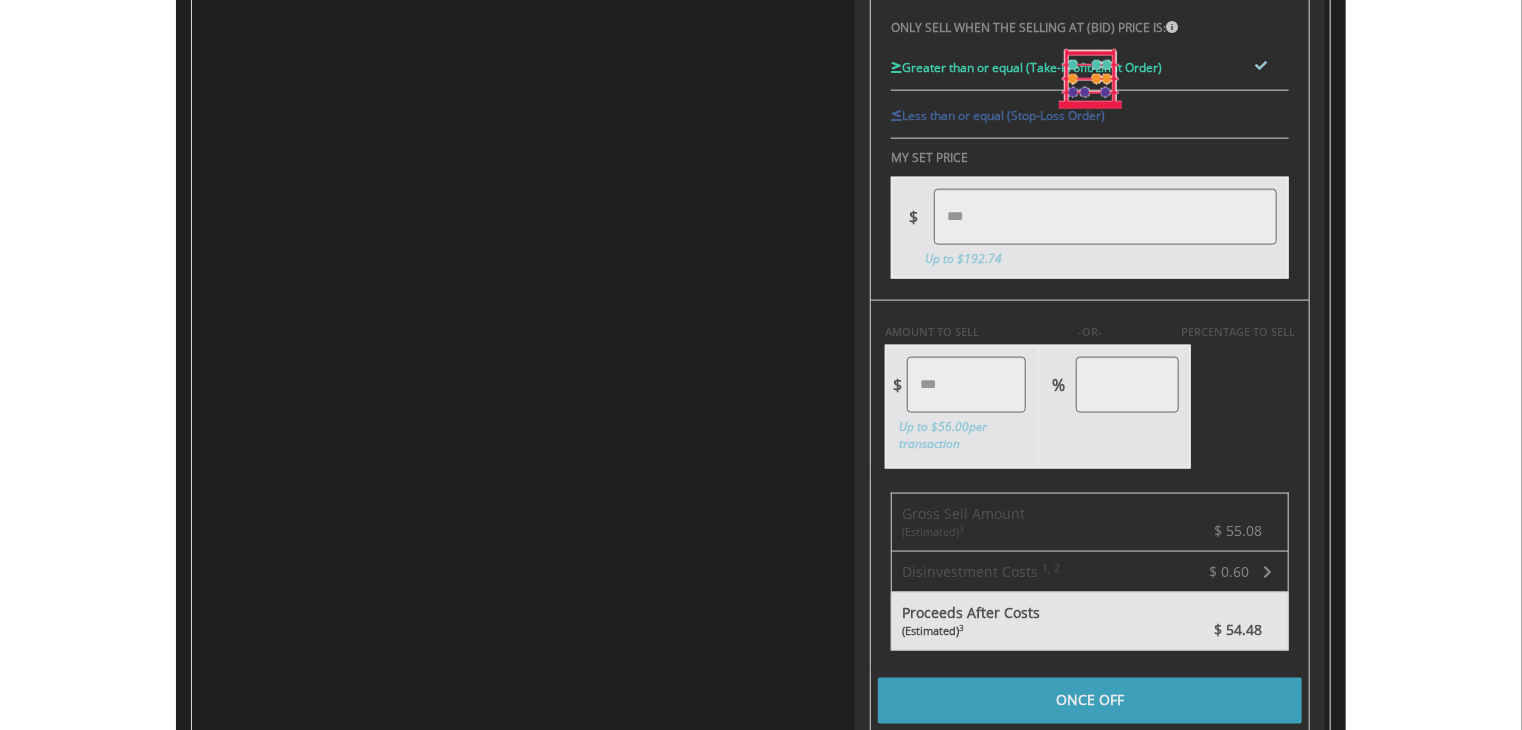 type on "****" 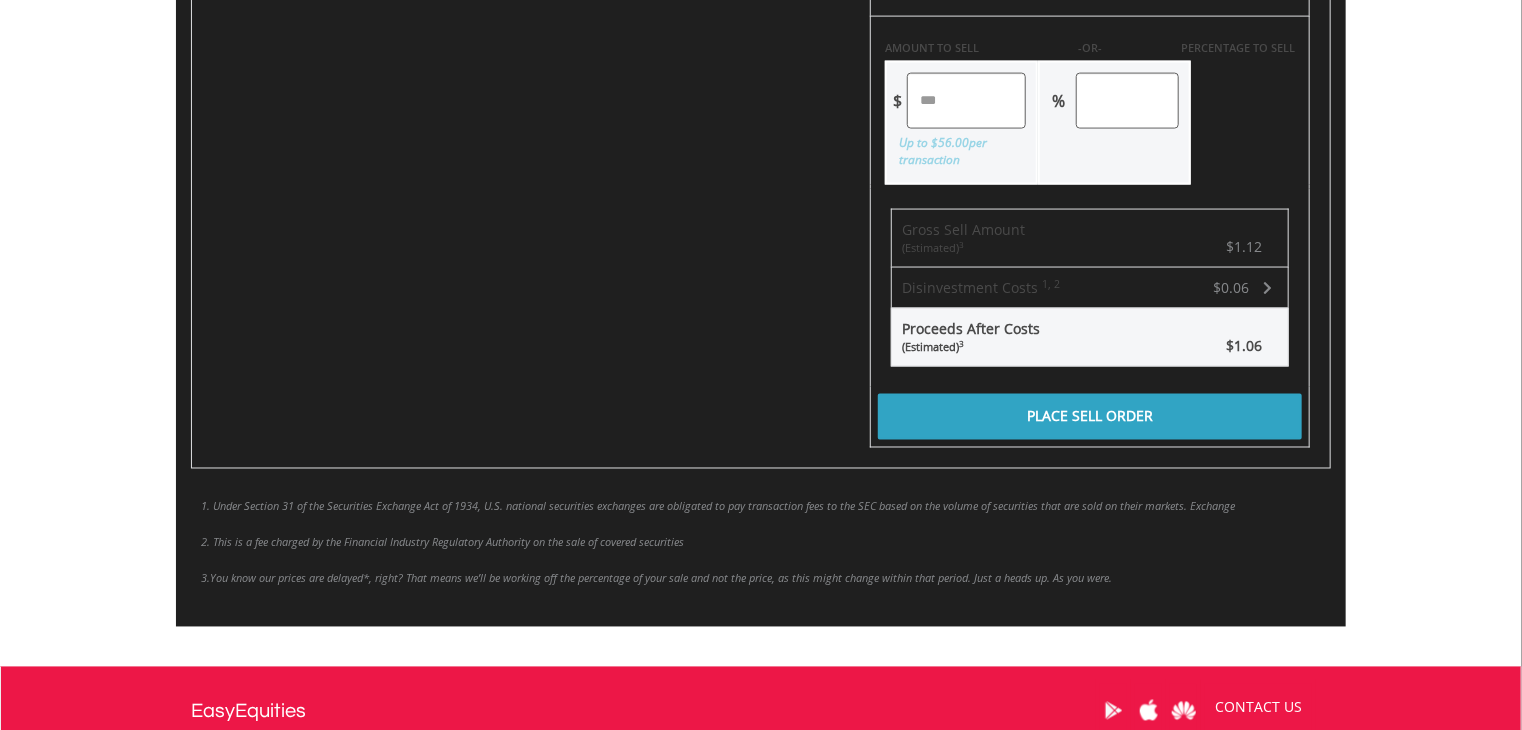 scroll, scrollTop: 1516, scrollLeft: 0, axis: vertical 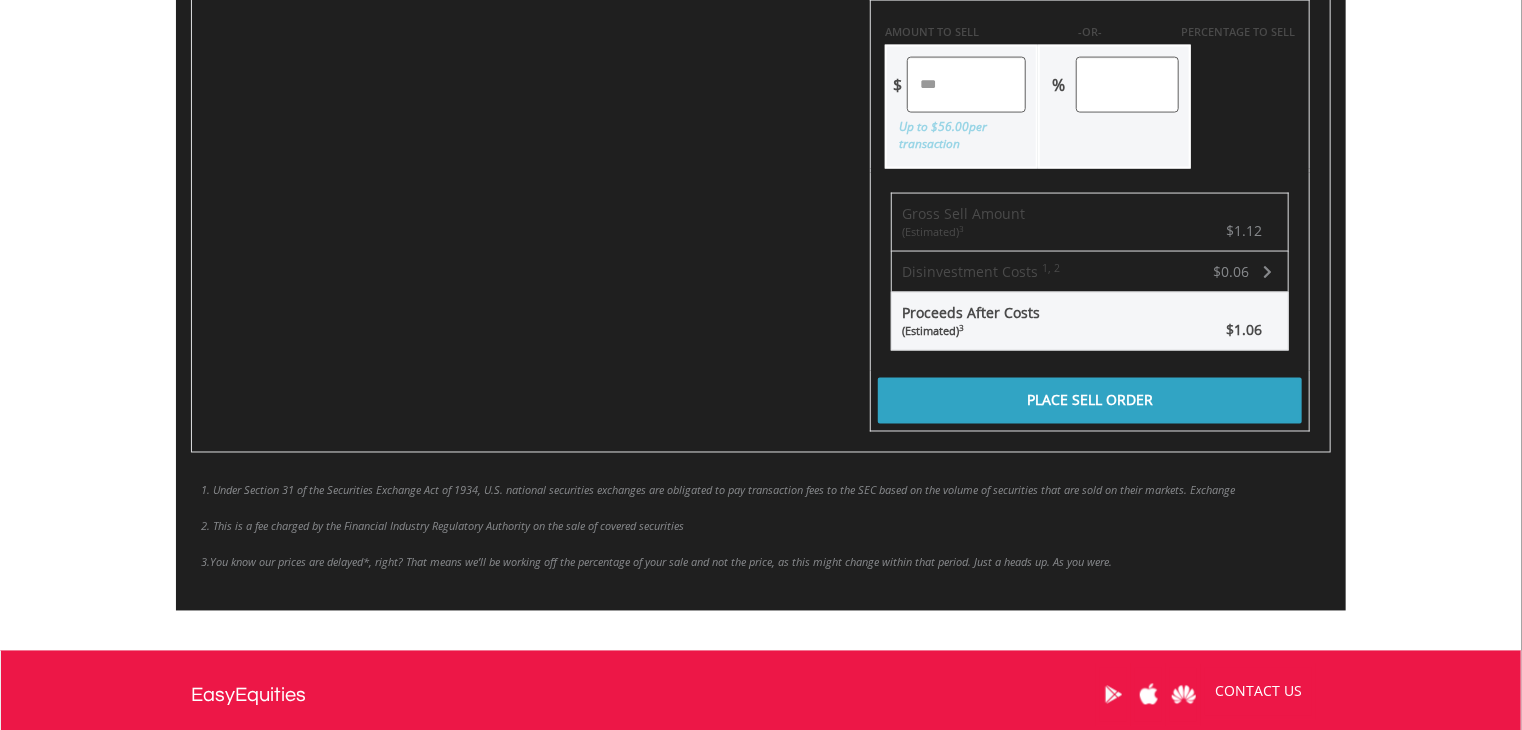 click on "Place Sell Order" at bounding box center [1090, 401] 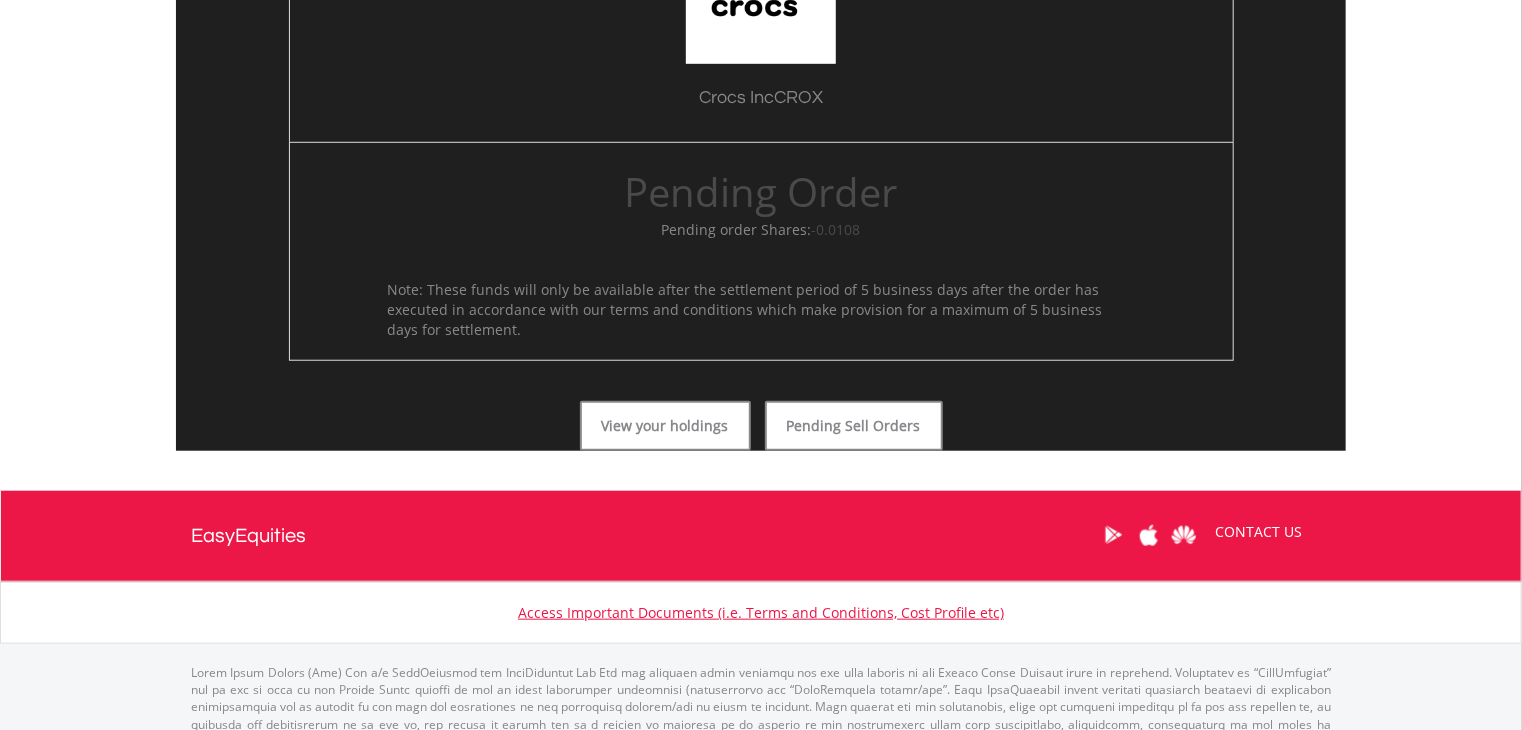 scroll, scrollTop: 700, scrollLeft: 0, axis: vertical 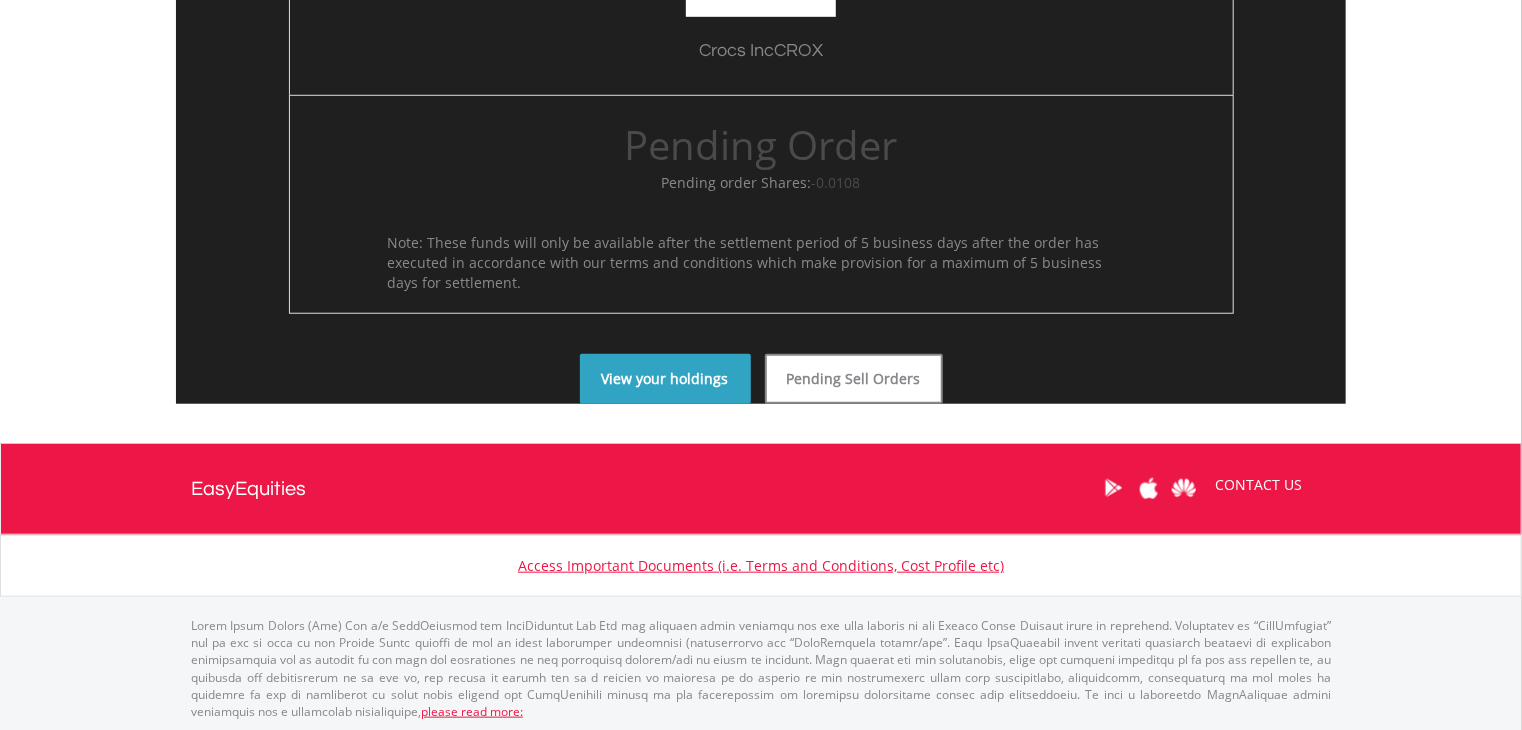 click on "View your holdings" at bounding box center [665, 379] 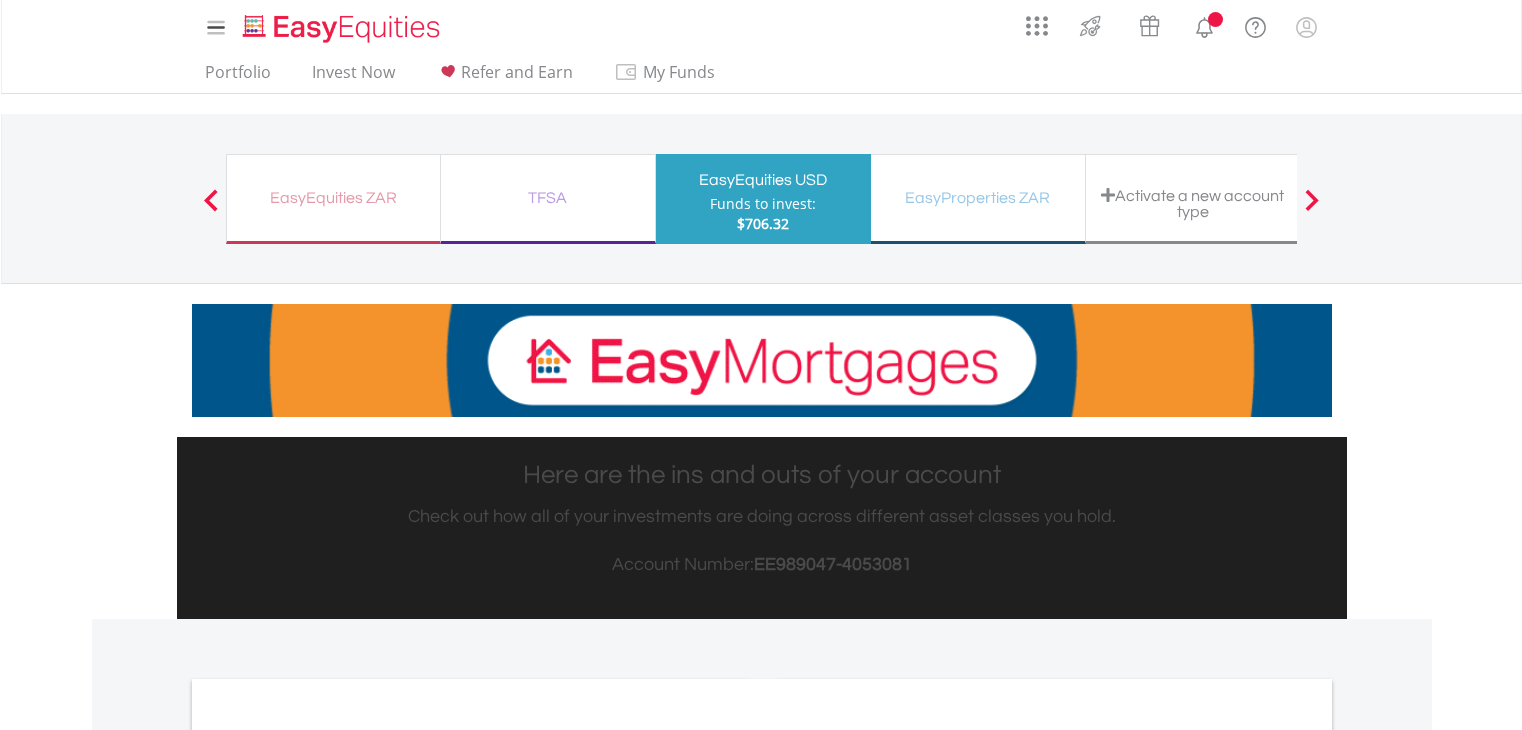 scroll, scrollTop: 0, scrollLeft: 0, axis: both 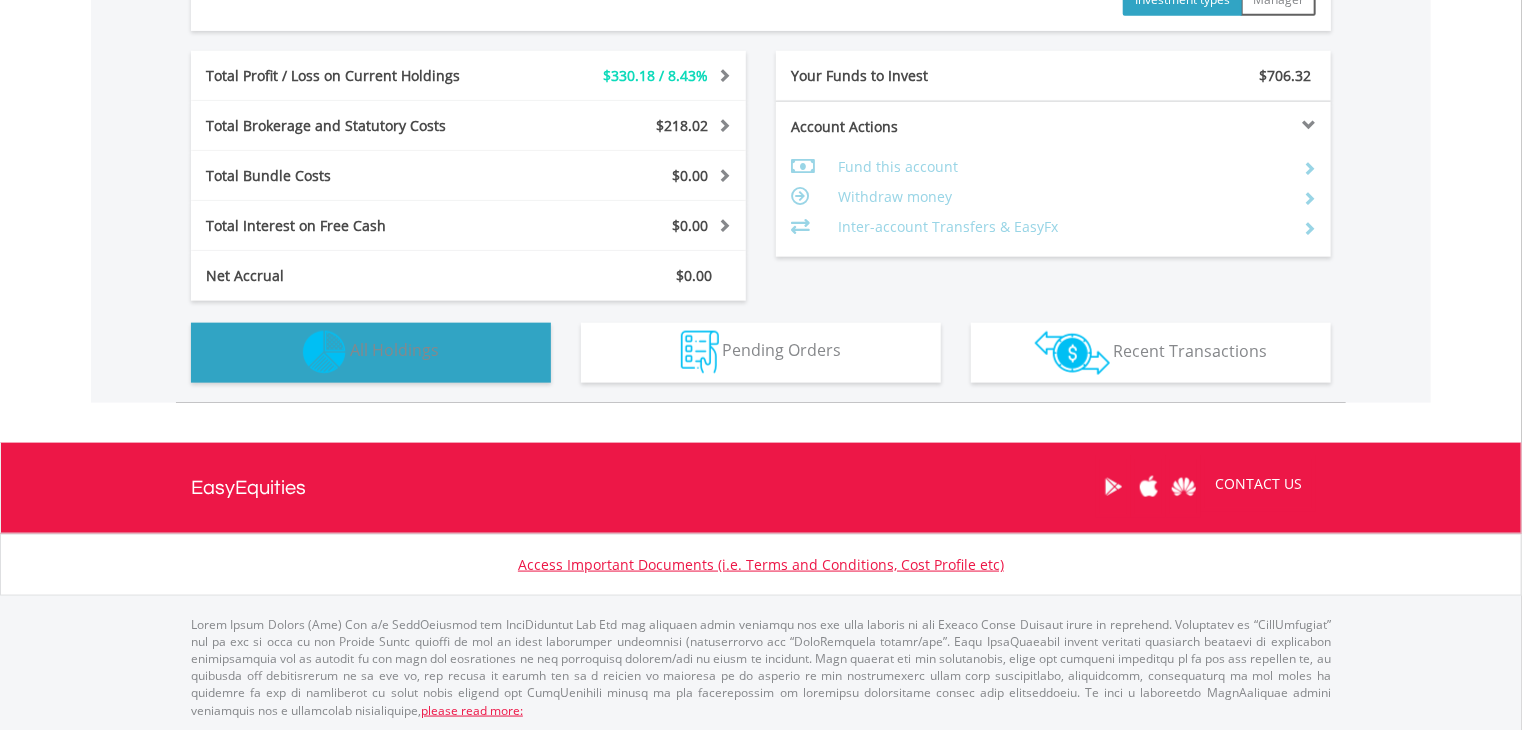 click on "All Holdings" at bounding box center [394, 351] 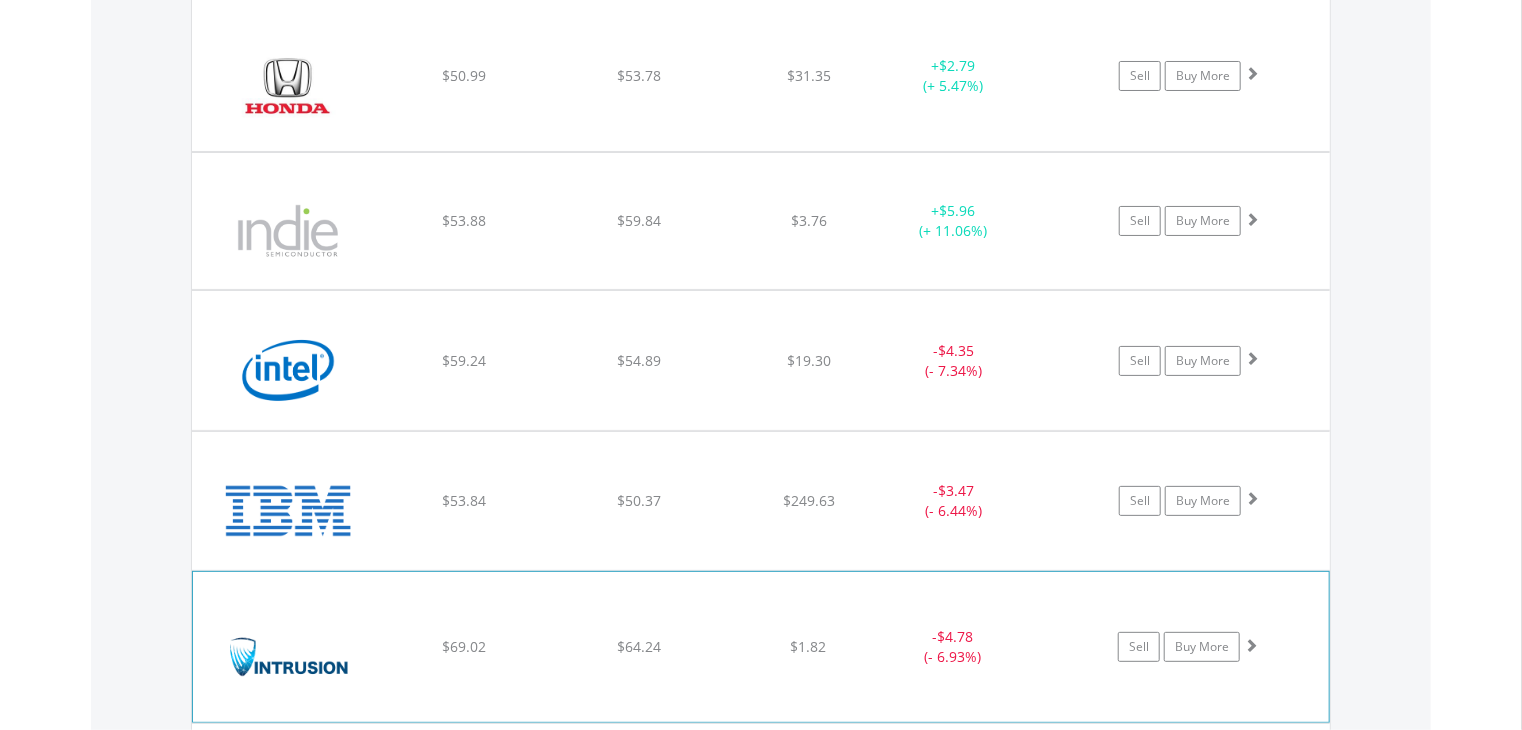 scroll, scrollTop: 5481, scrollLeft: 0, axis: vertical 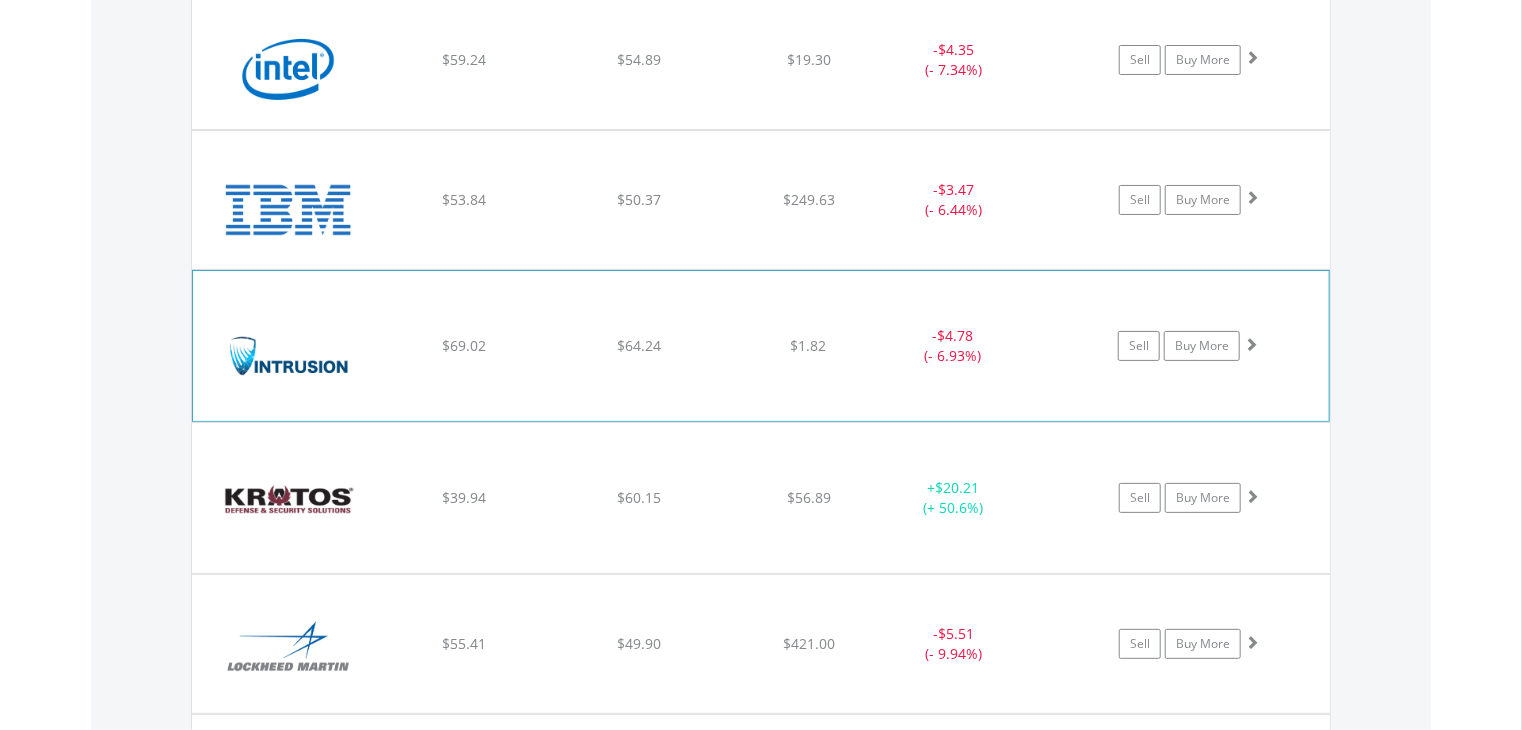 click on "﻿
Intrusion Inc
$69.02
$64.24
$1.82
-  $4.78 (- 6.93%)
Sell
Buy More" at bounding box center (761, -3824) 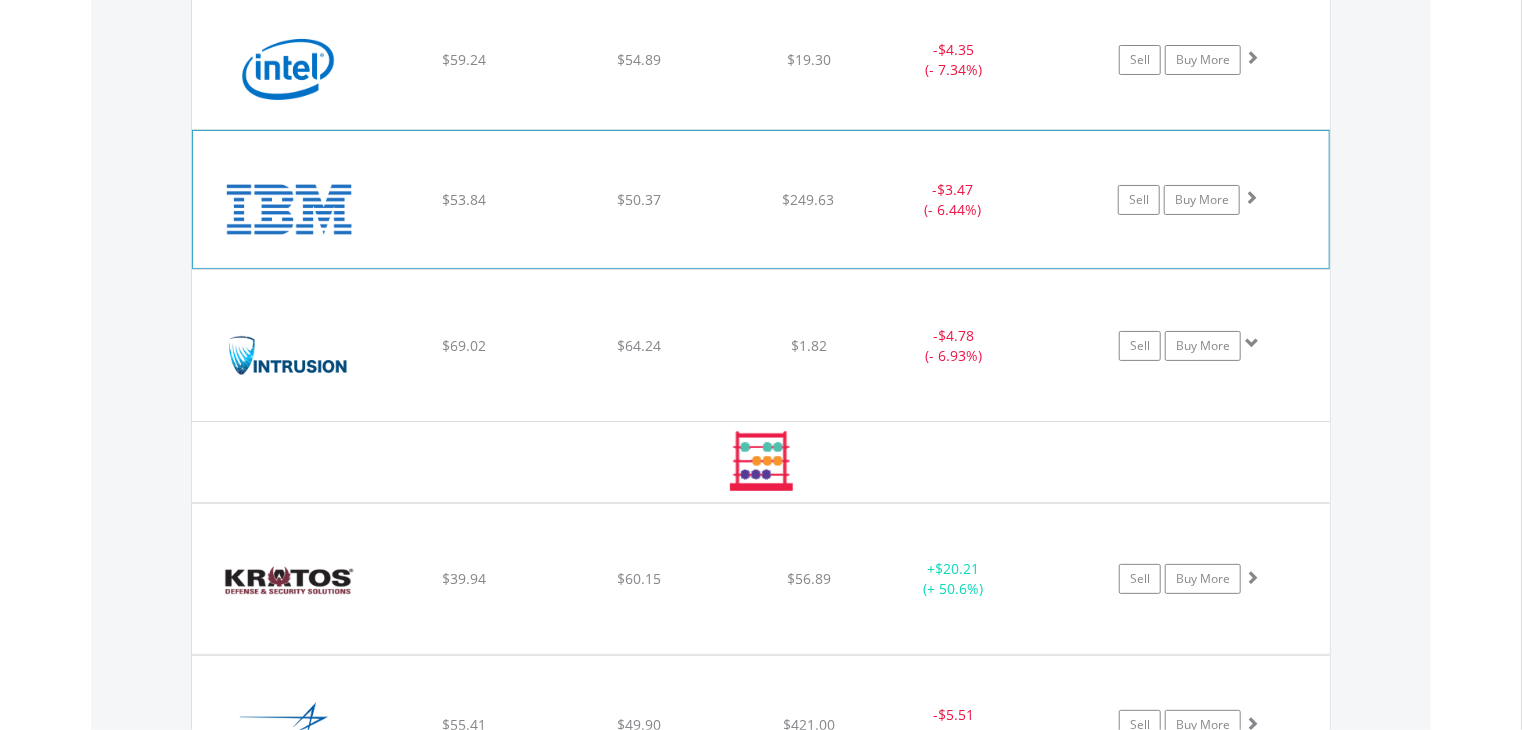 click on "﻿
Intl Business Machines Corp
$53.84
$50.37
$249.63
-  $3.47 (- 6.44%)
Sell
Buy More" at bounding box center [761, -3824] 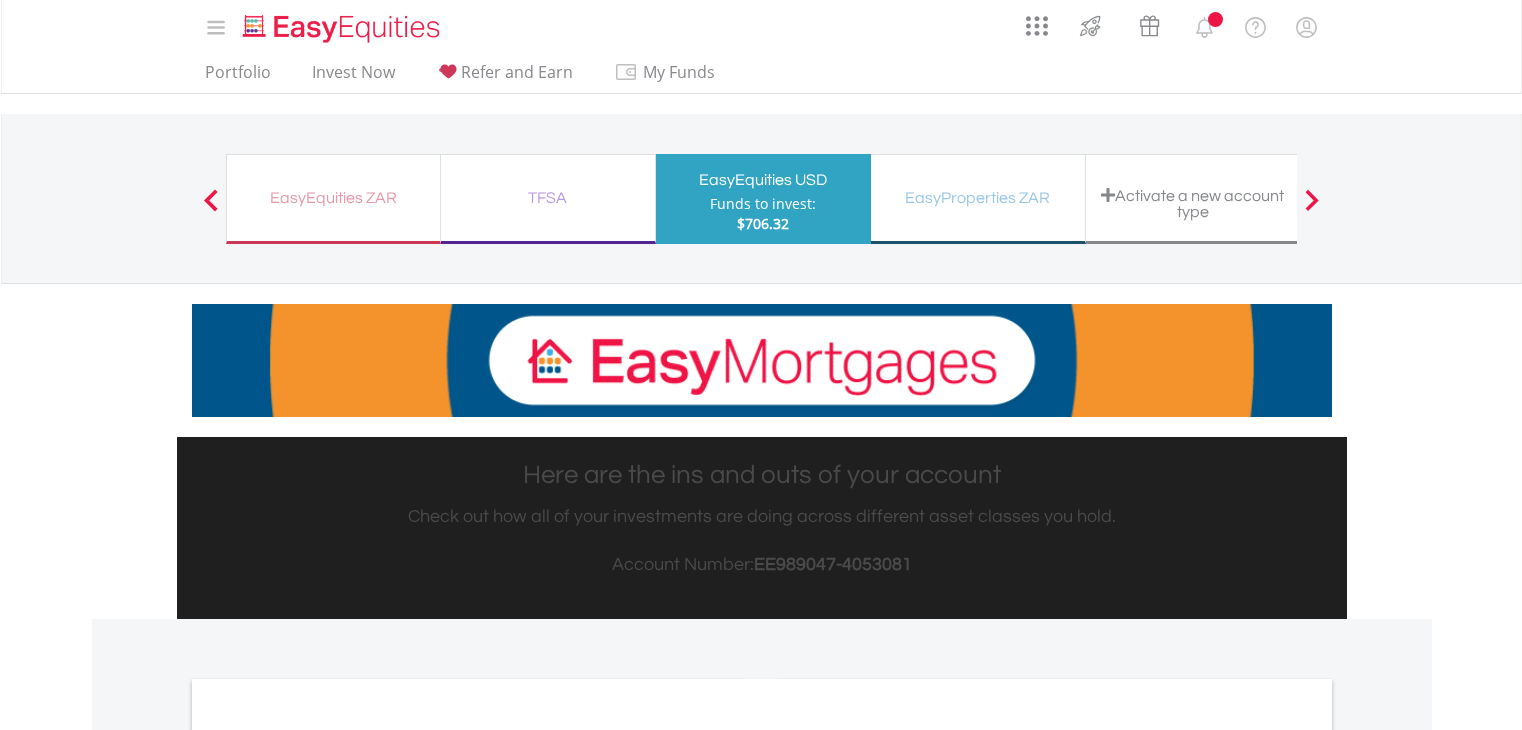 scroll, scrollTop: 0, scrollLeft: 0, axis: both 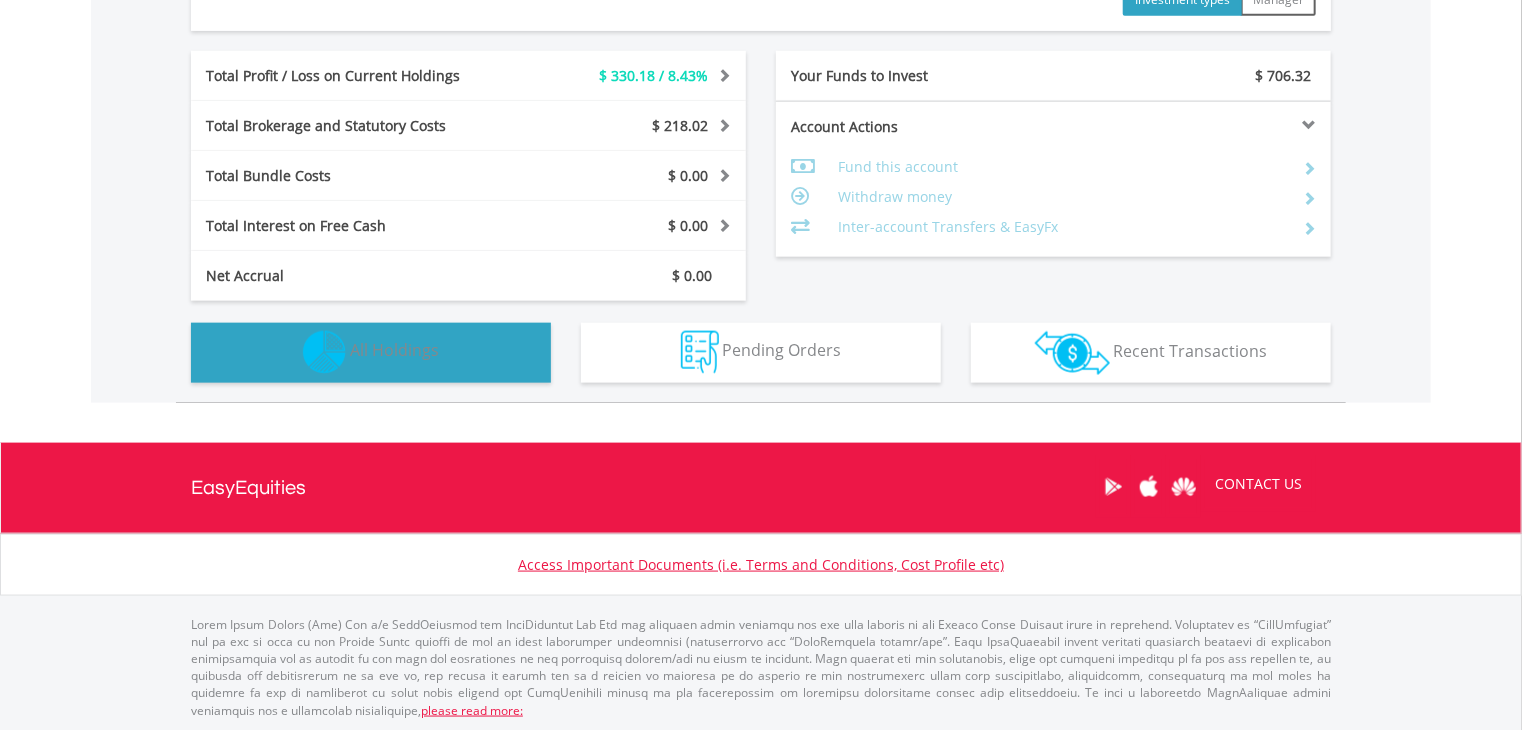 click on "Holdings
All Holdings" at bounding box center (371, 353) 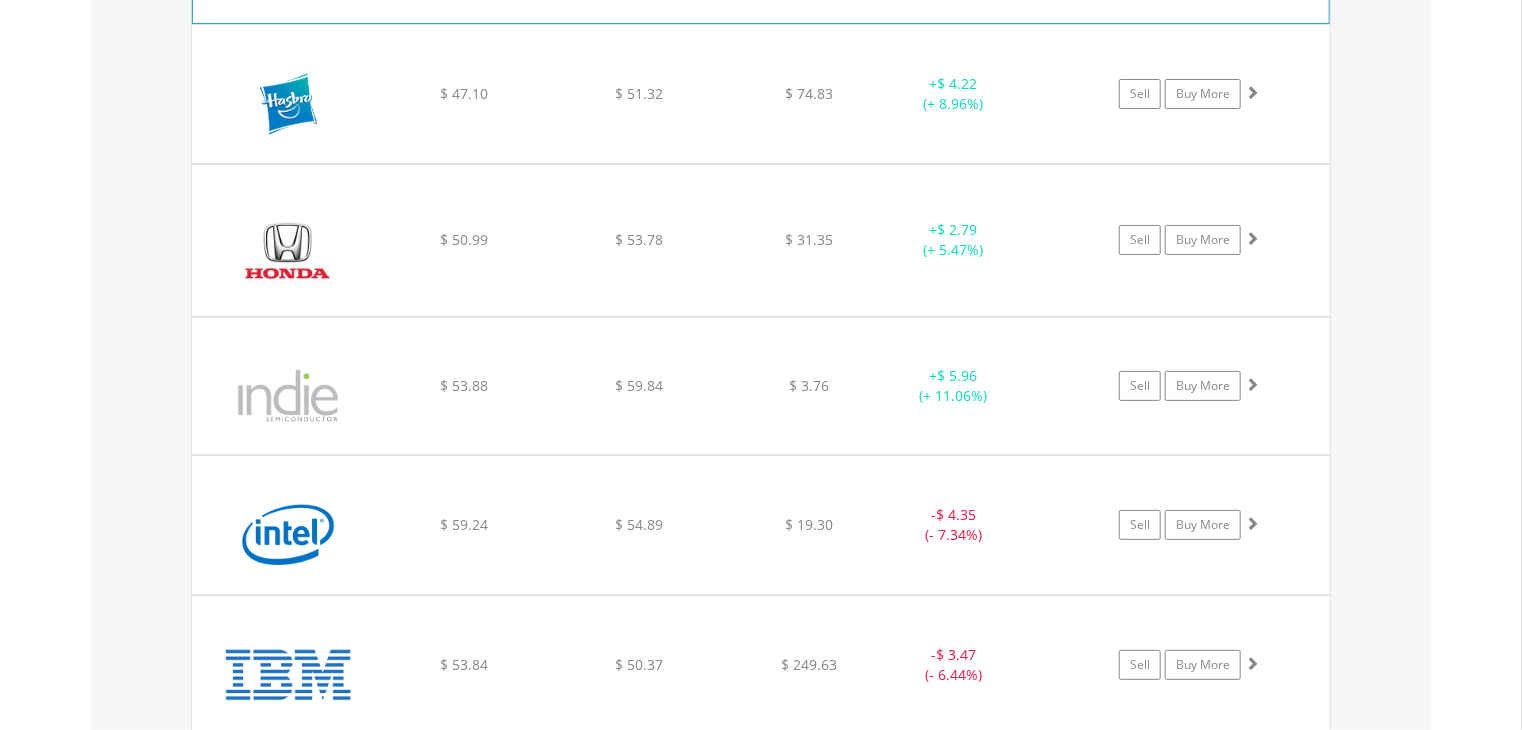 scroll, scrollTop: 5282, scrollLeft: 0, axis: vertical 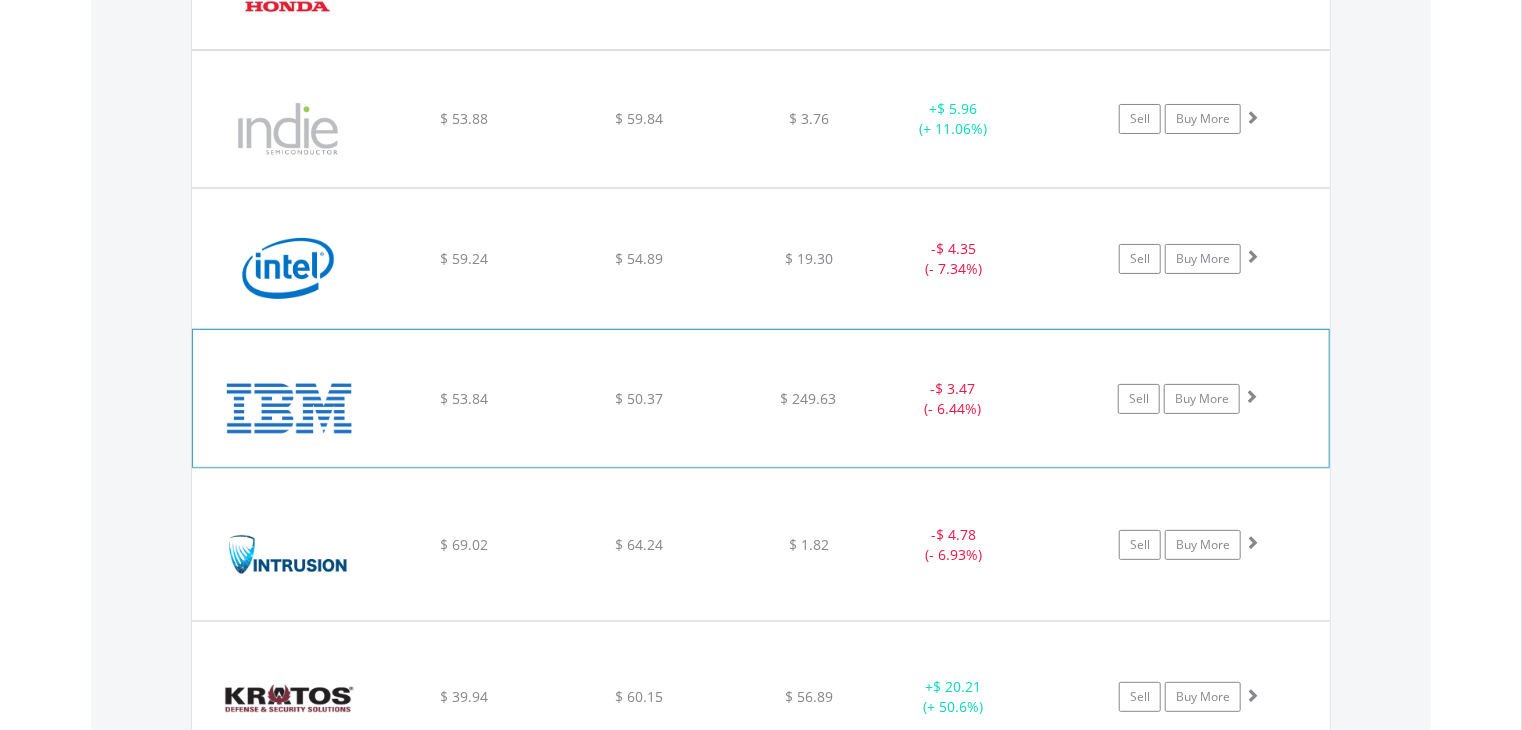 click on "$ 50.37" at bounding box center [639, -3626] 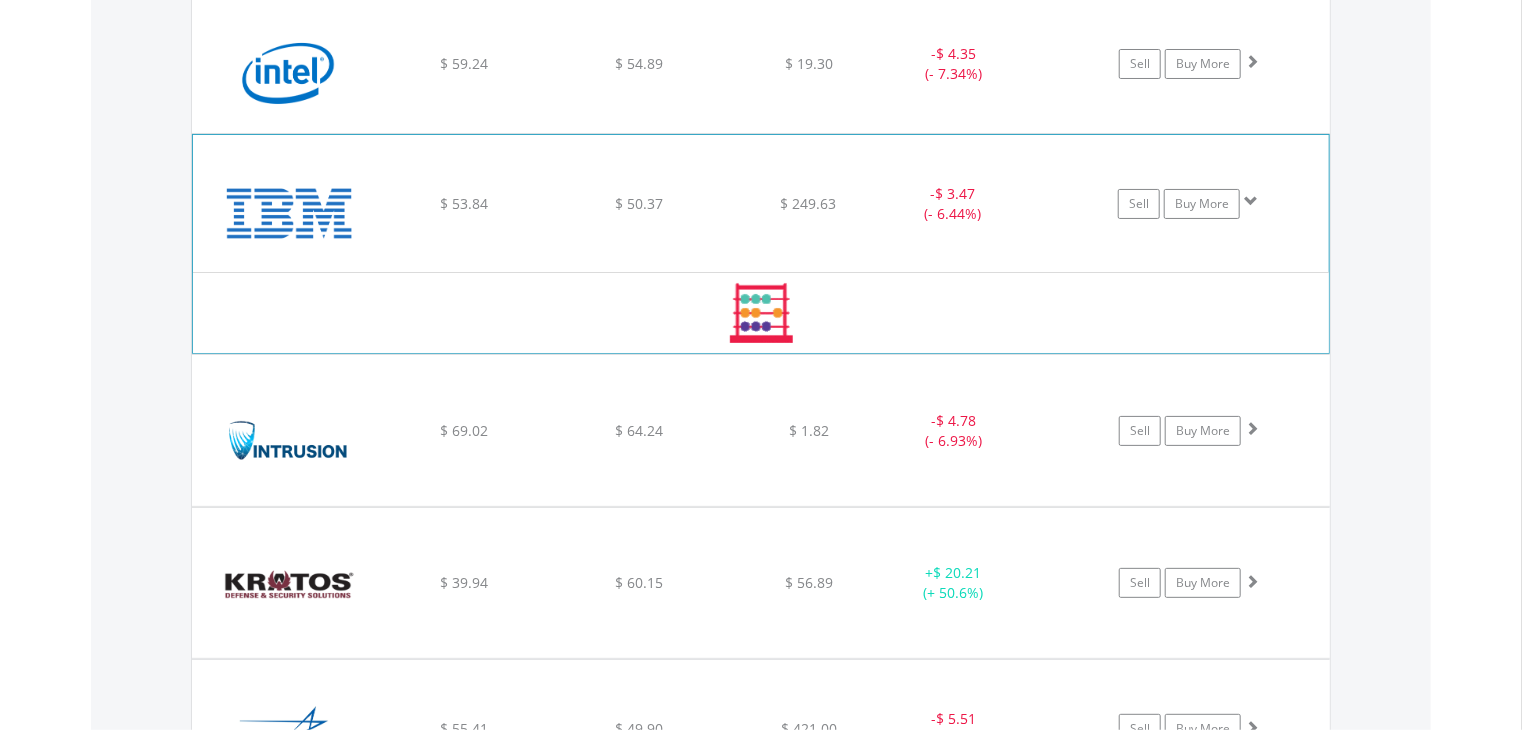 scroll, scrollTop: 5482, scrollLeft: 0, axis: vertical 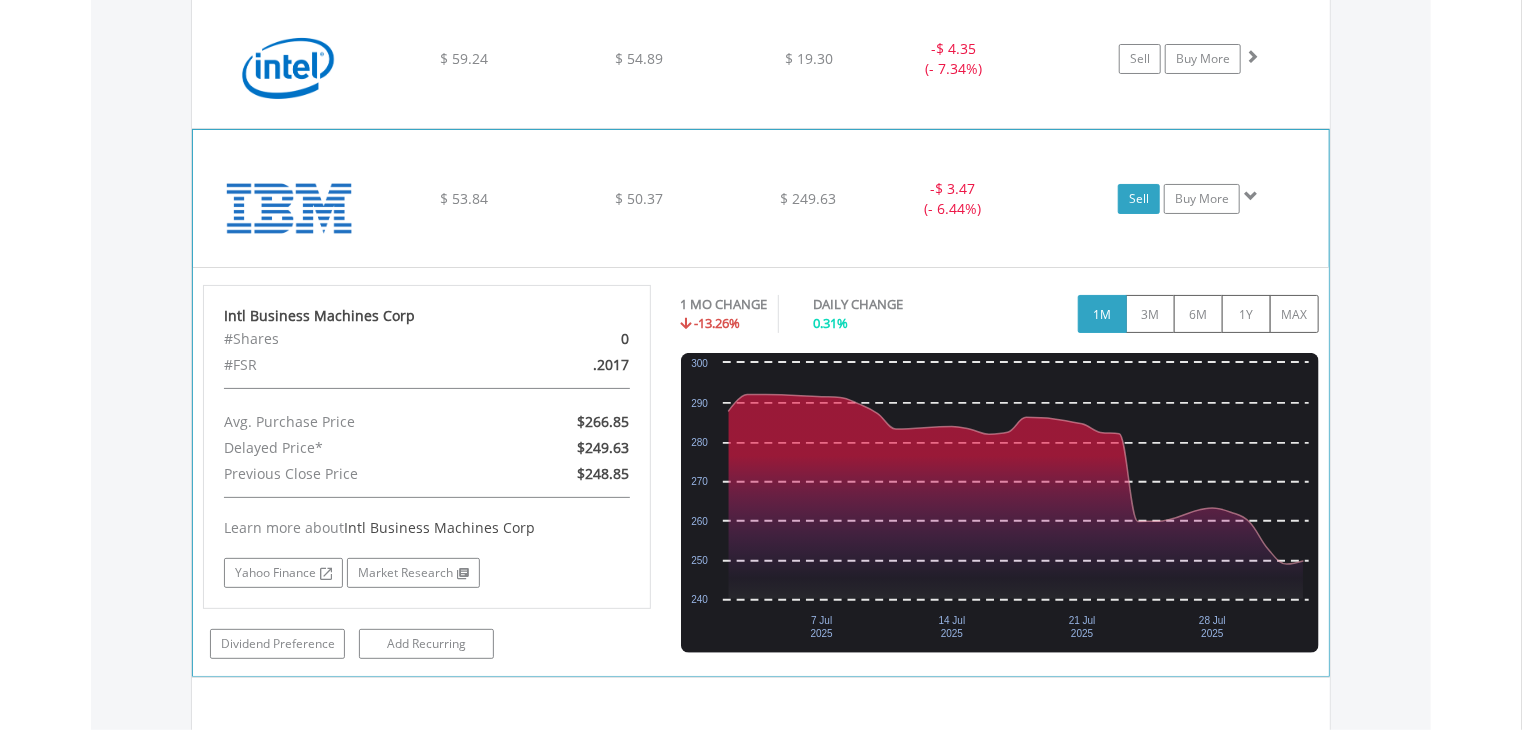 click on "Sell" at bounding box center [1139, 199] 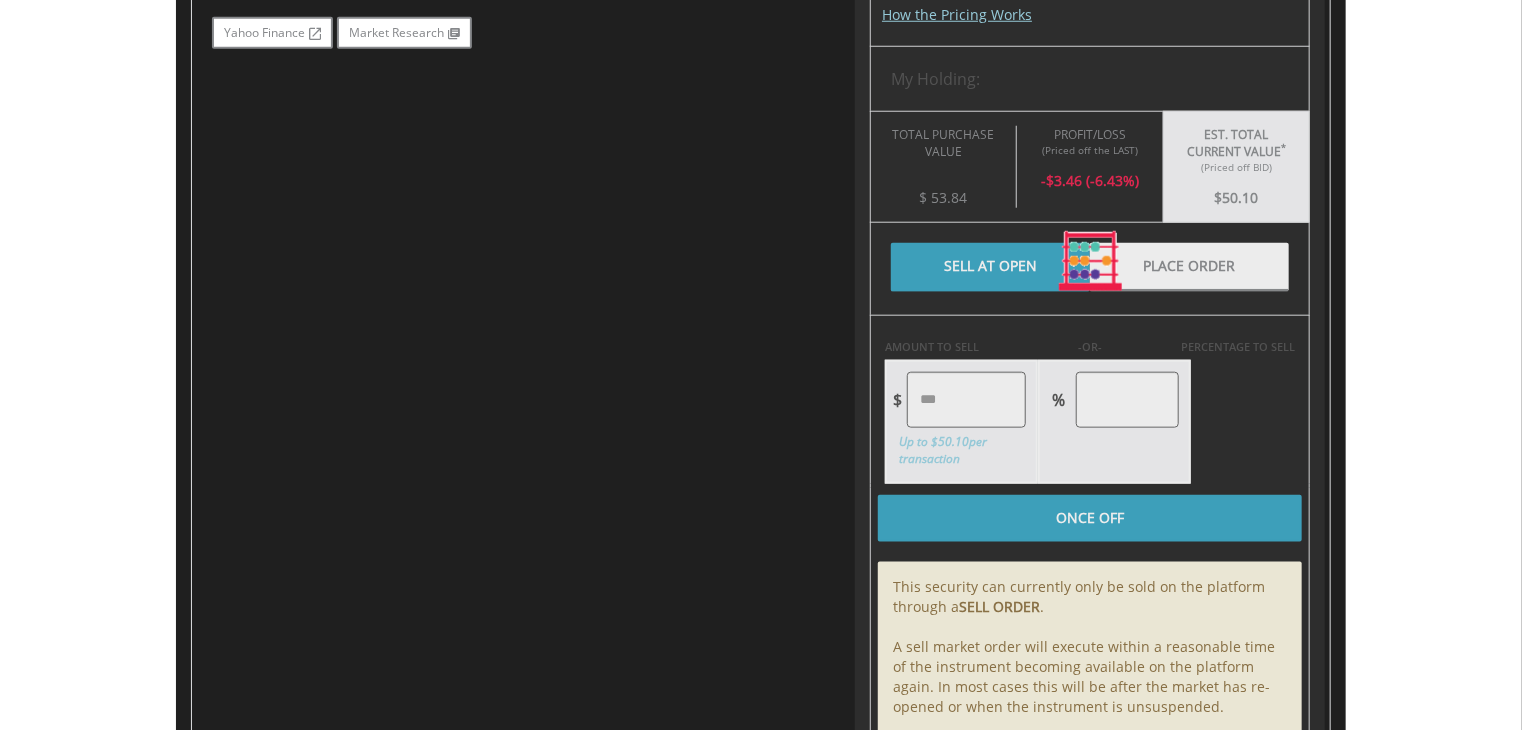 scroll, scrollTop: 900, scrollLeft: 0, axis: vertical 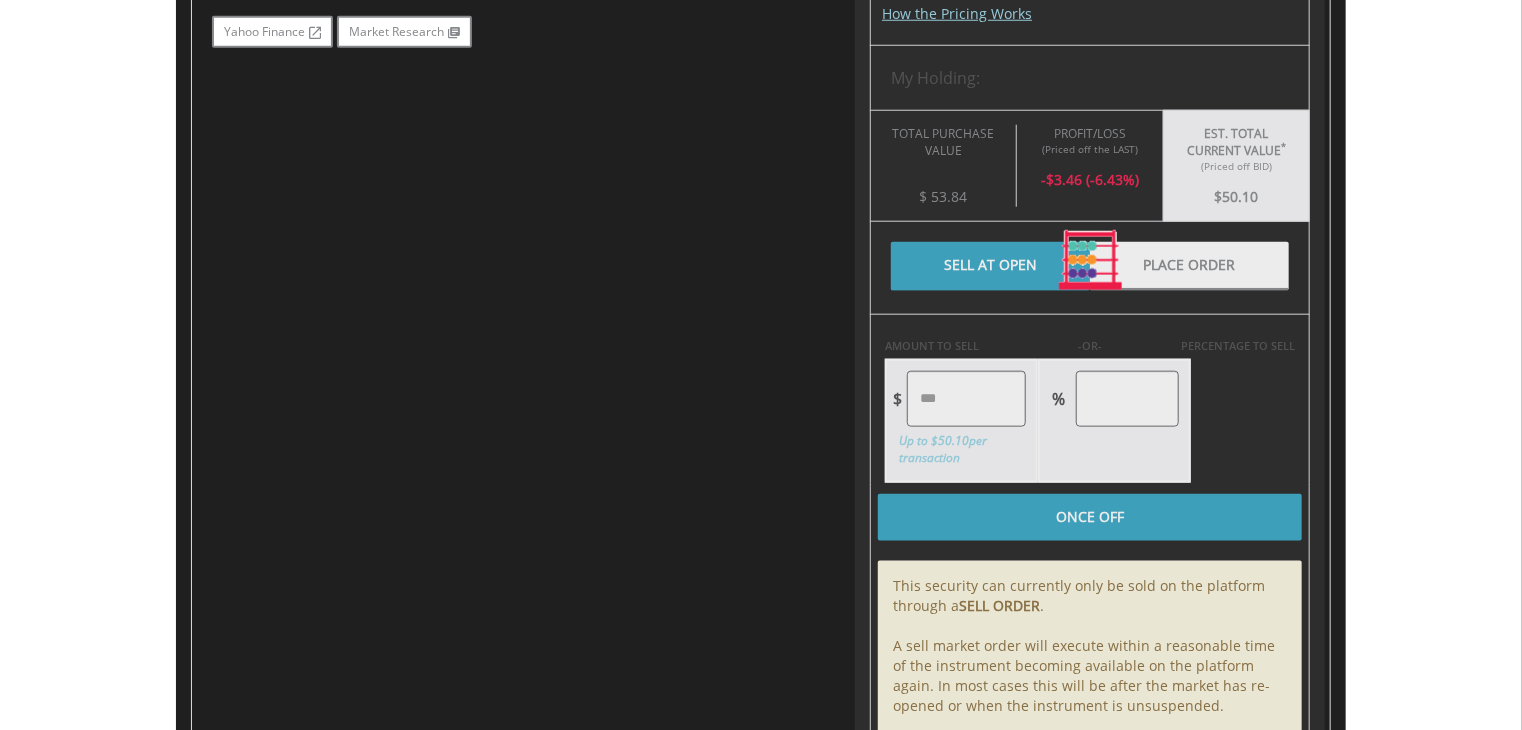 type on "*****" 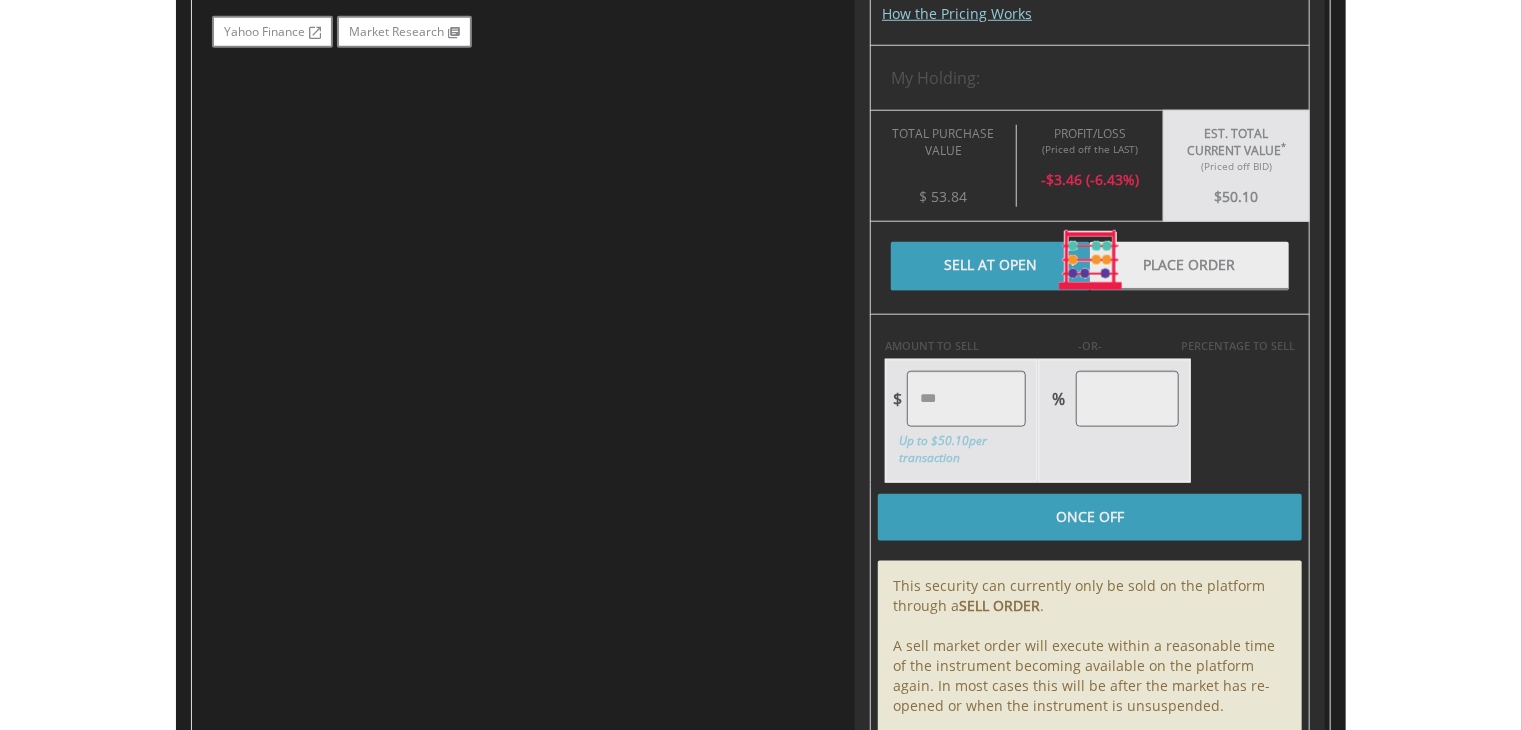 type on "******" 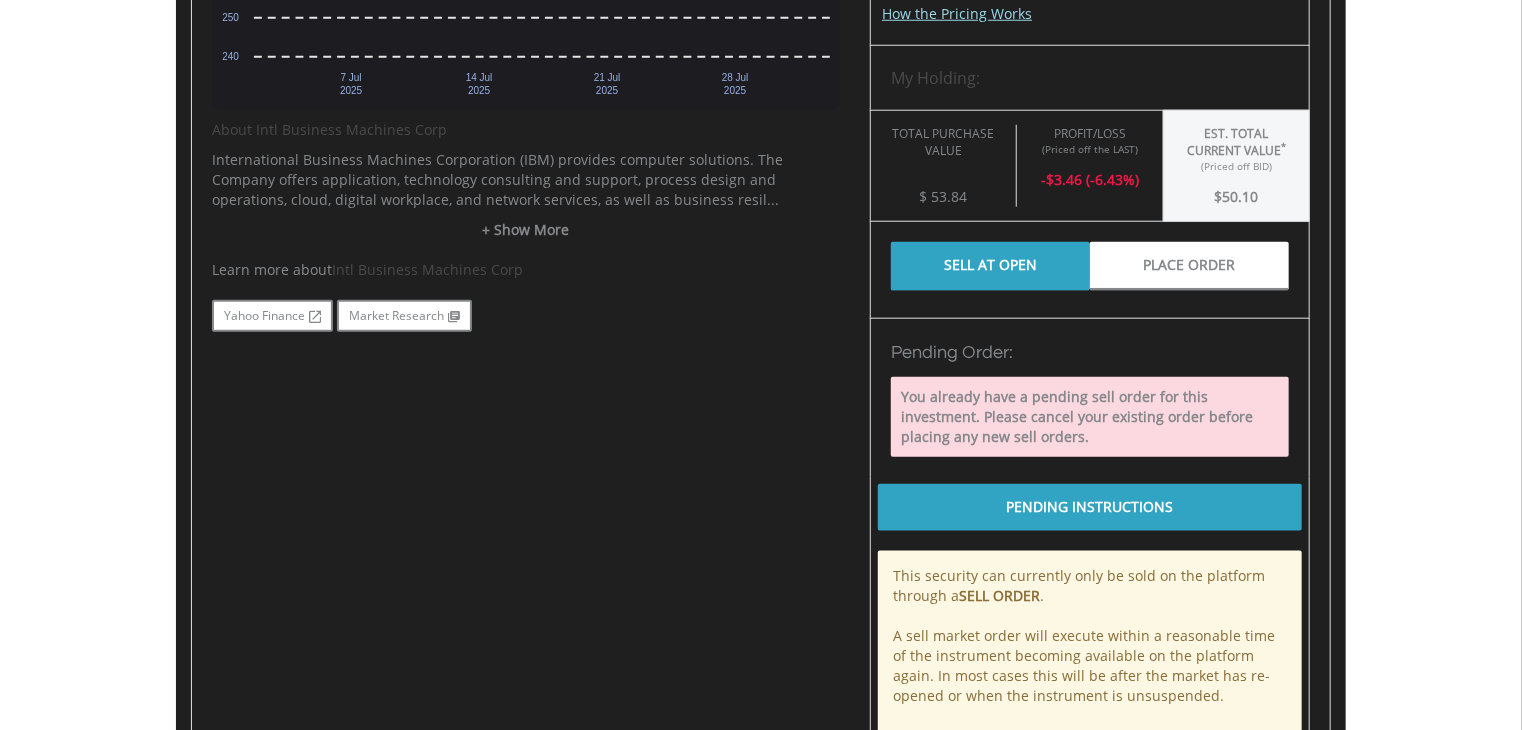 scroll, scrollTop: 1184, scrollLeft: 0, axis: vertical 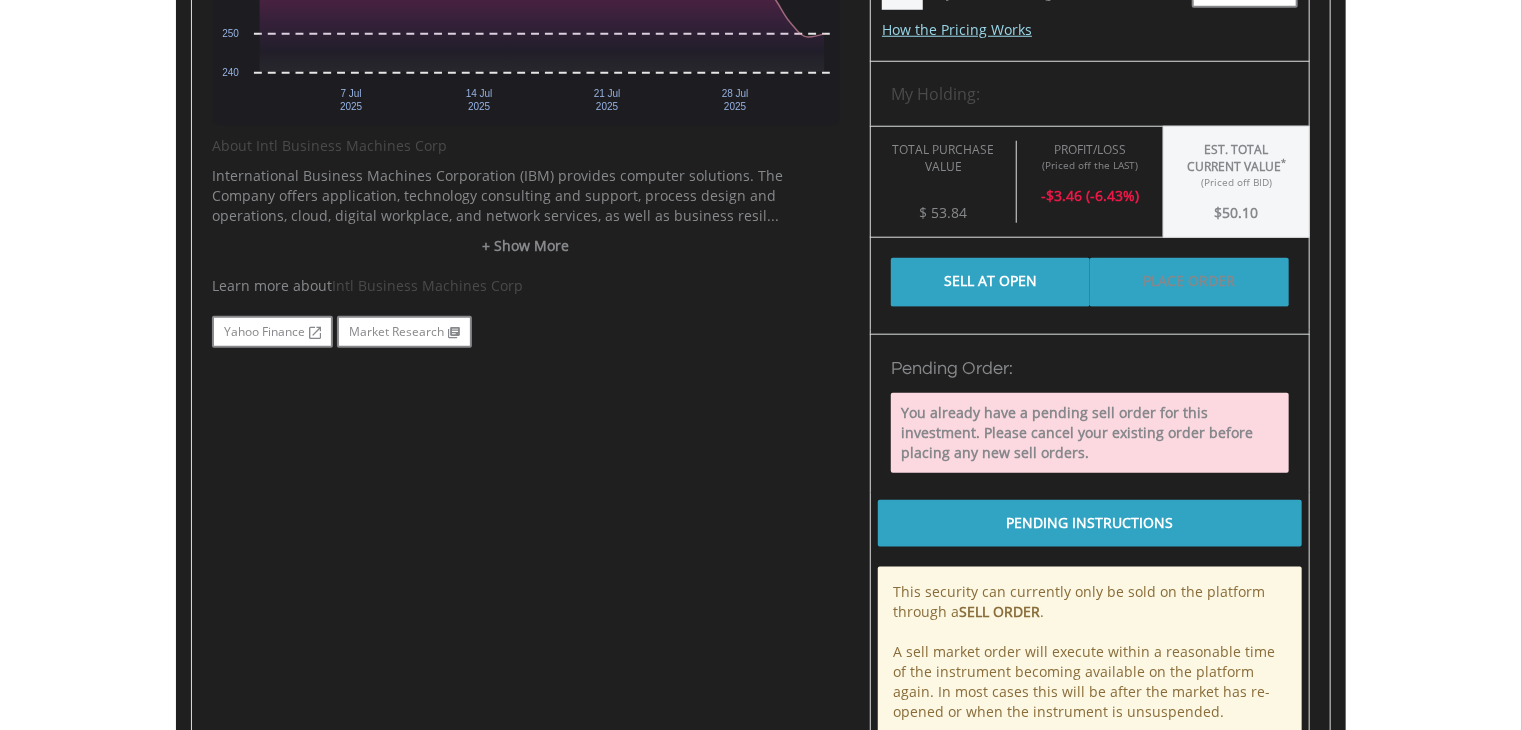 drag, startPoint x: 1189, startPoint y: 277, endPoint x: 1191, endPoint y: 292, distance: 15.132746 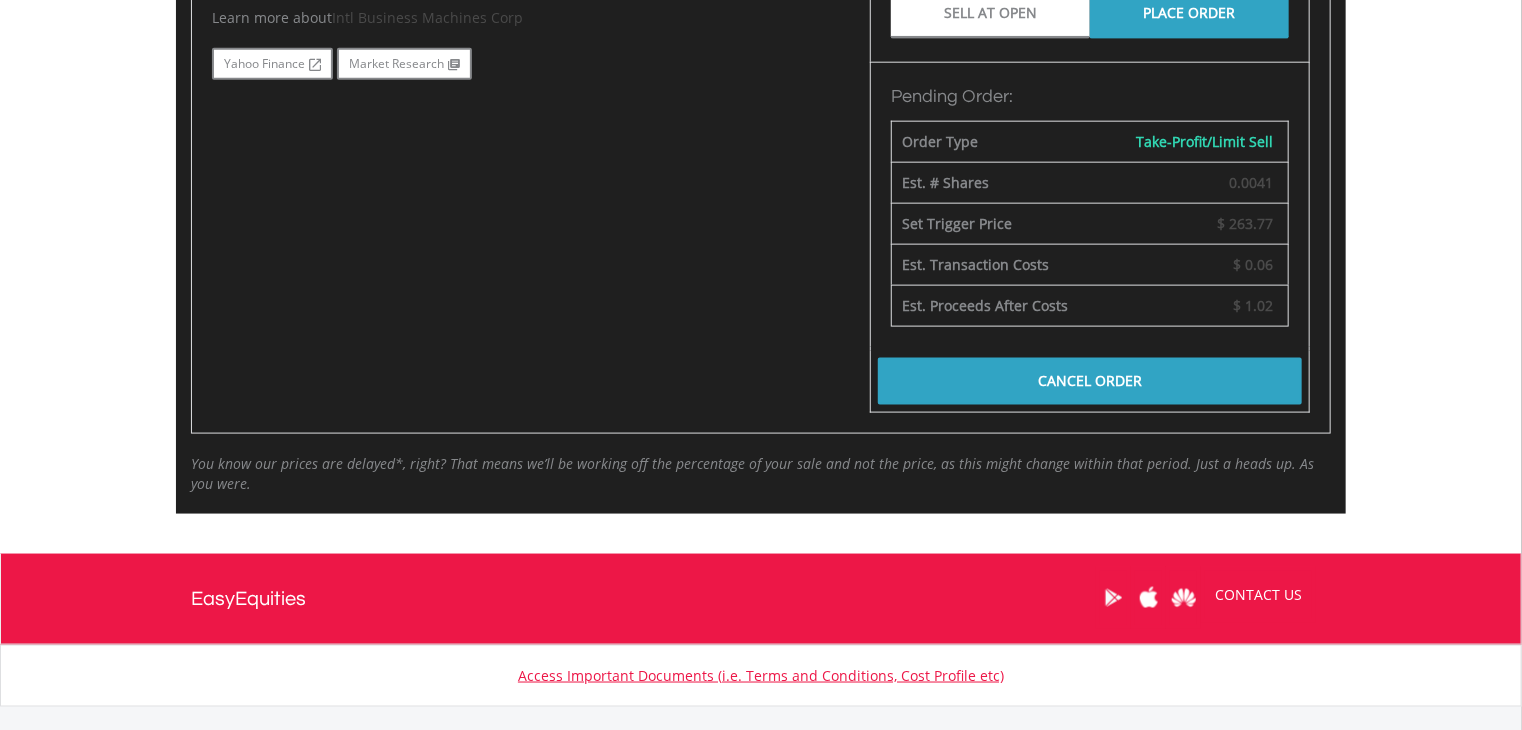 scroll, scrollTop: 1184, scrollLeft: 0, axis: vertical 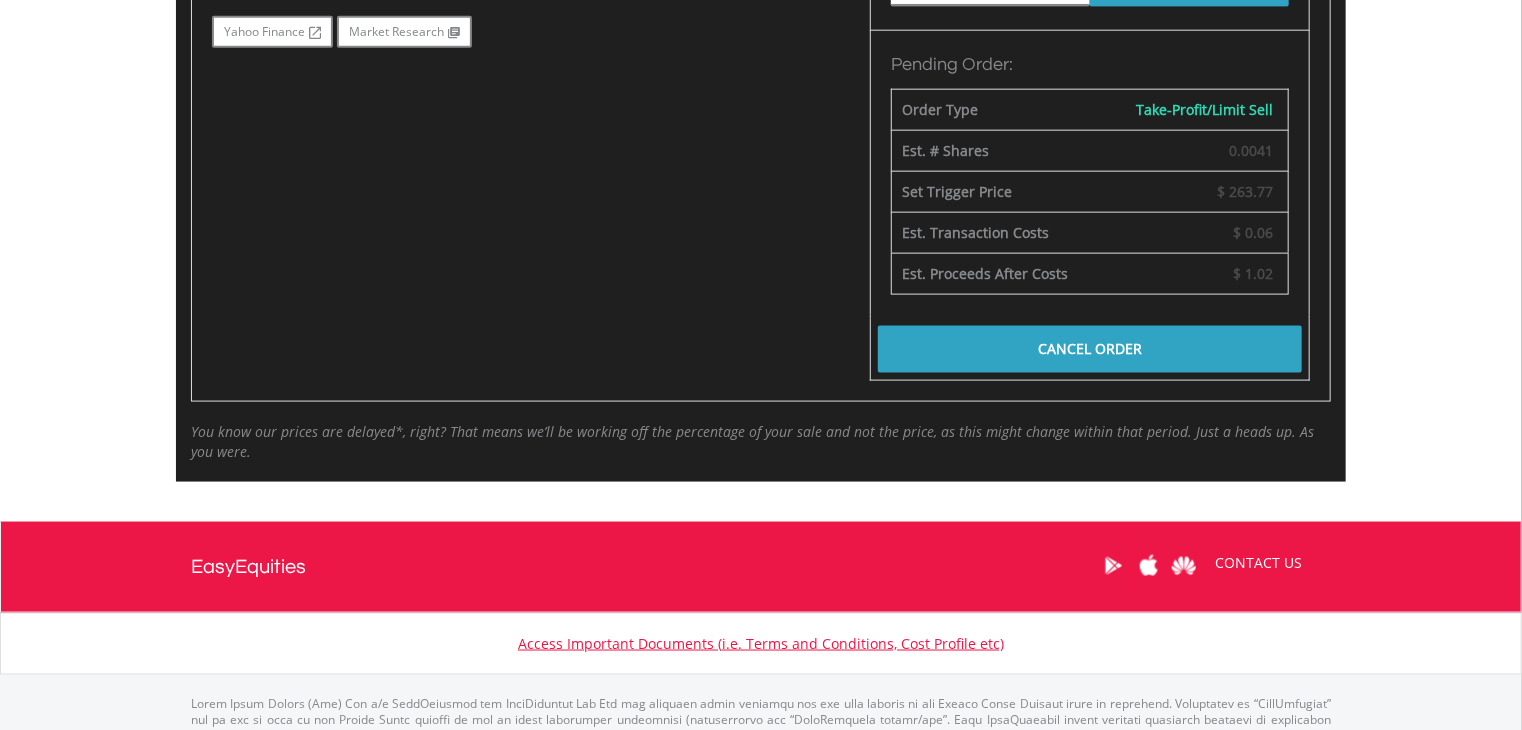 click on "Cancel Order" at bounding box center (1090, 349) 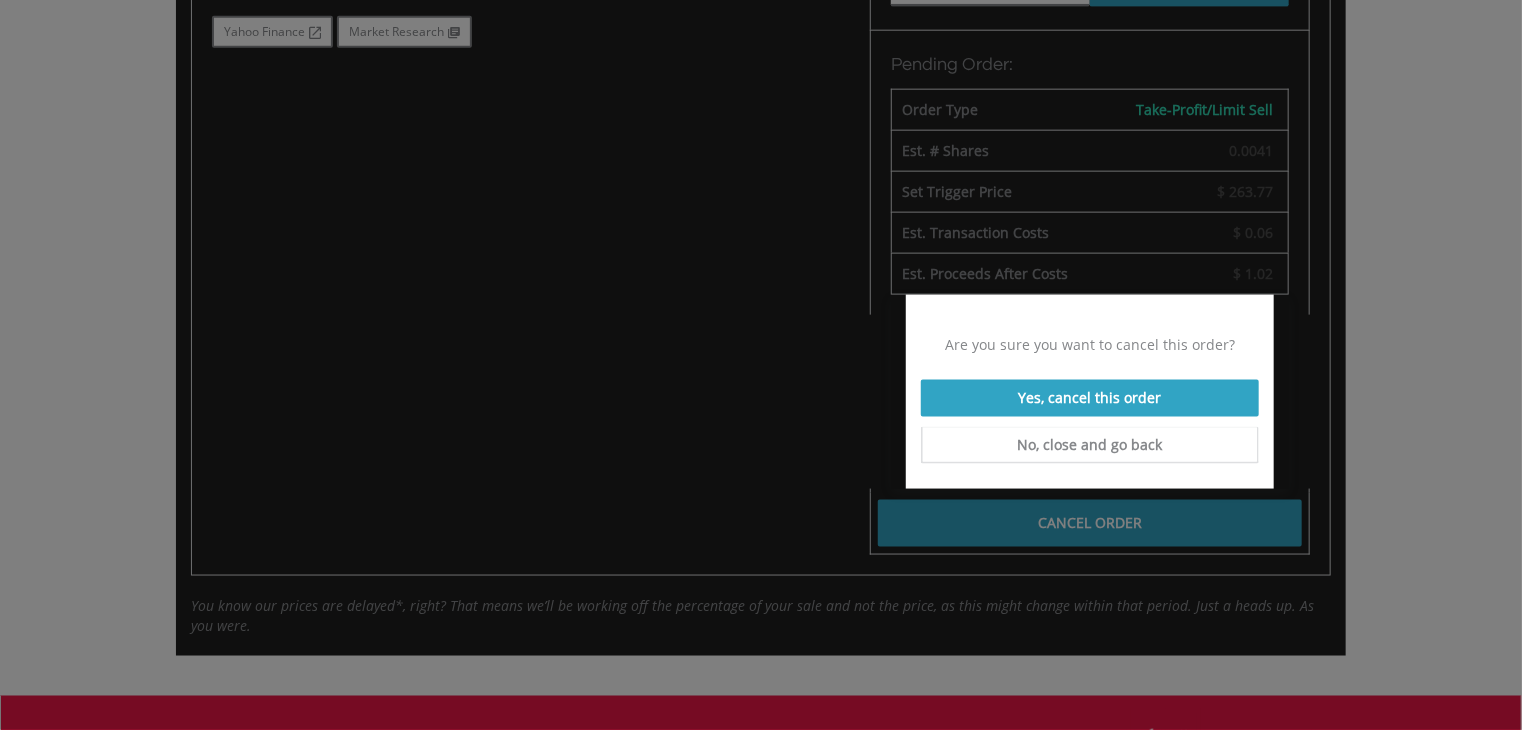 click on "Yes, cancel this order" at bounding box center [1090, 398] 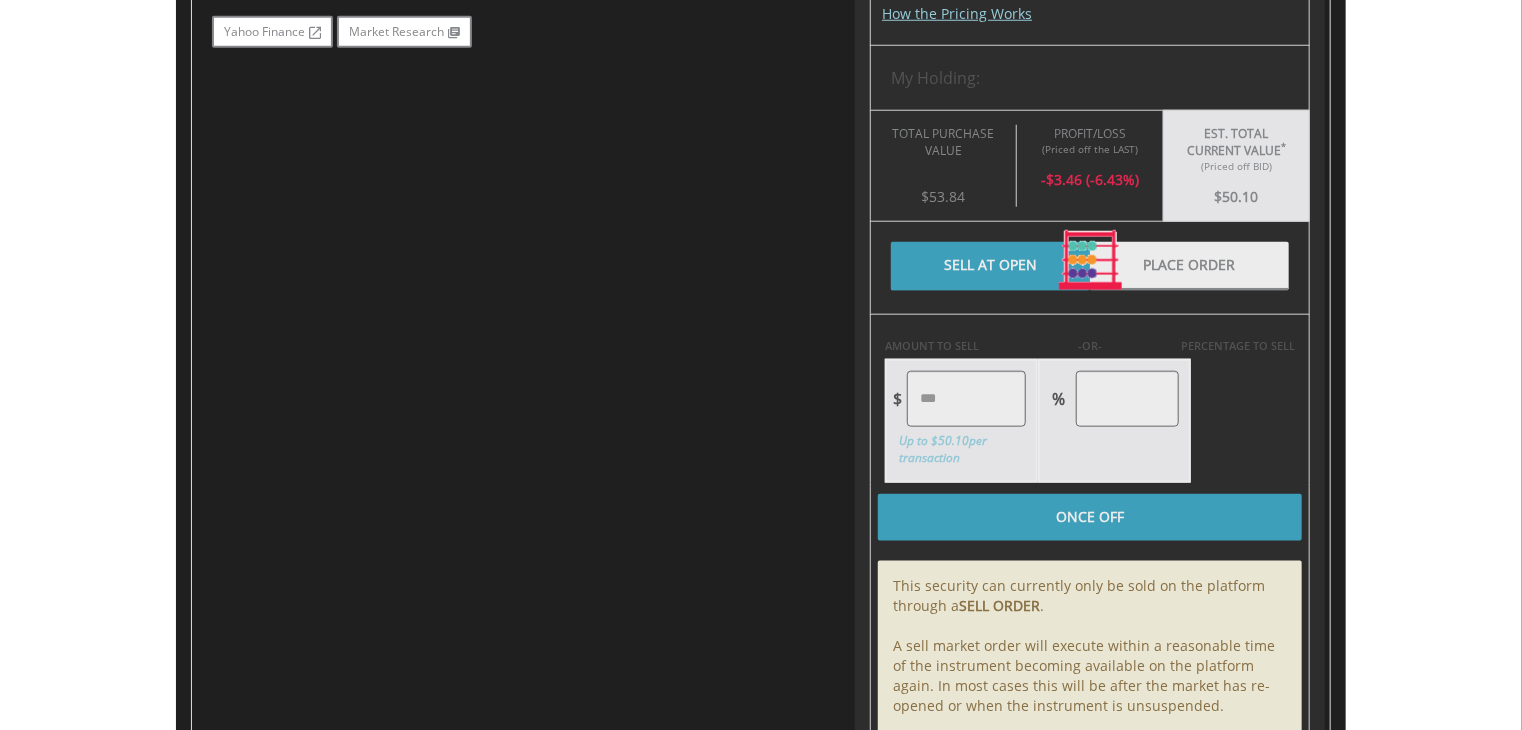 scroll, scrollTop: 1184, scrollLeft: 0, axis: vertical 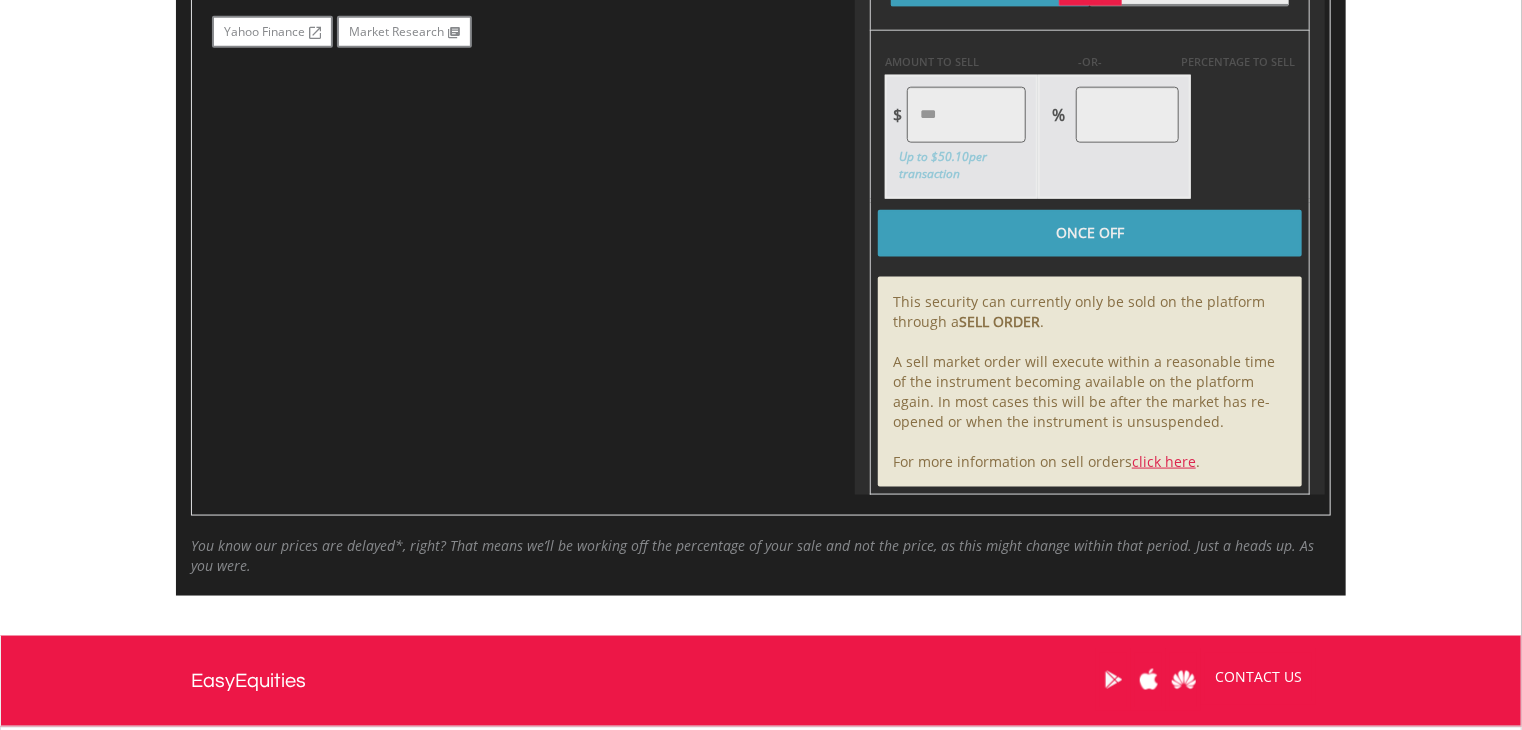 type on "*****" 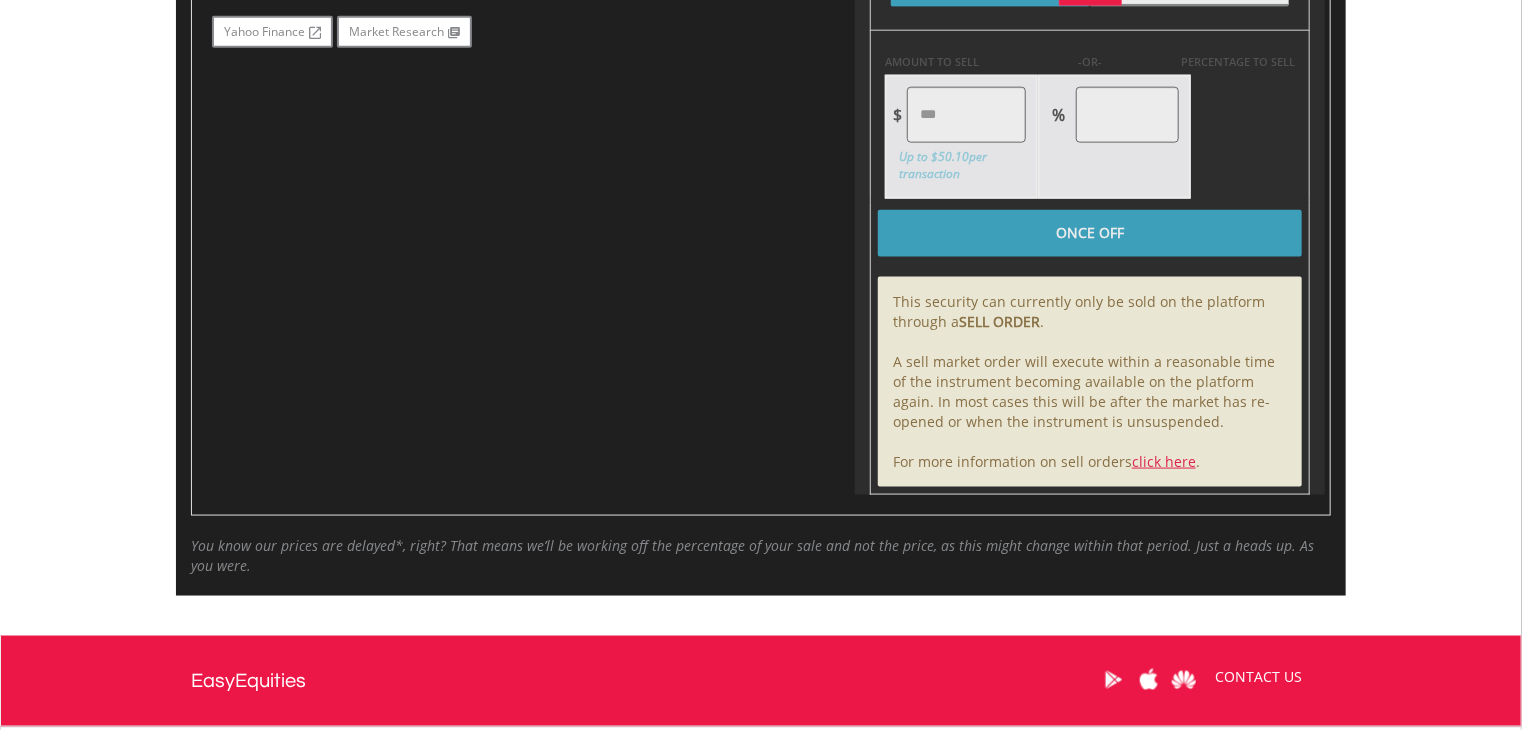 type on "******" 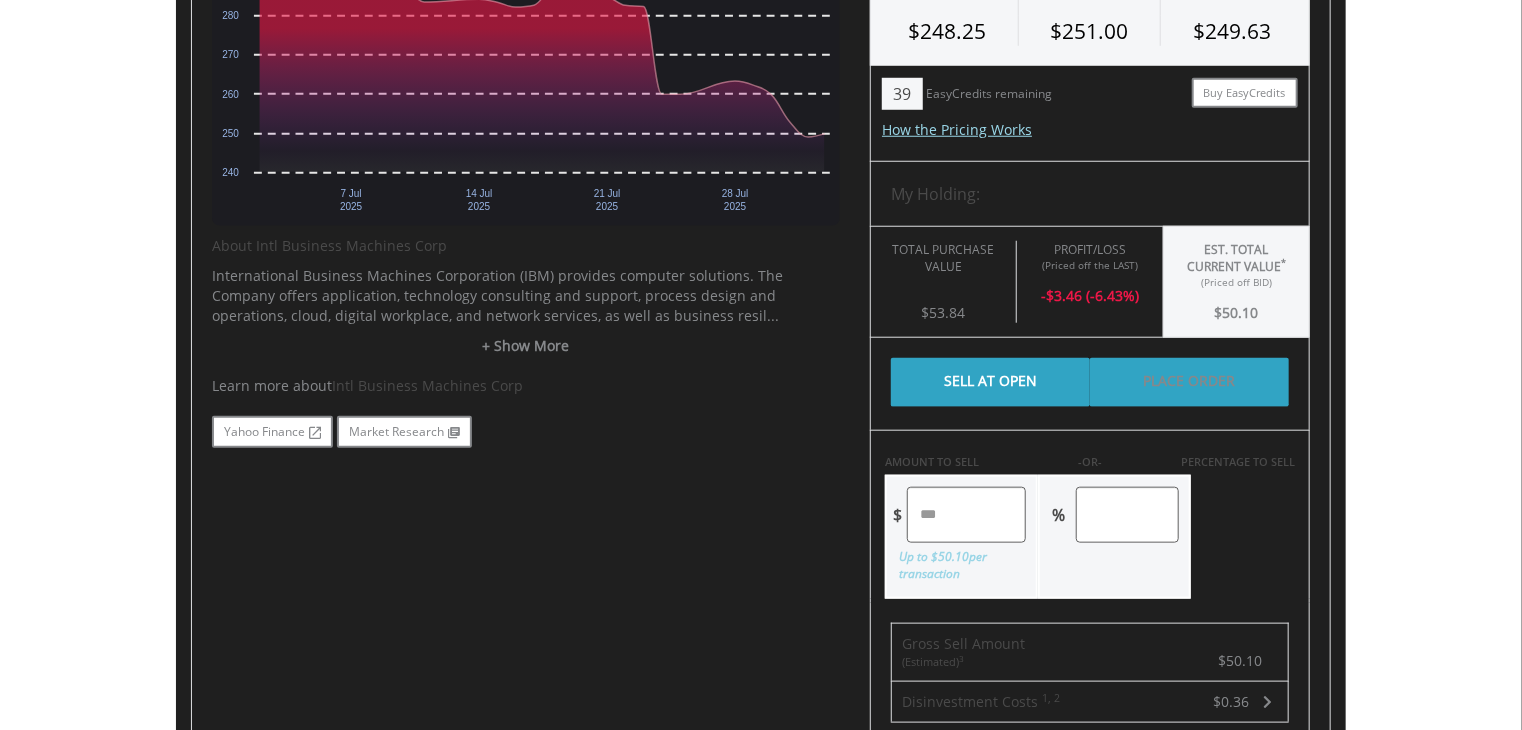 click on "Place Order" at bounding box center [1189, 382] 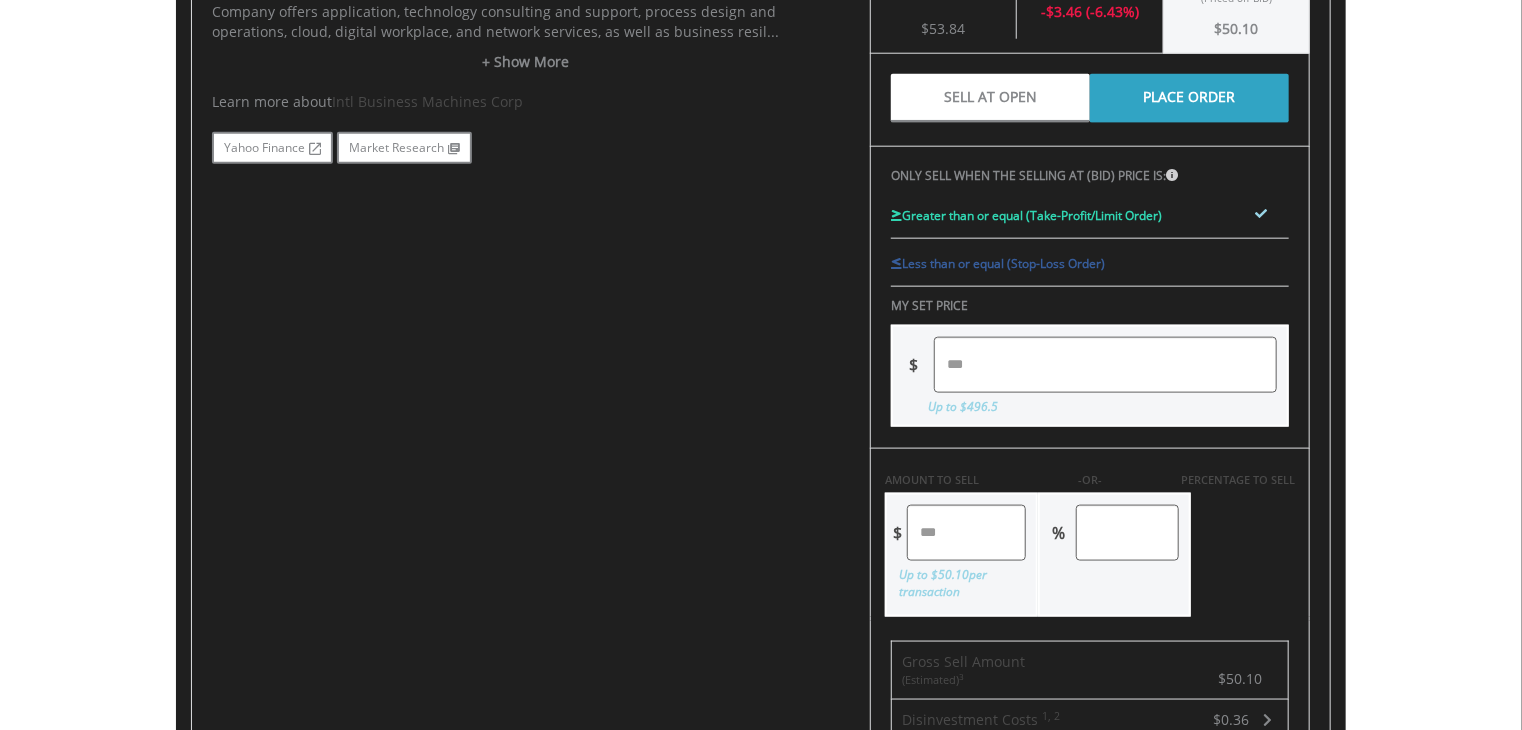 scroll, scrollTop: 1084, scrollLeft: 0, axis: vertical 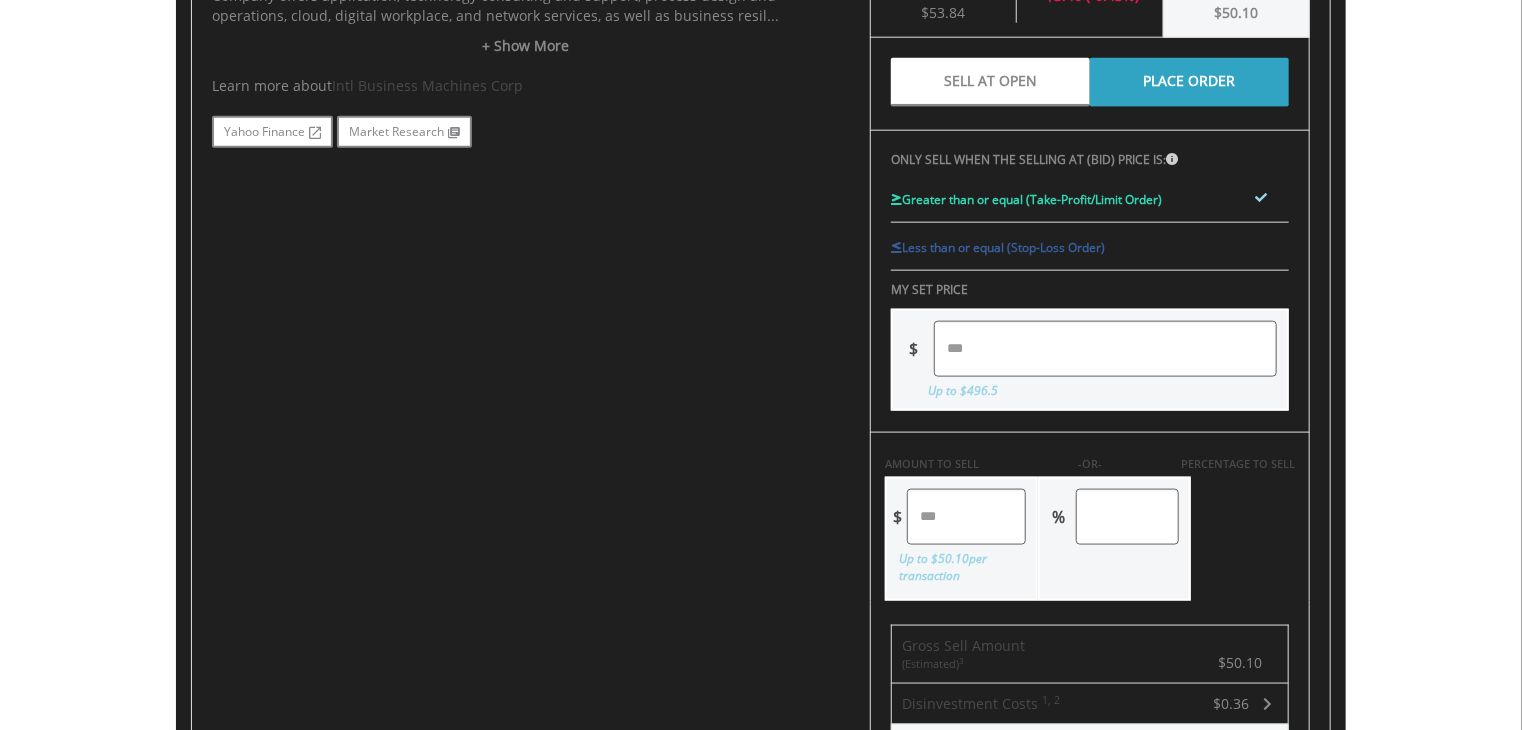 click at bounding box center (1105, 349) 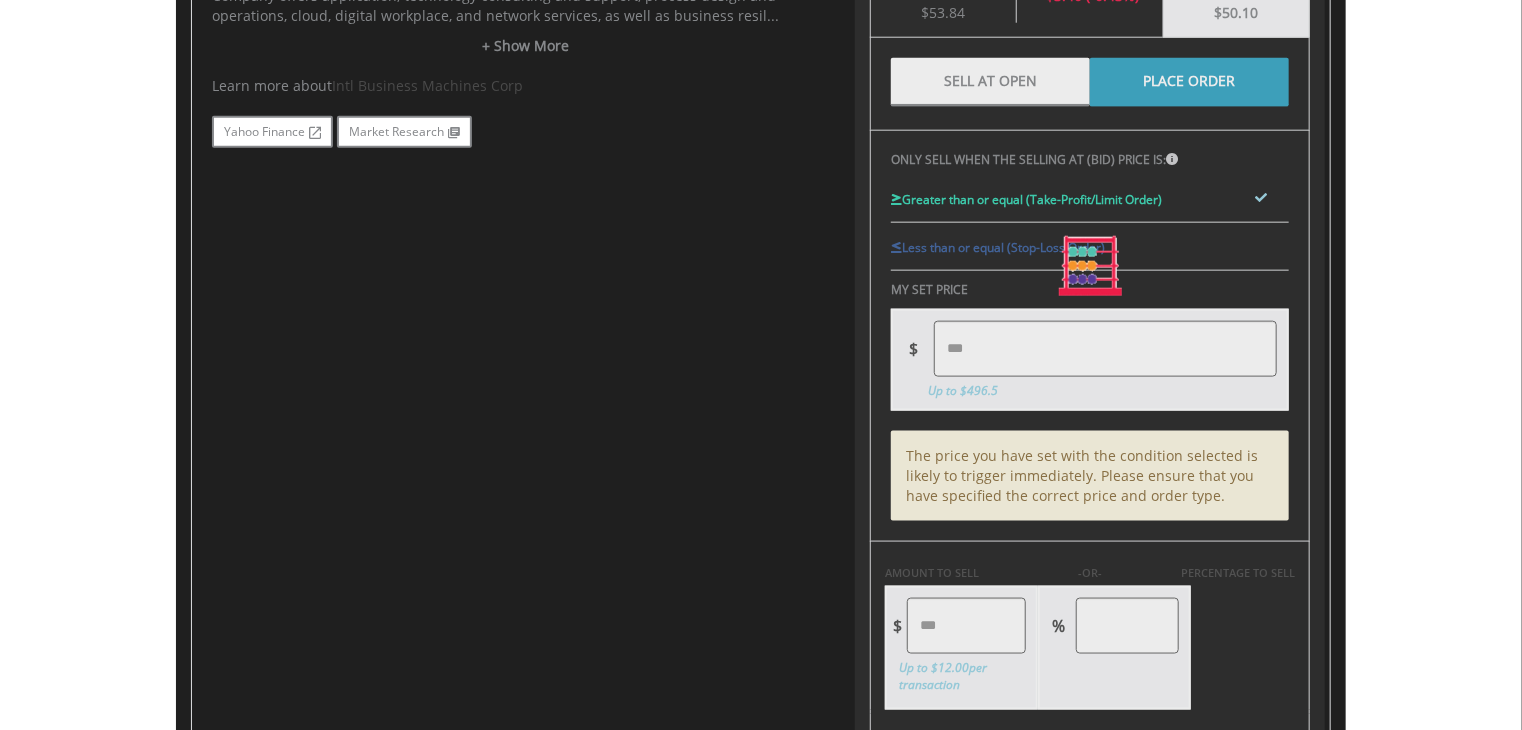 type on "*****" 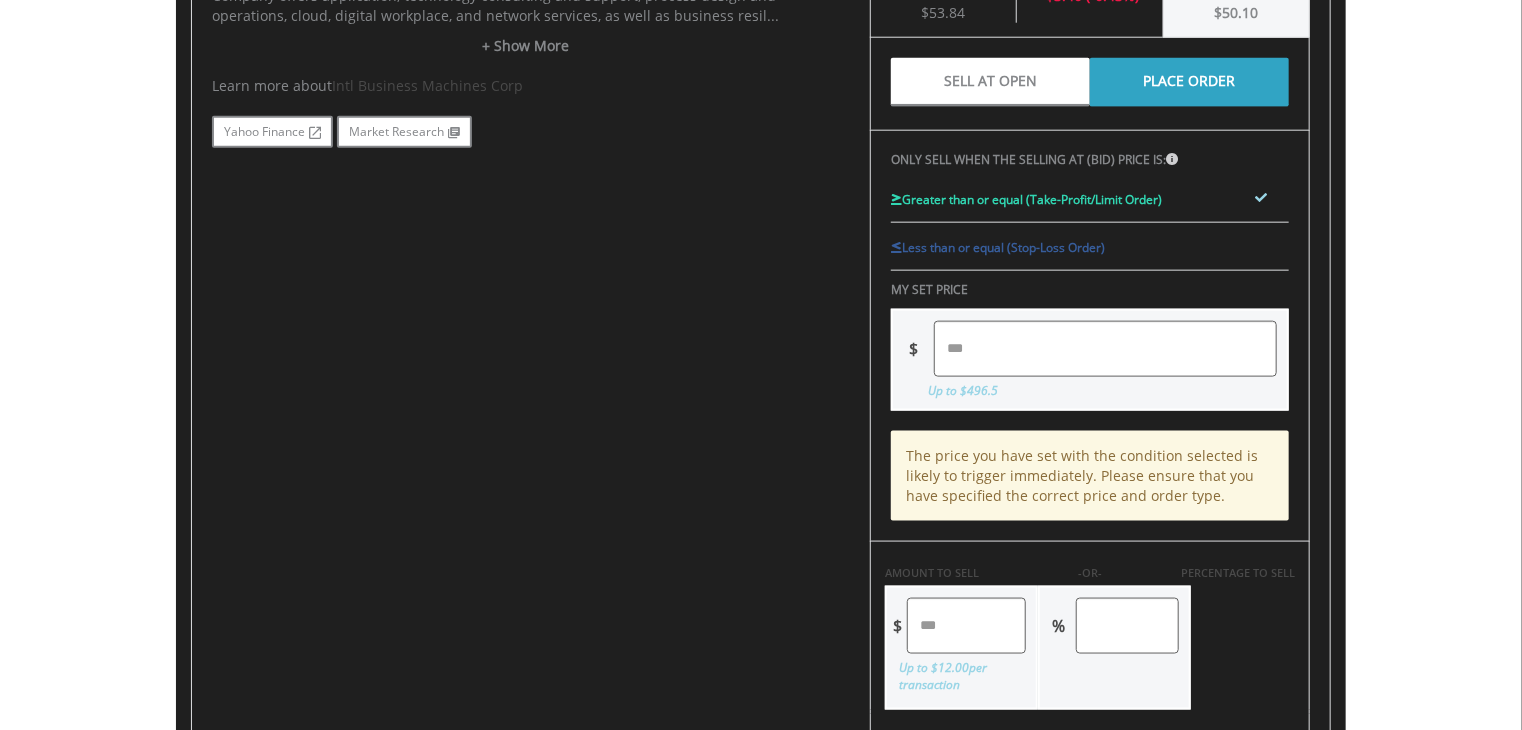 drag, startPoint x: 789, startPoint y: 337, endPoint x: 763, endPoint y: 337, distance: 26 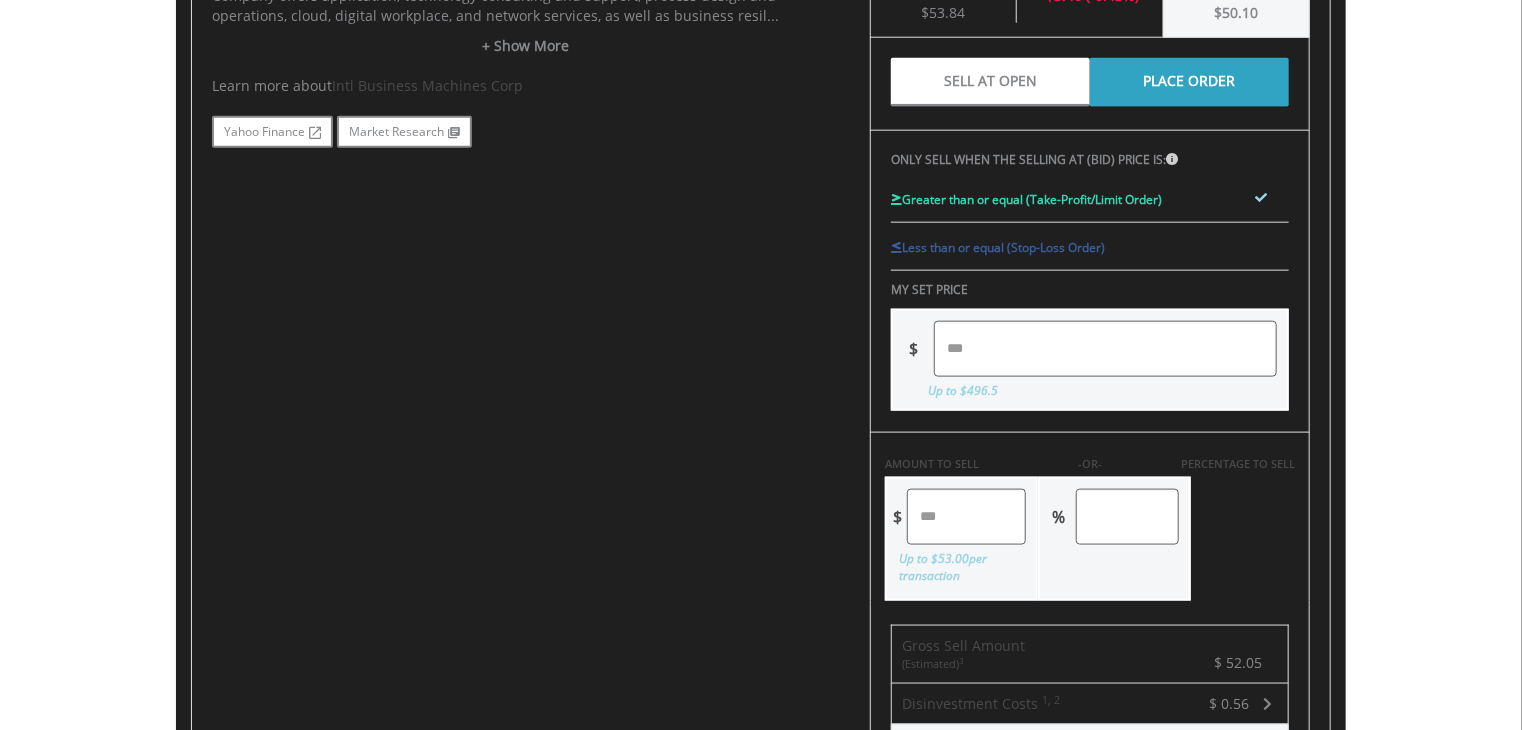 drag, startPoint x: 984, startPoint y: 513, endPoint x: 729, endPoint y: 531, distance: 255.6345 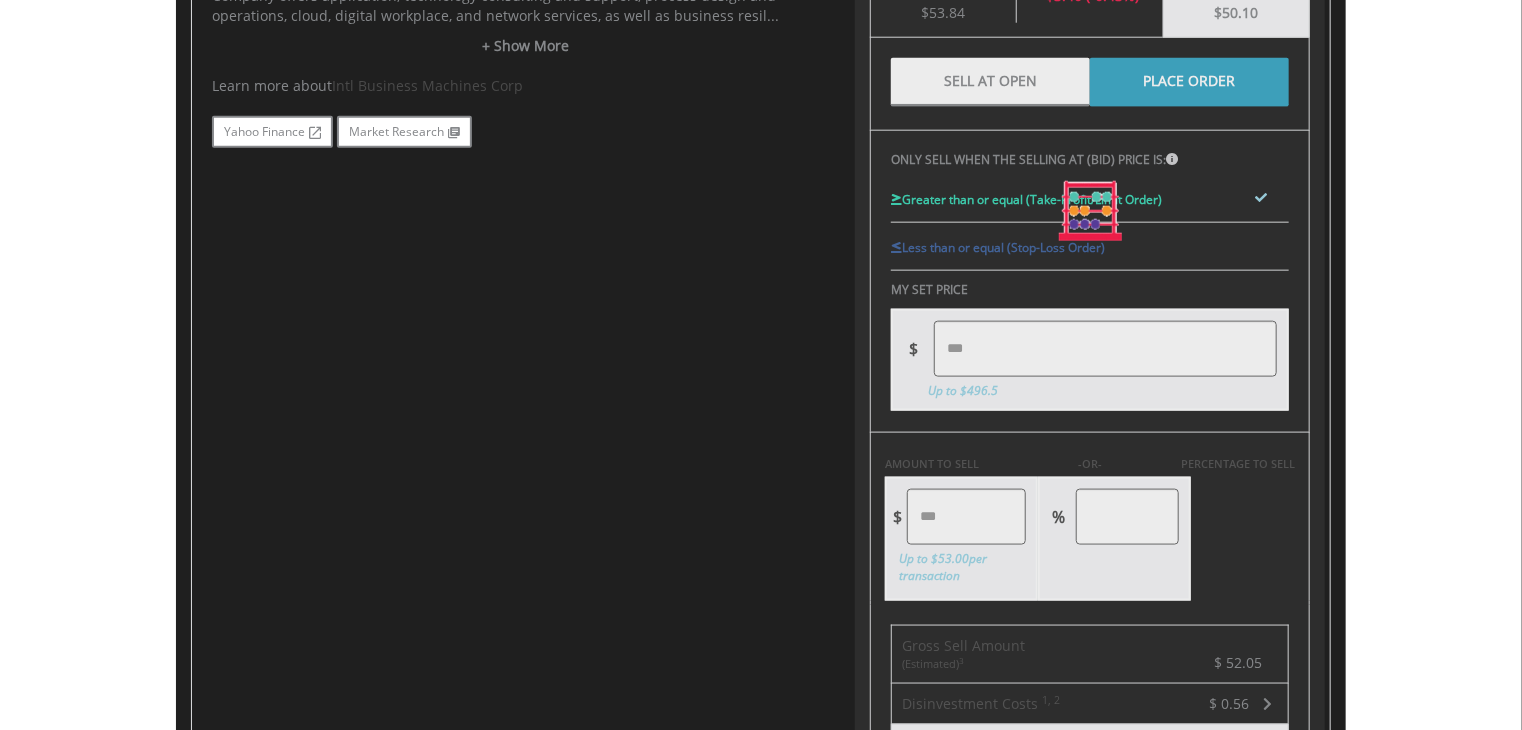 type on "****" 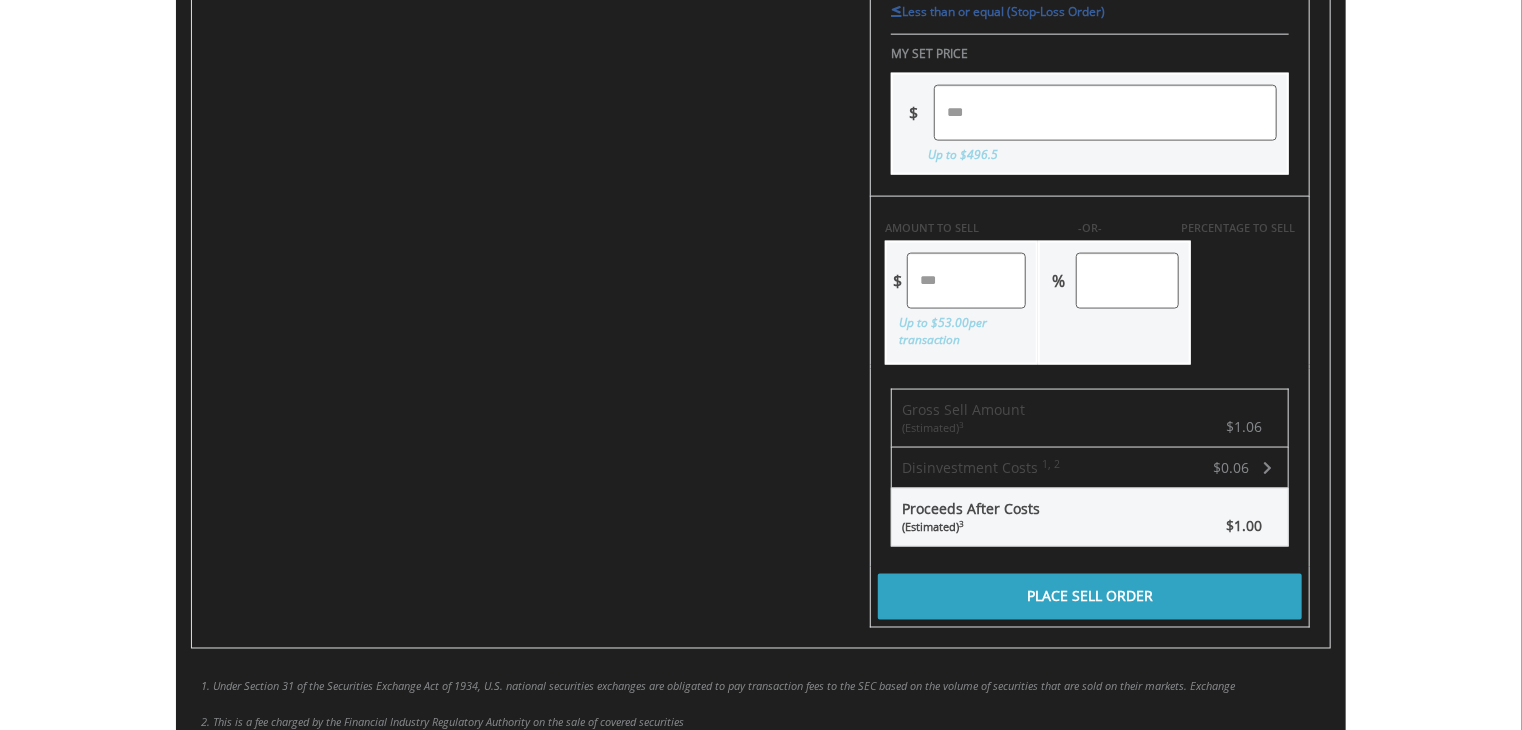 scroll, scrollTop: 1384, scrollLeft: 0, axis: vertical 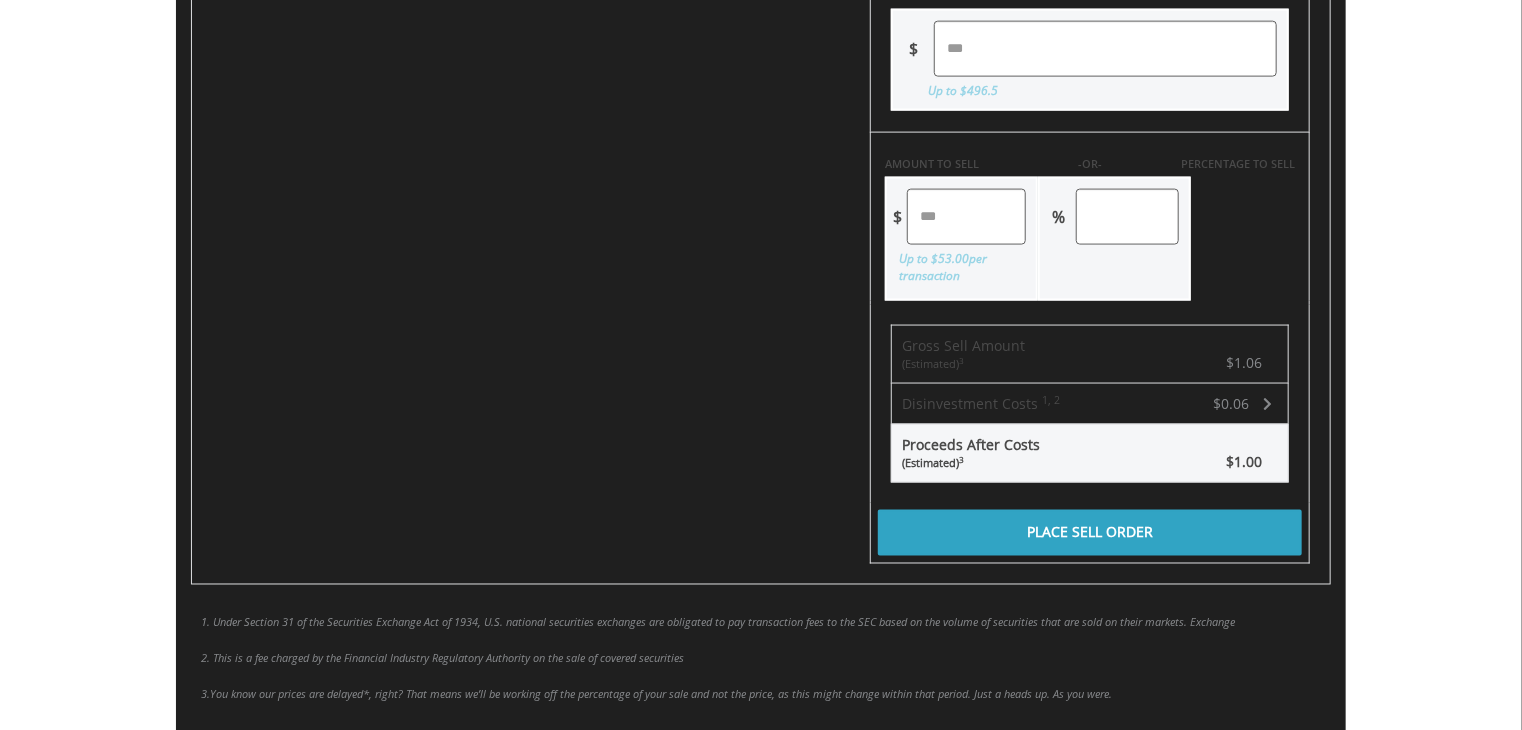 click on "Place Sell Order" at bounding box center (1090, 533) 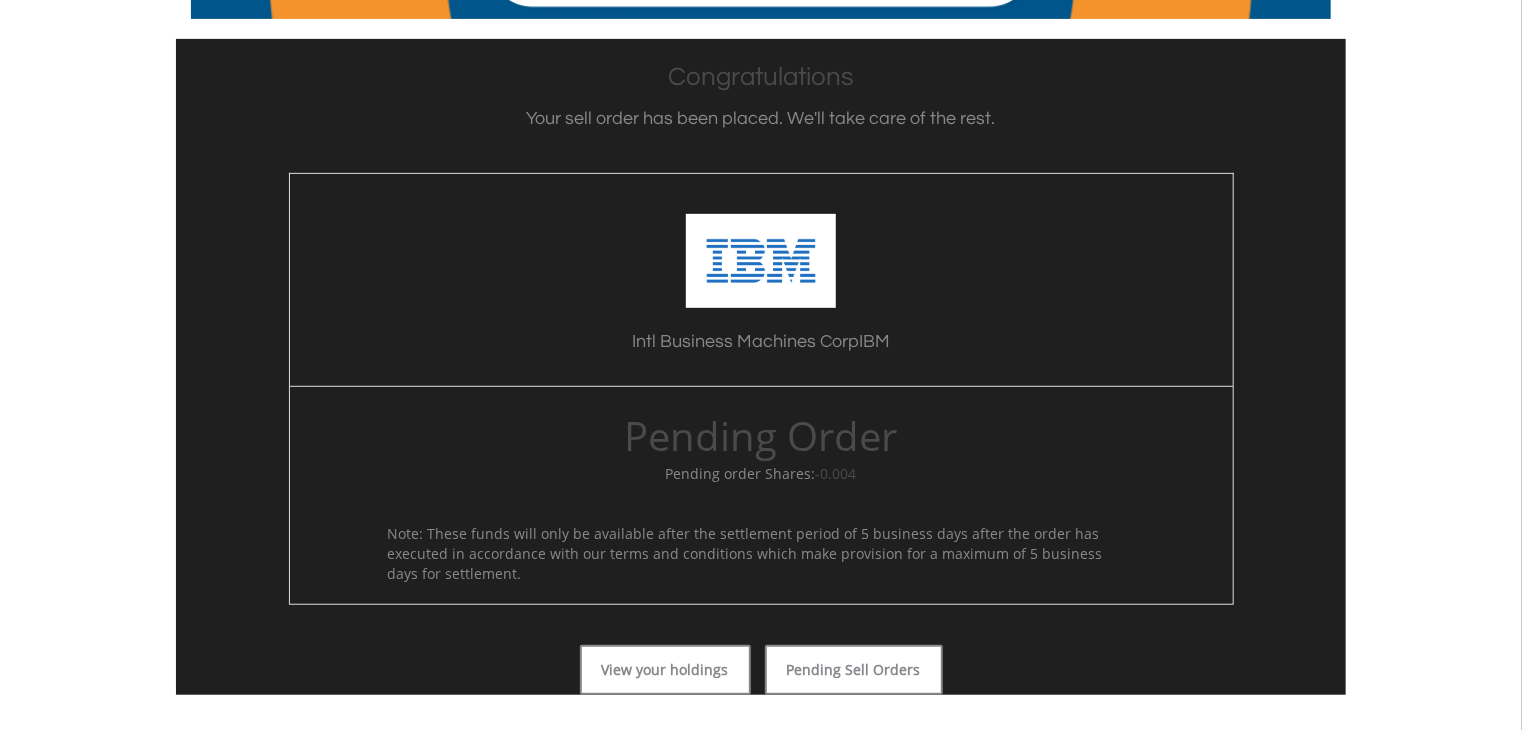 scroll, scrollTop: 0, scrollLeft: 0, axis: both 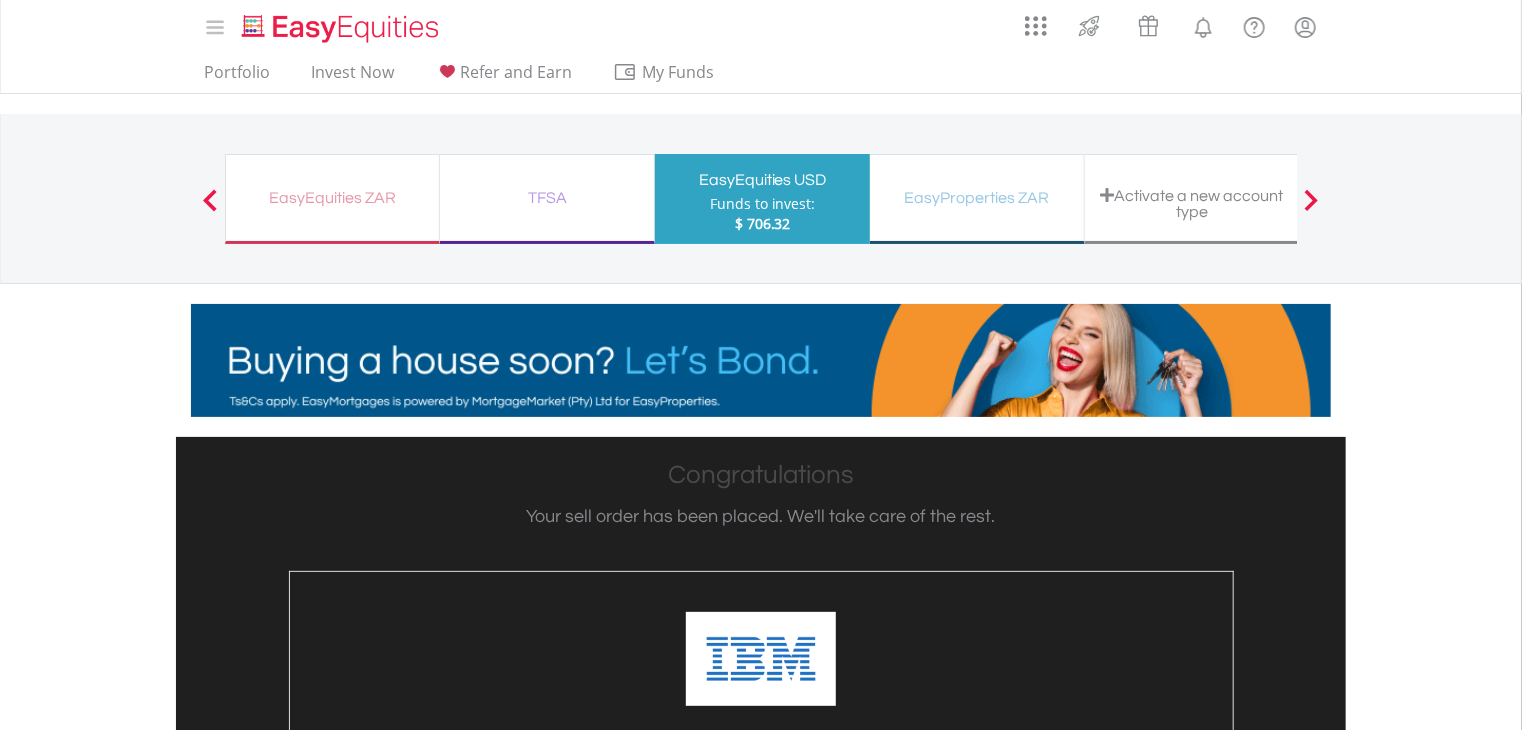 click on "EasyEquities USD
Funds to invest:
$ 706.32" at bounding box center (762, 199) 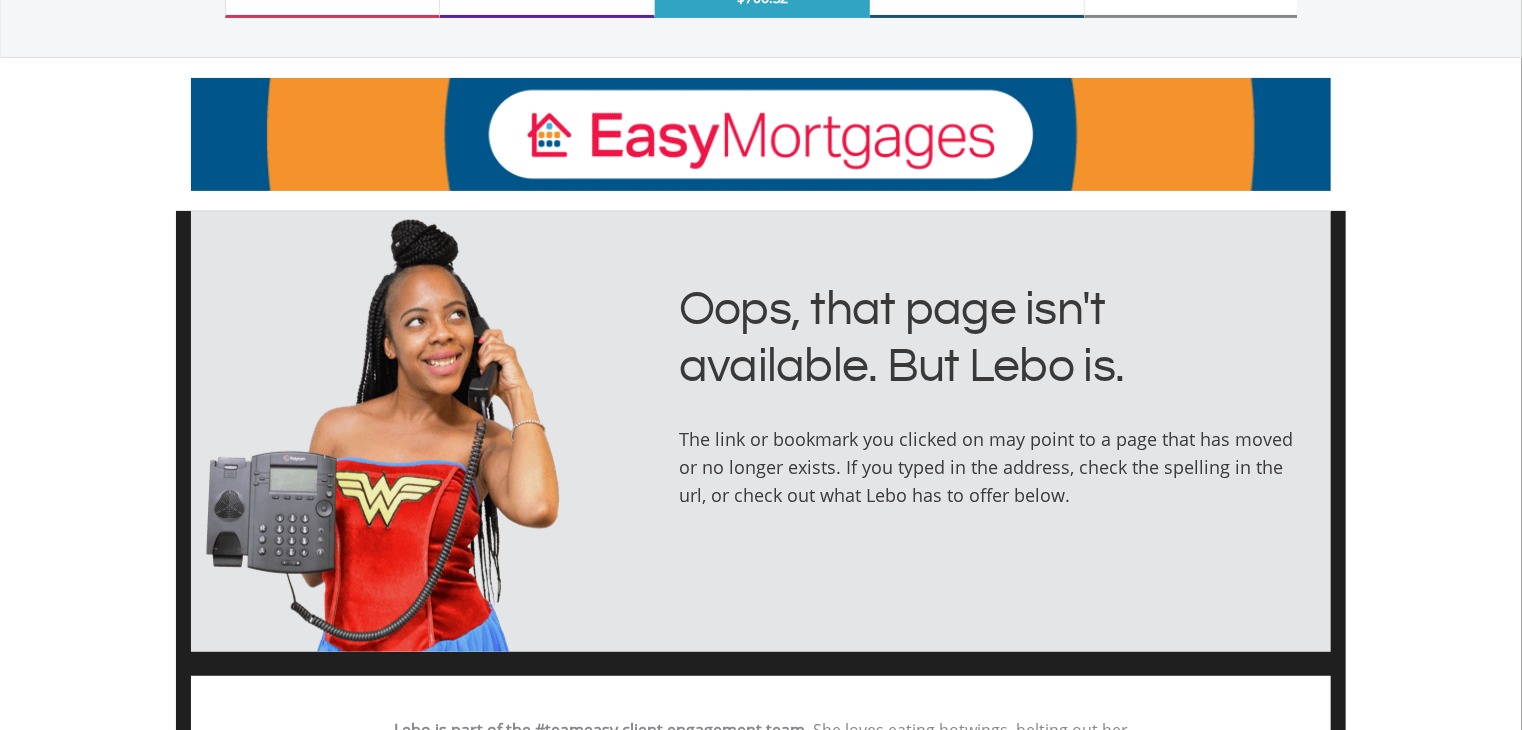 scroll, scrollTop: 0, scrollLeft: 0, axis: both 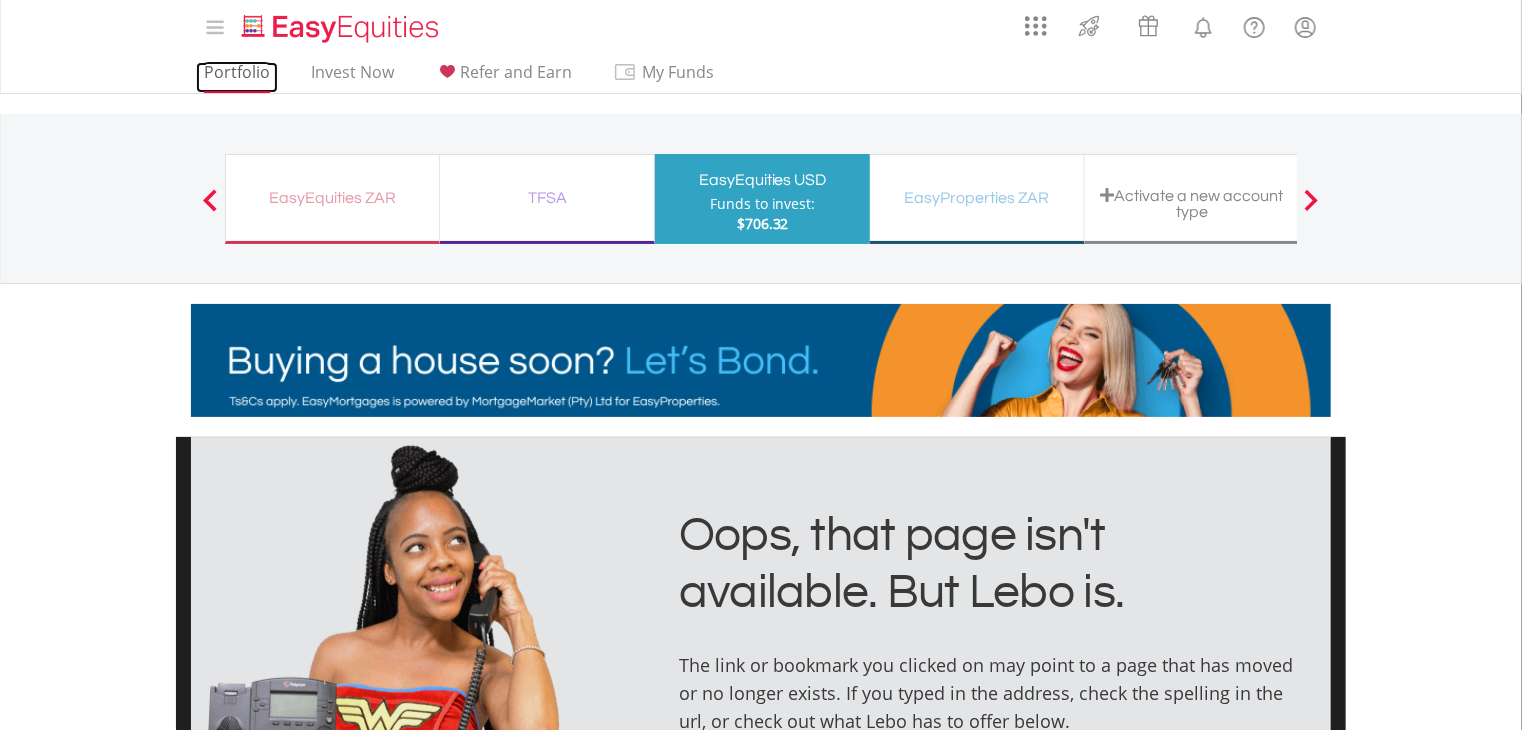 click on "Portfolio" at bounding box center [237, 77] 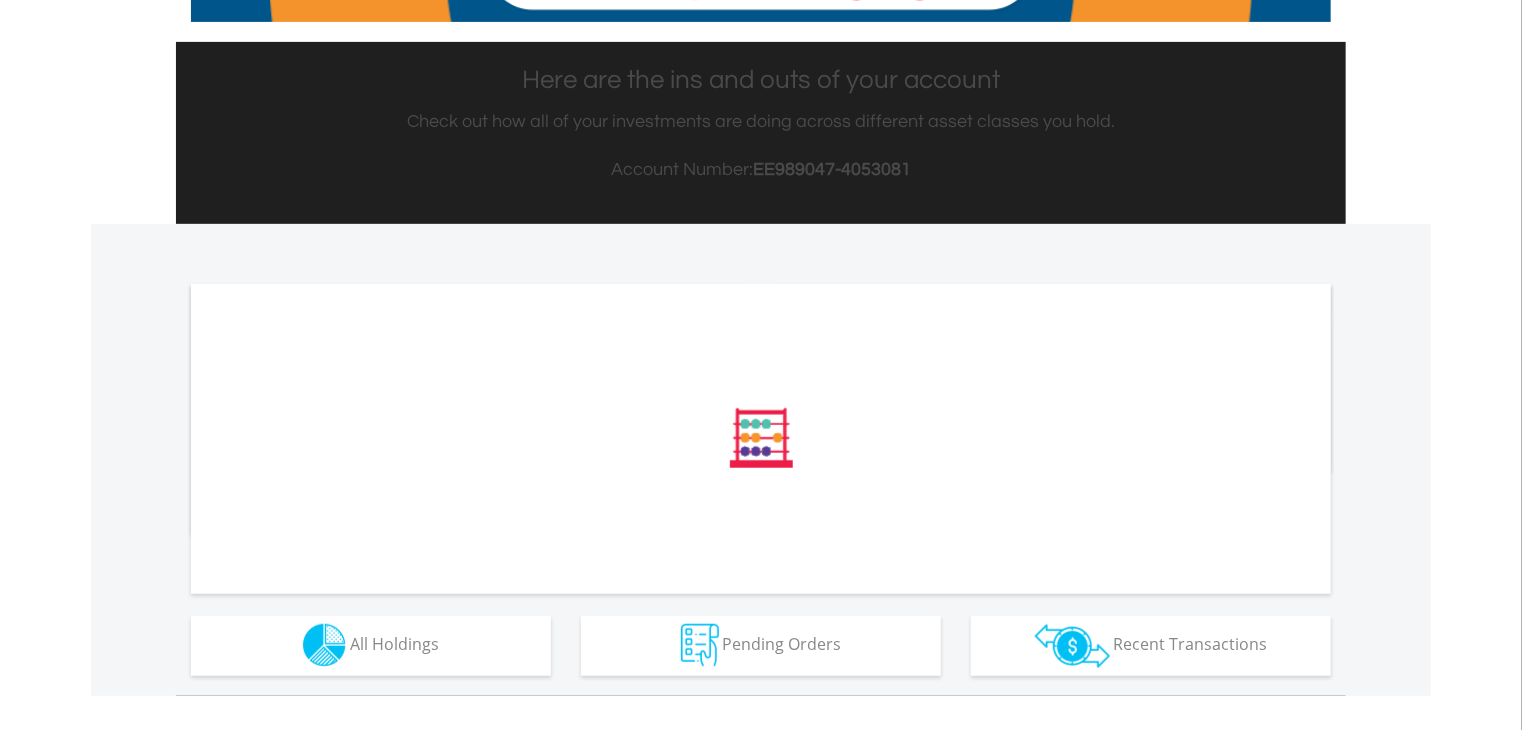 scroll, scrollTop: 600, scrollLeft: 0, axis: vertical 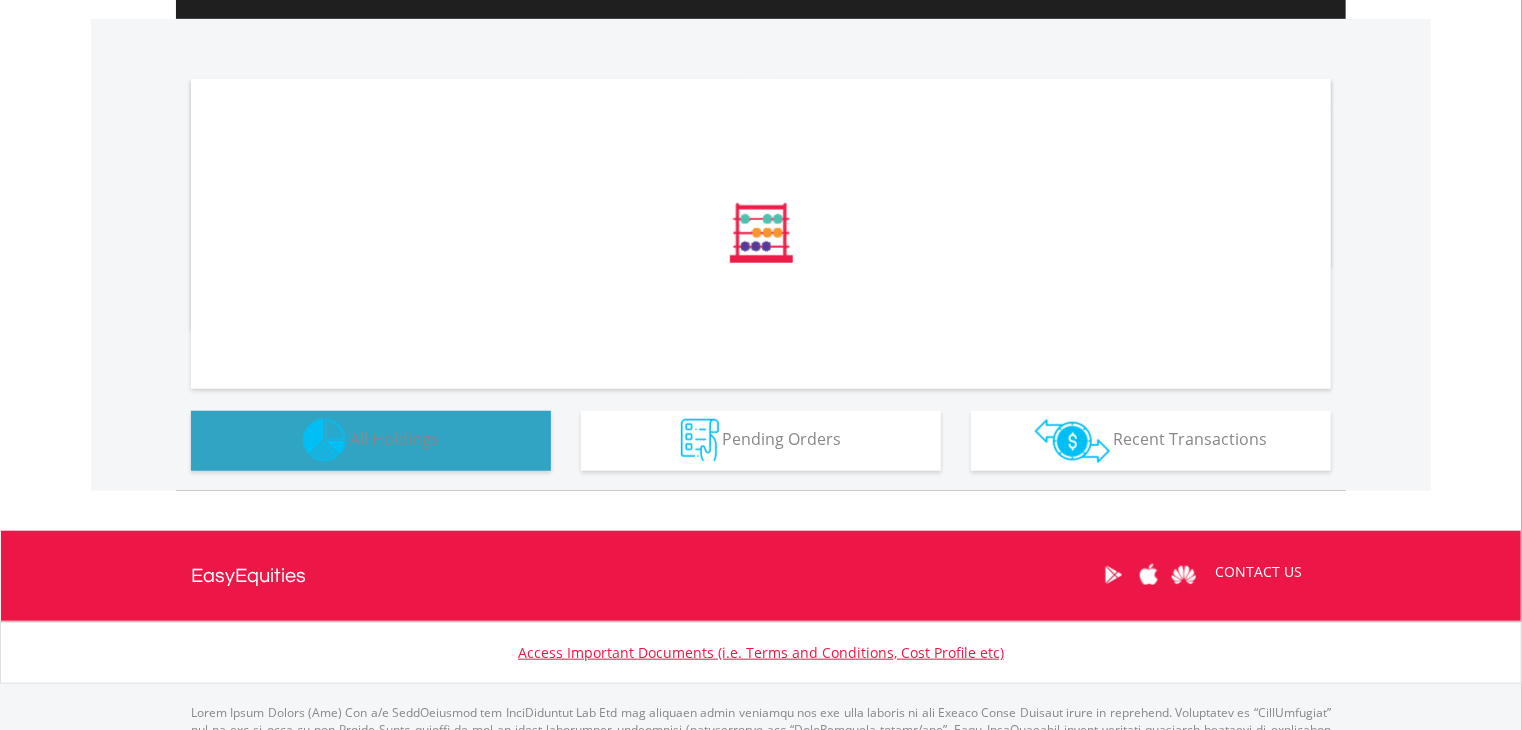click on "Holdings
All Holdings" at bounding box center (371, 441) 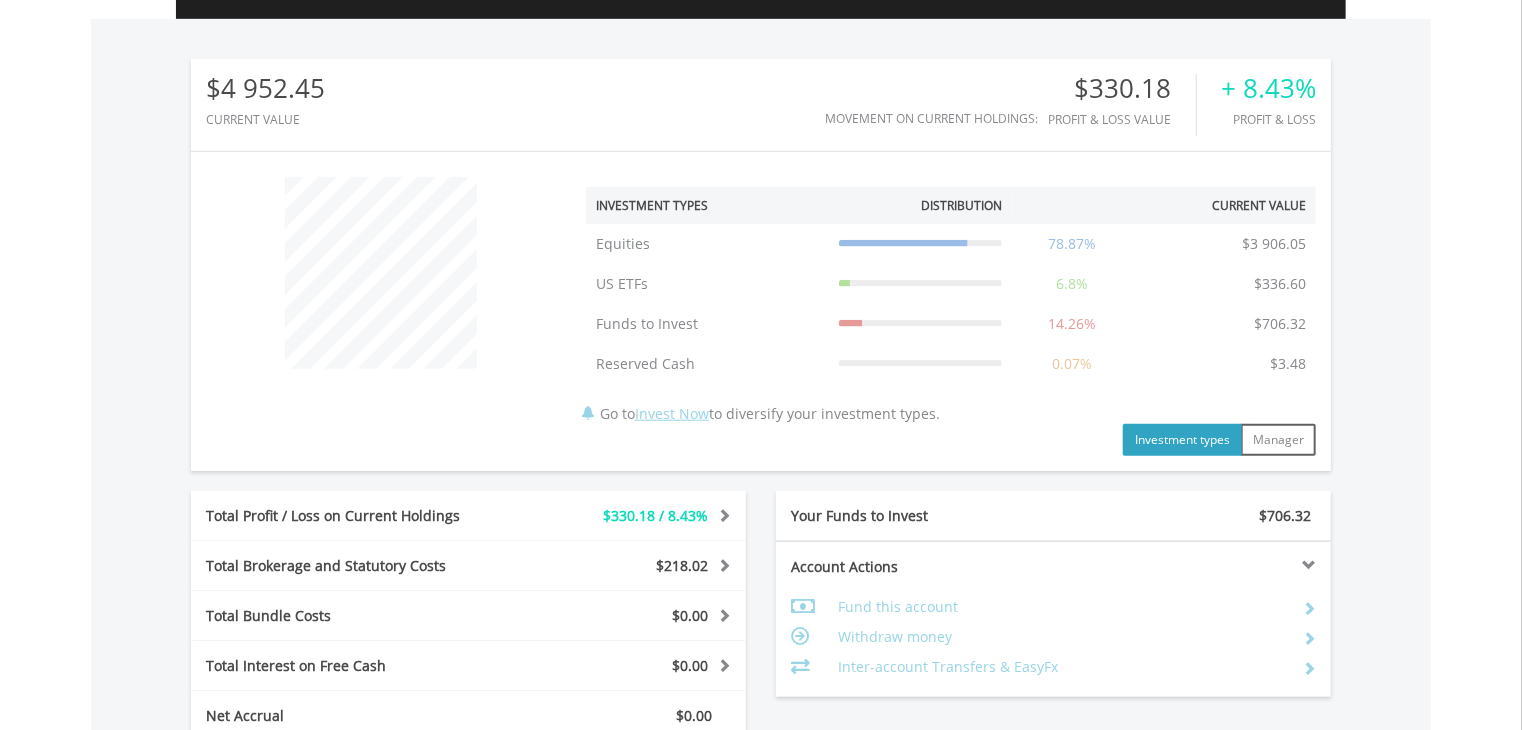 scroll, scrollTop: 999808, scrollLeft: 999620, axis: both 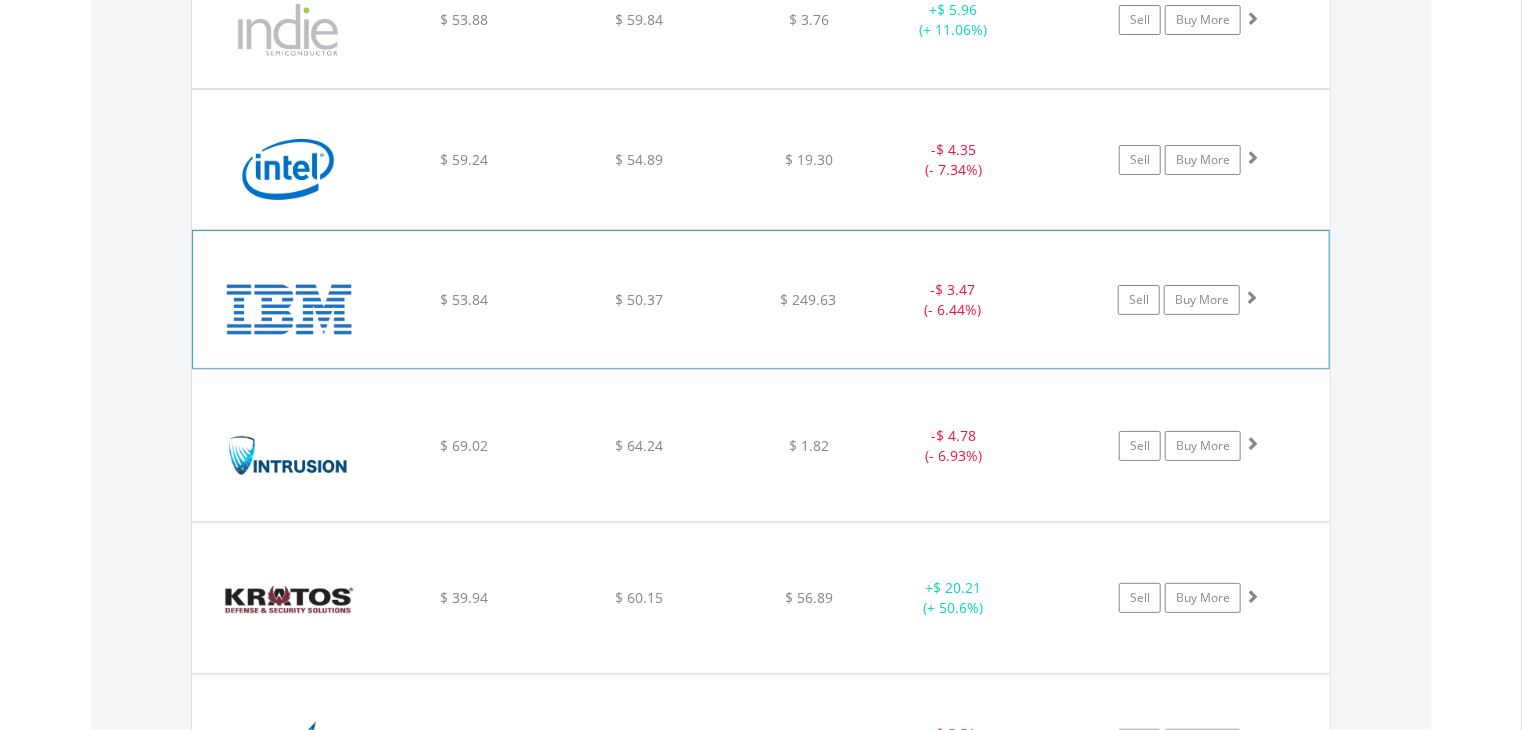 click at bounding box center (289, 310) 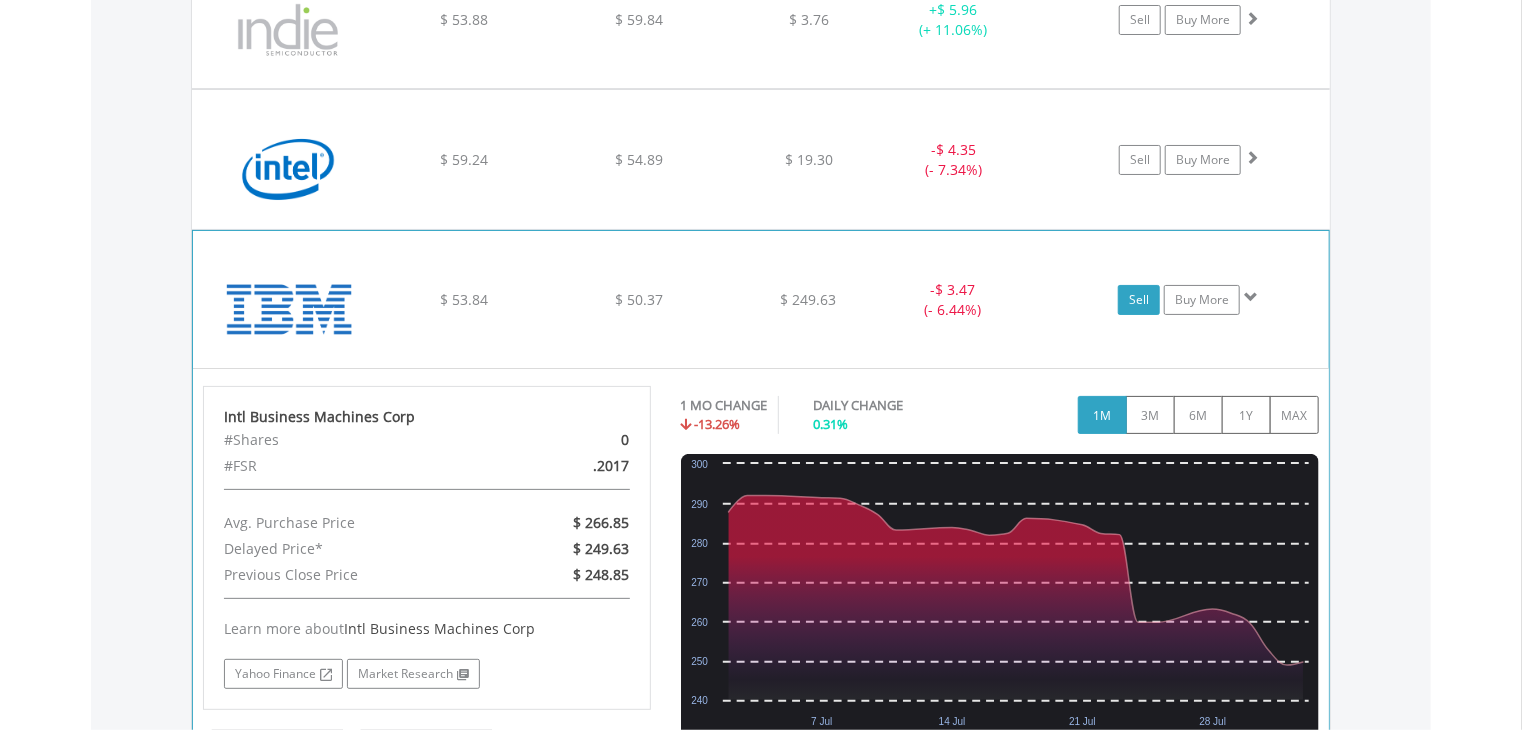 click on "Sell" at bounding box center [1139, 300] 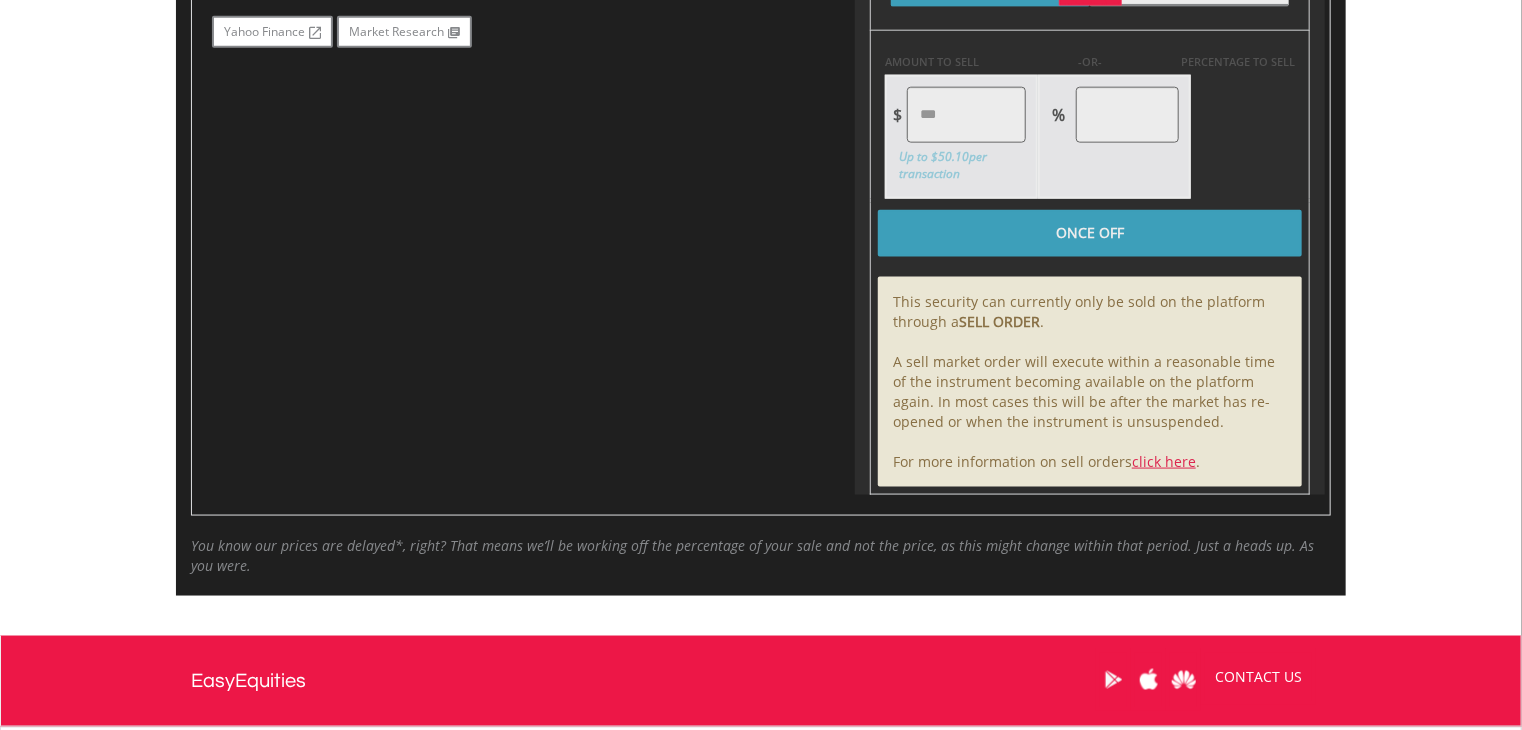 scroll, scrollTop: 884, scrollLeft: 0, axis: vertical 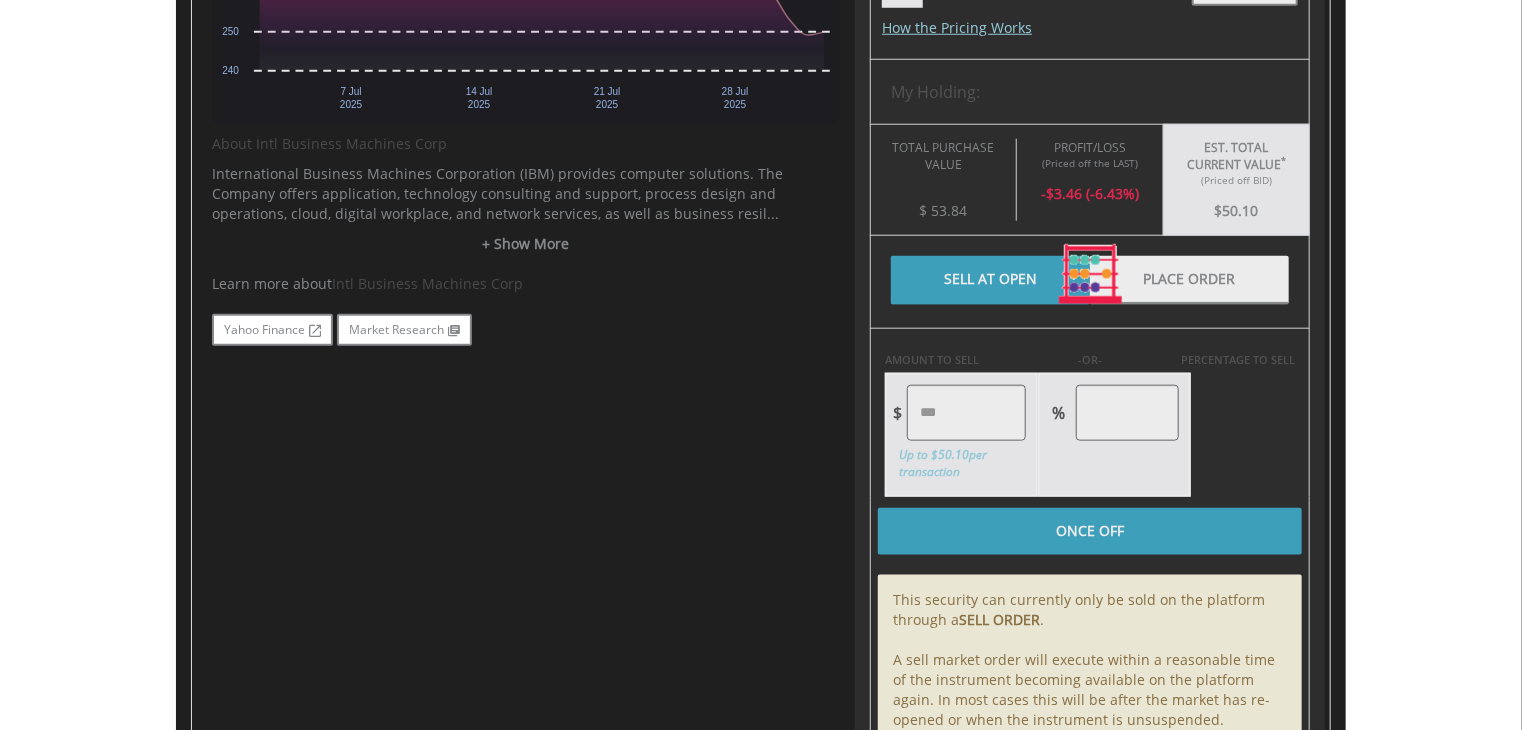 type on "*****" 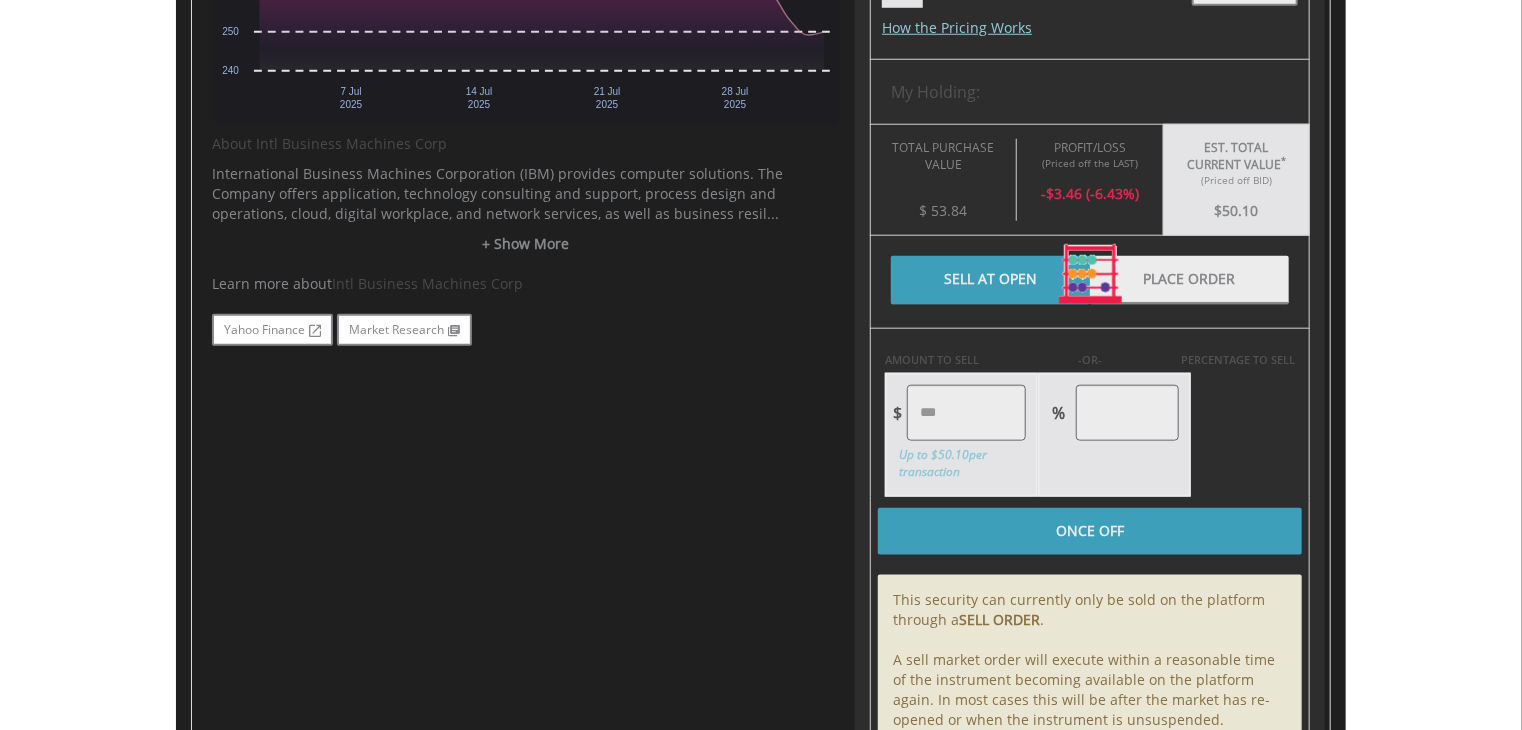type on "******" 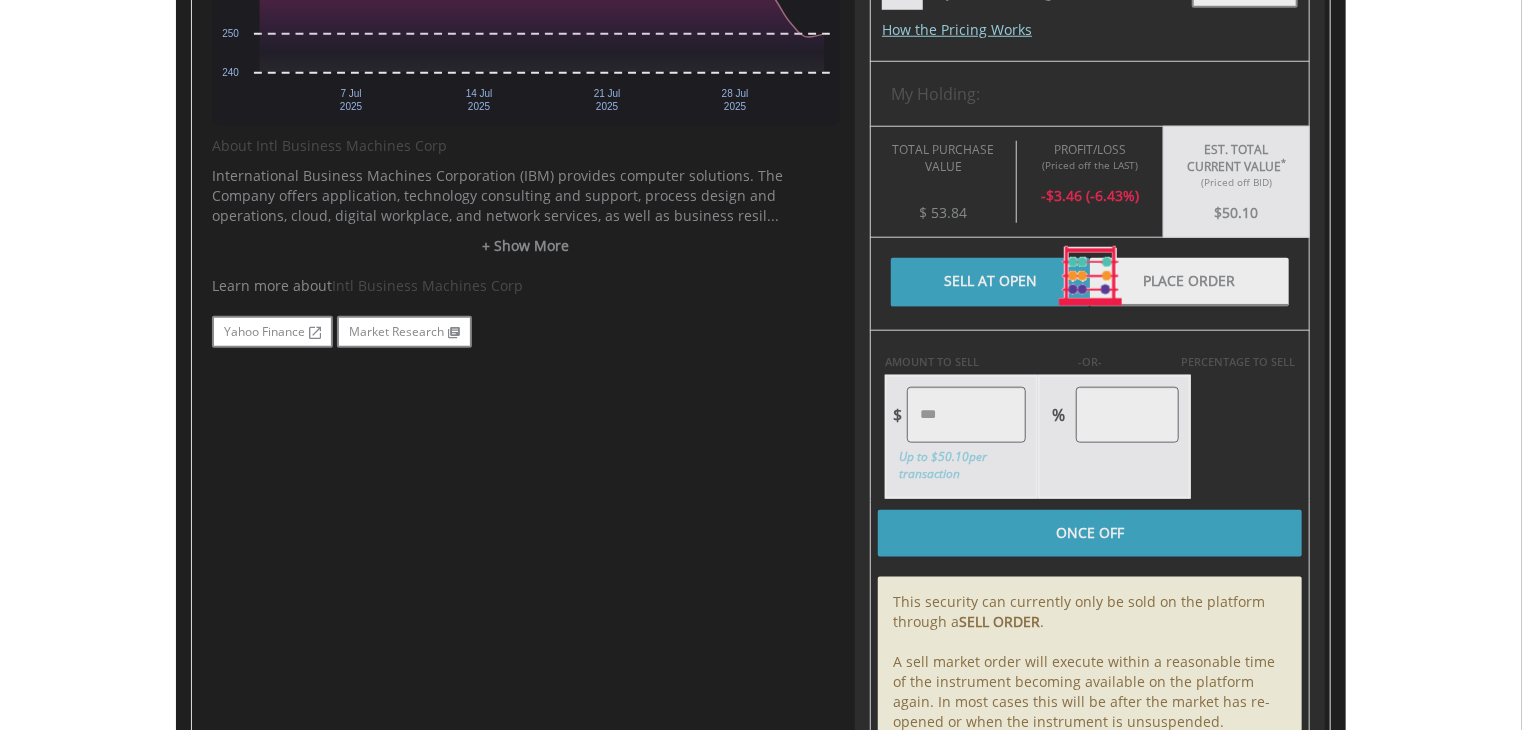 click at bounding box center (1090, 277) 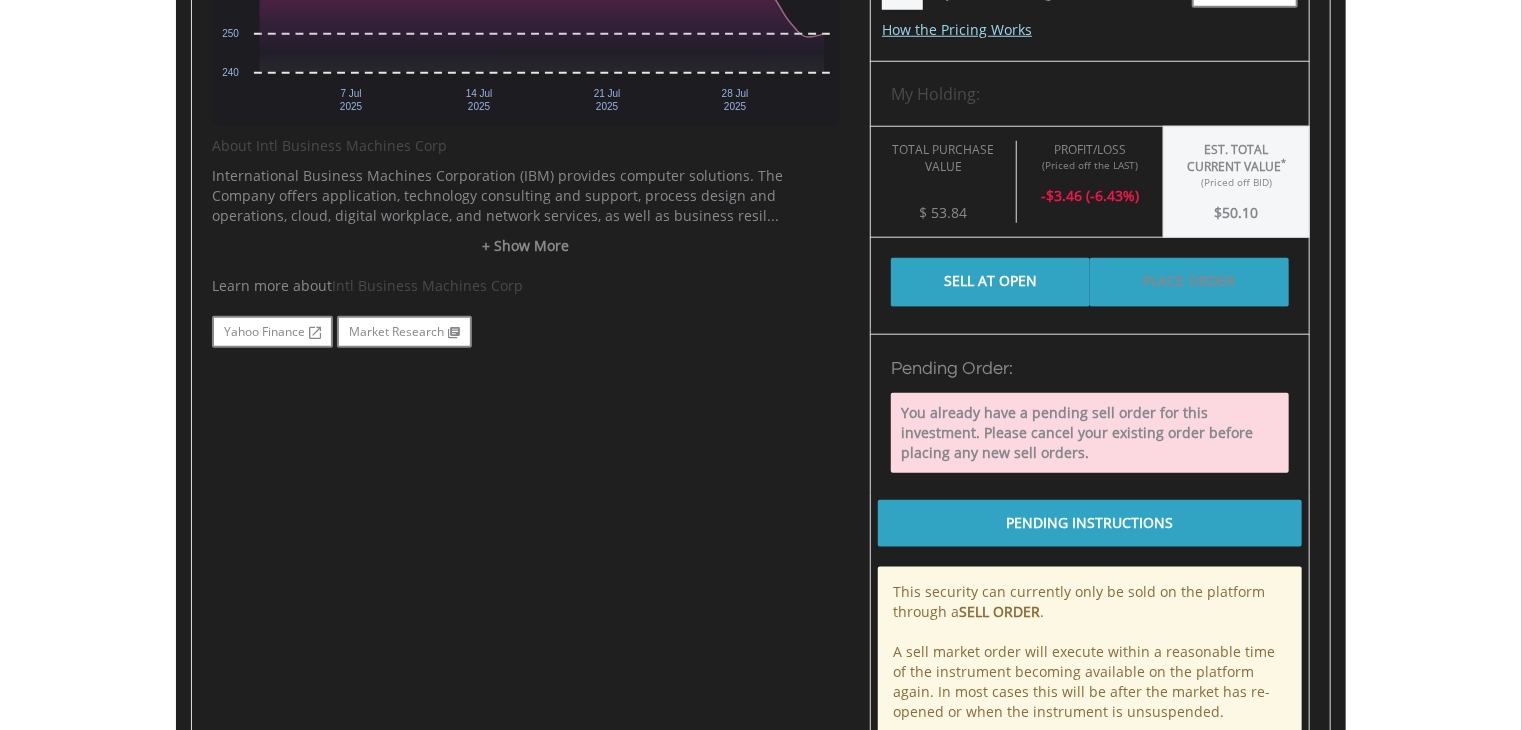 click on "Place Order" at bounding box center (1189, 282) 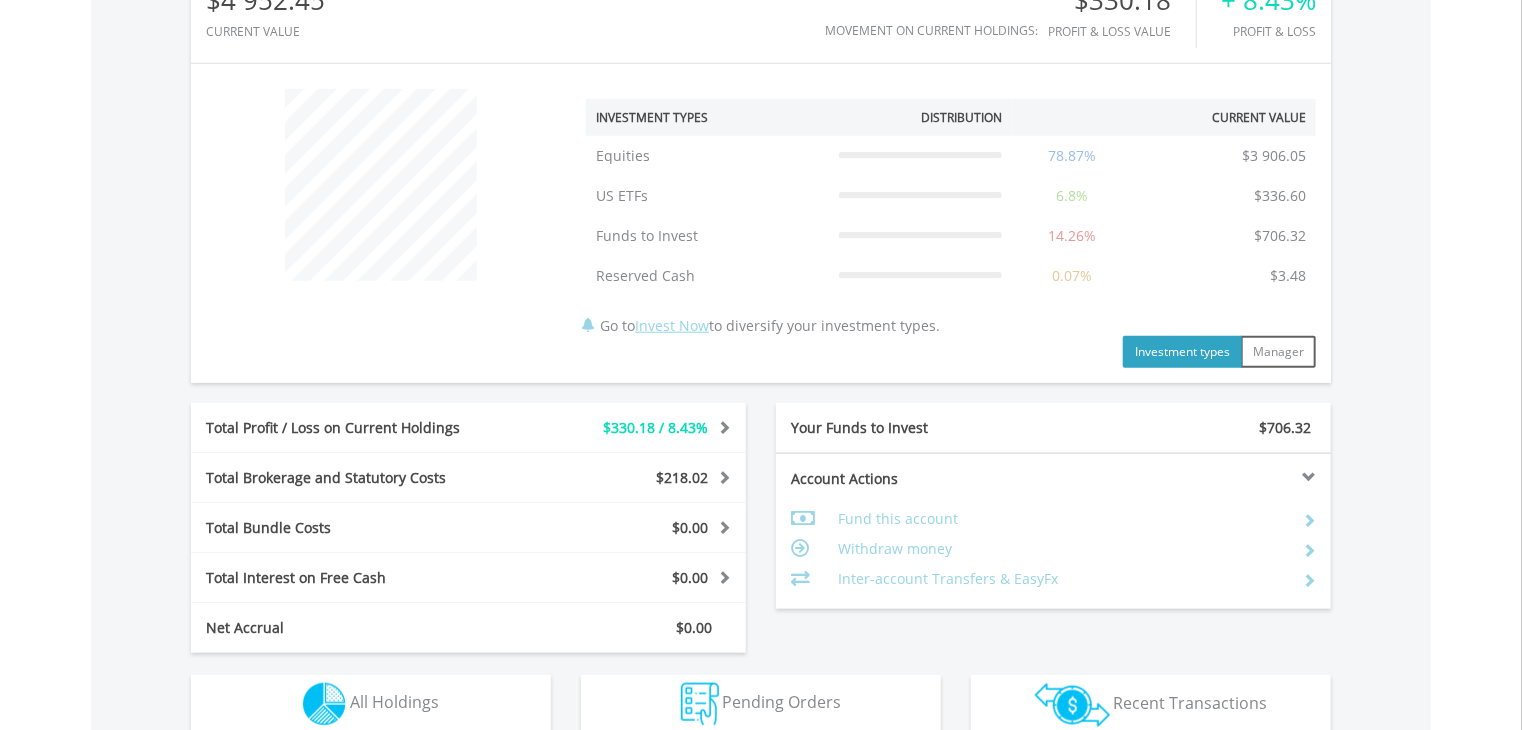 scroll, scrollTop: 1040, scrollLeft: 0, axis: vertical 